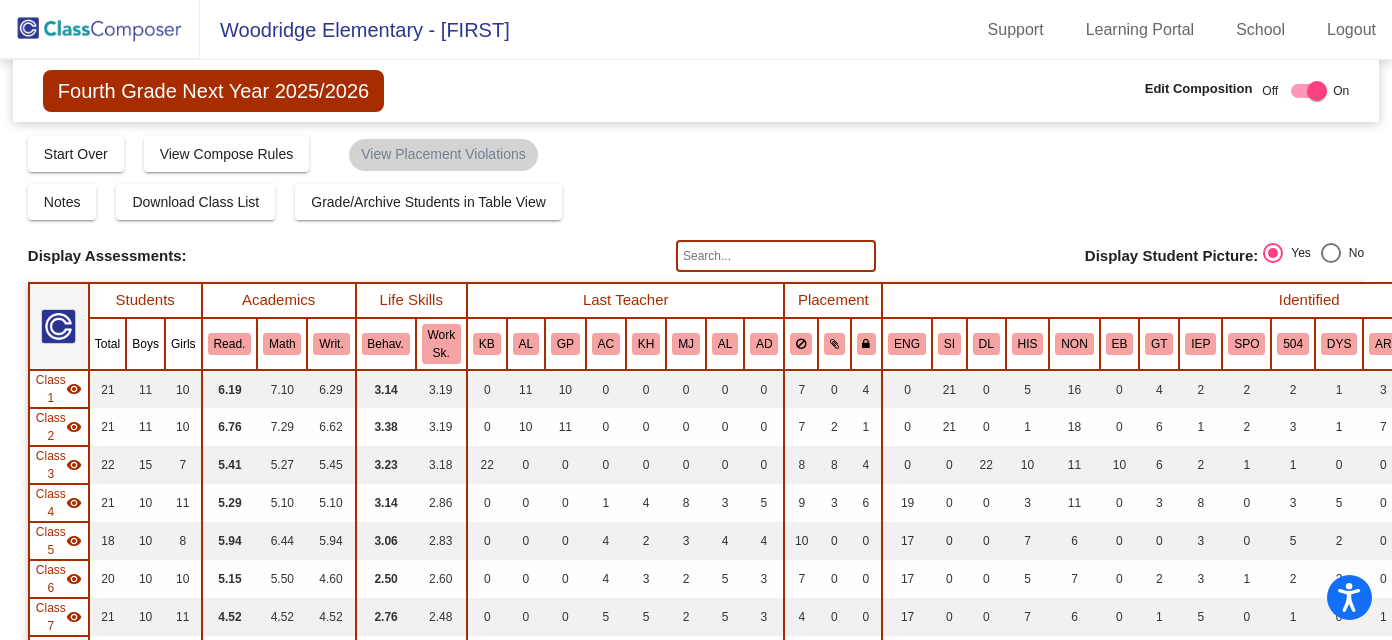 scroll, scrollTop: 0, scrollLeft: 0, axis: both 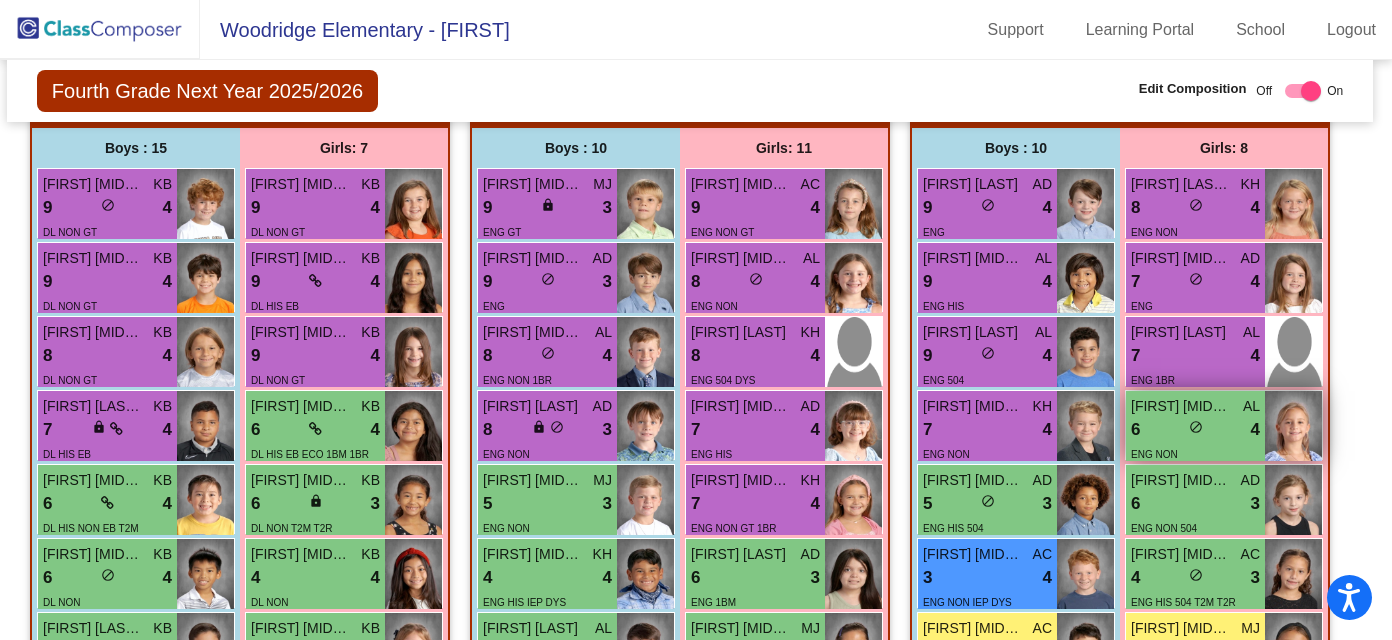 click on "lock do_not_disturb_alt" at bounding box center (1196, 429) 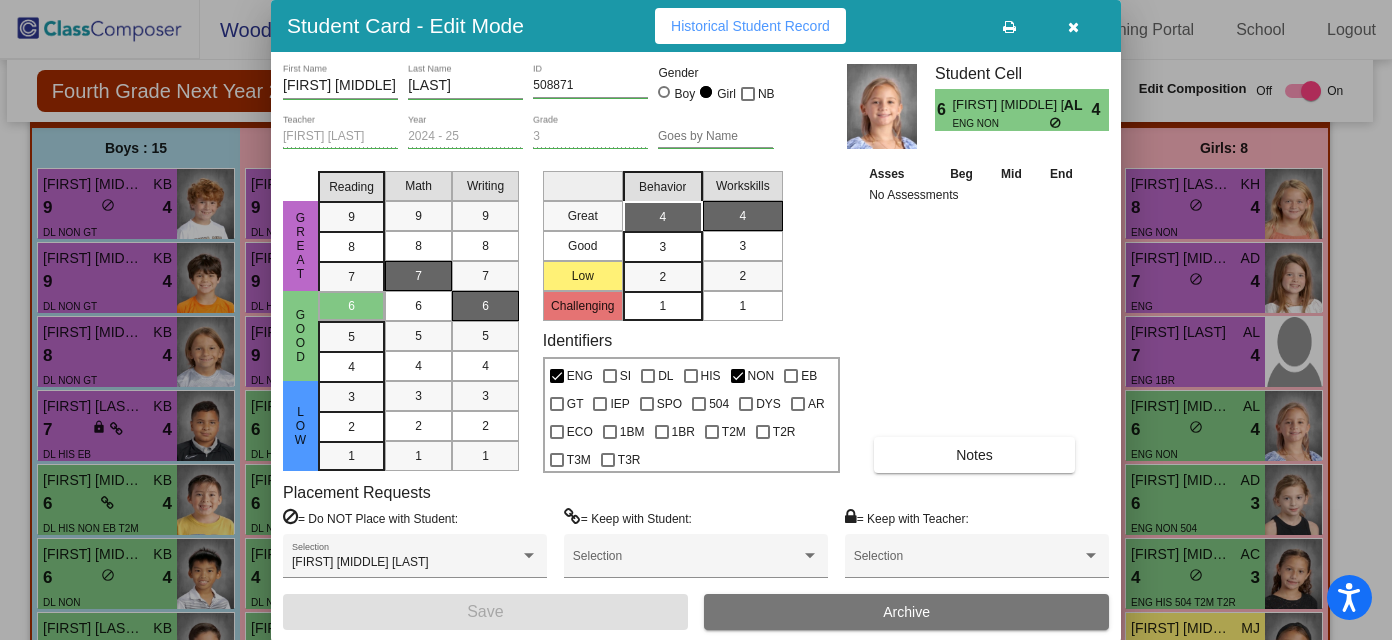 click at bounding box center [1073, 27] 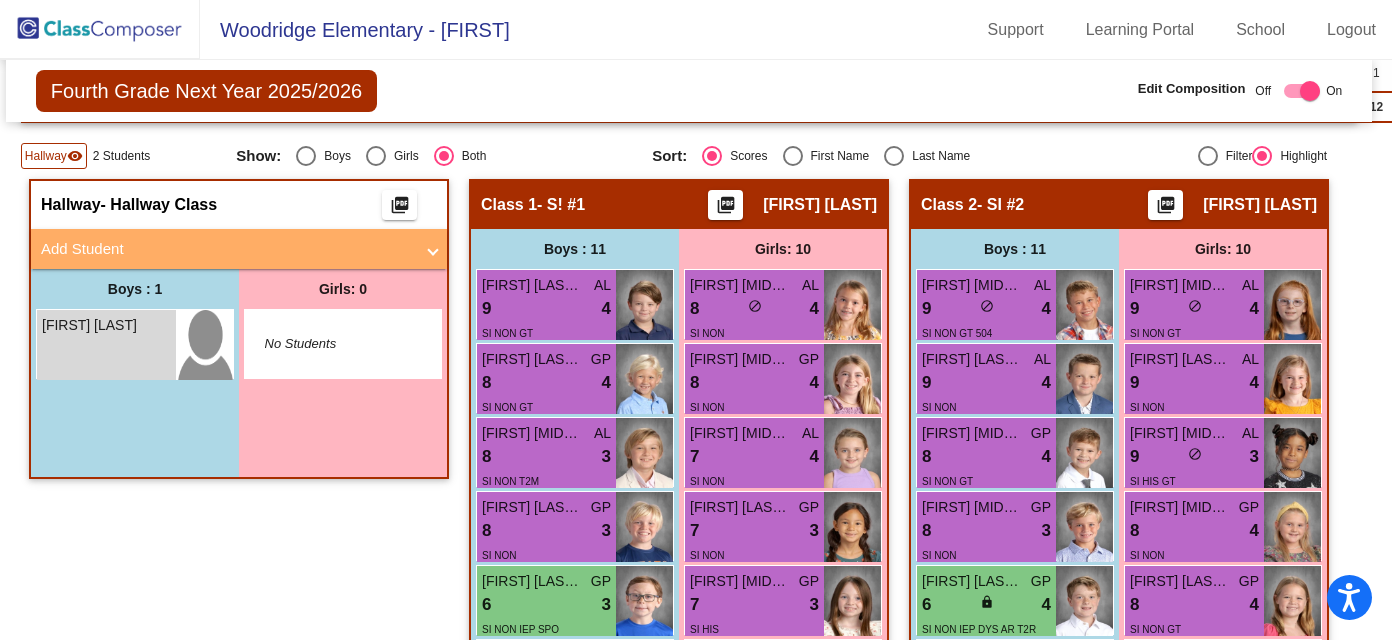 scroll, scrollTop: 522, scrollLeft: 7, axis: both 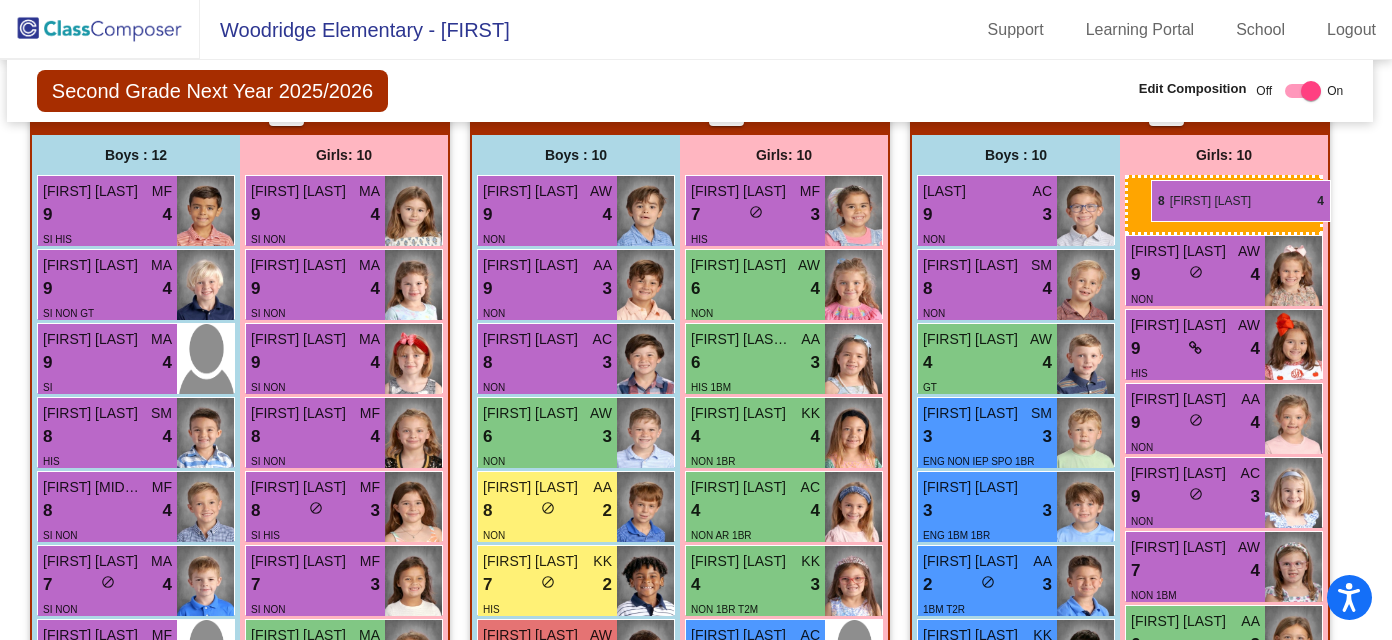 drag, startPoint x: 734, startPoint y: 212, endPoint x: 1145, endPoint y: 179, distance: 412.3227 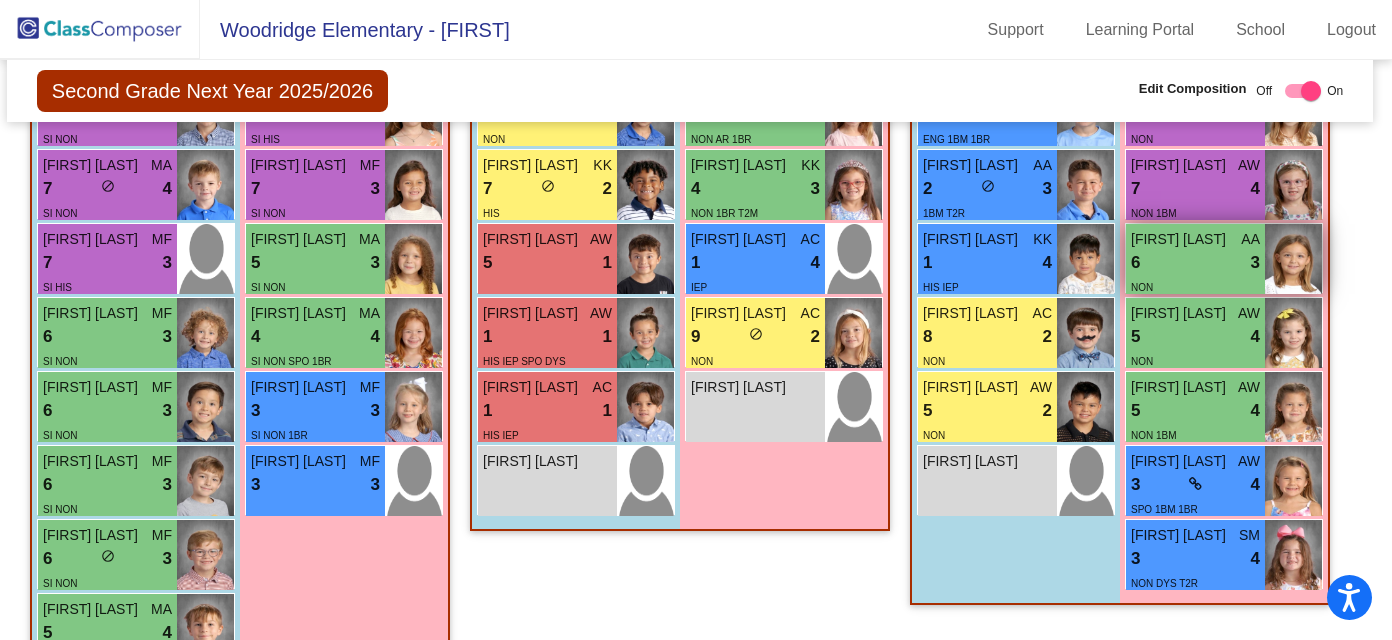 scroll, scrollTop: 2066, scrollLeft: 6, axis: both 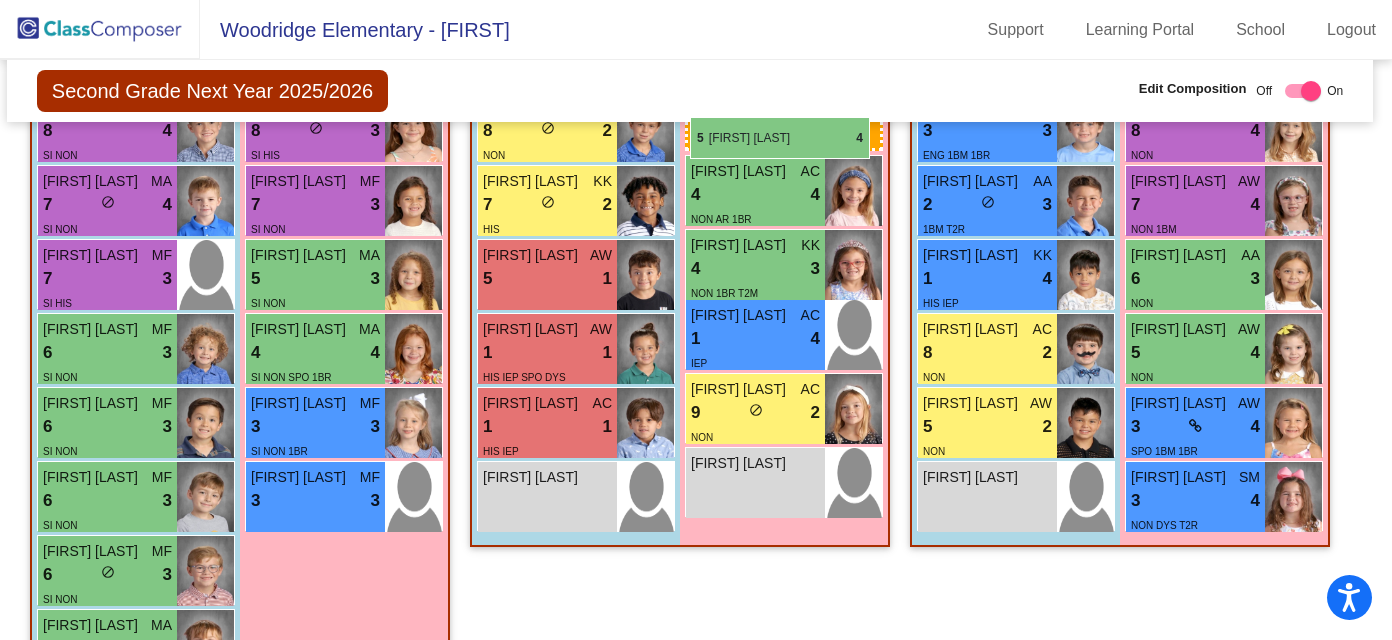 drag, startPoint x: 1214, startPoint y: 427, endPoint x: 690, endPoint y: 116, distance: 609.34143 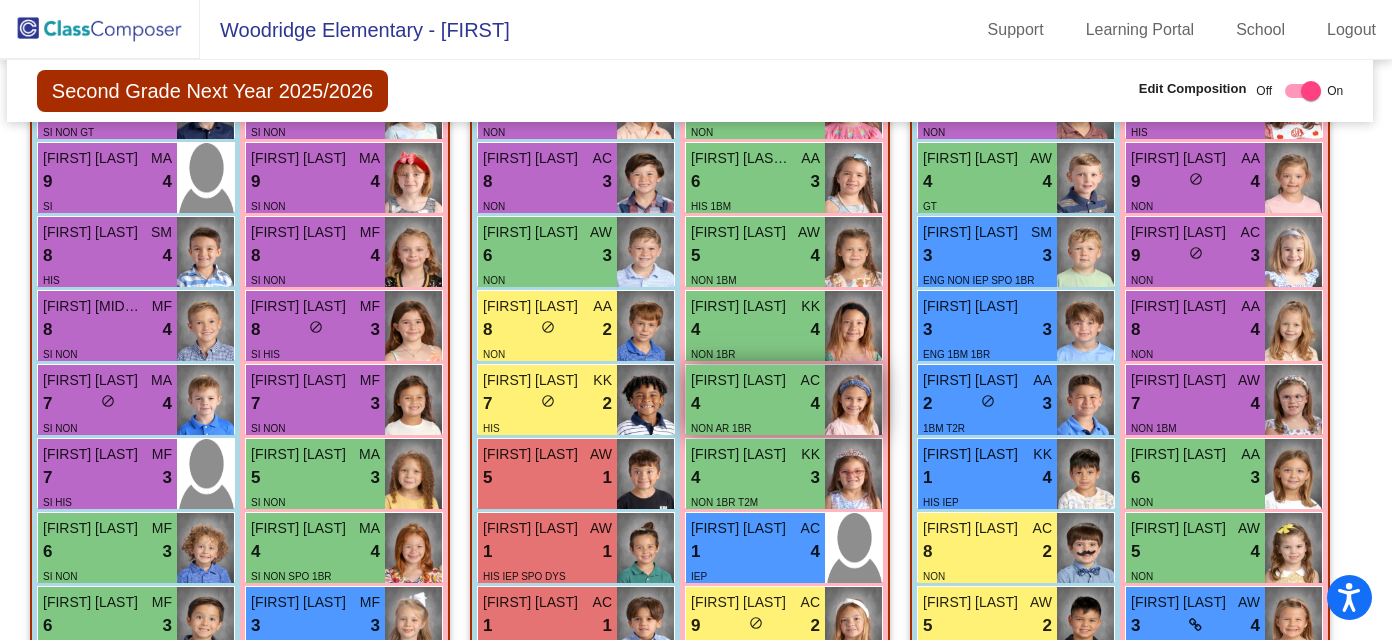 scroll, scrollTop: 1865, scrollLeft: 6, axis: both 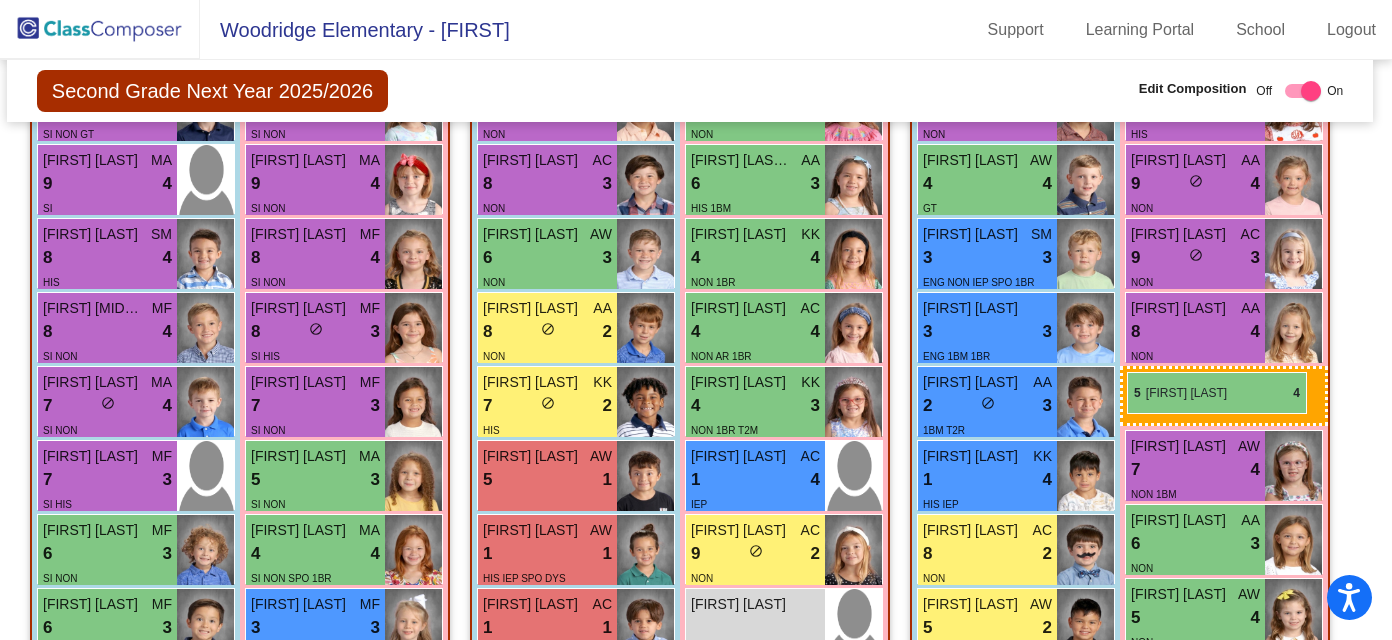 drag, startPoint x: 758, startPoint y: 264, endPoint x: 1127, endPoint y: 371, distance: 384.20047 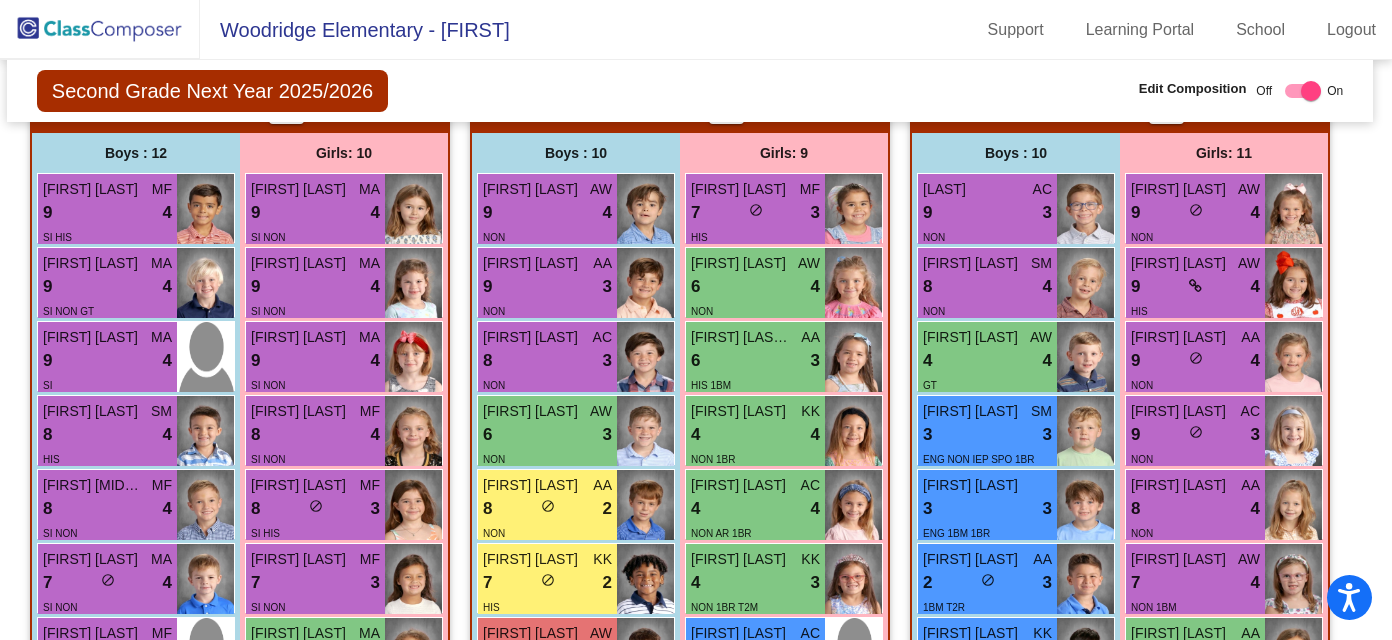 scroll, scrollTop: 1689, scrollLeft: 6, axis: both 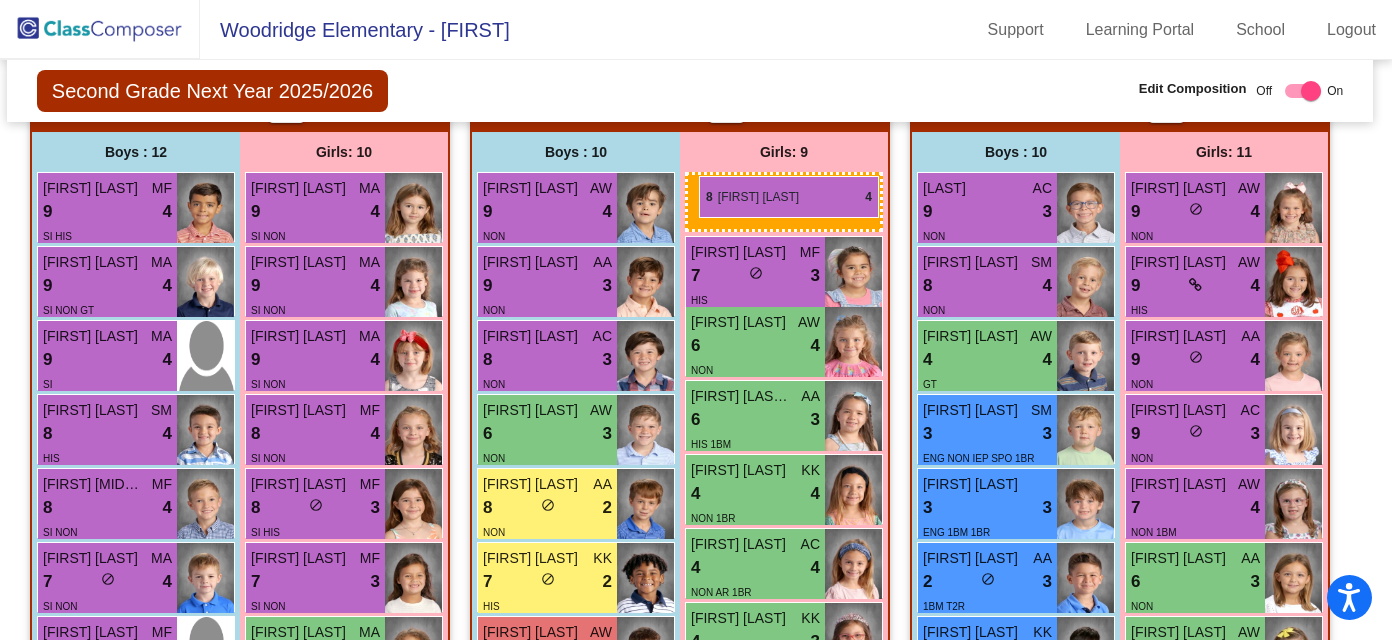 drag, startPoint x: 1264, startPoint y: 509, endPoint x: 698, endPoint y: 176, distance: 656.69244 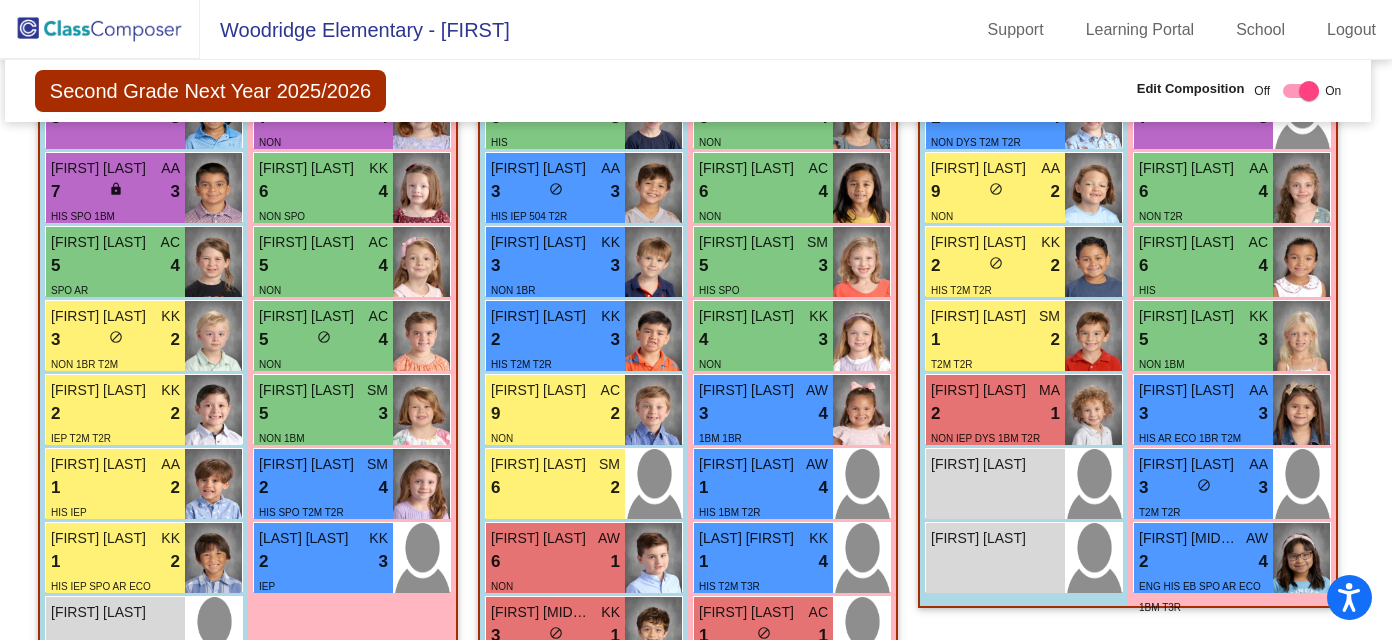 scroll, scrollTop: 2941, scrollLeft: 13, axis: both 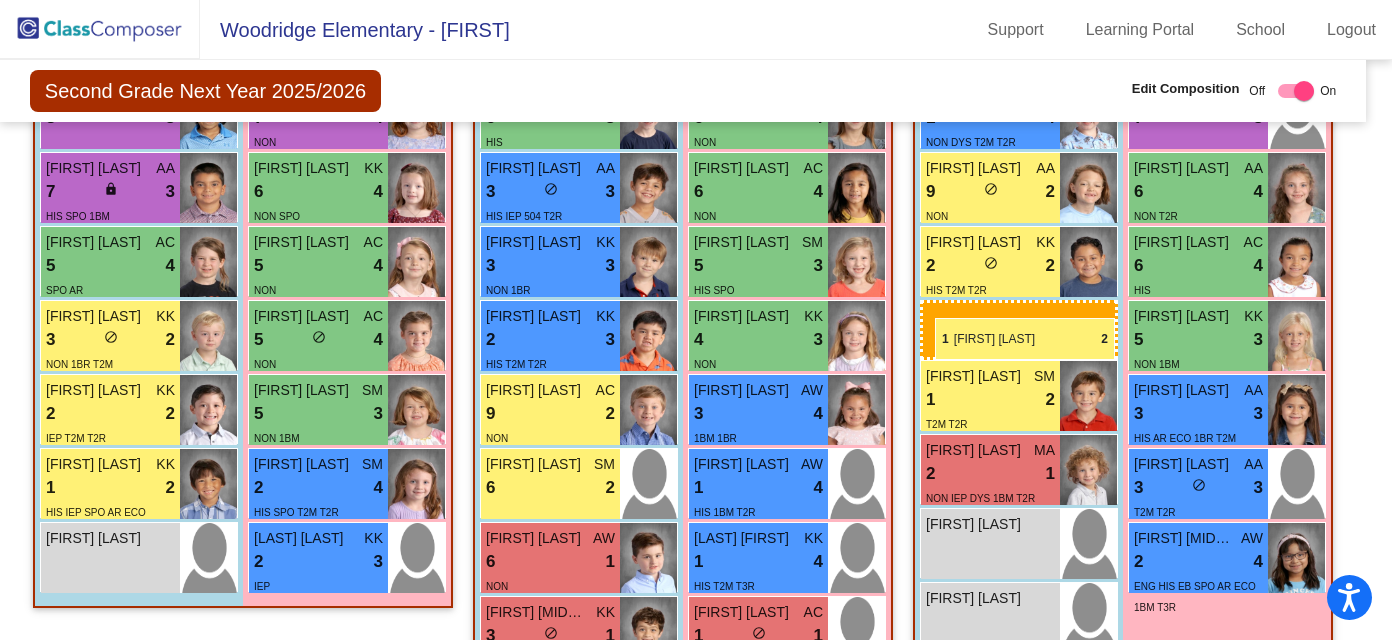 drag, startPoint x: 75, startPoint y: 505, endPoint x: 935, endPoint y: 317, distance: 880.309 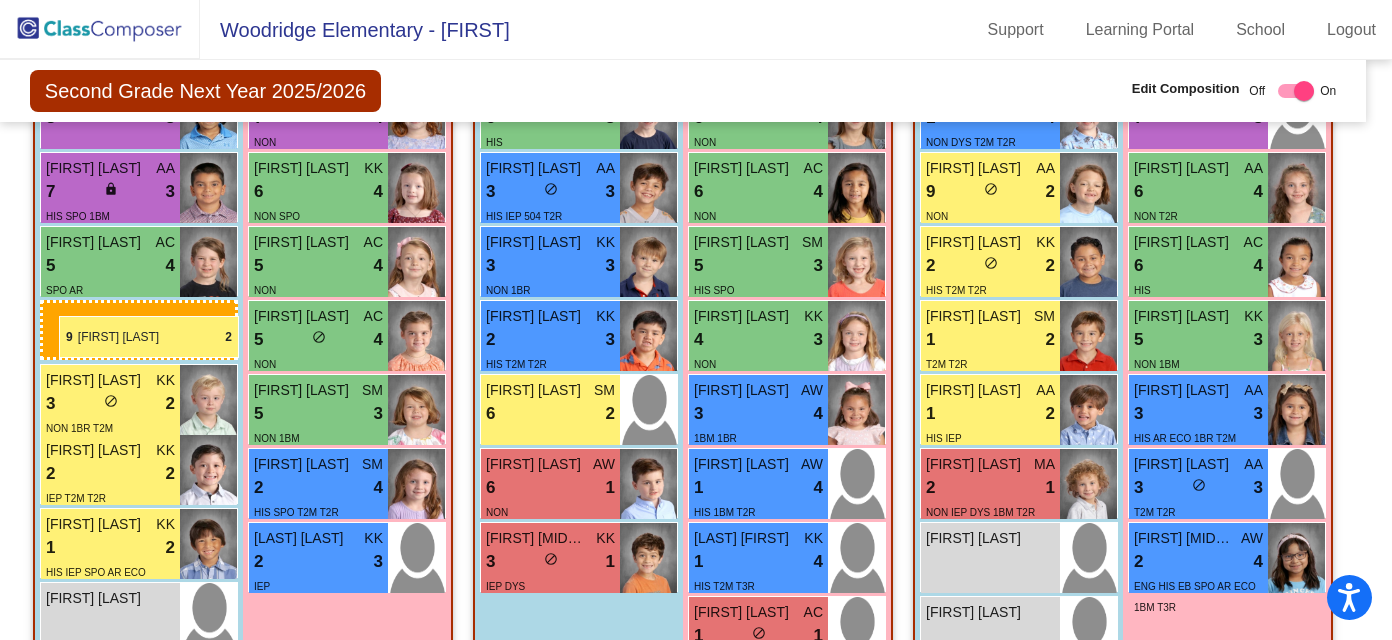 scroll, scrollTop: 2941, scrollLeft: 0, axis: vertical 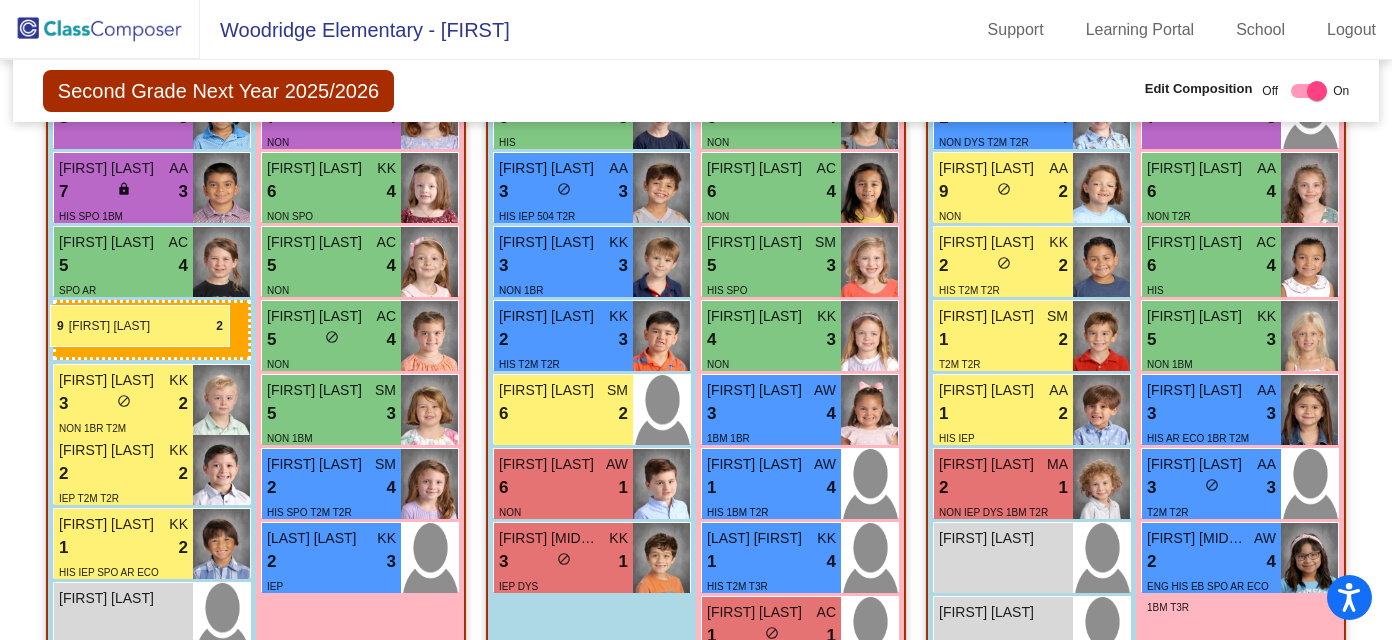 drag, startPoint x: 598, startPoint y: 413, endPoint x: 50, endPoint y: 304, distance: 558.73517 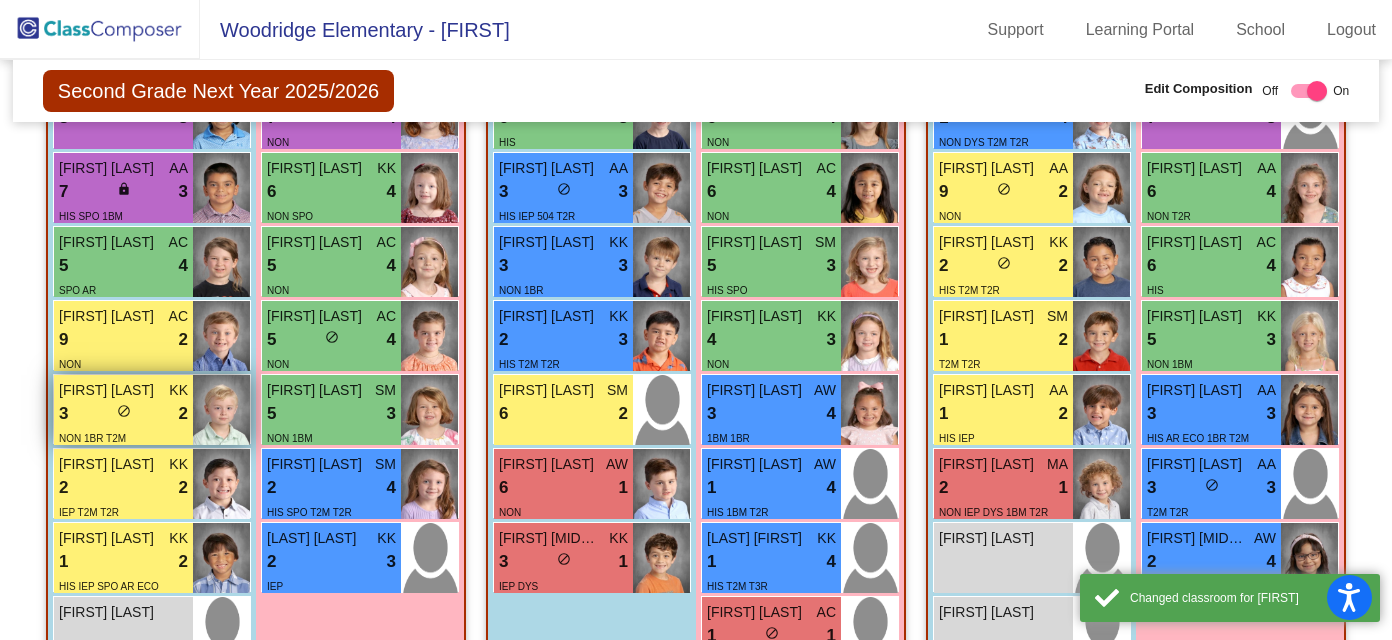 click on "Liam Leone" at bounding box center (109, 390) 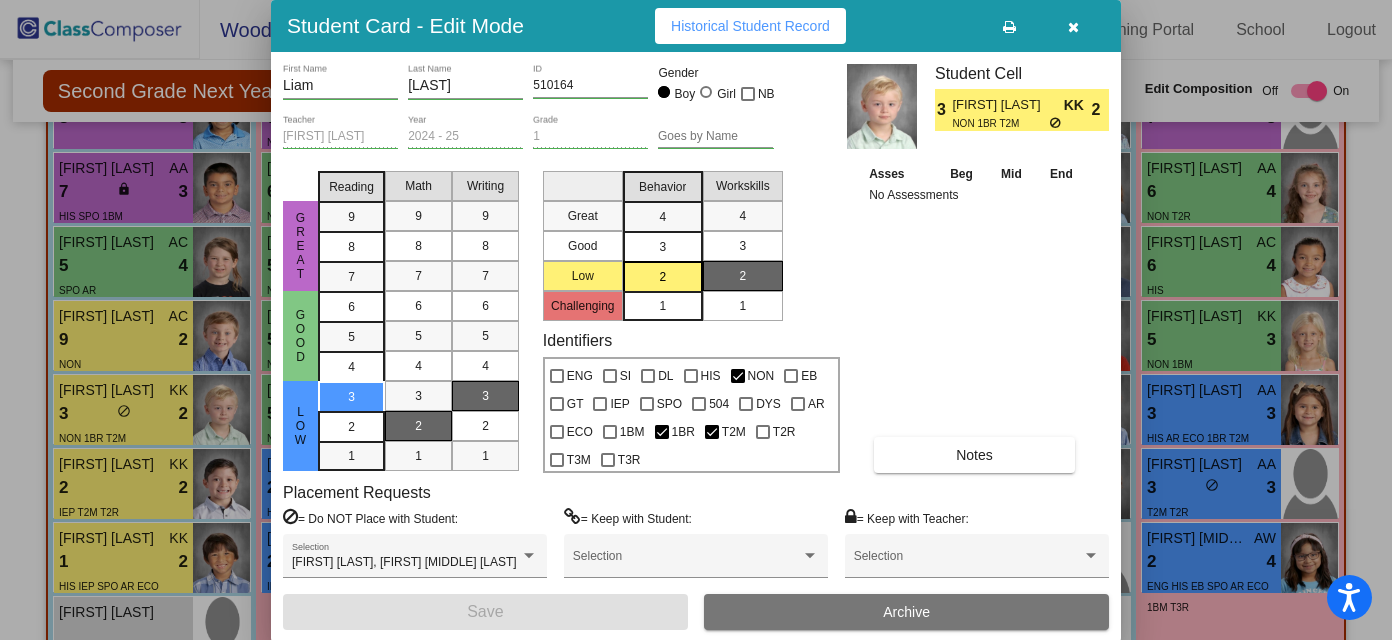 click at bounding box center [1073, 27] 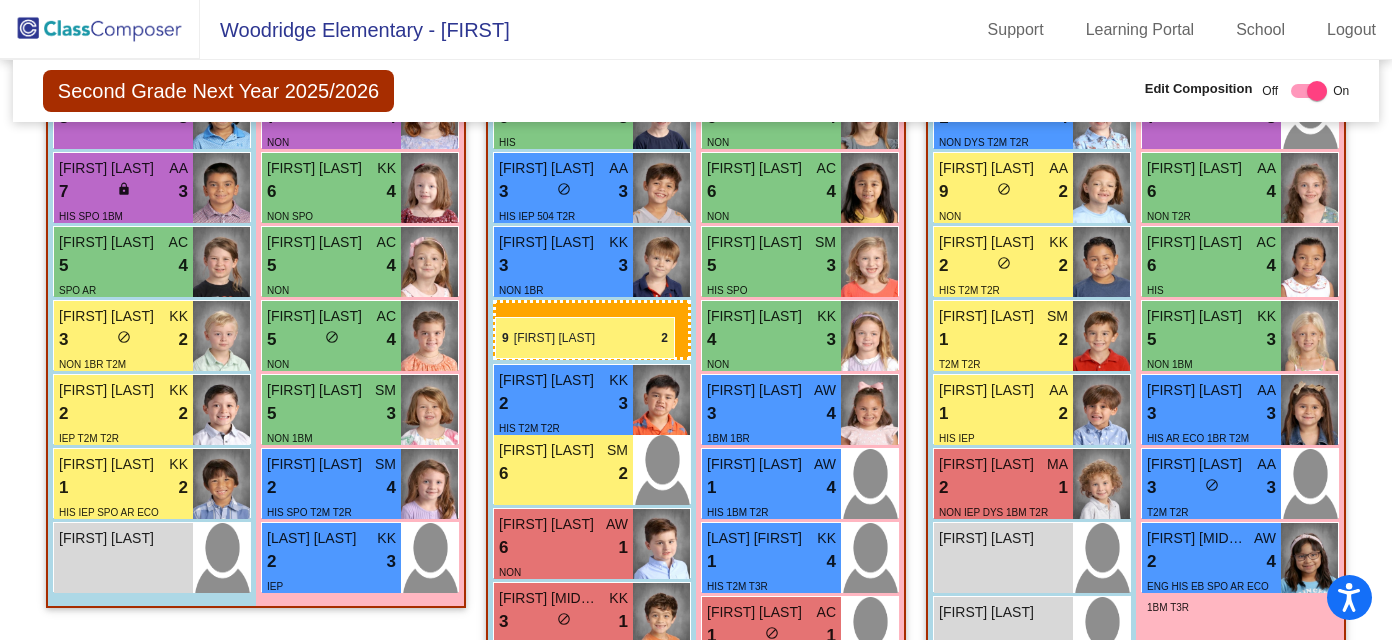 drag, startPoint x: 128, startPoint y: 334, endPoint x: 495, endPoint y: 316, distance: 367.44116 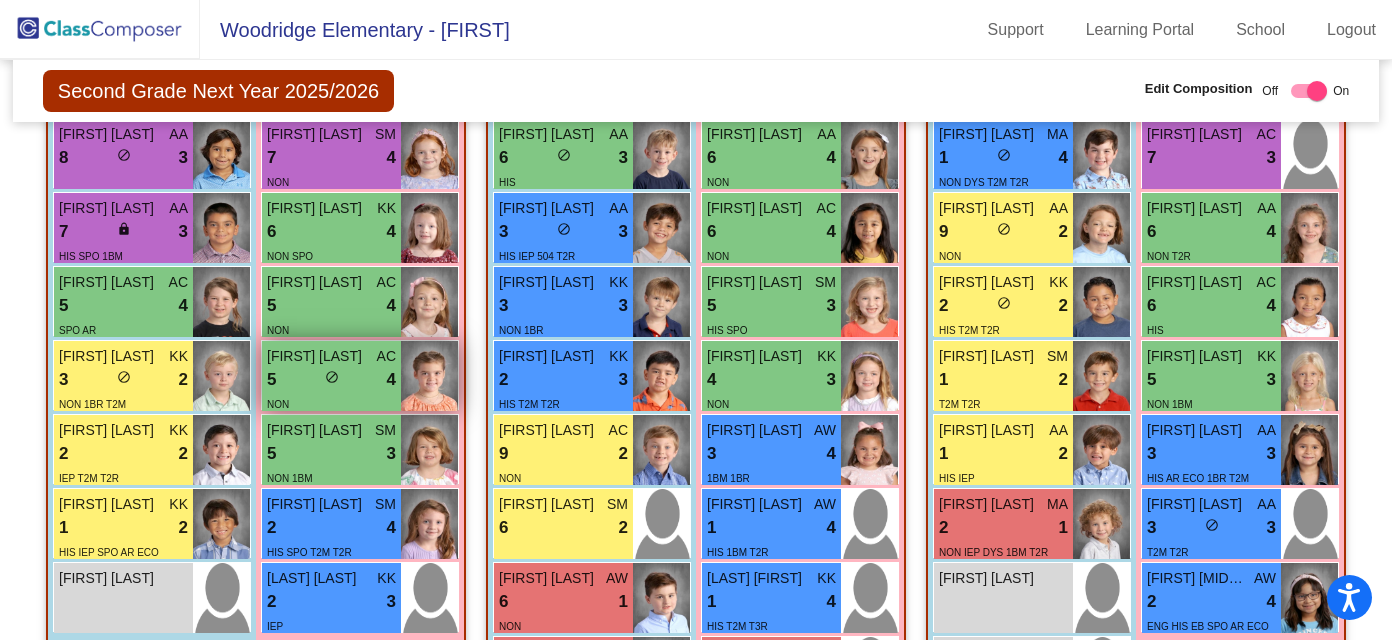 scroll, scrollTop: 2926, scrollLeft: 0, axis: vertical 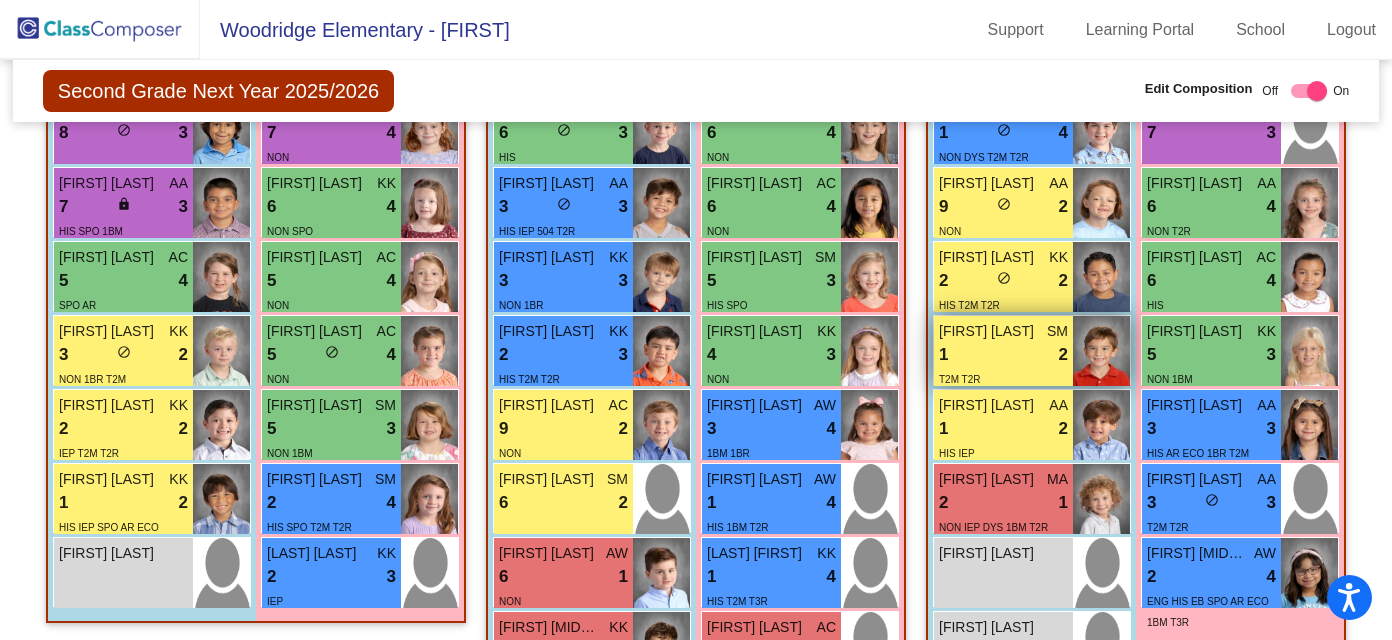 click on "1 lock do_not_disturb_alt 2" at bounding box center [1003, 355] 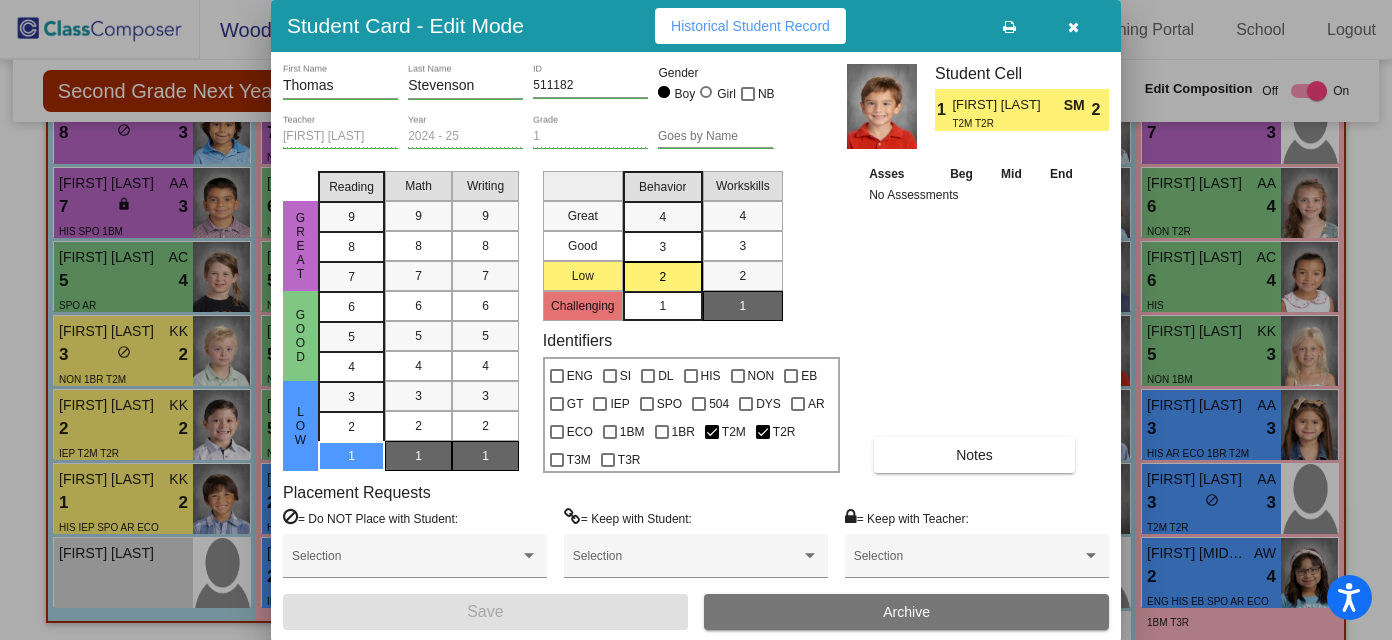 click at bounding box center [1073, 26] 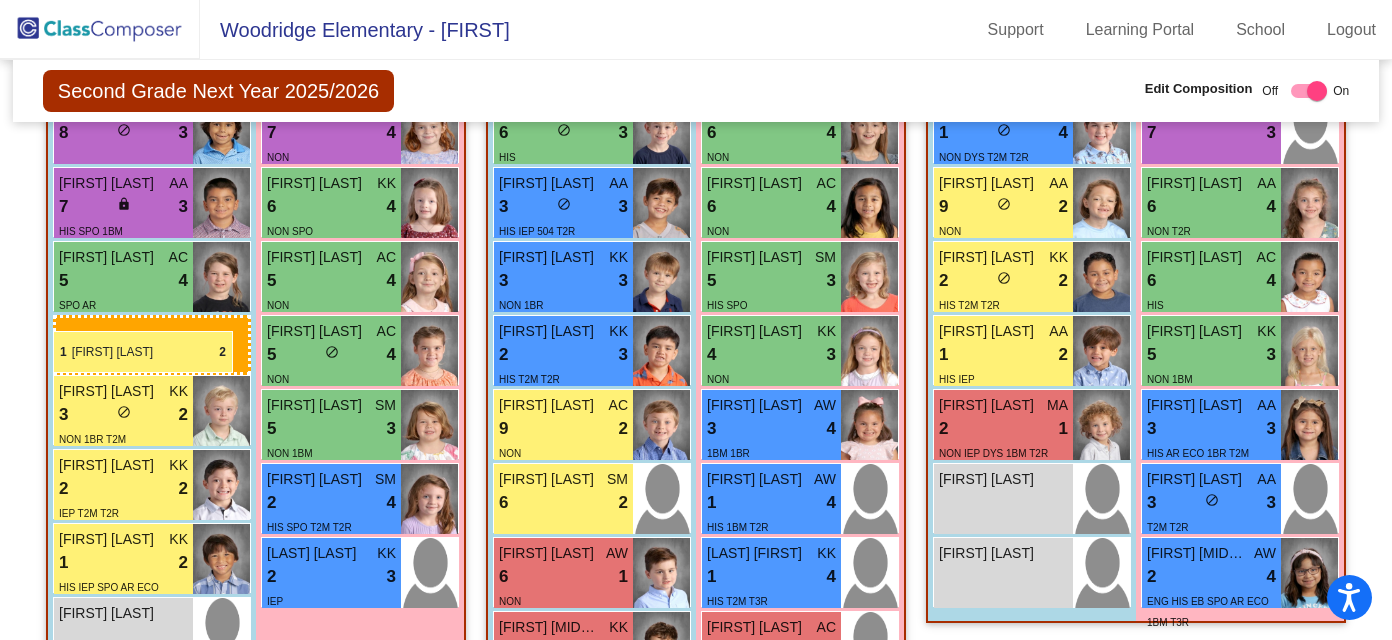 drag, startPoint x: 1067, startPoint y: 356, endPoint x: 53, endPoint y: 331, distance: 1014.30817 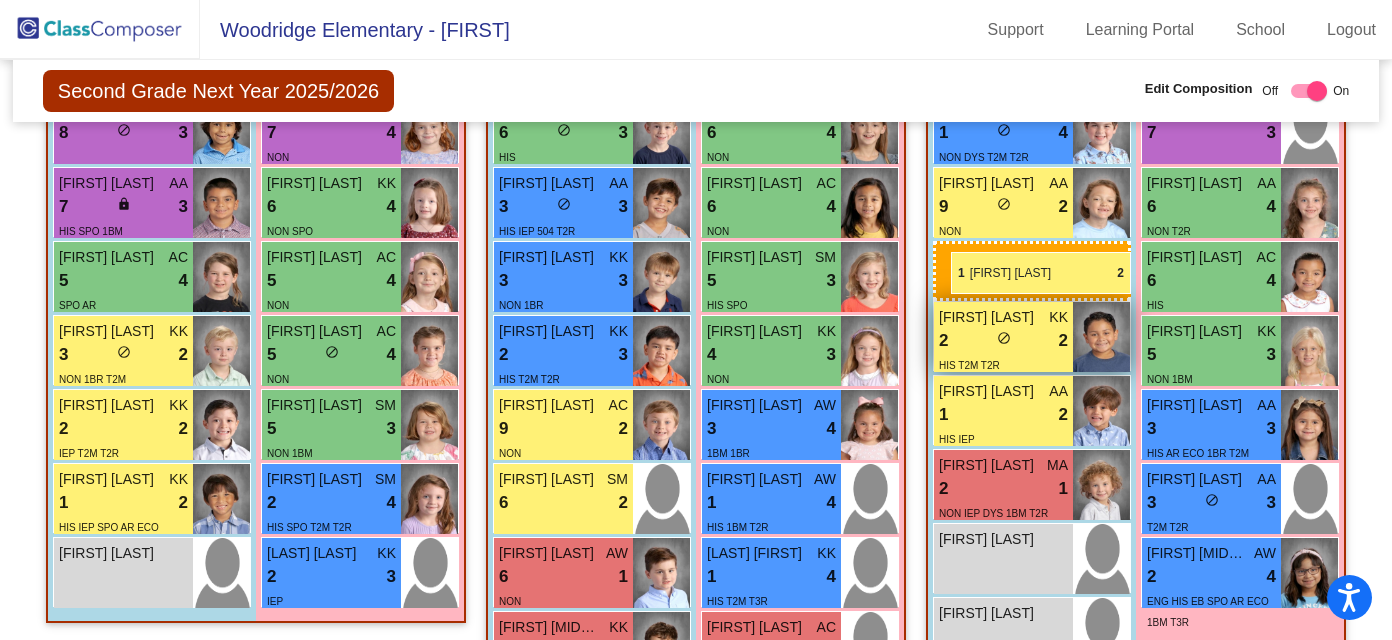 drag, startPoint x: 118, startPoint y: 574, endPoint x: 951, endPoint y: 250, distance: 893.7925 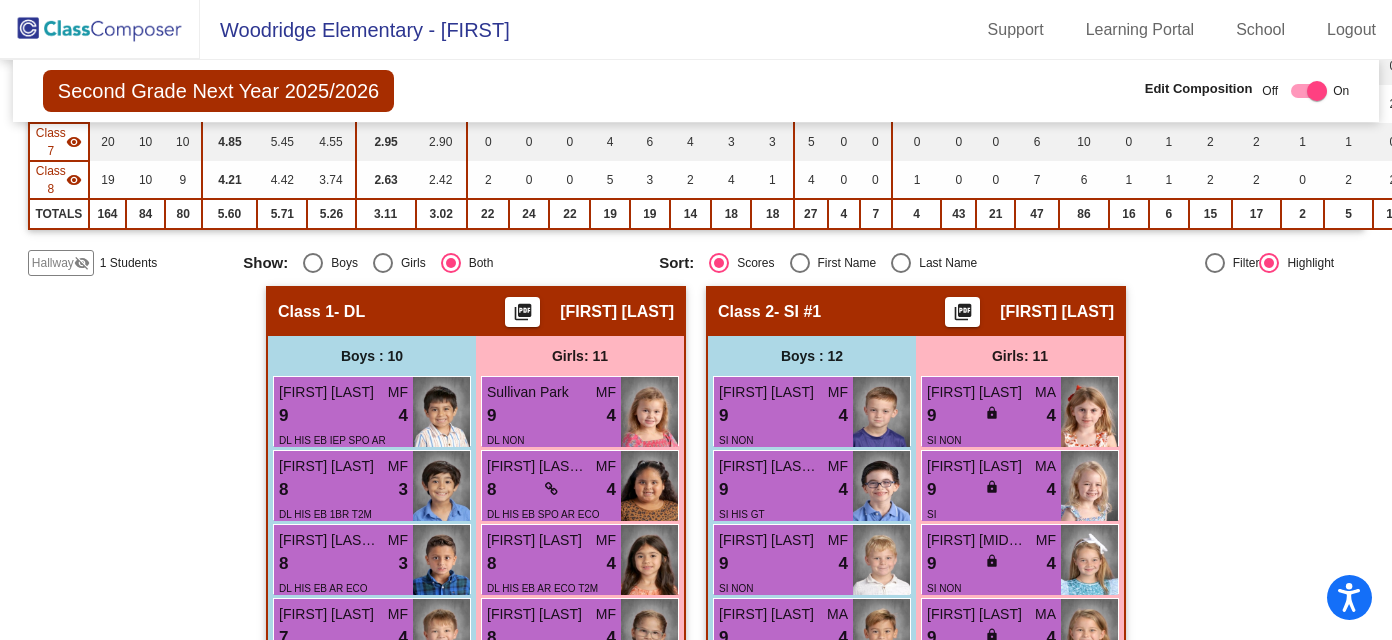 scroll, scrollTop: 0, scrollLeft: 0, axis: both 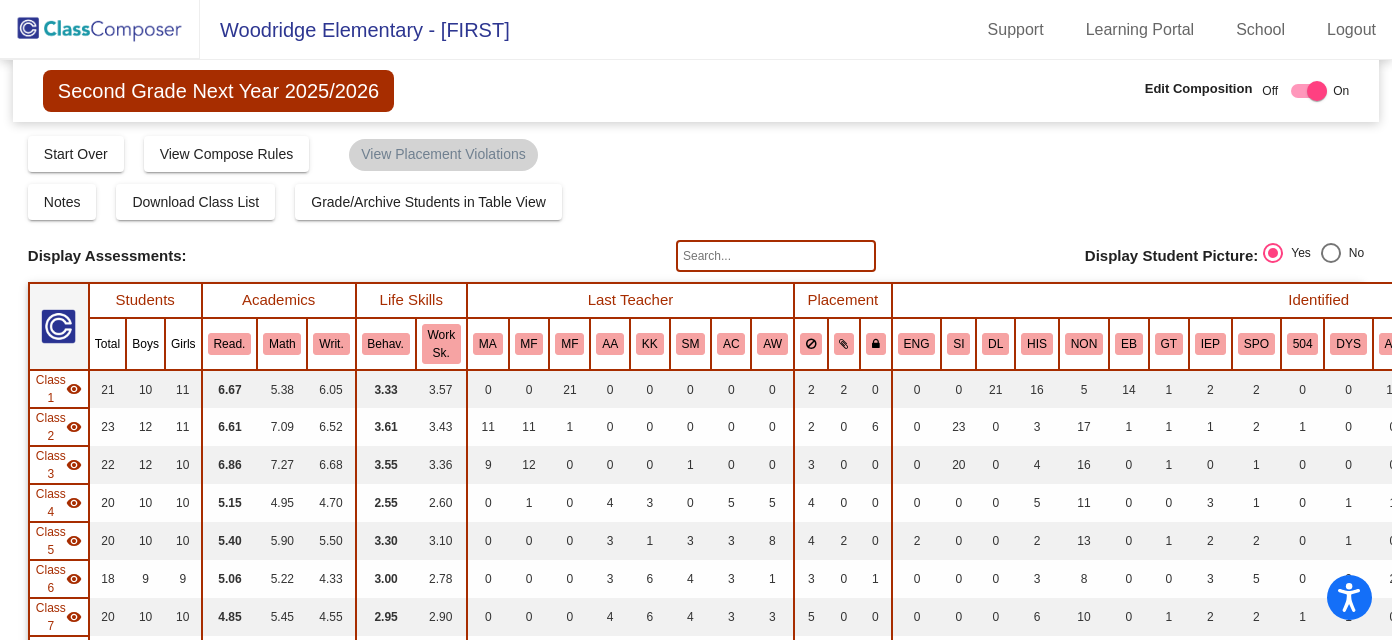 click 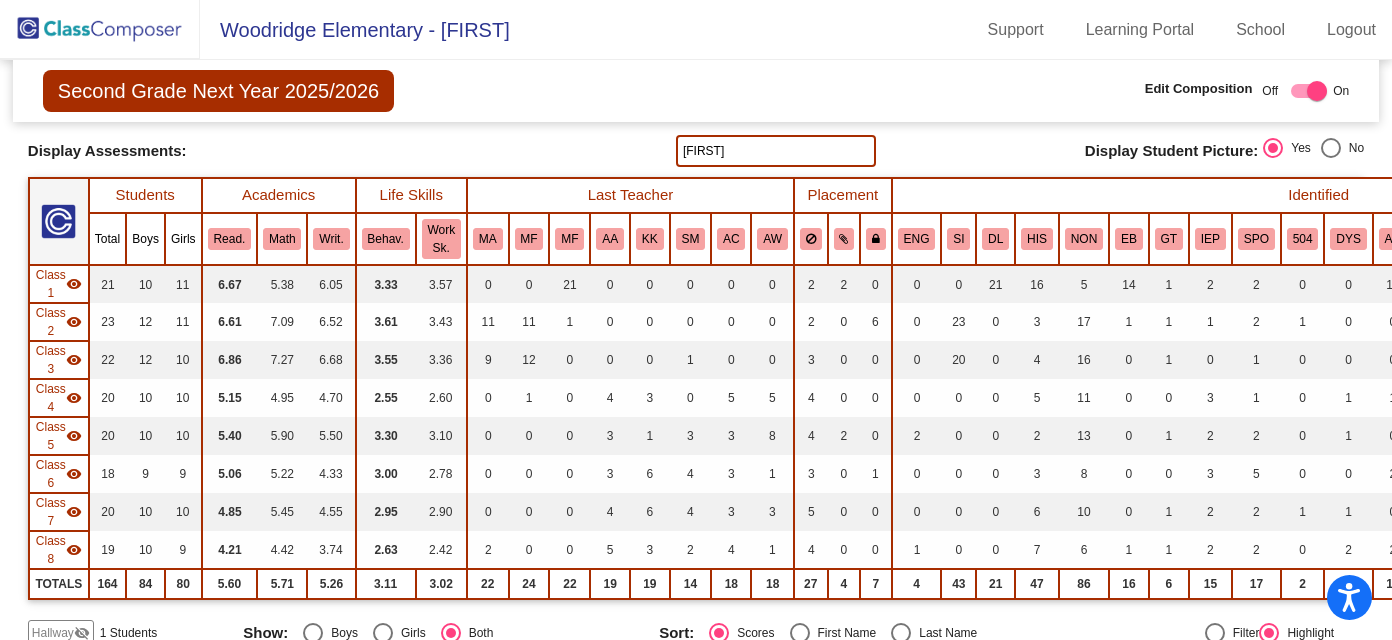 scroll, scrollTop: 0, scrollLeft: 0, axis: both 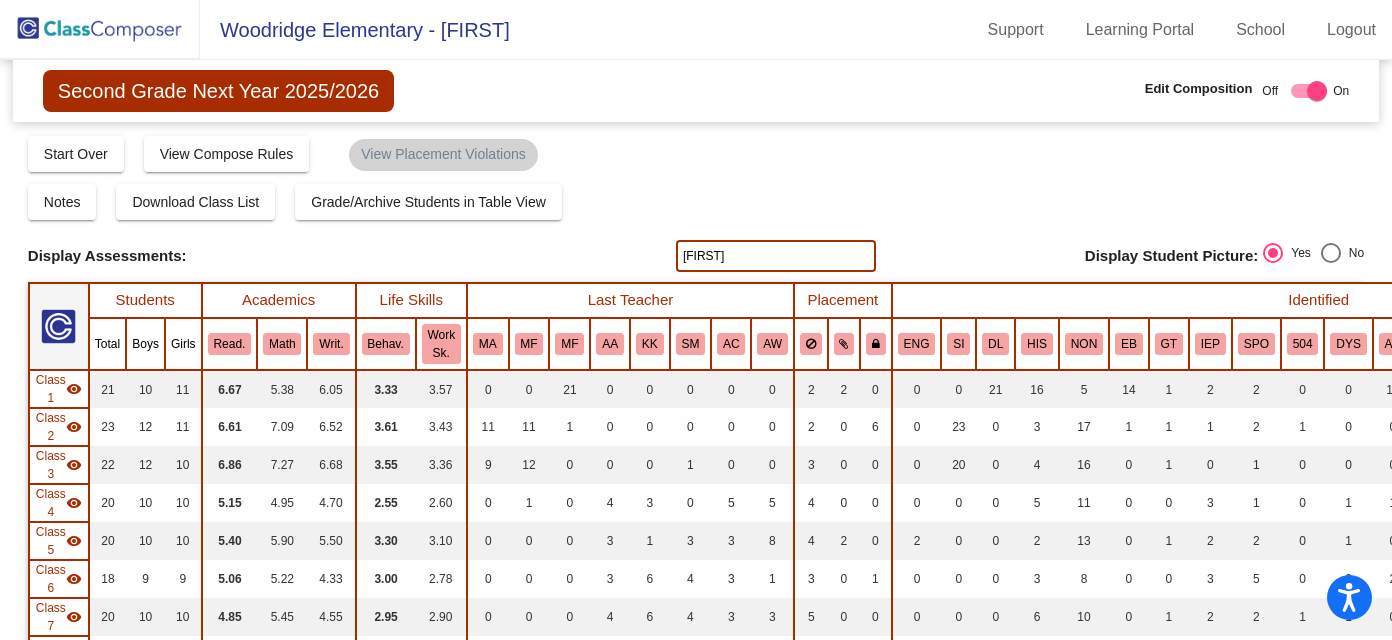 click on "jaxson" 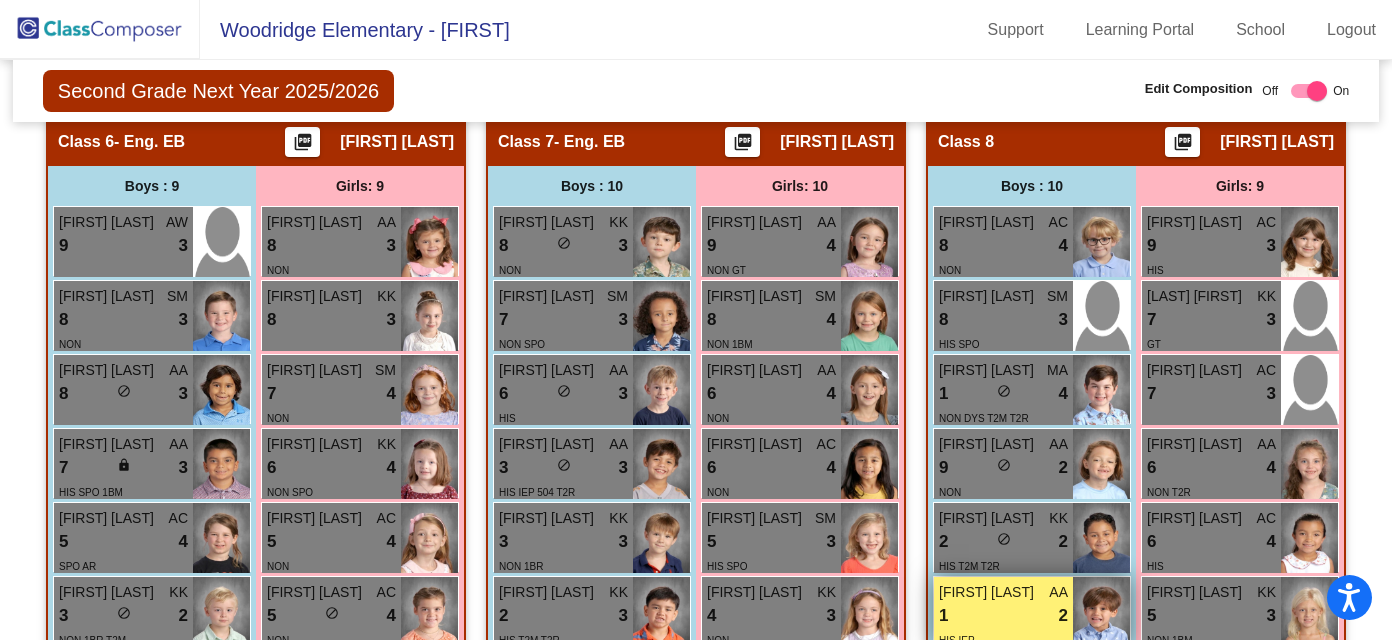 scroll, scrollTop: 2647, scrollLeft: 0, axis: vertical 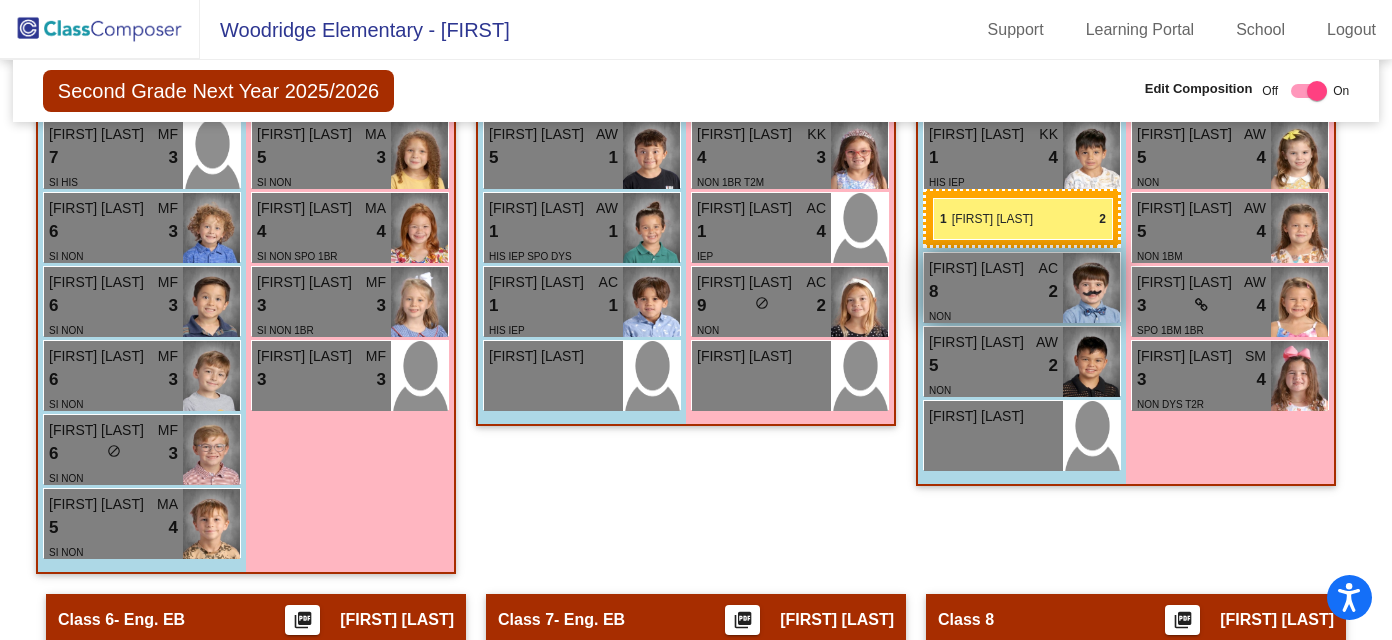 drag, startPoint x: 1045, startPoint y: 624, endPoint x: 932, endPoint y: 197, distance: 441.699 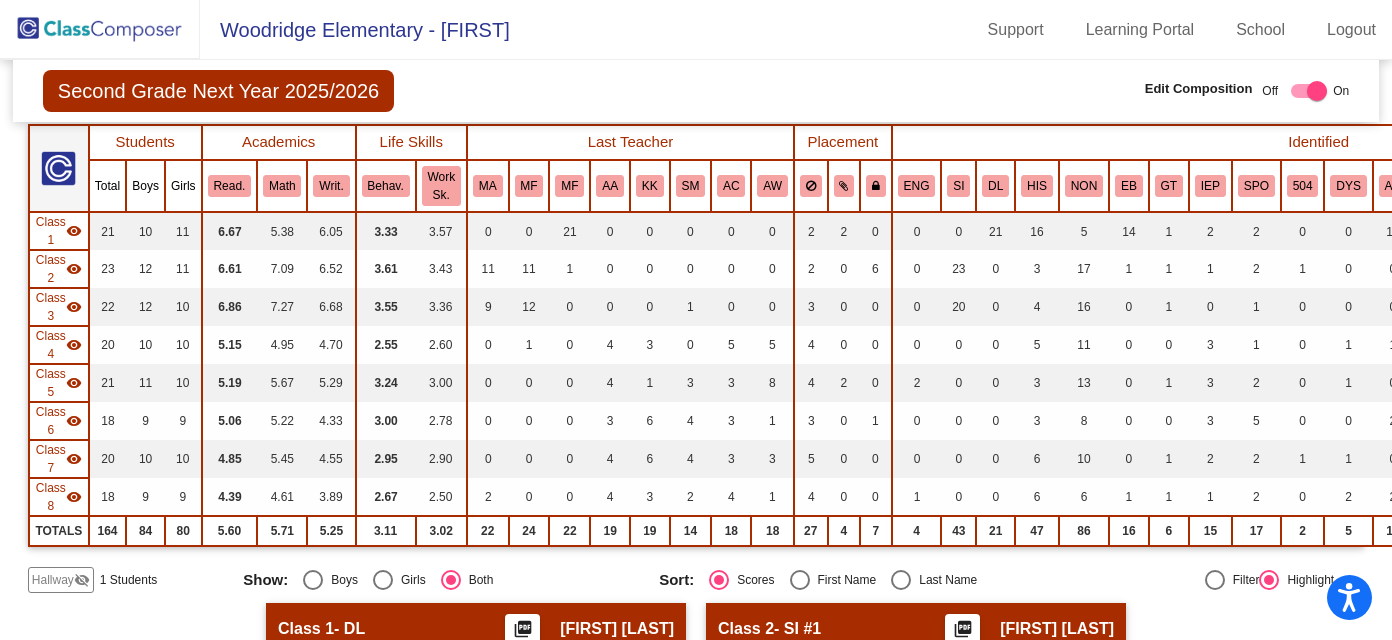 scroll, scrollTop: 0, scrollLeft: 0, axis: both 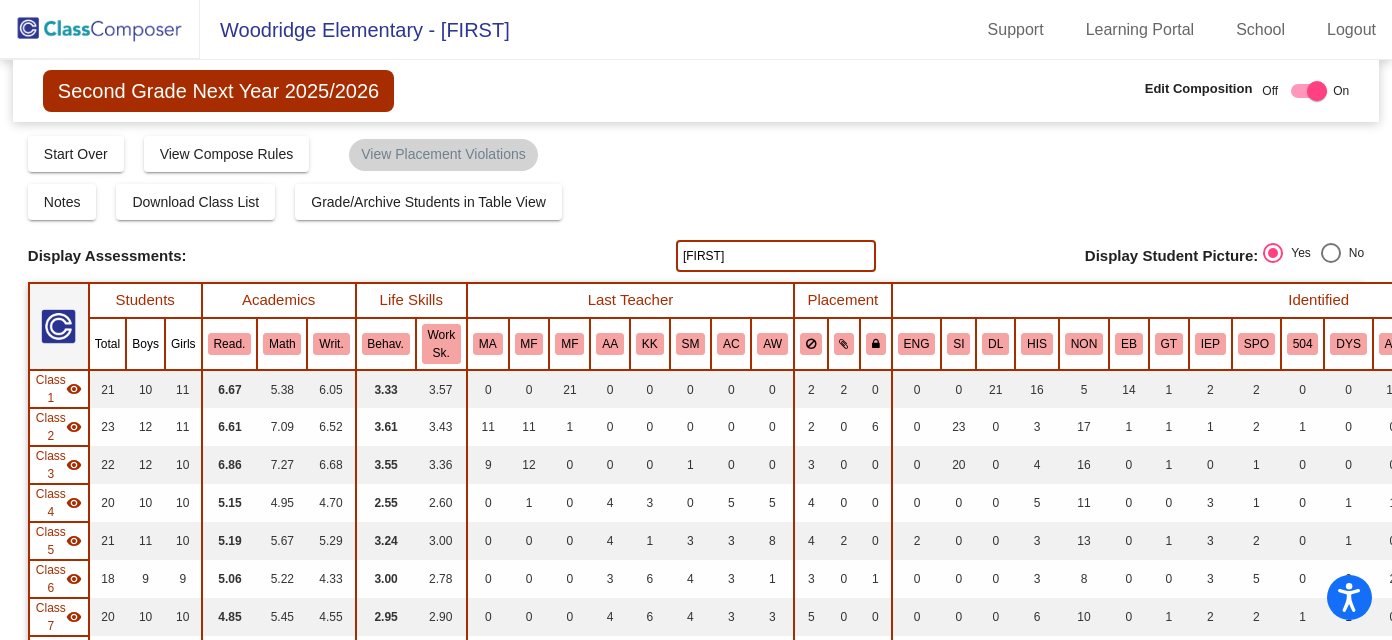 click on "jaxon" 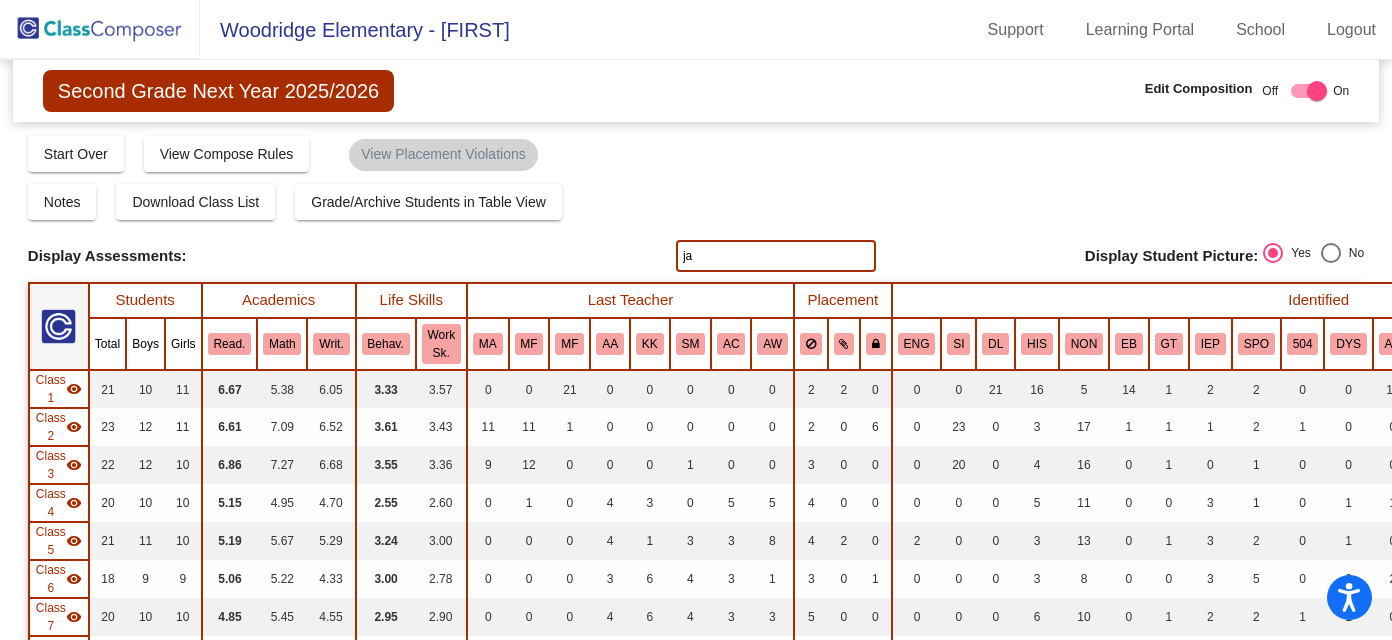 type on "j" 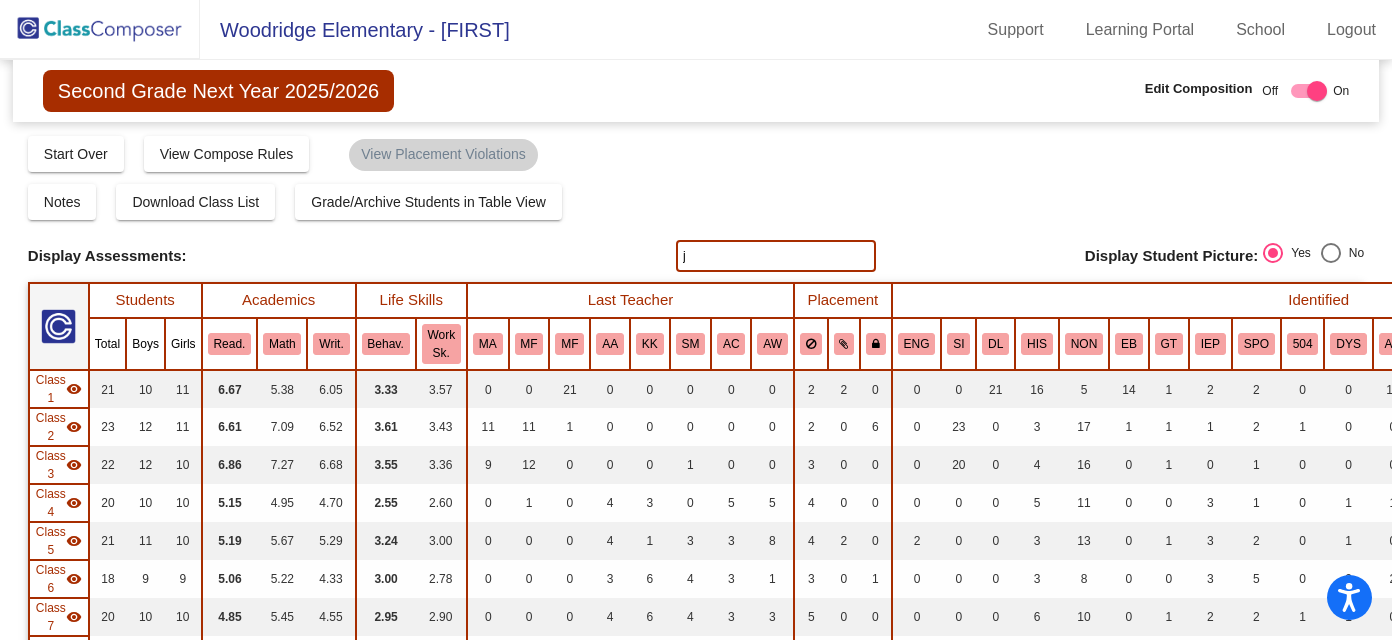 type 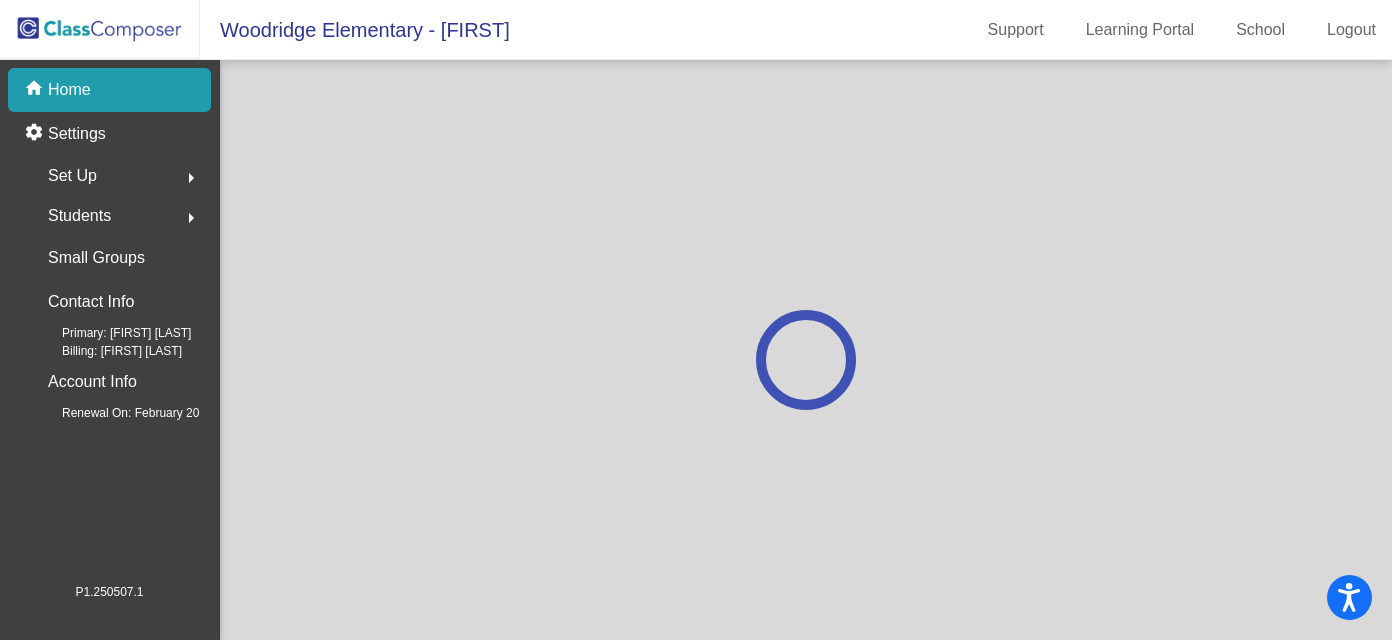 scroll, scrollTop: 0, scrollLeft: 0, axis: both 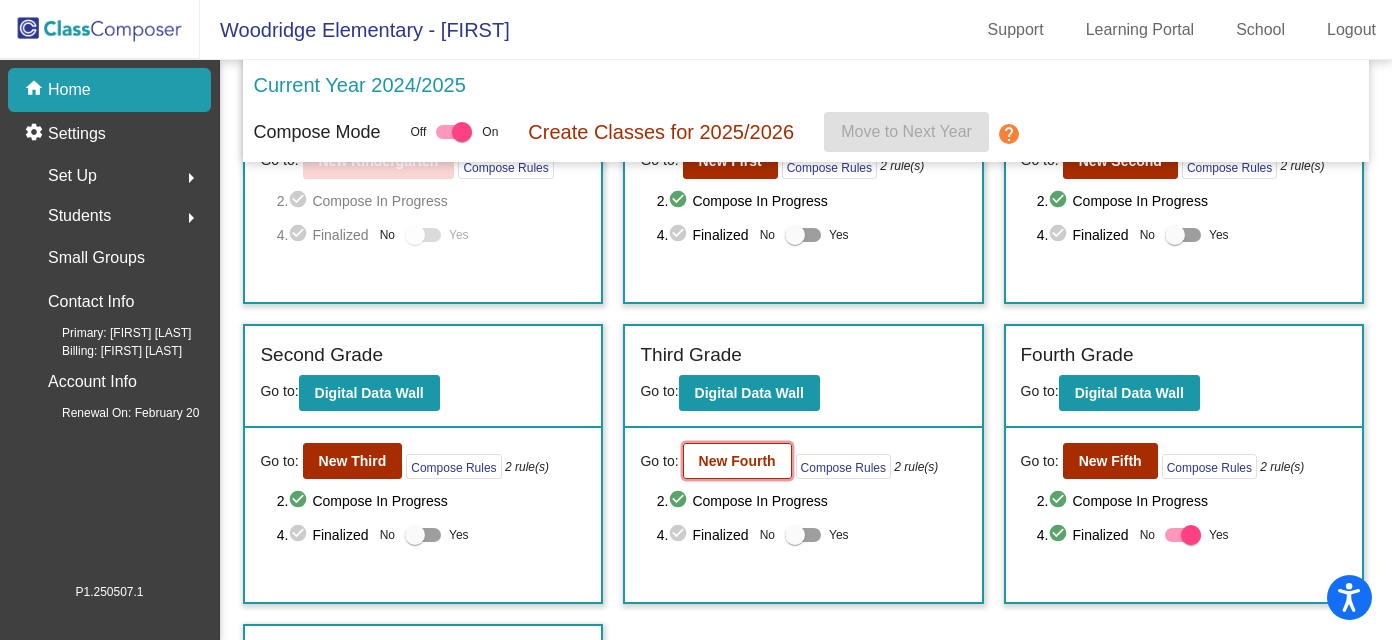 click on "New Fourth" 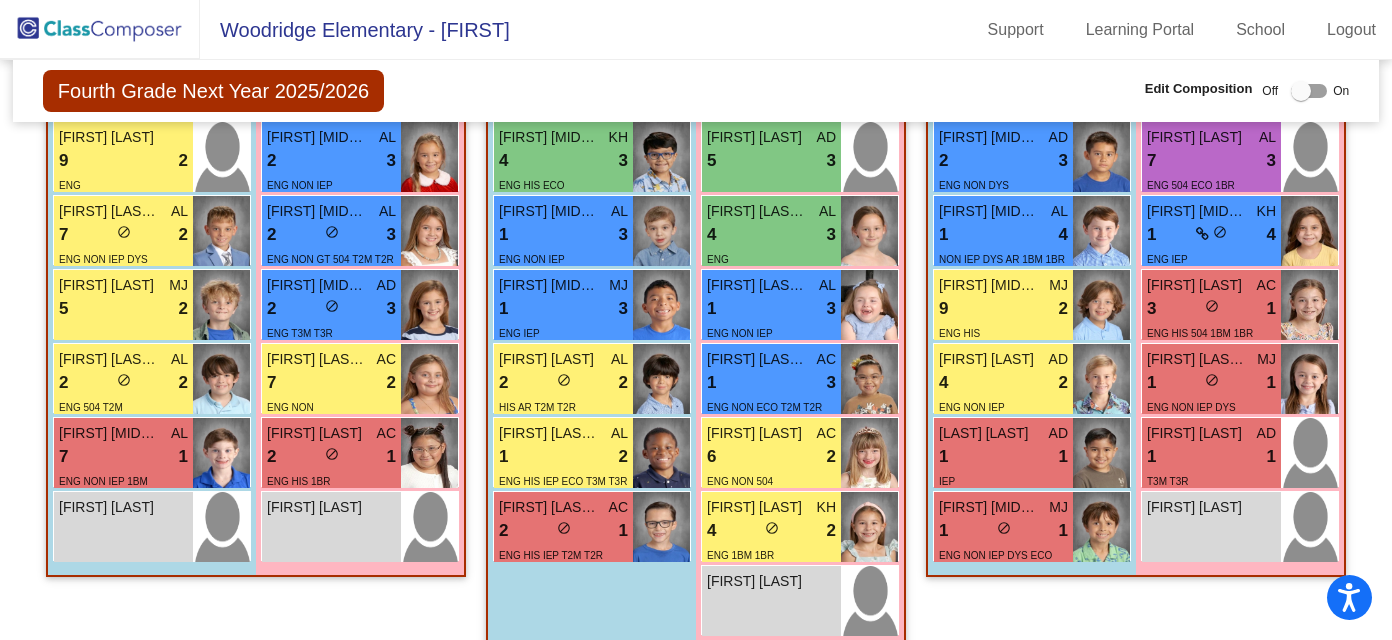 scroll, scrollTop: 3234, scrollLeft: 0, axis: vertical 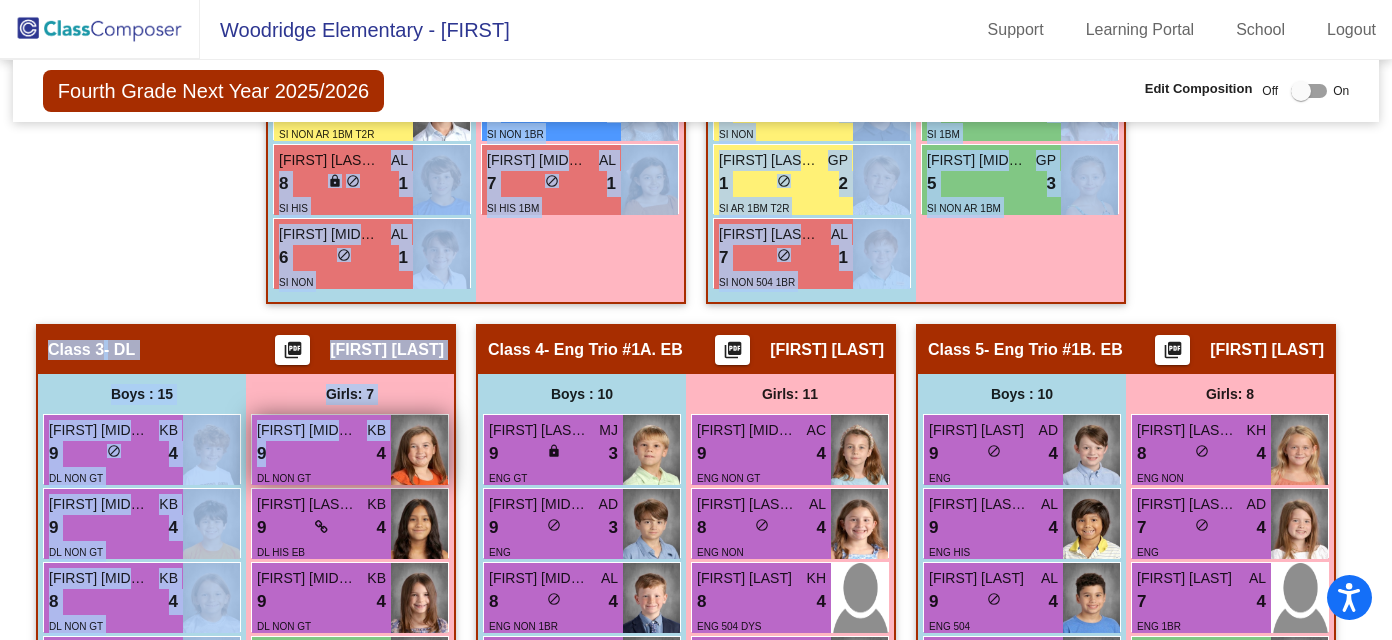 drag, startPoint x: 355, startPoint y: 169, endPoint x: 311, endPoint y: 446, distance: 280.4728 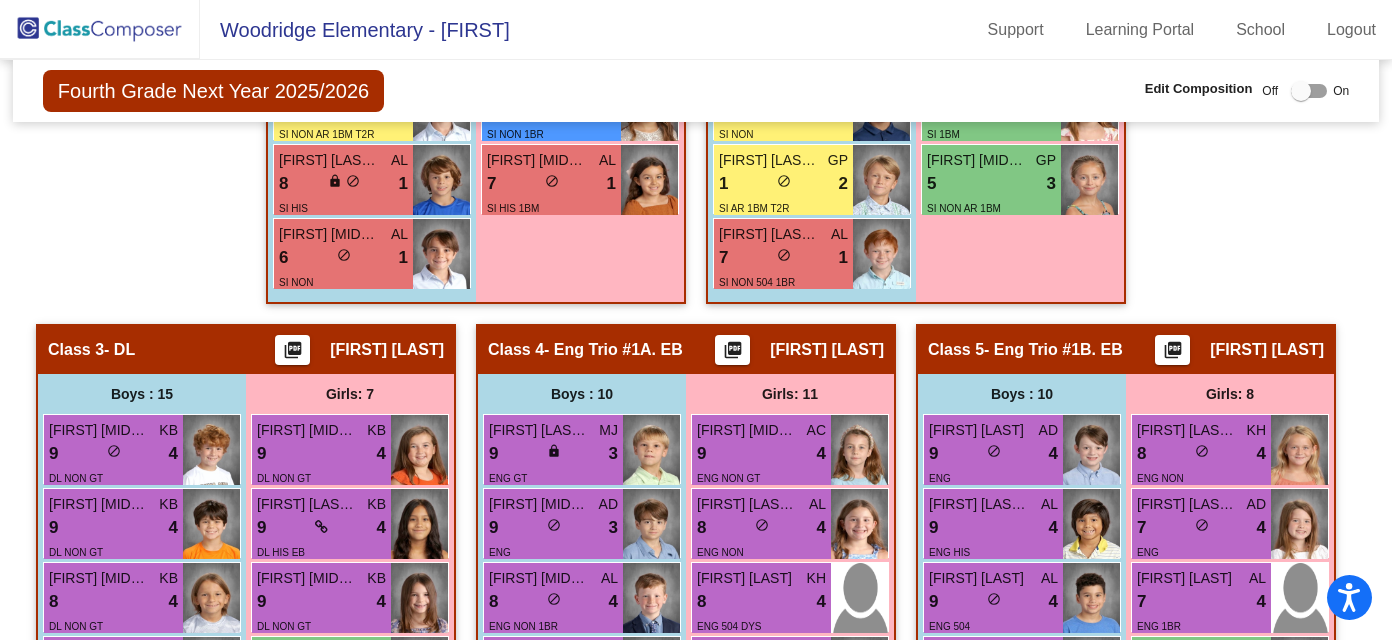 click on "Hallway   - Hallway Class  picture_as_pdf  Add Student  First Name Last Name Student Id  (Recommended)   Boy   Girl   Non Binary Add Close  Boys : 1  Mario Vega lock do_not_disturb_alt Girls: 0   No Students   Class 1   - S! #1  picture_as_pdf Rachel Montelongo  Add Student  First Name Last Name Student Id  (Recommended)   Boy   Girl   Non Binary Add Close  Boys : 11  Barrett Ransom Cole AL 9 lock do_not_disturb_alt 4 SI NON GT Lucas Phelps Naugher GP 8 lock do_not_disturb_alt 4 SI NON GT Theodore Douglas Ware AL 8 lock do_not_disturb_alt 3 SI NON T2M Rex Bastian Schramek GP 8 lock do_not_disturb_alt 3 SI NON Shepherd Doty Mackerer GP 6 lock do_not_disturb_alt 3 SI NON IEP SPO Isaac Santiago Gonzalez AL 4 lock do_not_disturb_alt 4 SI HIS SPO 504 ECO Austin Harrison Kroll GP 4 lock do_not_disturb_alt 3 SI HIS GT 504 AR Tennyson James Haak AL 3 lock do_not_disturb_alt 4 SI NON 1BR Charles Trebes III Sasser GP 3 lock do_not_disturb_alt 2 SI NON AR 1BM T2R Rixon Burkit Rodriguez AL 8 lock do_not_disturb_alt" 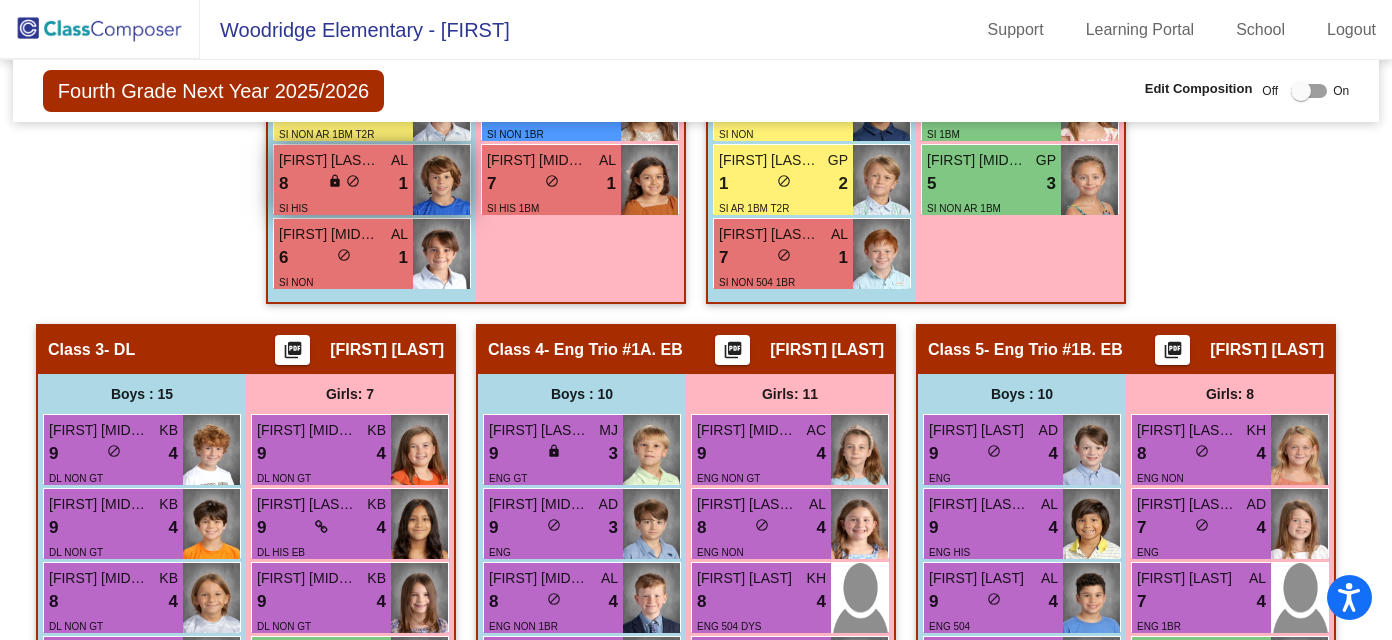 click on "lock" at bounding box center (335, 181) 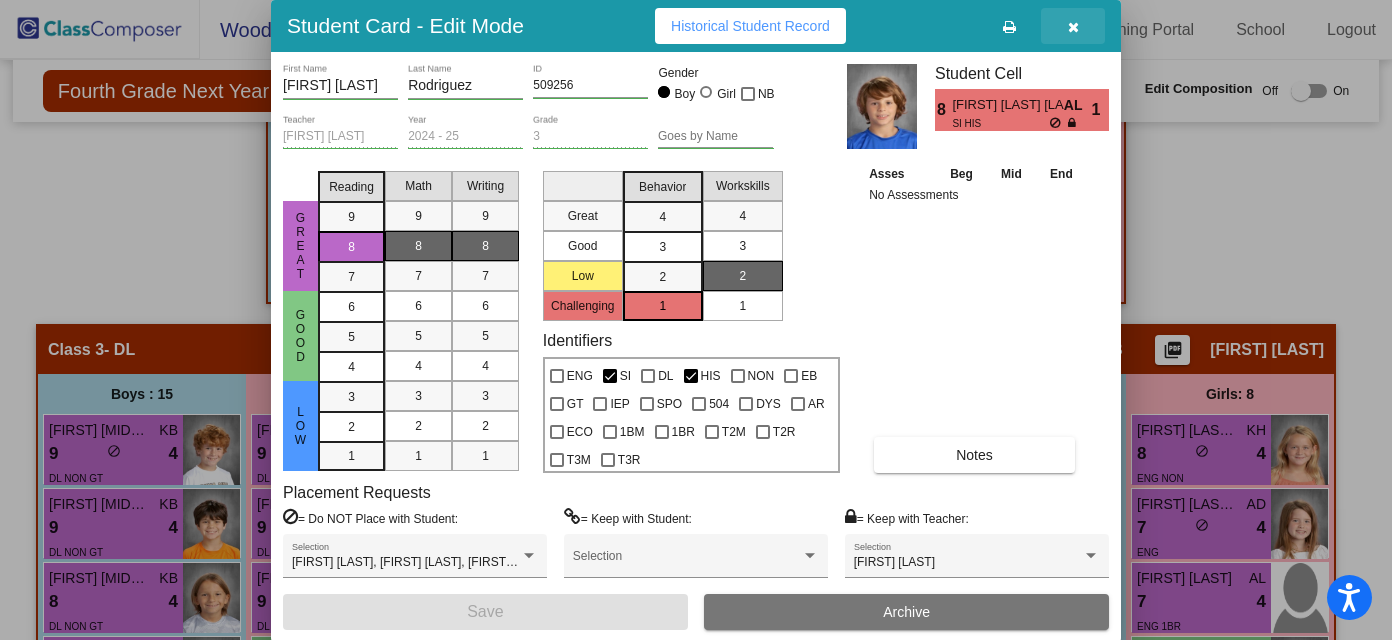 click at bounding box center [1073, 26] 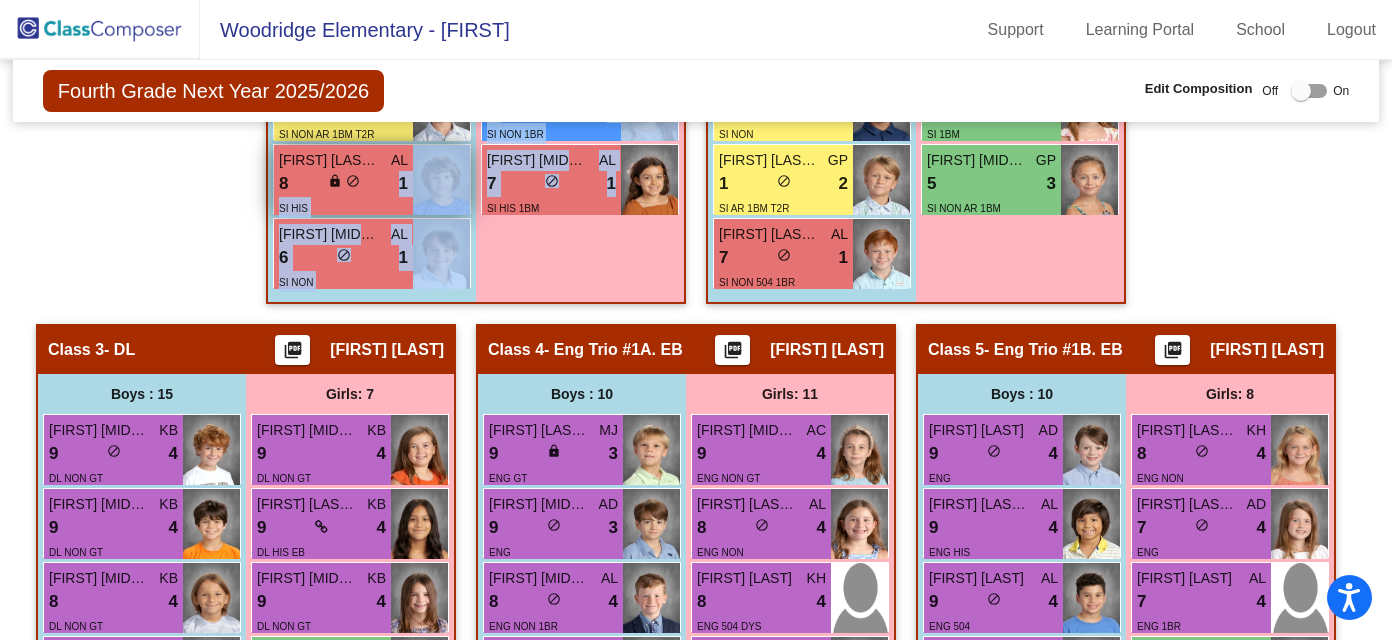drag, startPoint x: 366, startPoint y: 179, endPoint x: 463, endPoint y: 196, distance: 98.478424 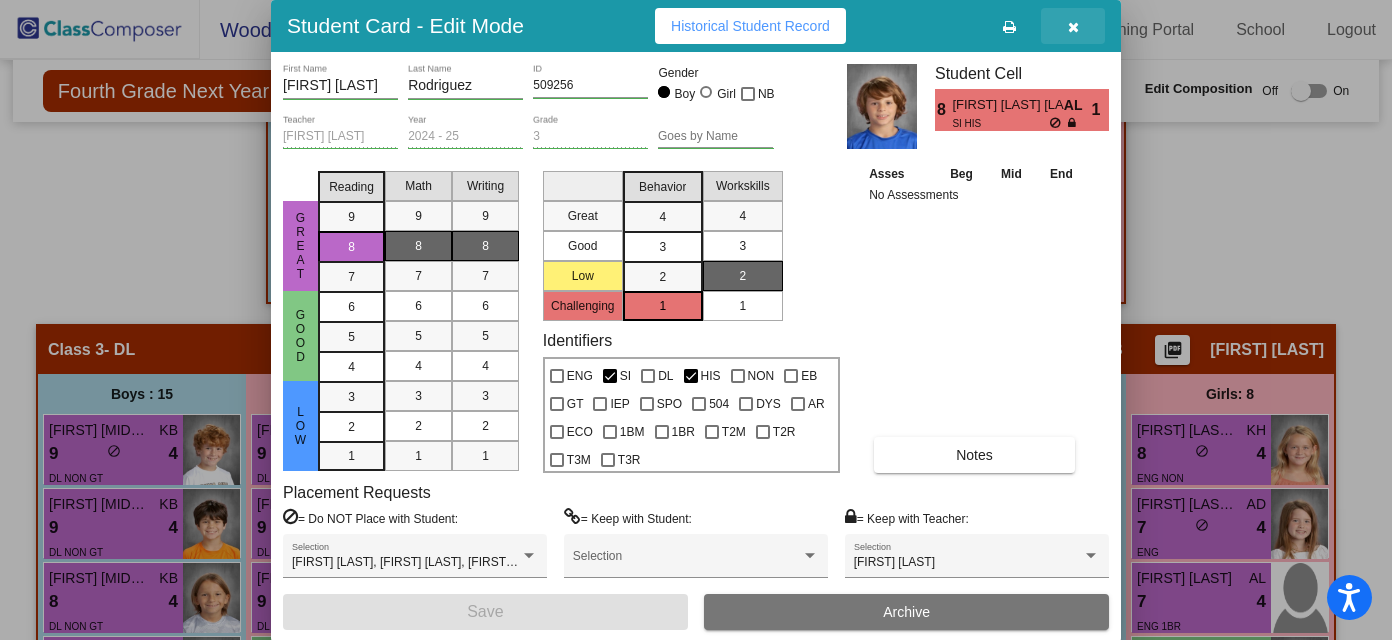 click at bounding box center [1073, 27] 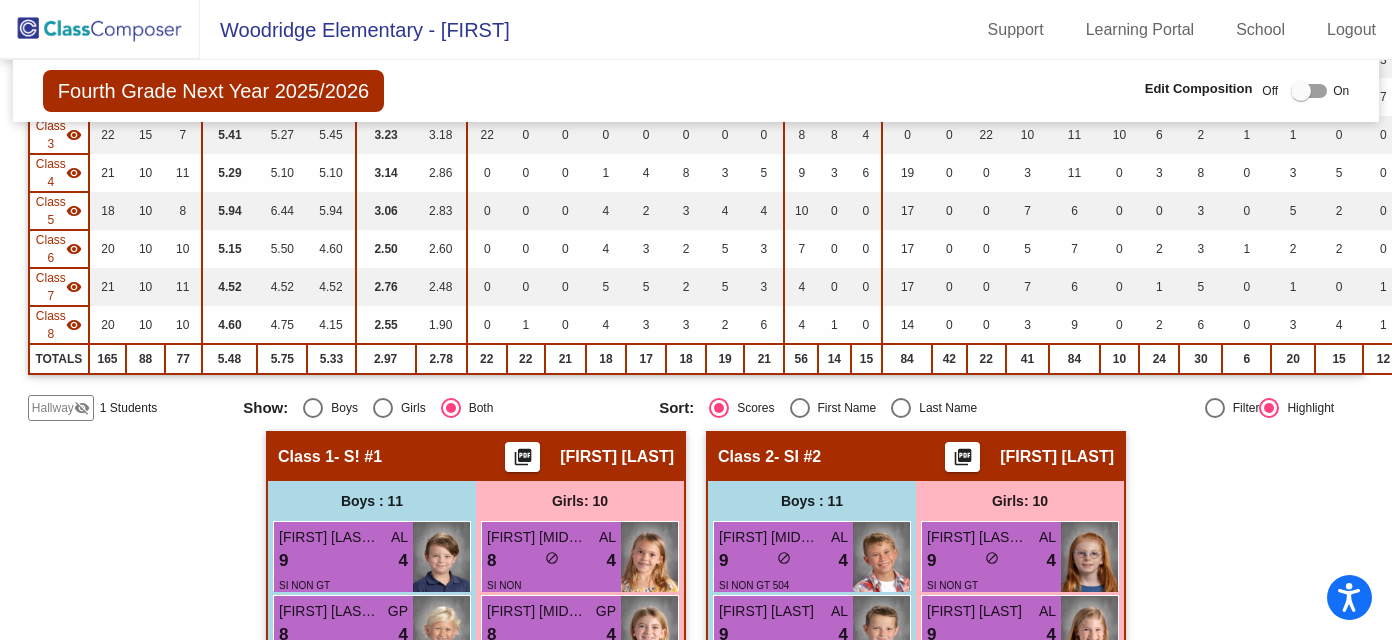 scroll, scrollTop: 0, scrollLeft: 0, axis: both 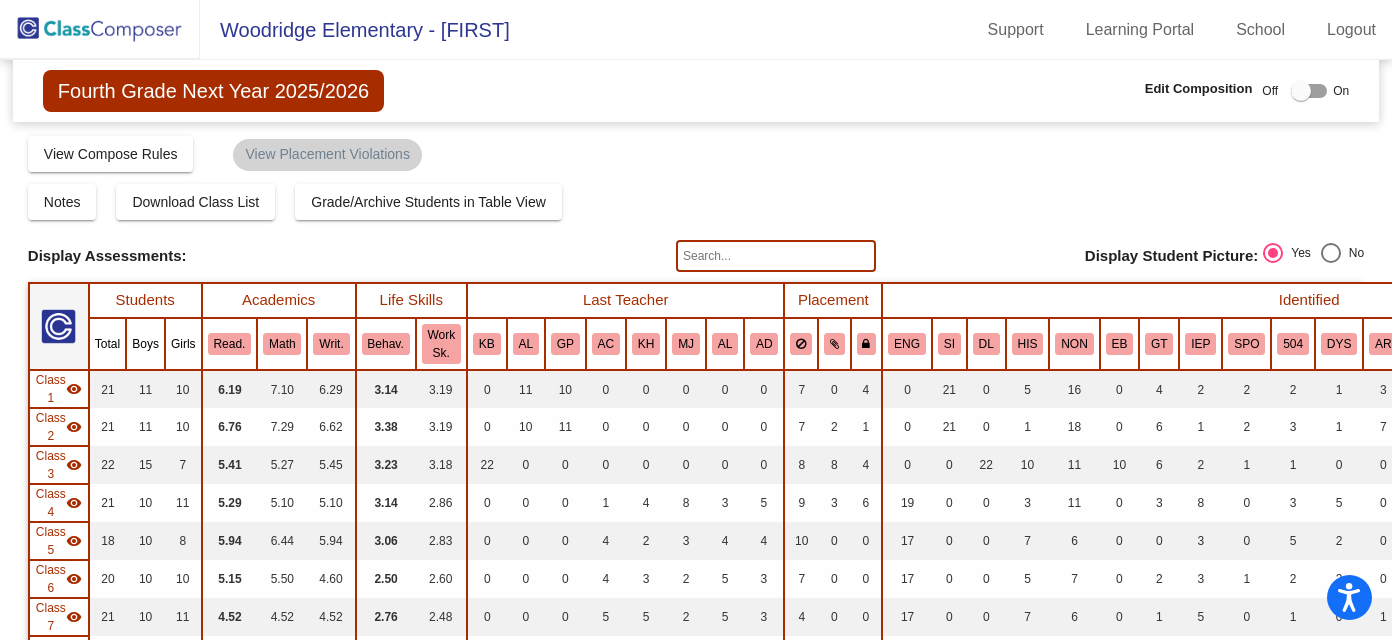 click at bounding box center (1301, 91) 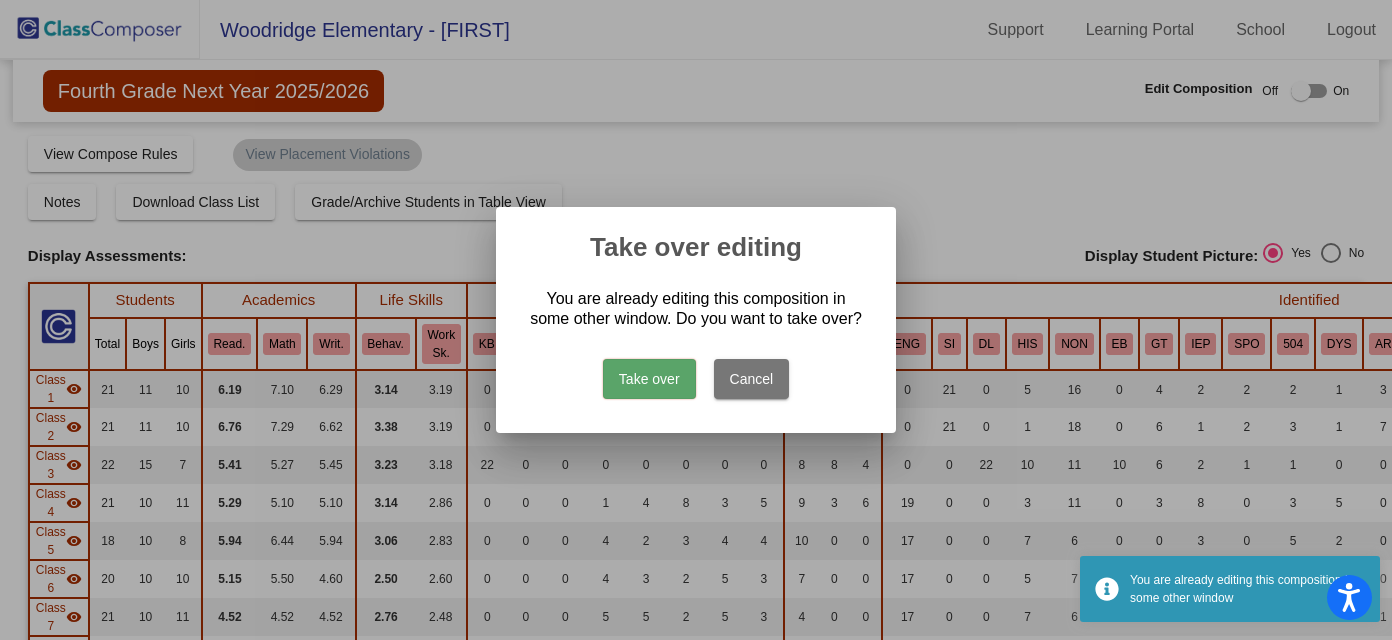 click on "Take over" at bounding box center [649, 379] 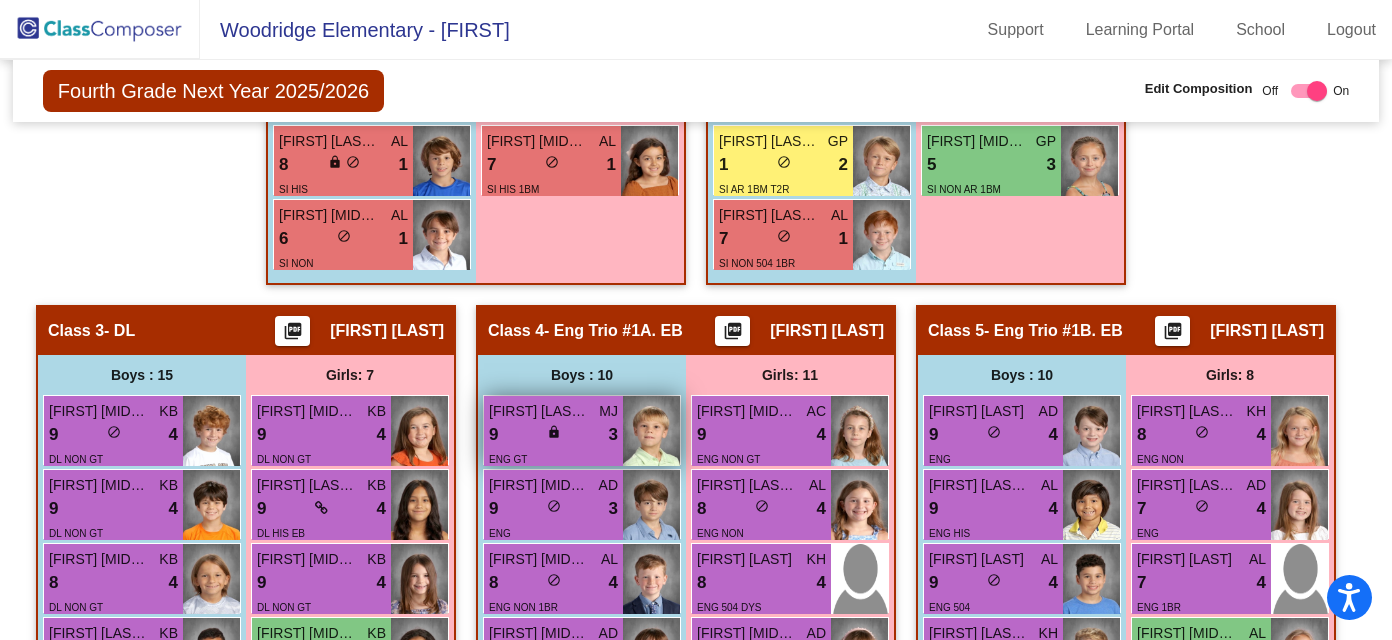 scroll, scrollTop: 1401, scrollLeft: 0, axis: vertical 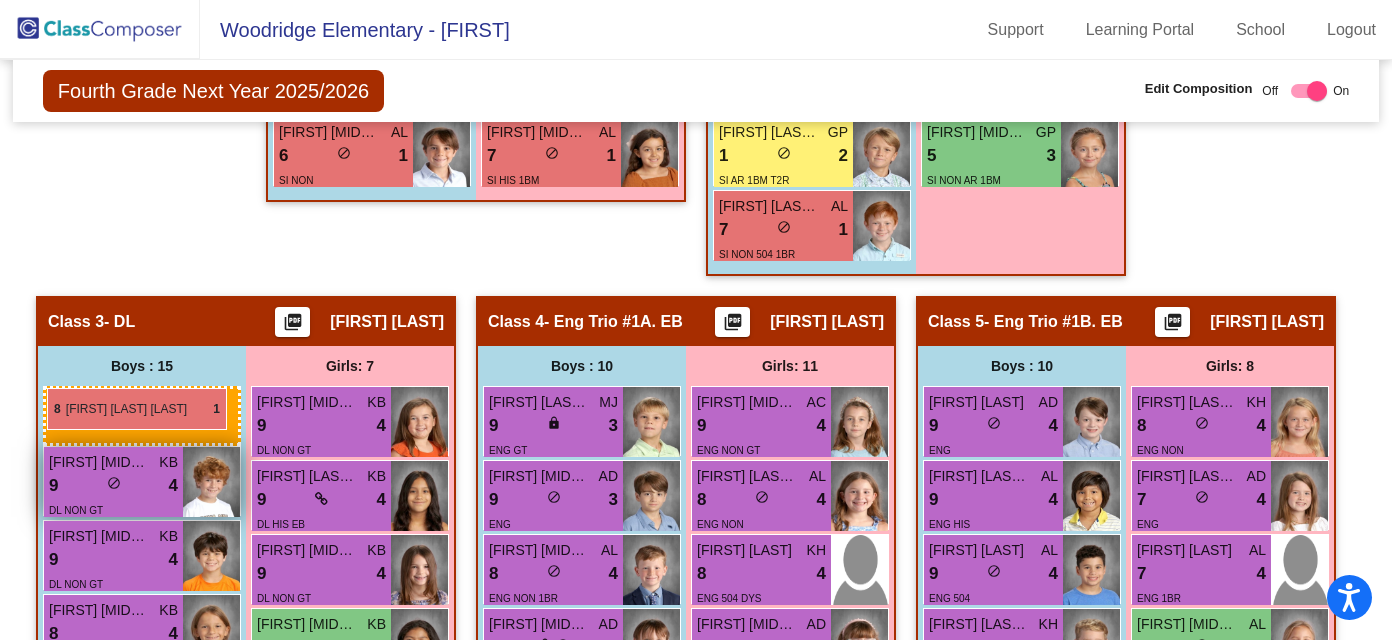 drag, startPoint x: 358, startPoint y: 165, endPoint x: 45, endPoint y: 391, distance: 386.06348 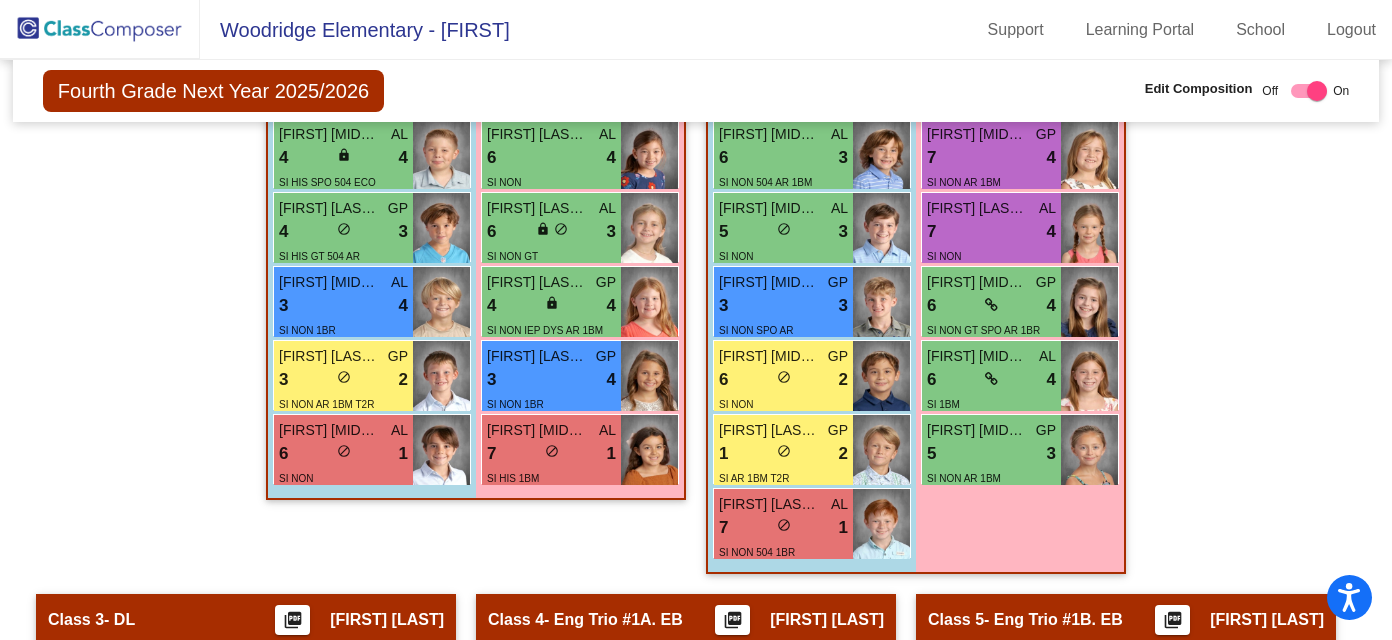 scroll, scrollTop: 1099, scrollLeft: 0, axis: vertical 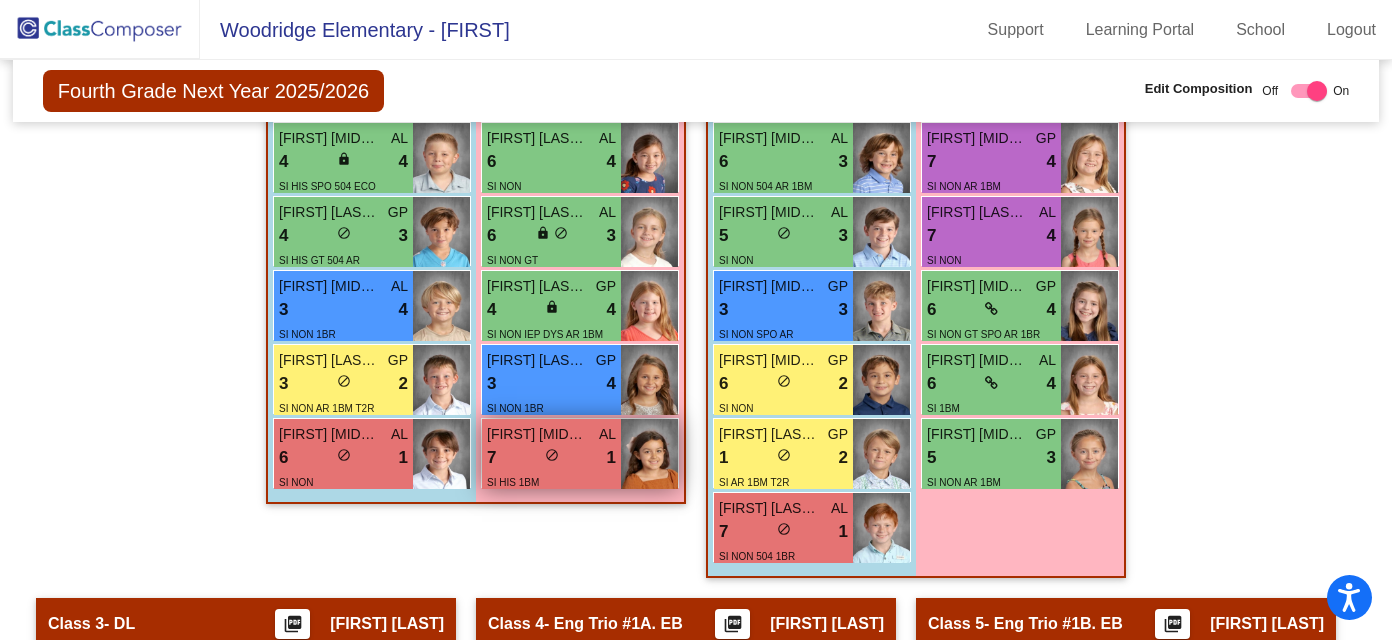 click on "7 lock do_not_disturb_alt 1" at bounding box center [551, 458] 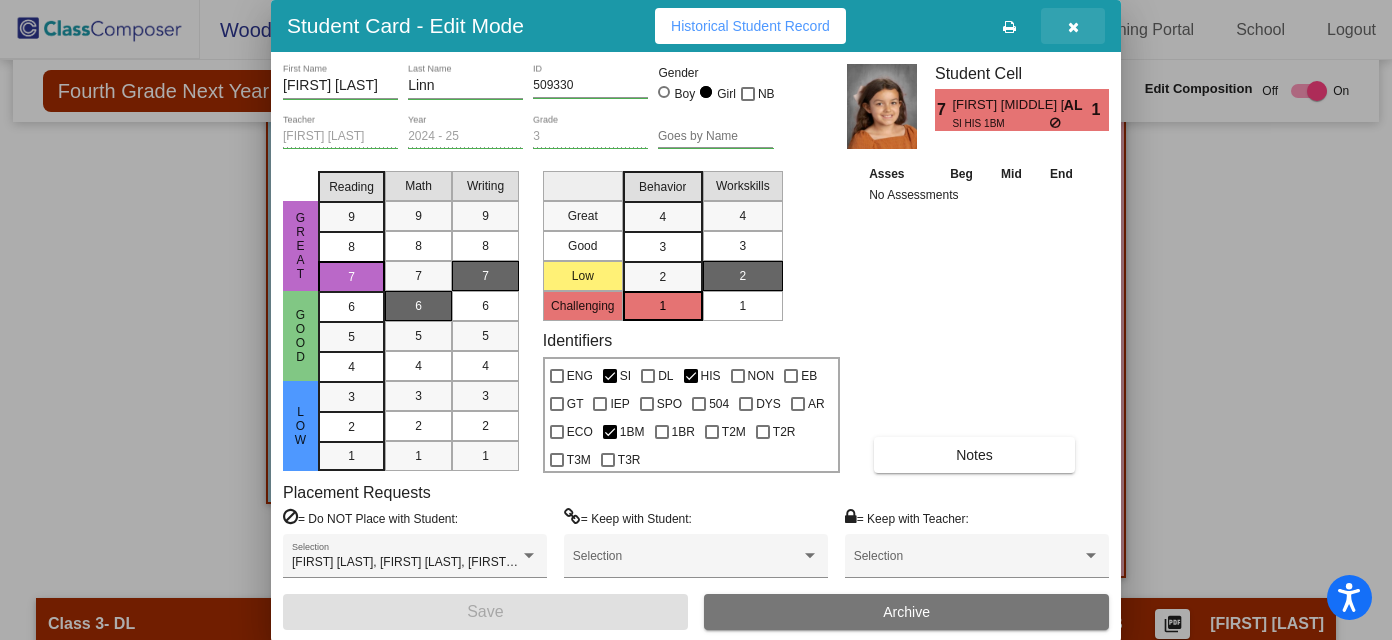 click at bounding box center [1073, 27] 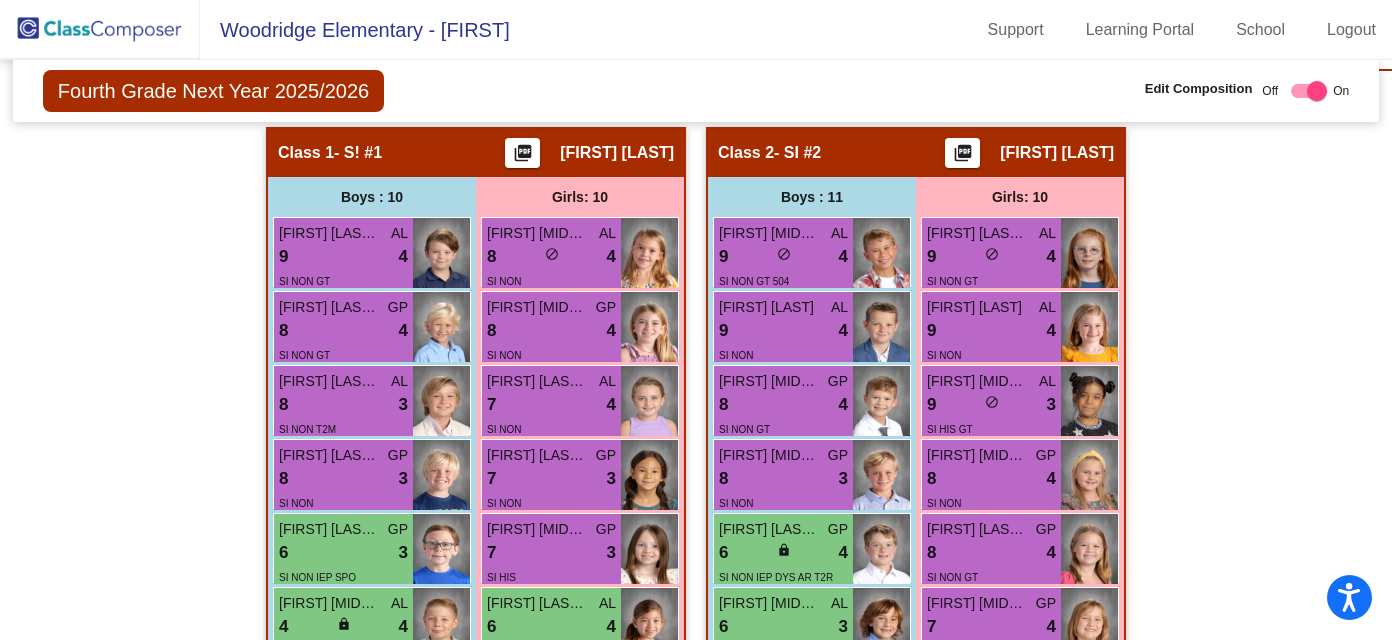 scroll, scrollTop: 626, scrollLeft: 0, axis: vertical 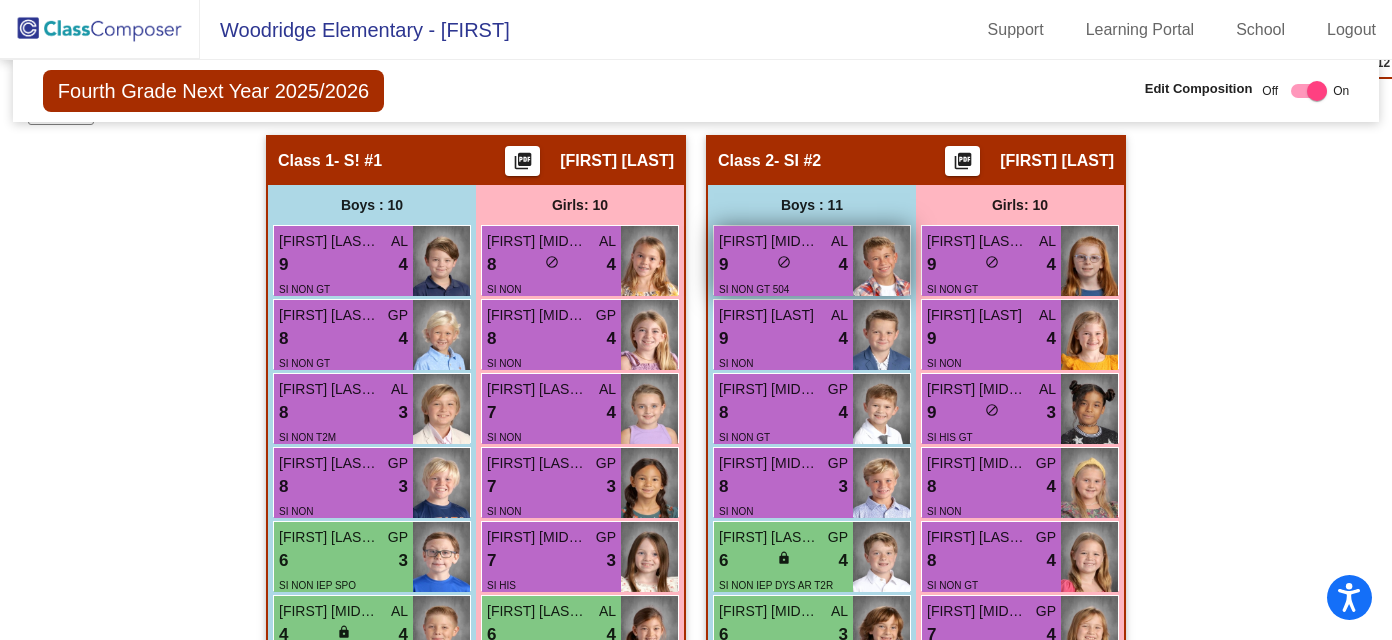 click on "AL" at bounding box center [839, 241] 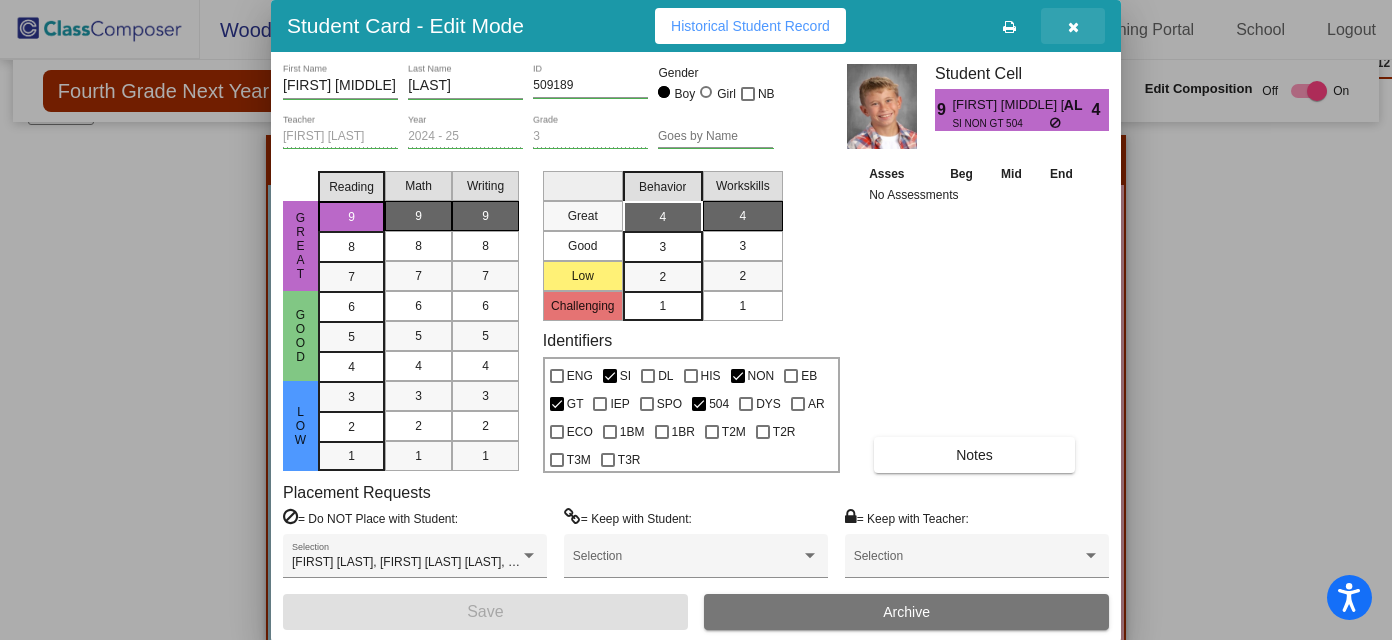 click at bounding box center [1073, 27] 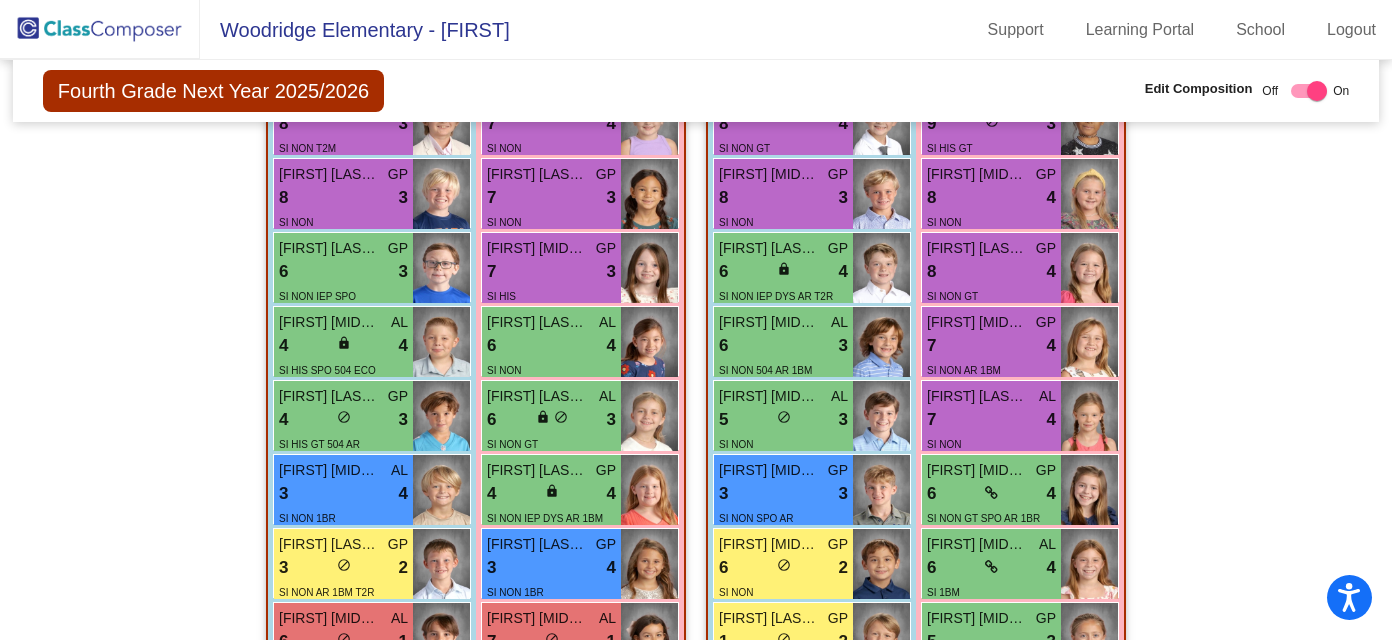scroll, scrollTop: 951, scrollLeft: 0, axis: vertical 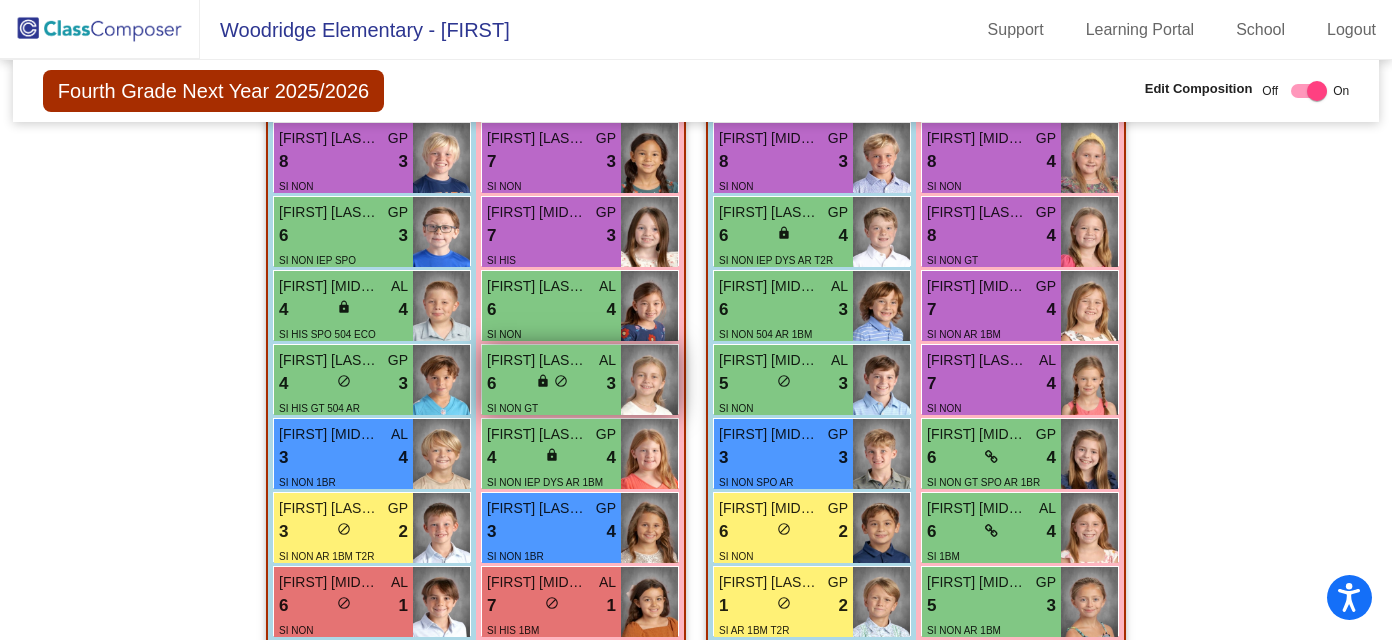 click on "6 lock do_not_disturb_alt 3" at bounding box center [551, 384] 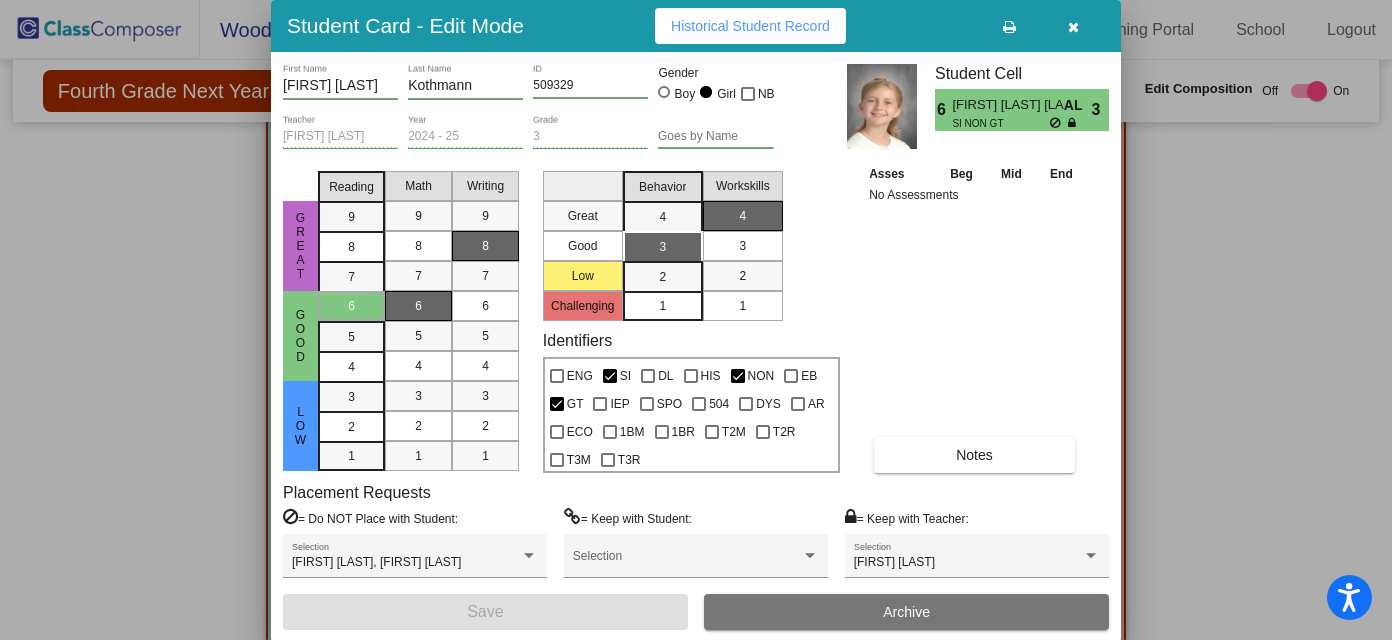 click at bounding box center (1073, 27) 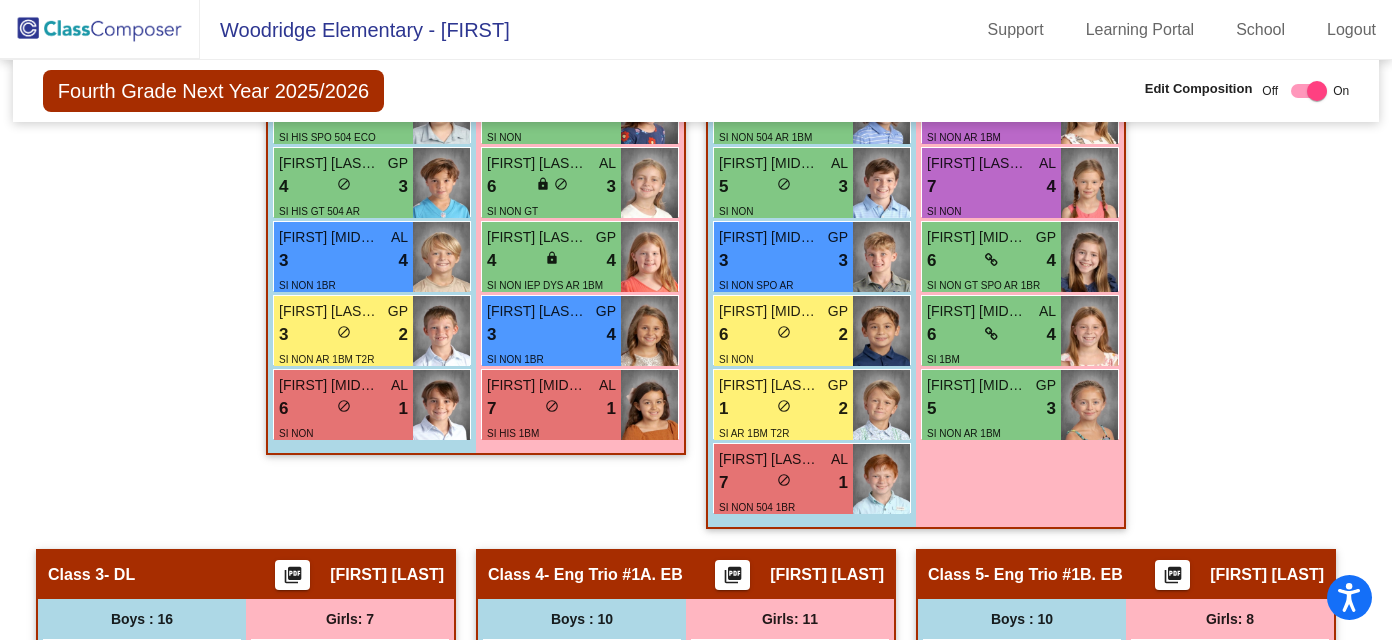 scroll, scrollTop: 1110, scrollLeft: 0, axis: vertical 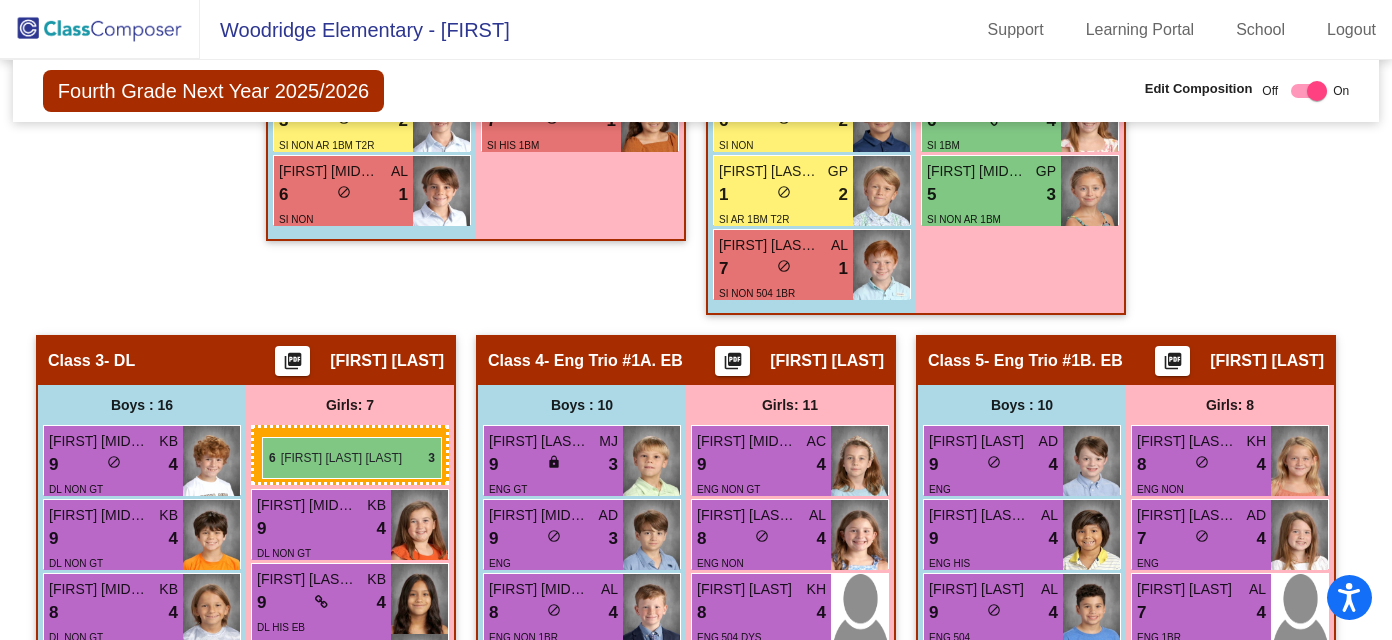 drag, startPoint x: 582, startPoint y: 217, endPoint x: 262, endPoint y: 436, distance: 387.7641 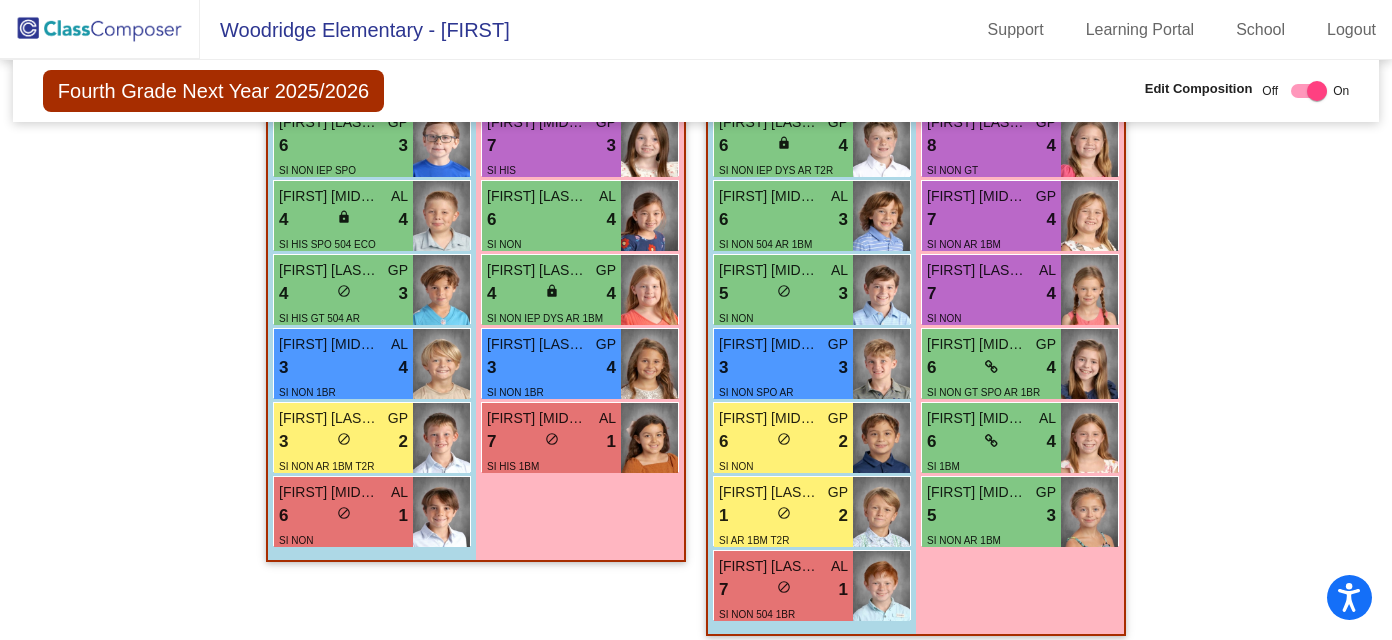 scroll, scrollTop: 1036, scrollLeft: 0, axis: vertical 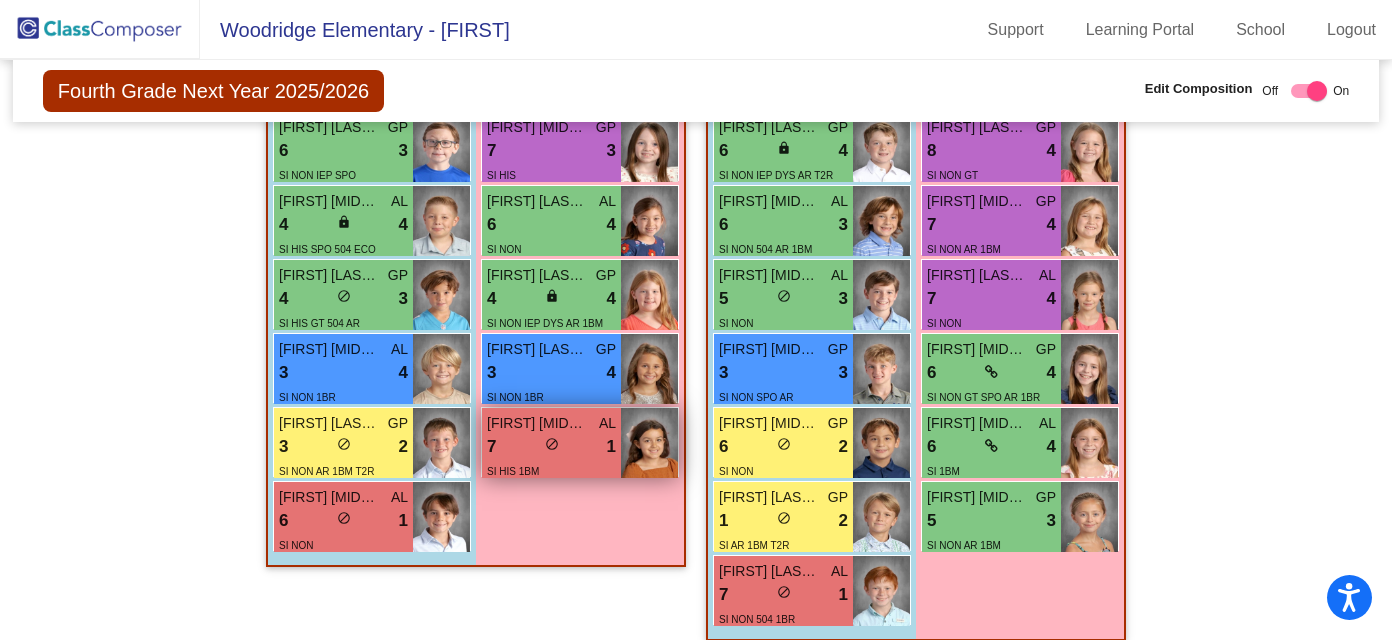 click on "7 lock do_not_disturb_alt 1" at bounding box center [551, 447] 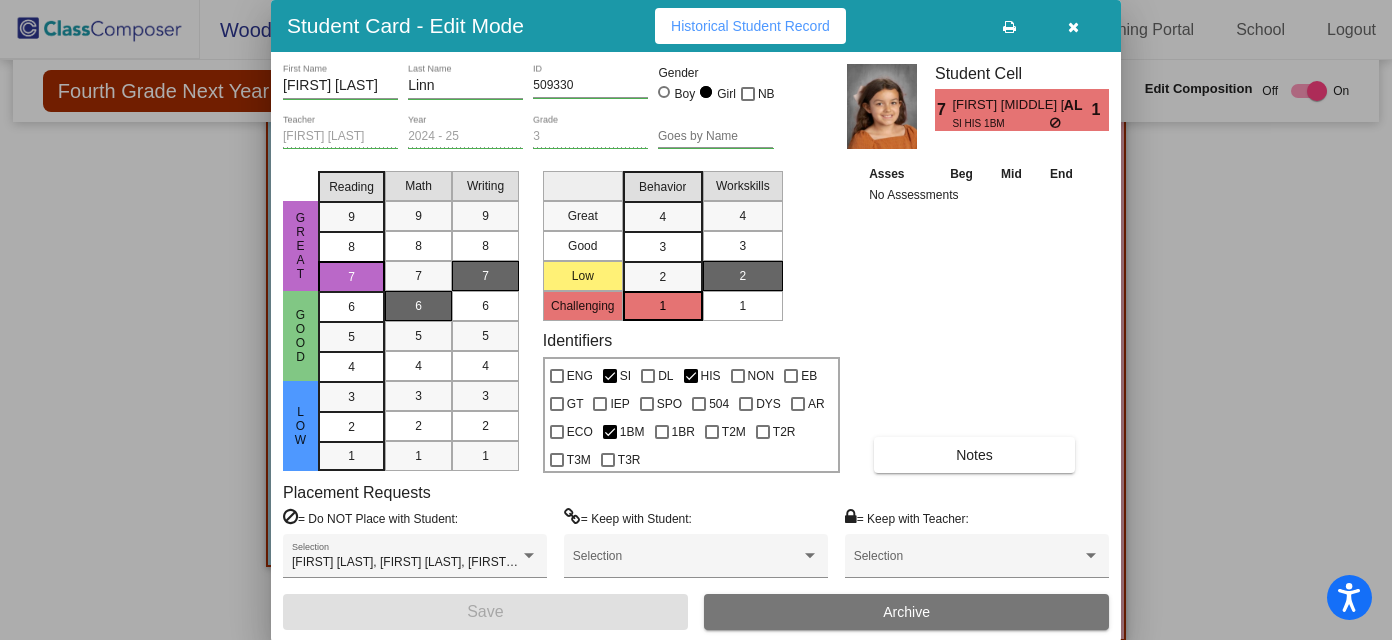 click at bounding box center [1073, 27] 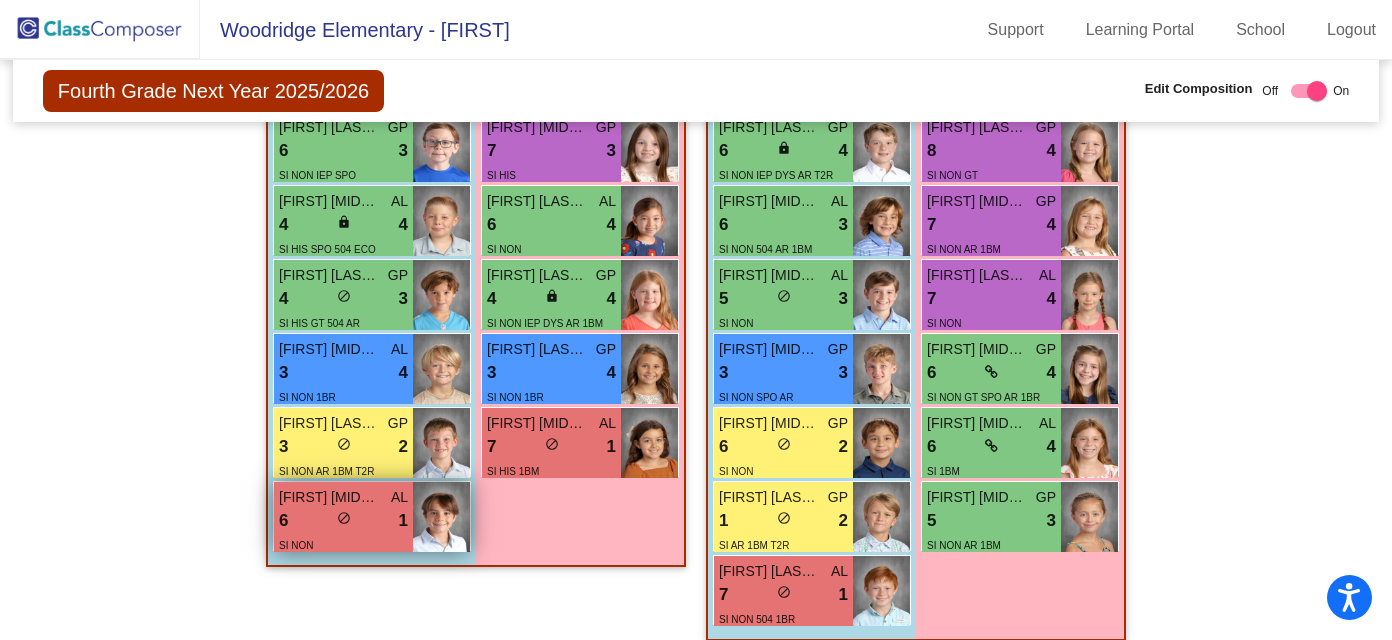 click on "1" at bounding box center (403, 521) 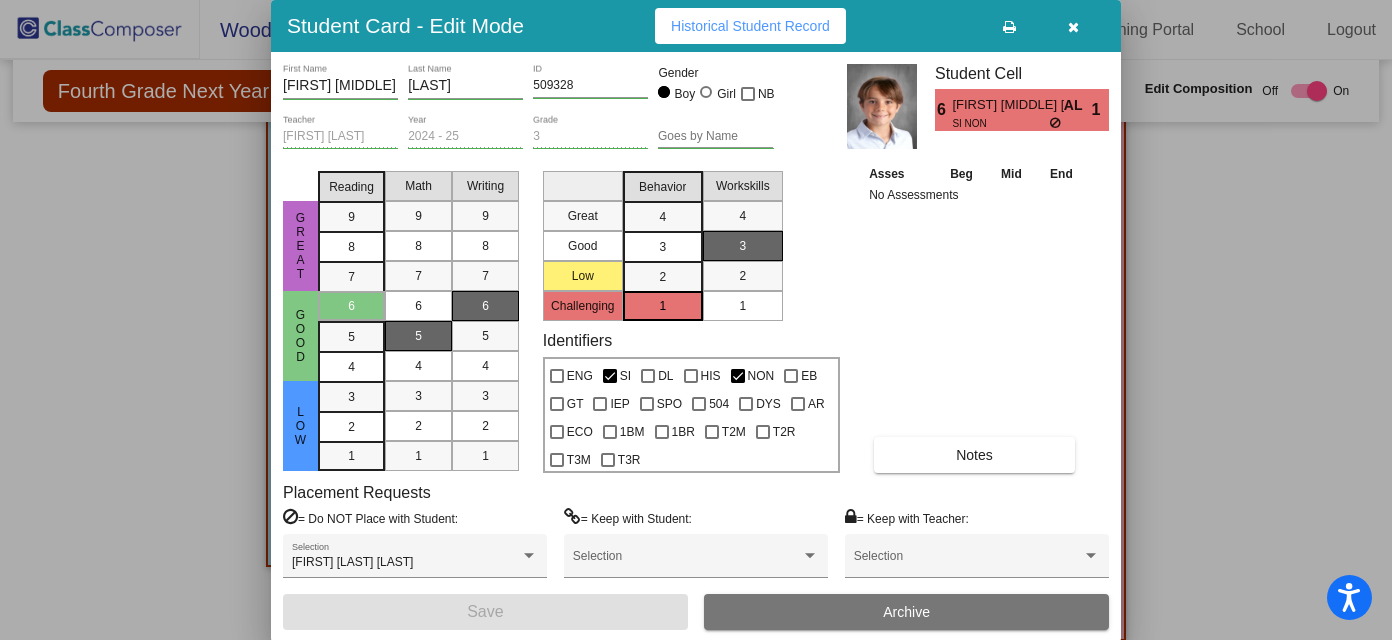 click at bounding box center [1073, 26] 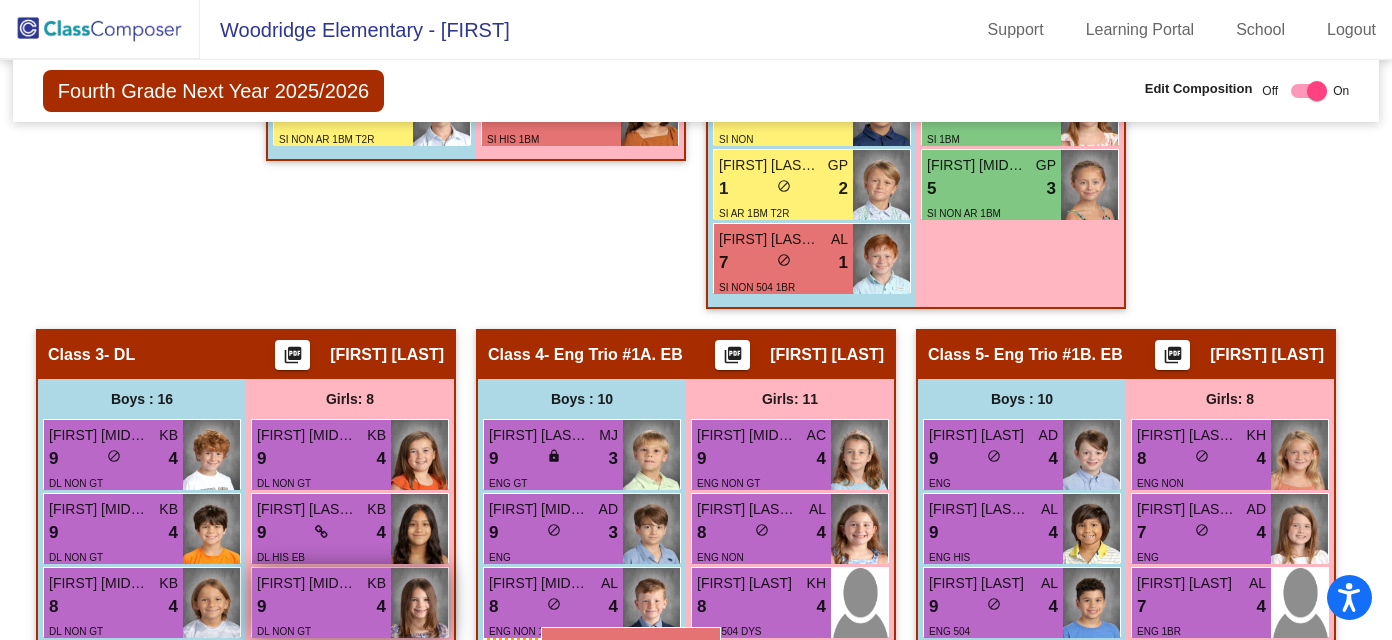 scroll, scrollTop: 1396, scrollLeft: 0, axis: vertical 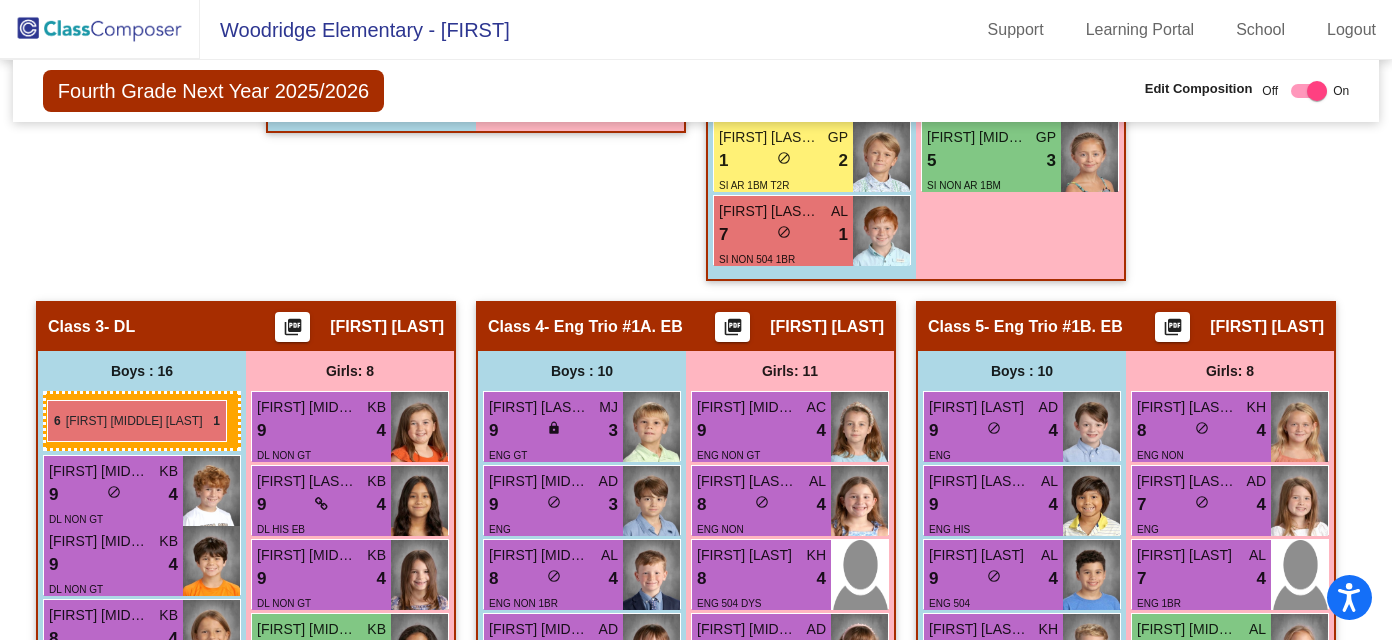 drag, startPoint x: 380, startPoint y: 495, endPoint x: 47, endPoint y: 399, distance: 346.56168 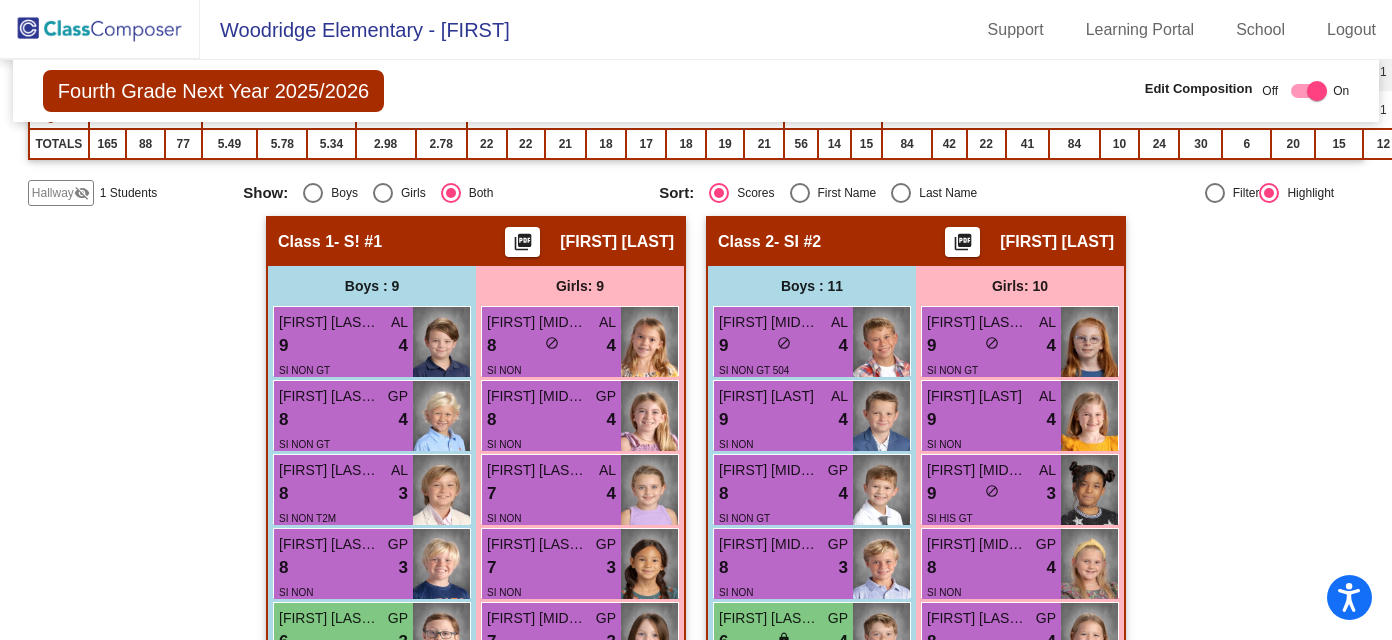 scroll, scrollTop: 592, scrollLeft: 0, axis: vertical 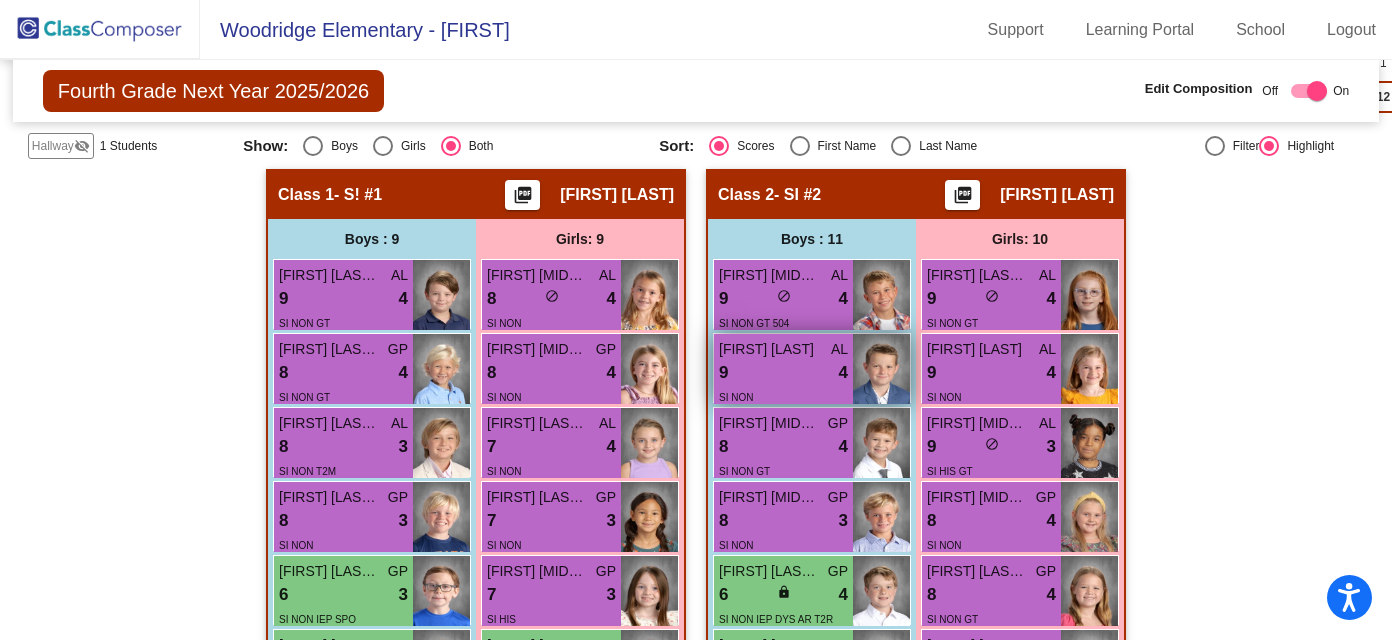 click at bounding box center (881, 369) 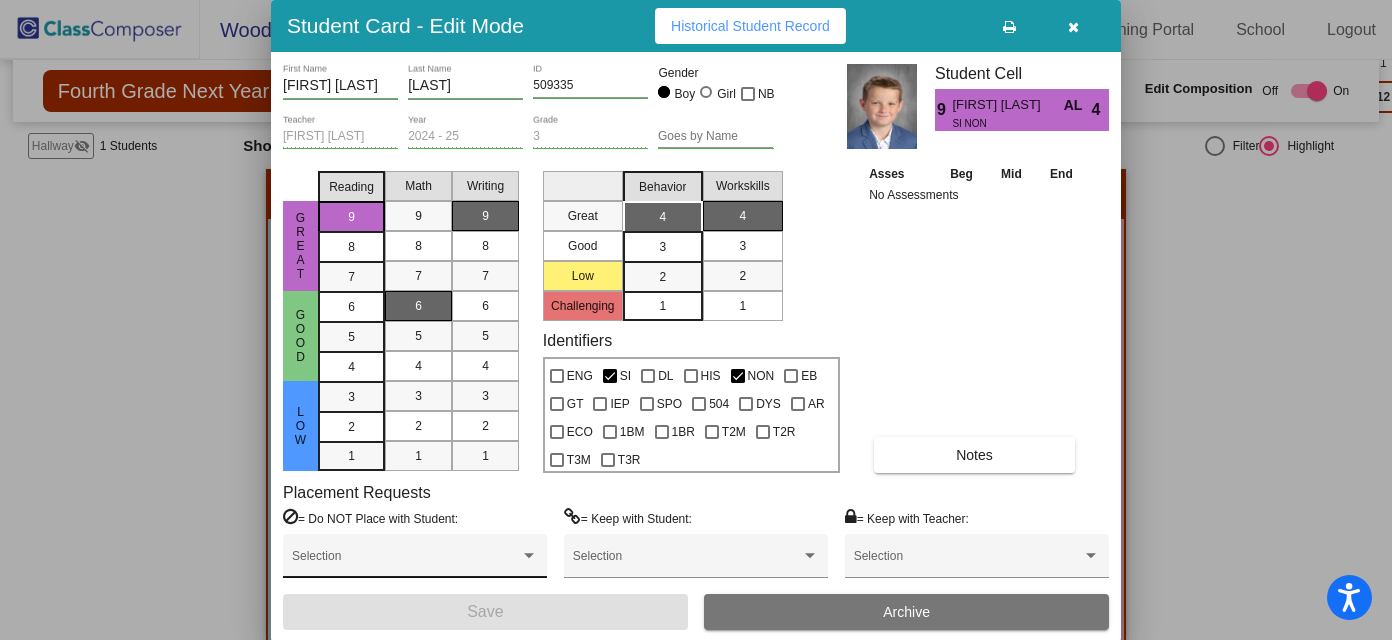 click on "Selection" at bounding box center [415, 561] 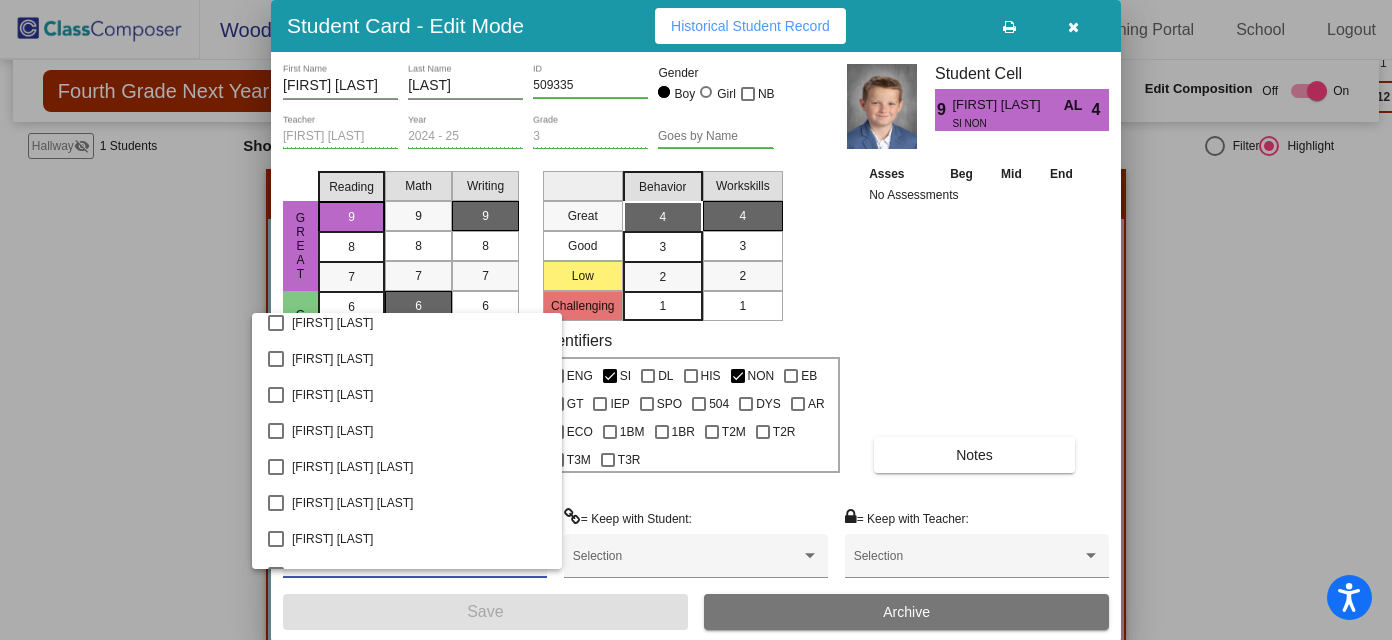 scroll, scrollTop: 1297, scrollLeft: 0, axis: vertical 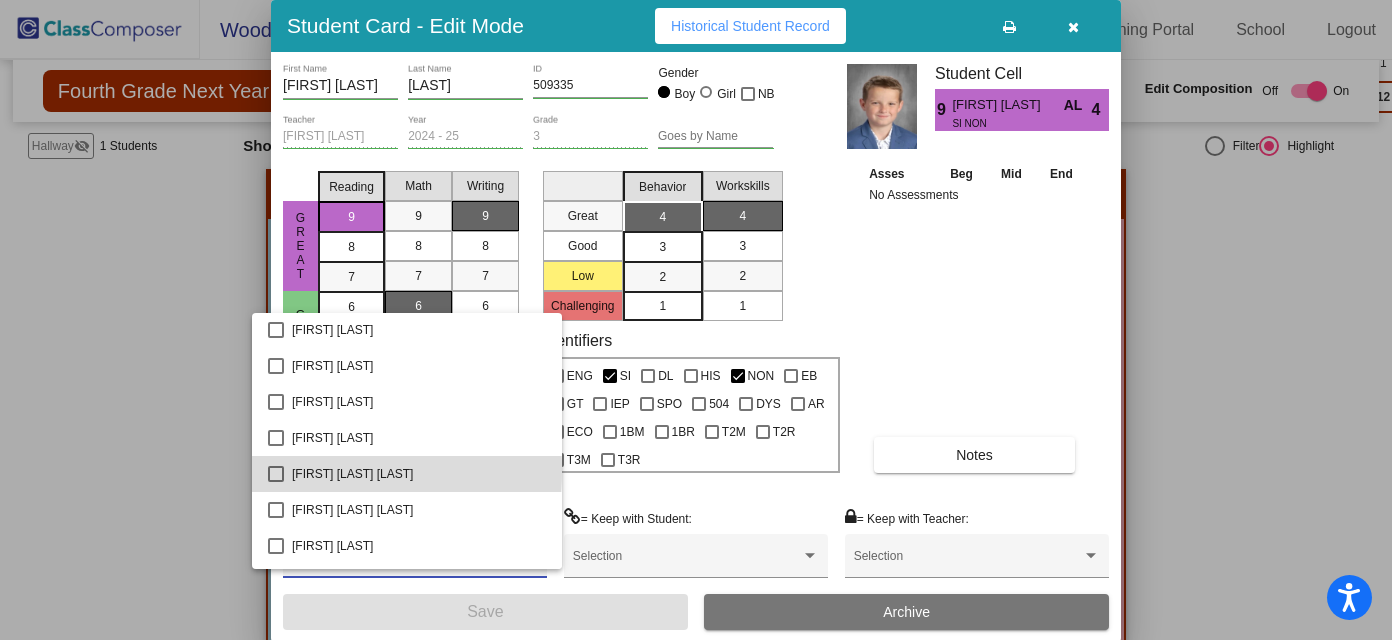 click at bounding box center (276, 474) 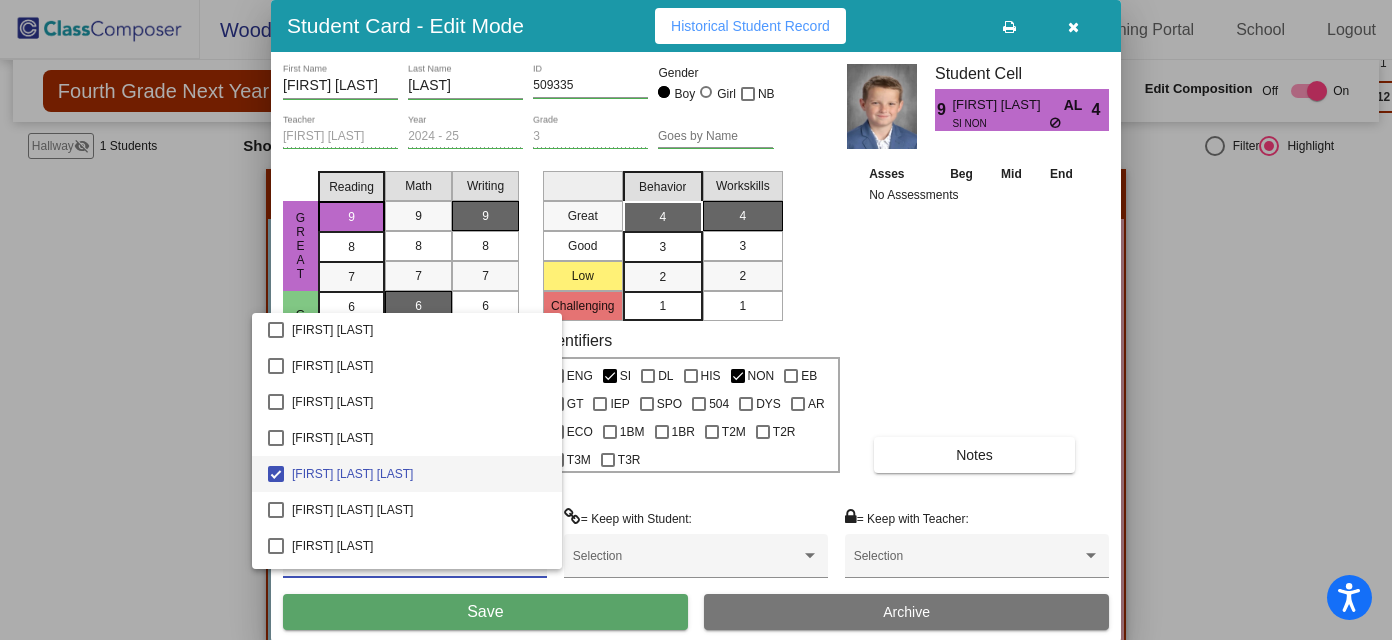 click at bounding box center [696, 320] 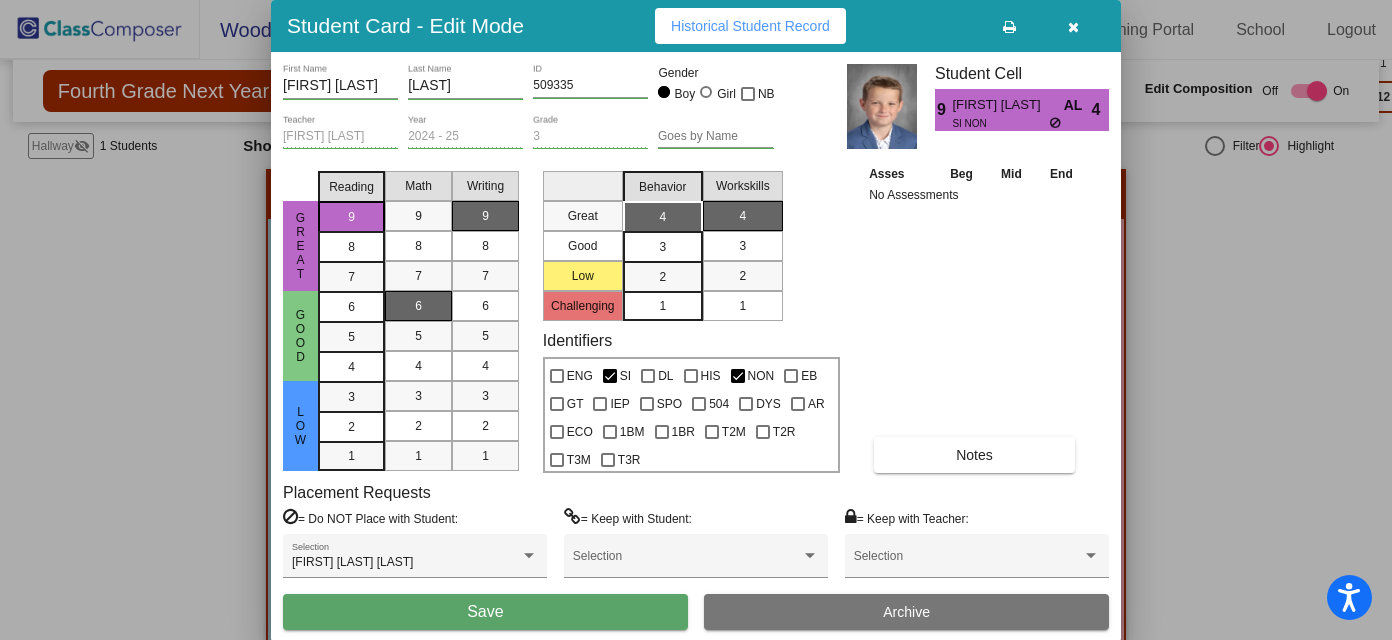 click on "Save" at bounding box center (485, 612) 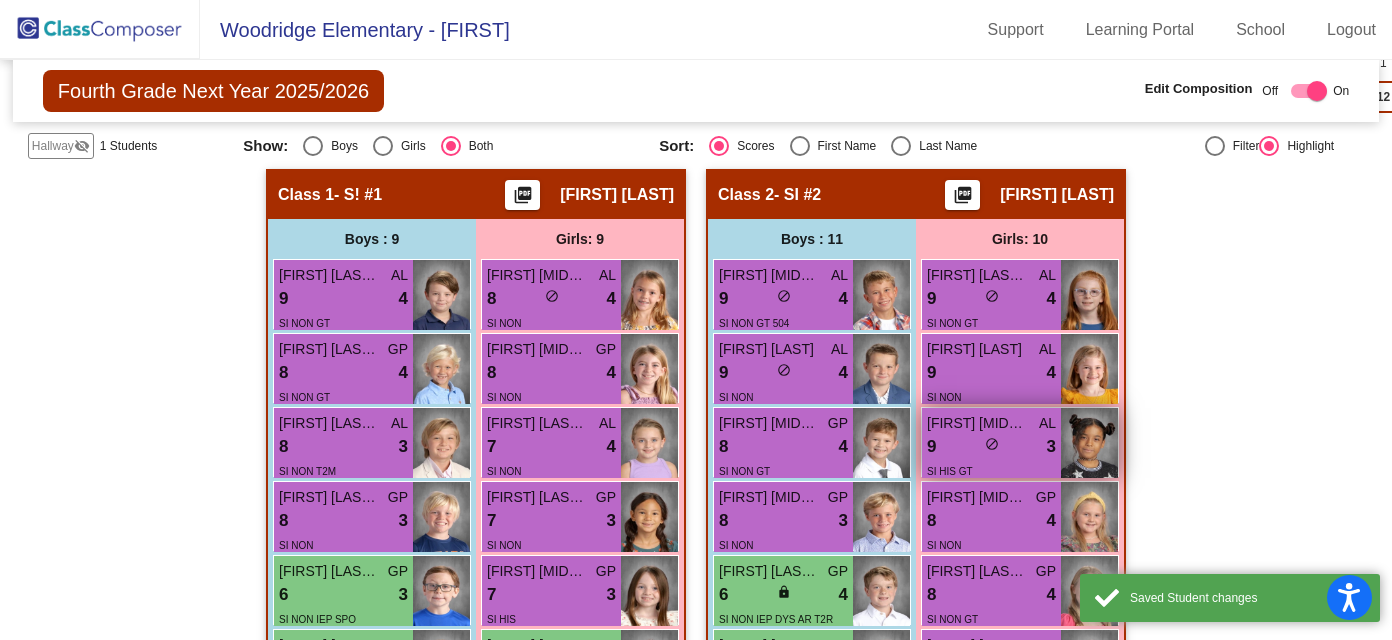 click on "Julia Elena Gonzalez AL" at bounding box center [991, 423] 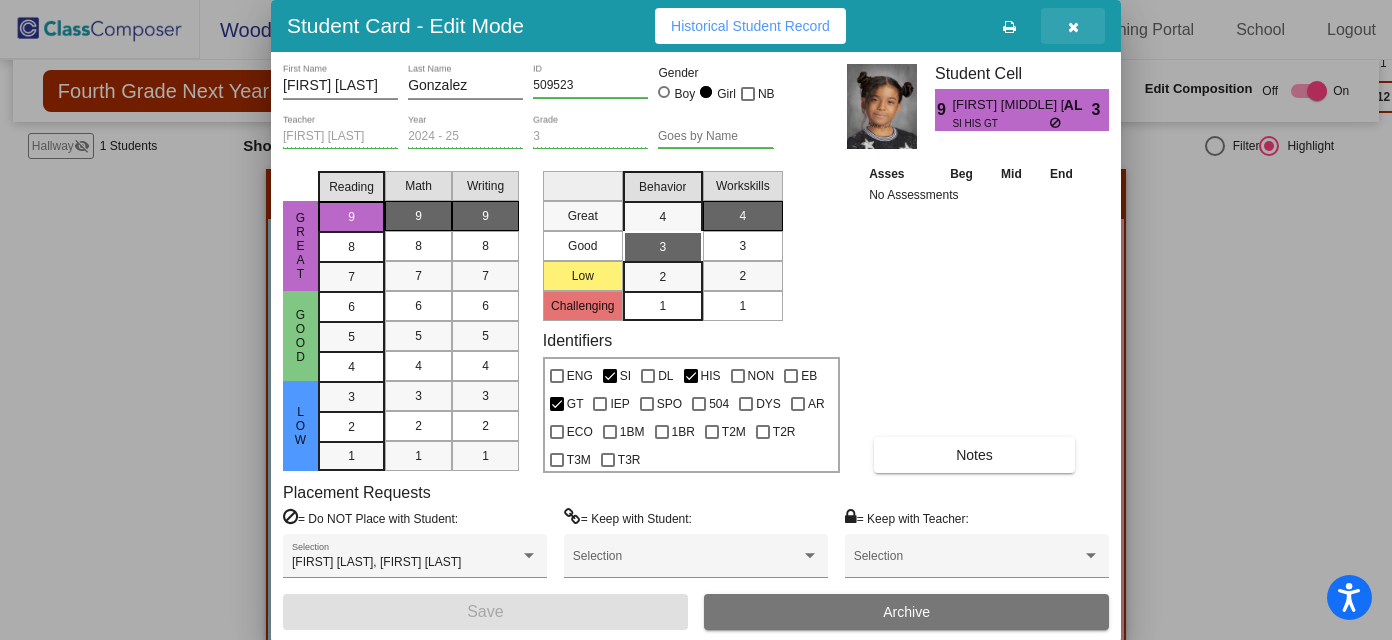 click at bounding box center [1073, 27] 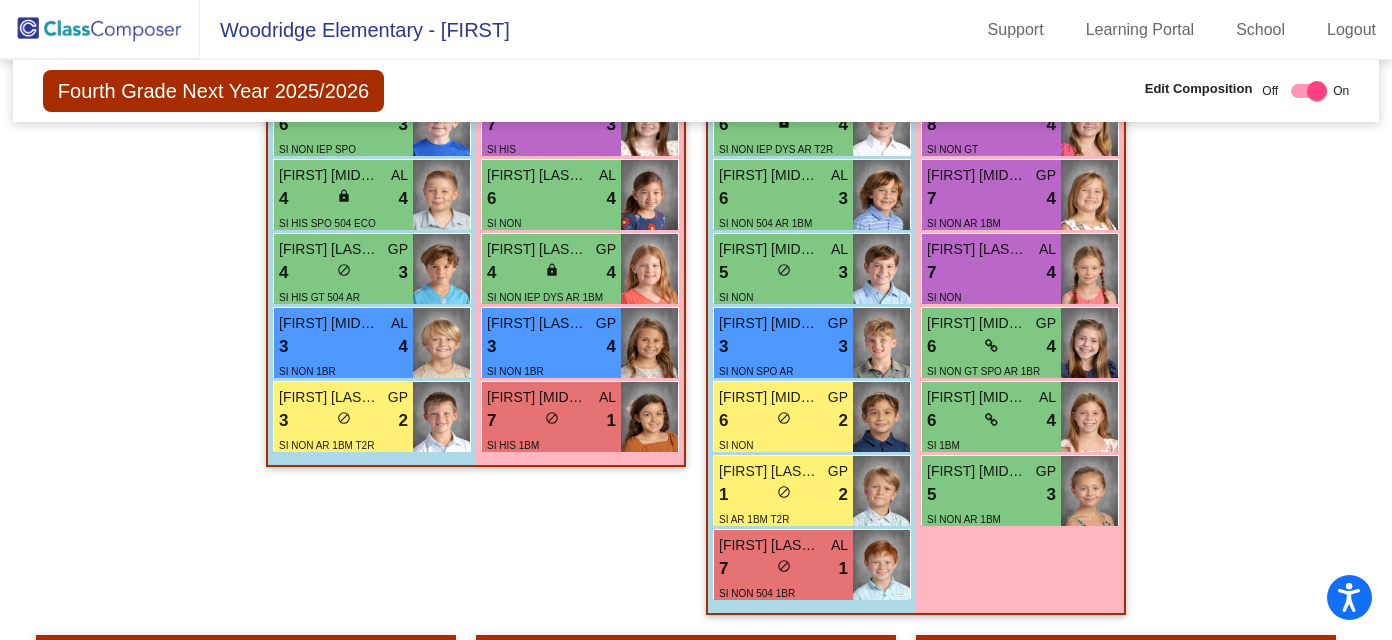 scroll, scrollTop: 1076, scrollLeft: 0, axis: vertical 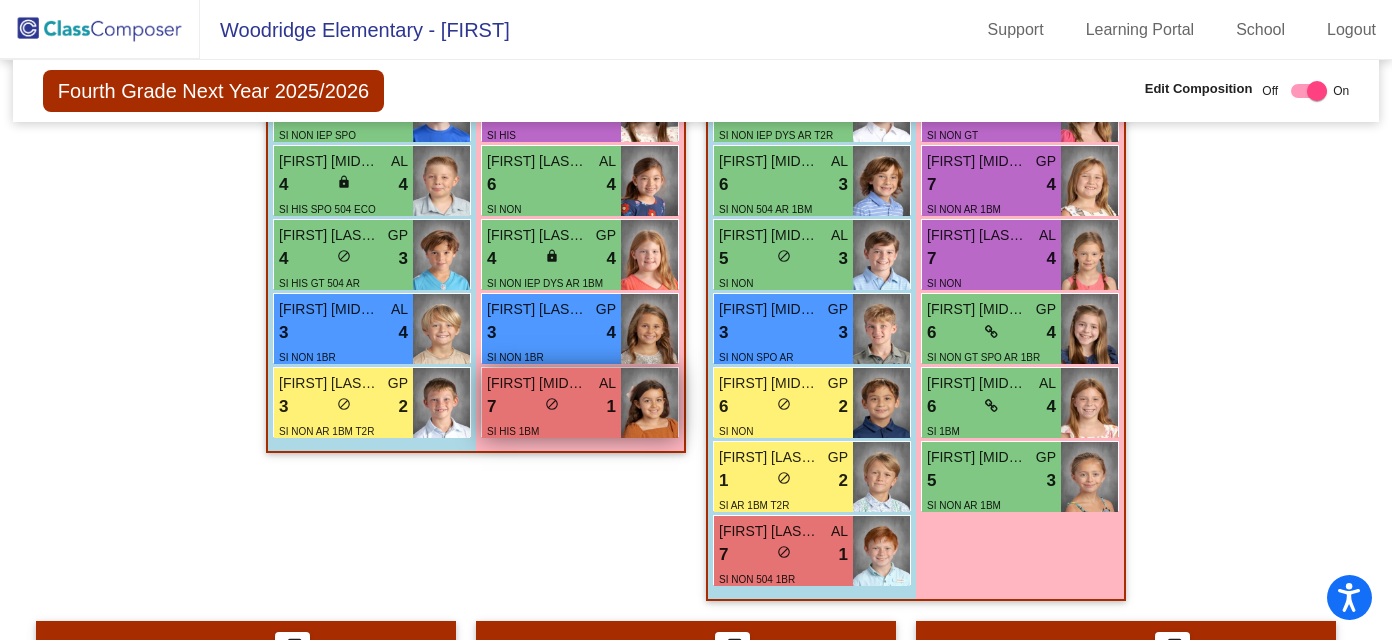 click on "7 lock do_not_disturb_alt 1" at bounding box center (551, 407) 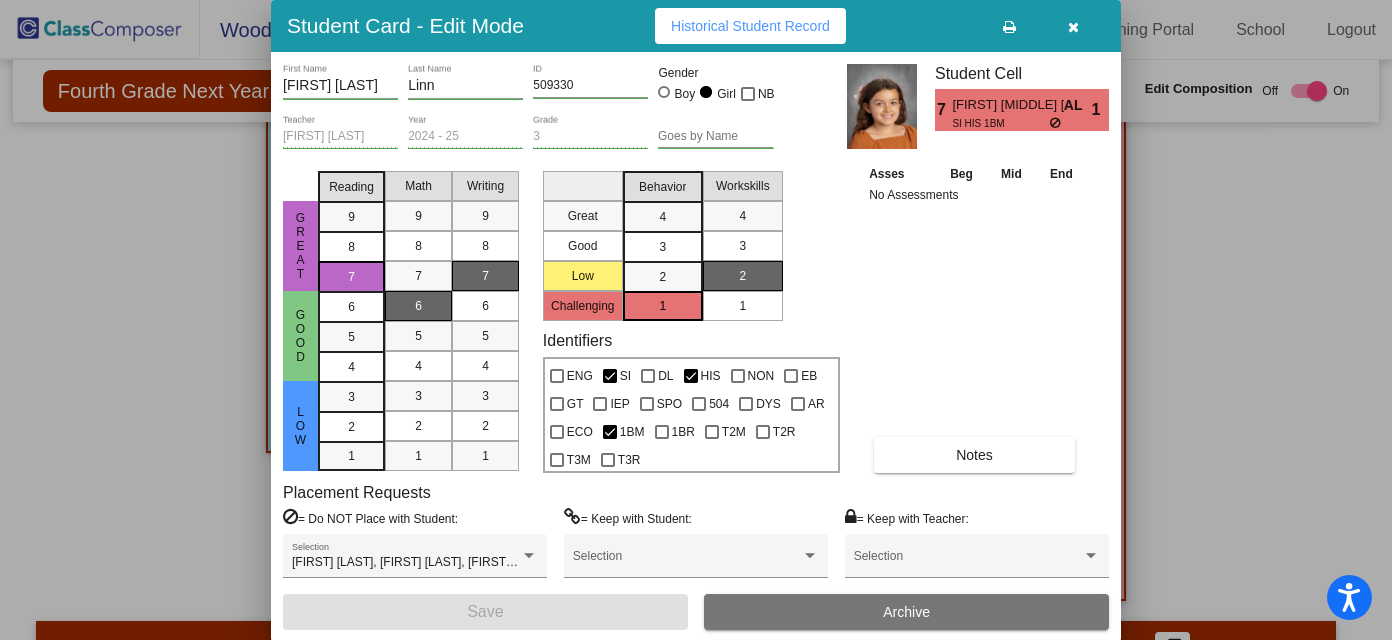 click at bounding box center (696, 320) 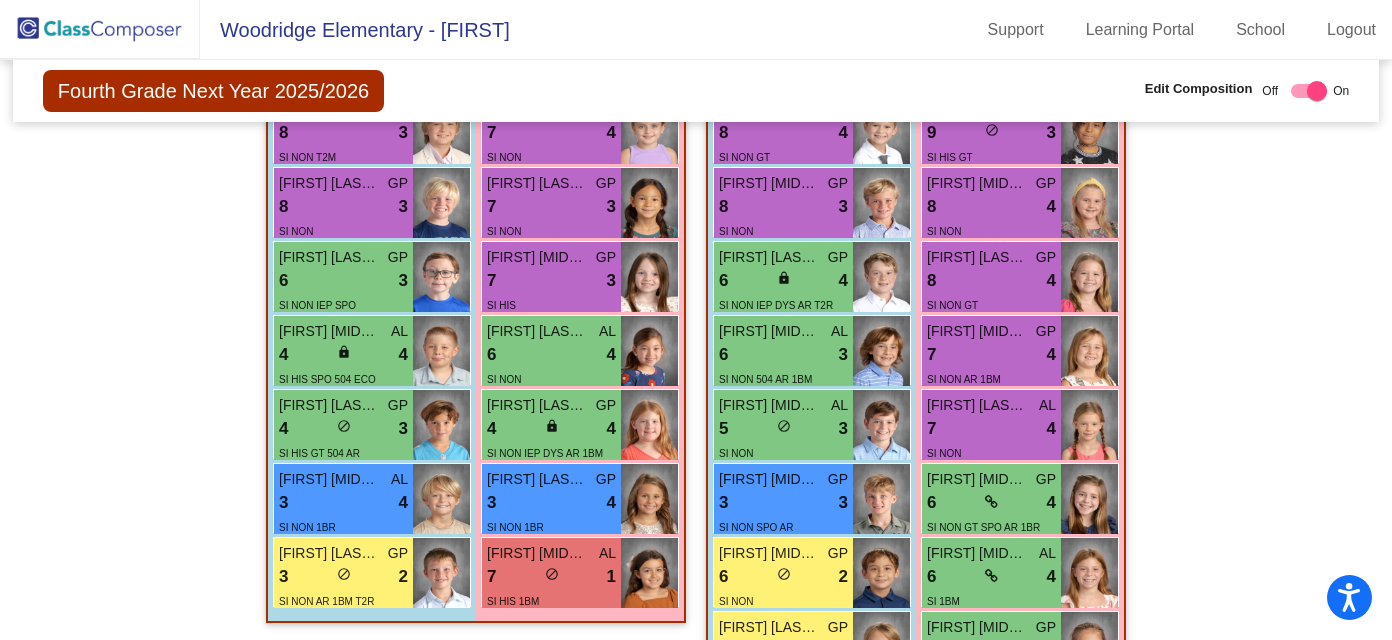 scroll, scrollTop: 887, scrollLeft: 0, axis: vertical 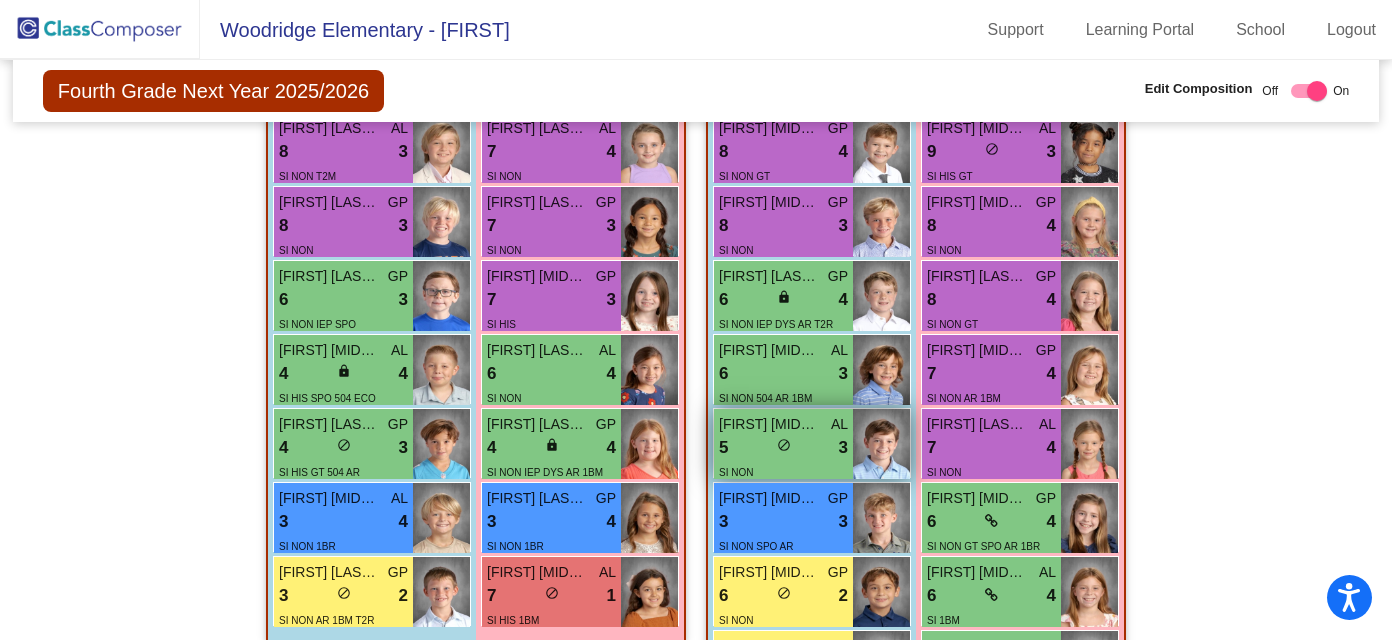 click on "3" at bounding box center (843, 448) 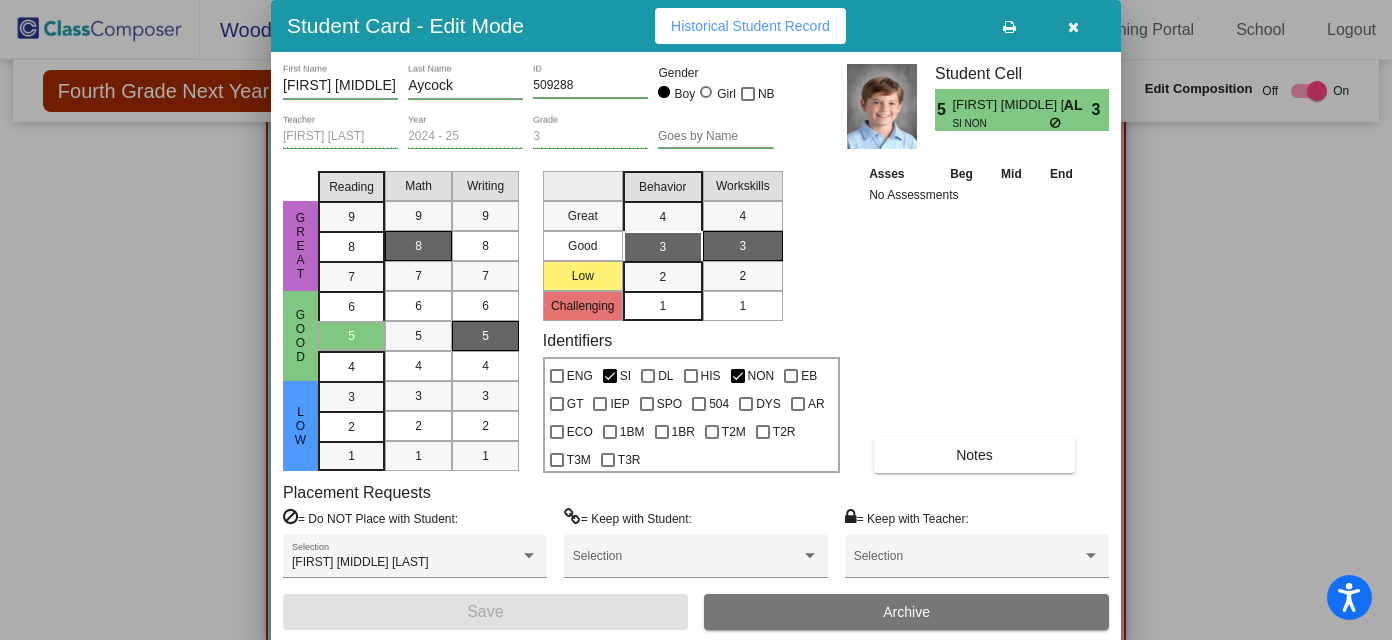 click at bounding box center (1073, 26) 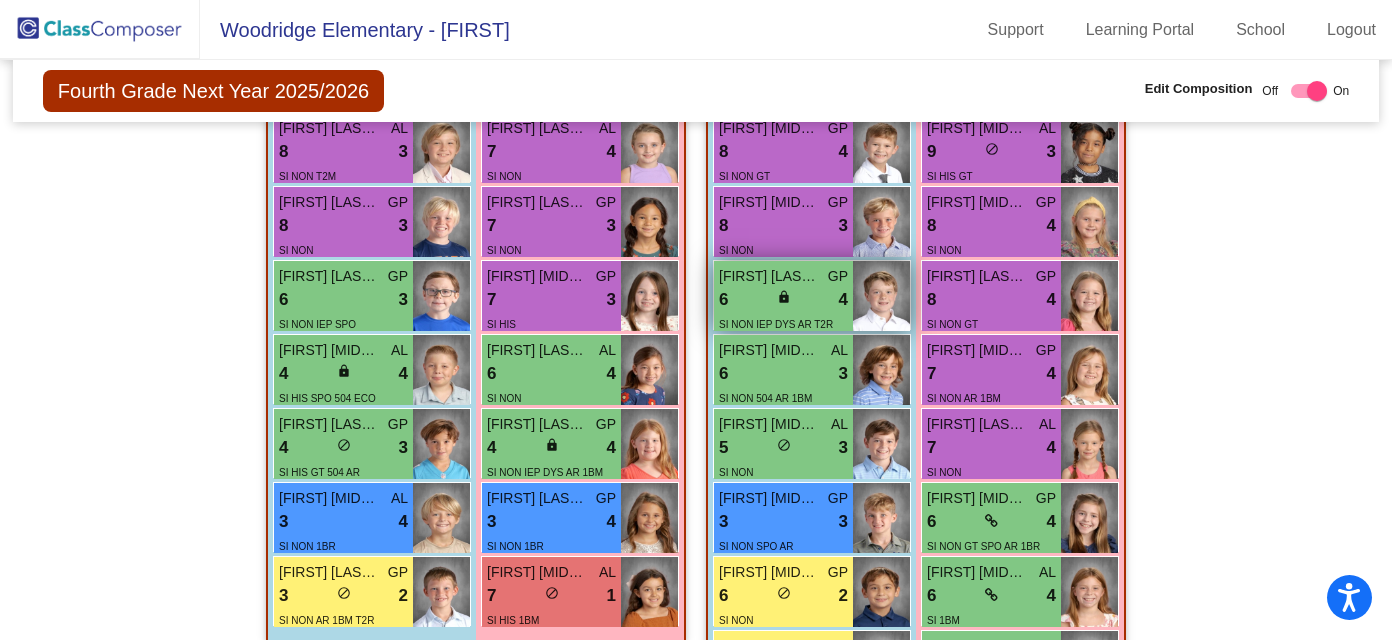 click on "6 lock do_not_disturb_alt 4" at bounding box center [783, 300] 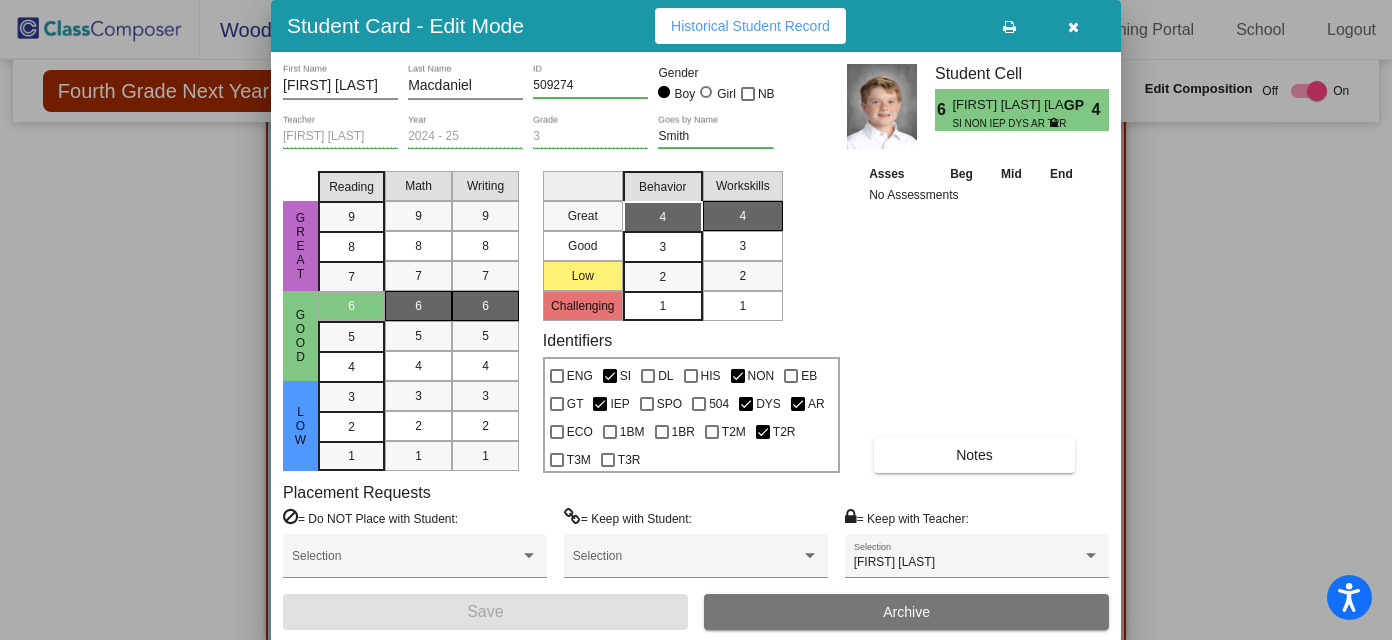 click at bounding box center [696, 320] 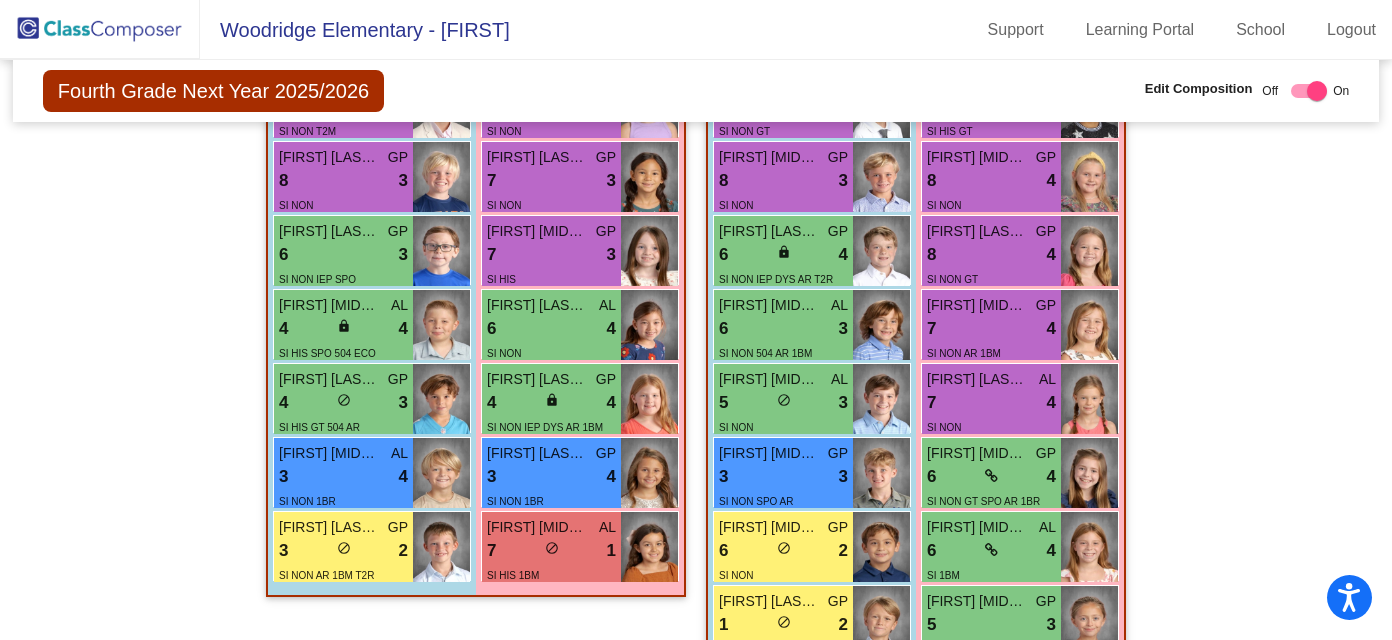 scroll, scrollTop: 975, scrollLeft: 0, axis: vertical 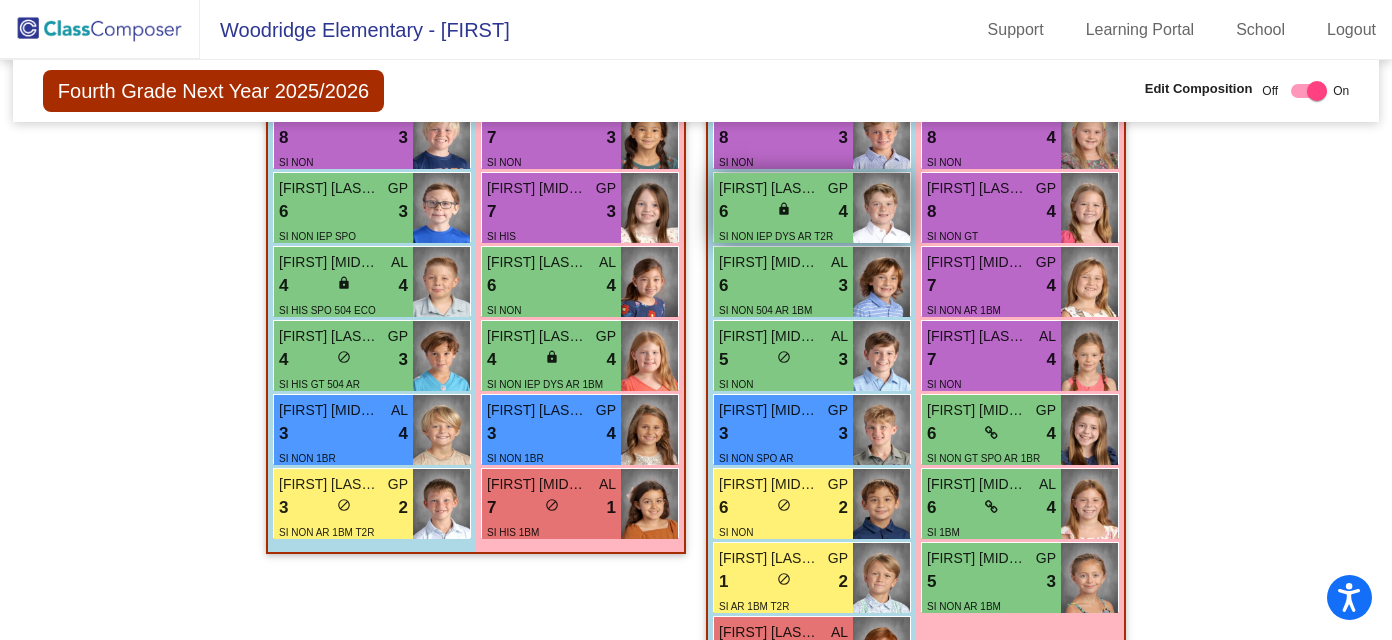 click on "6 lock do_not_disturb_alt 4" at bounding box center [783, 212] 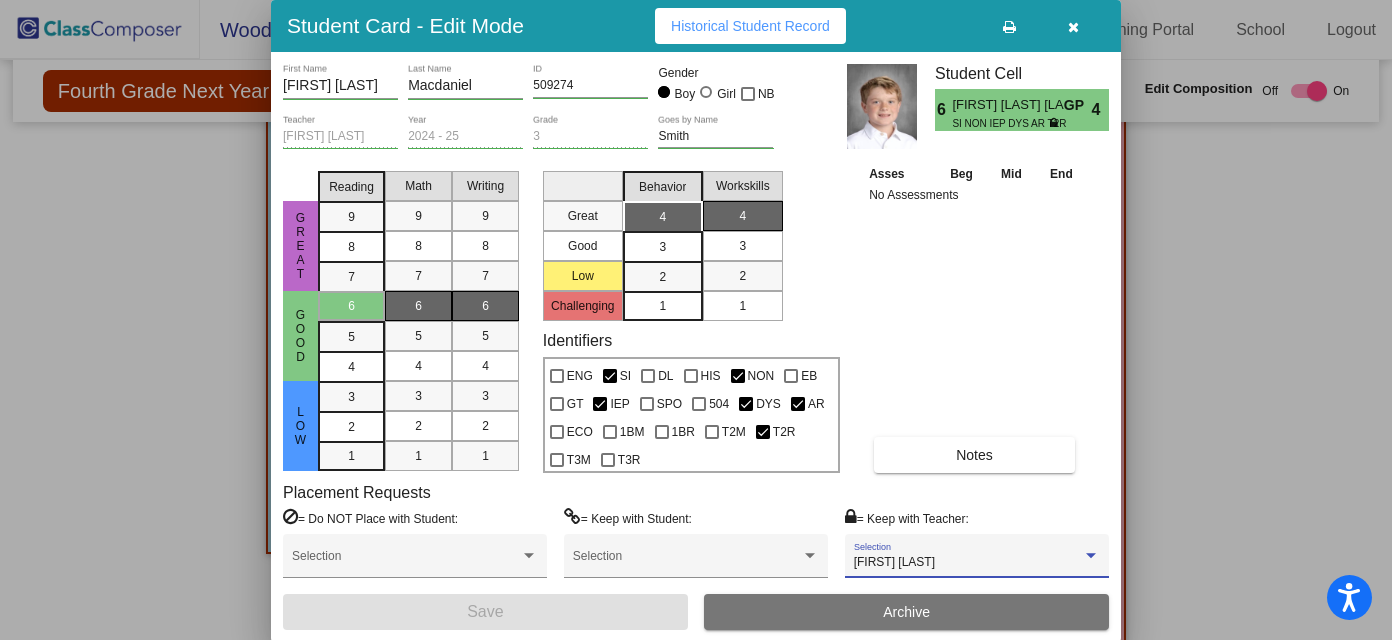 click on "[FIRST] [LAST]" at bounding box center (968, 563) 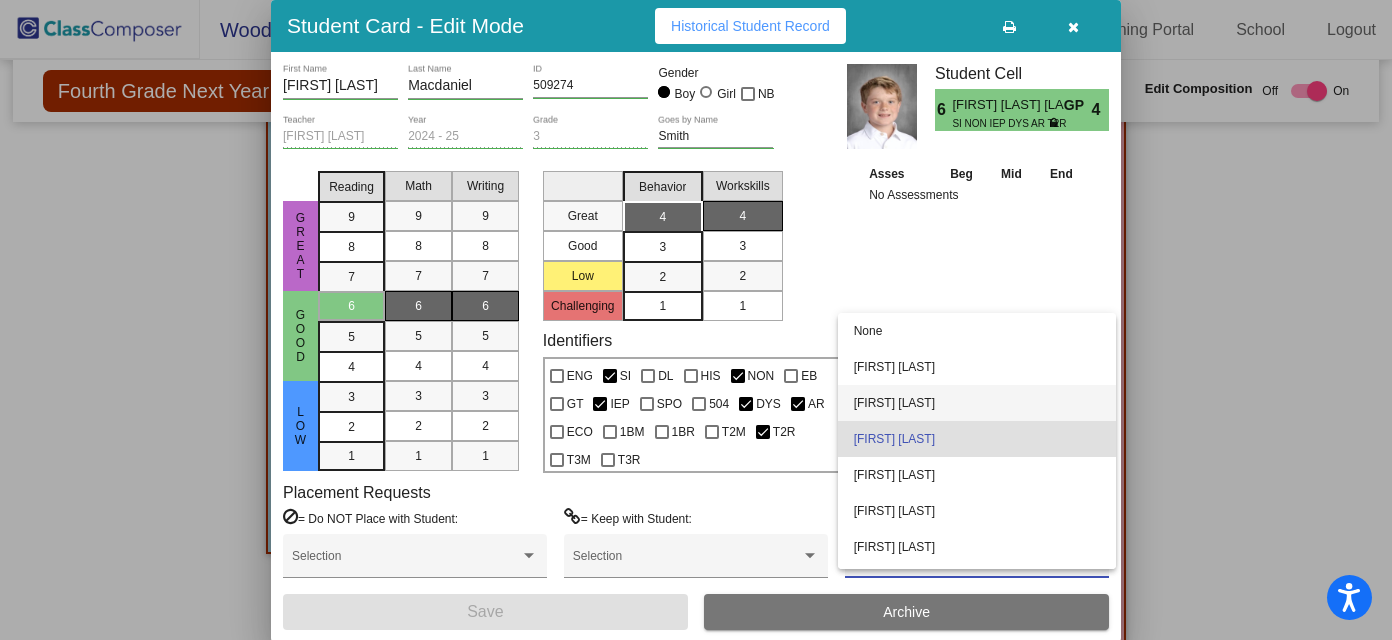 click on "[FIRST] [LAST]" at bounding box center (977, 403) 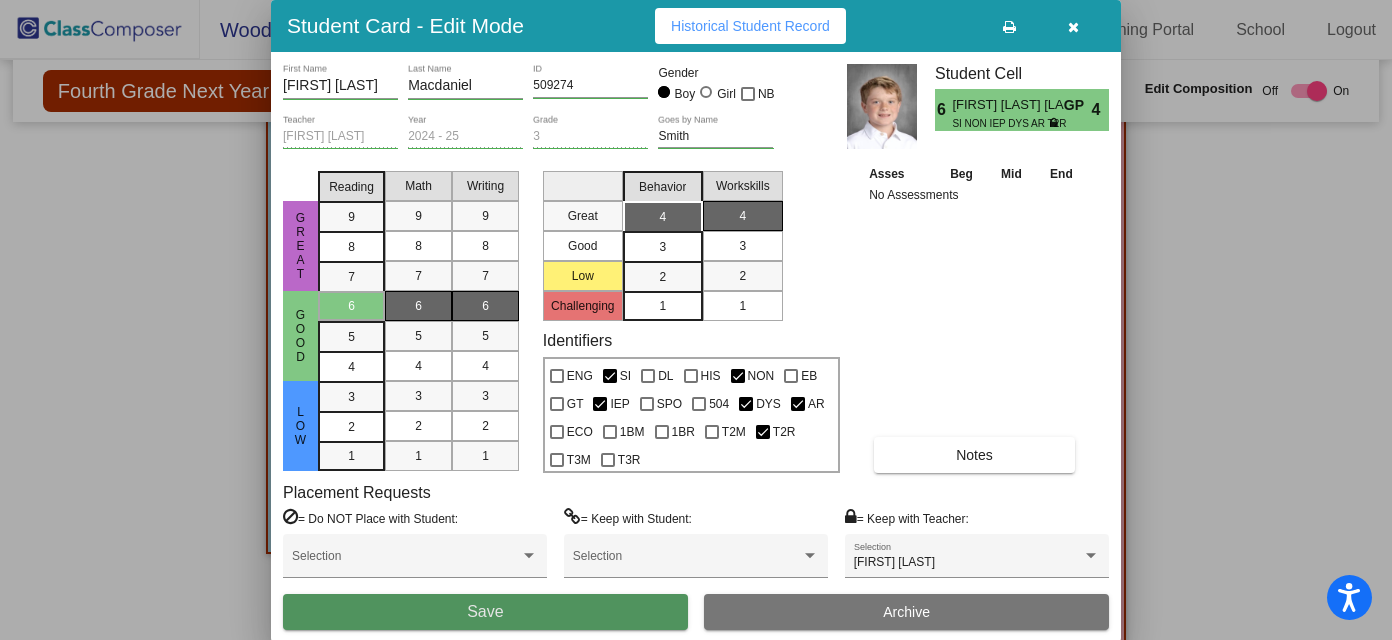 click on "Save" at bounding box center (485, 612) 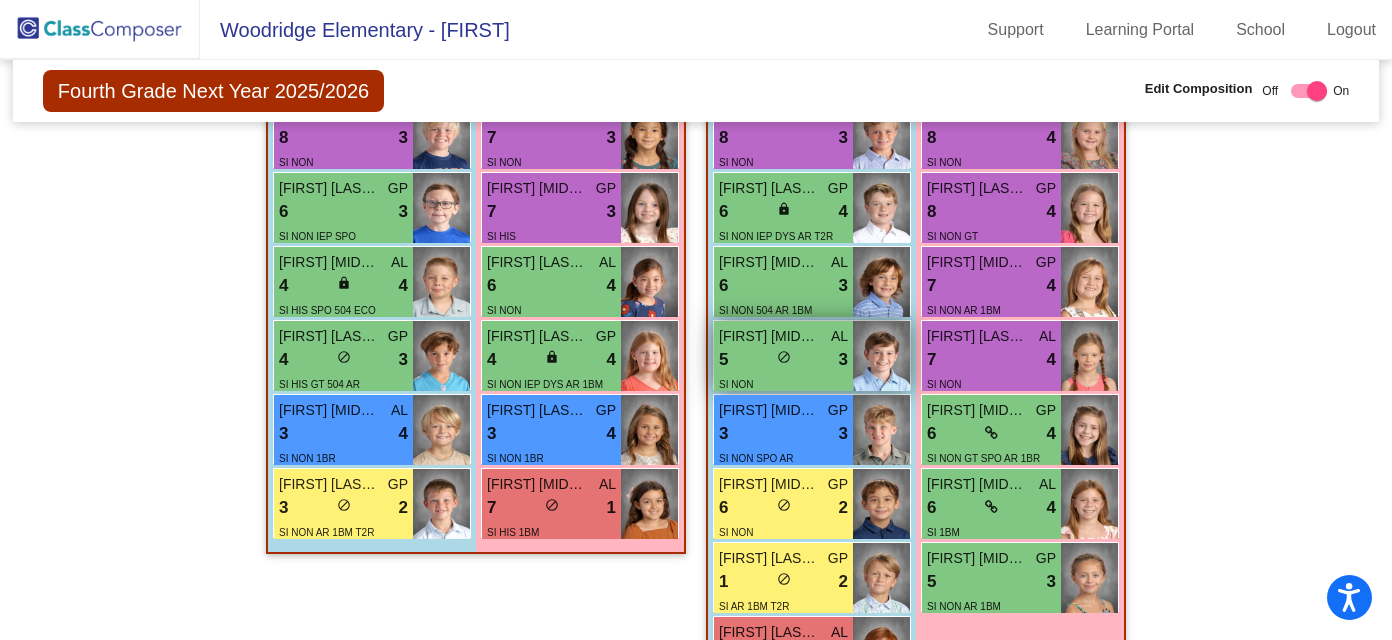 click on "5 lock do_not_disturb_alt 3" at bounding box center [783, 360] 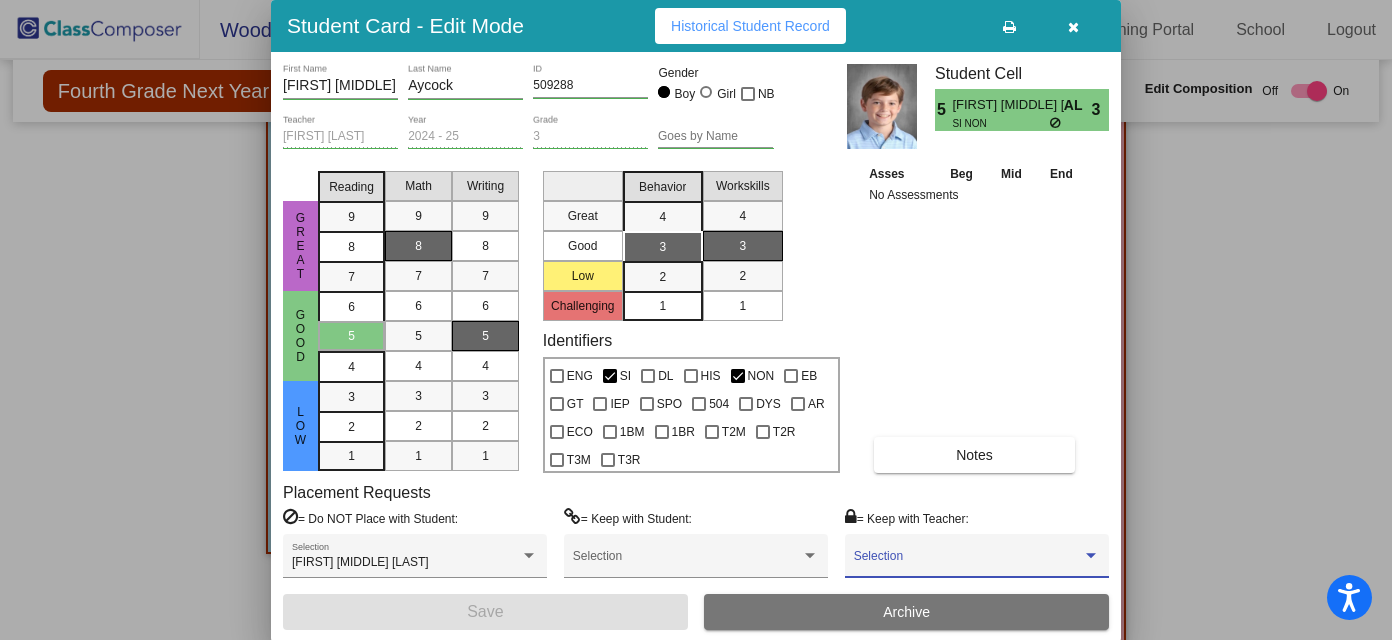click at bounding box center (968, 563) 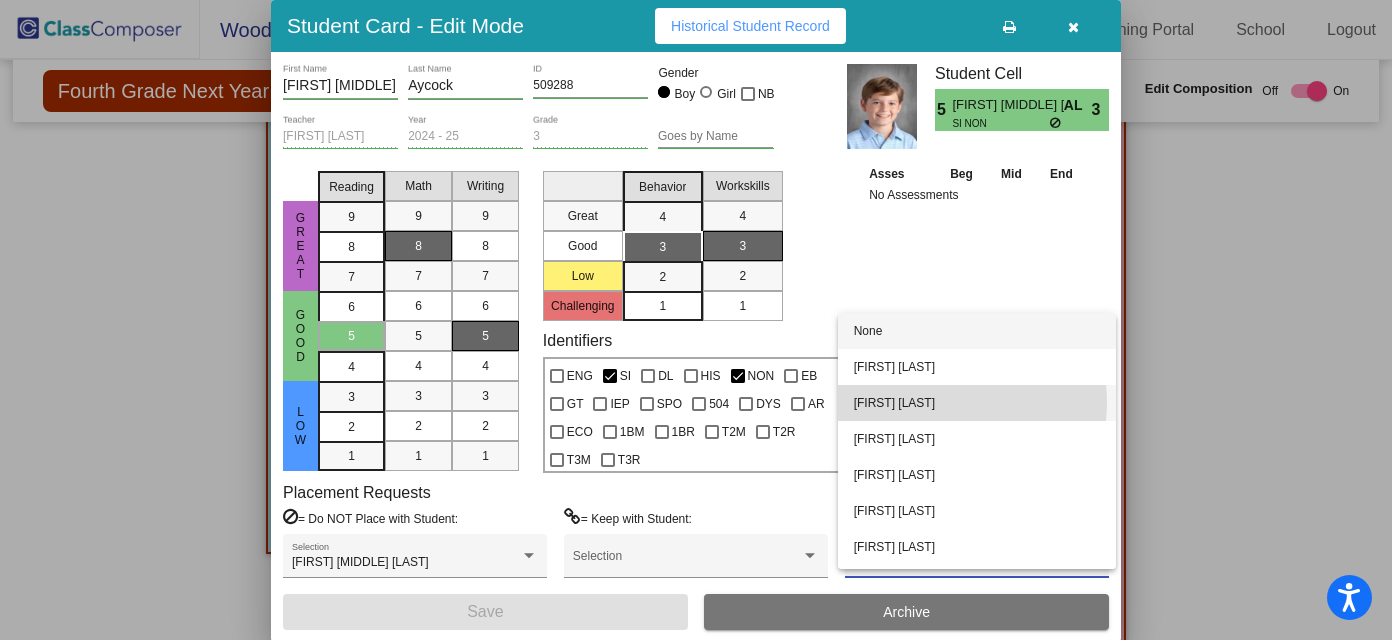 click on "[FIRST] [LAST]" at bounding box center [977, 403] 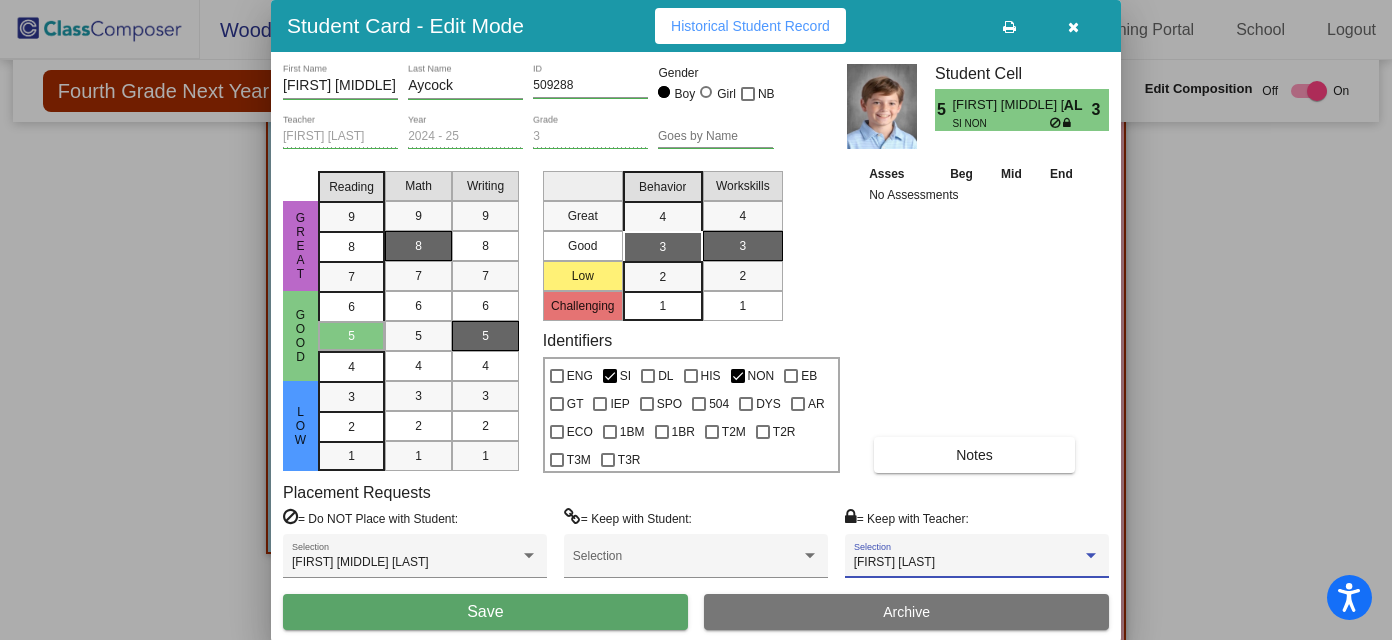 click on "Save" at bounding box center [485, 612] 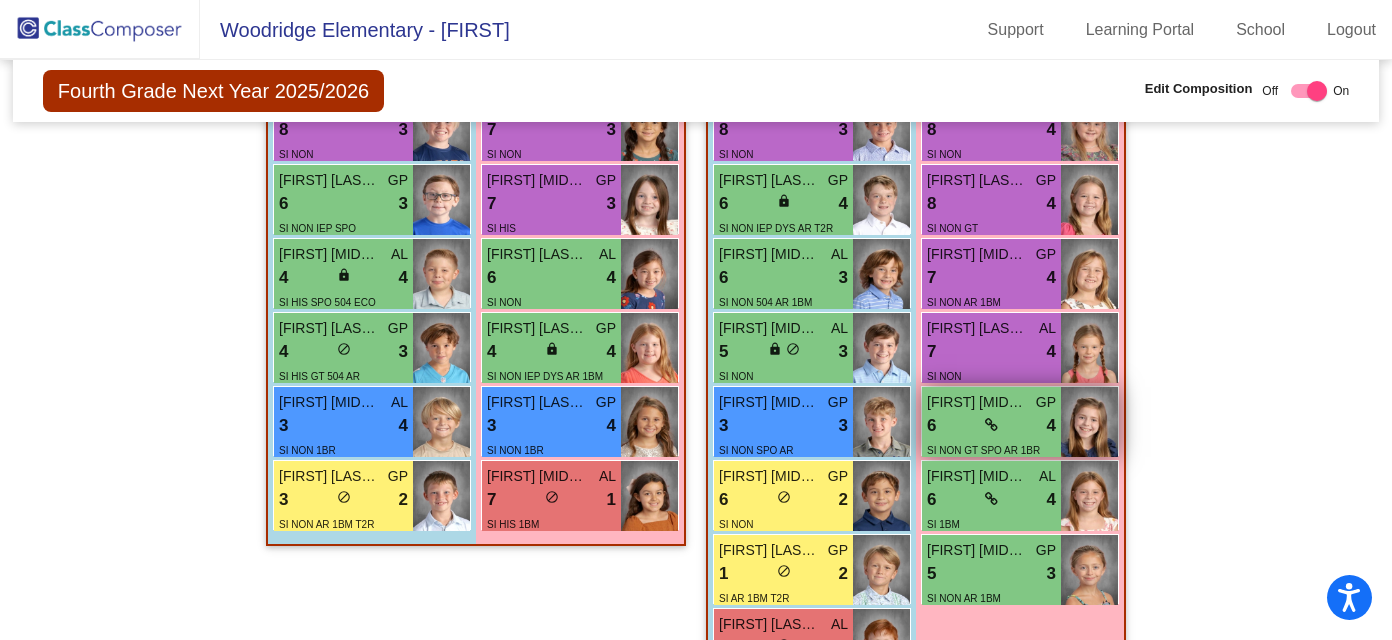 scroll, scrollTop: 988, scrollLeft: 0, axis: vertical 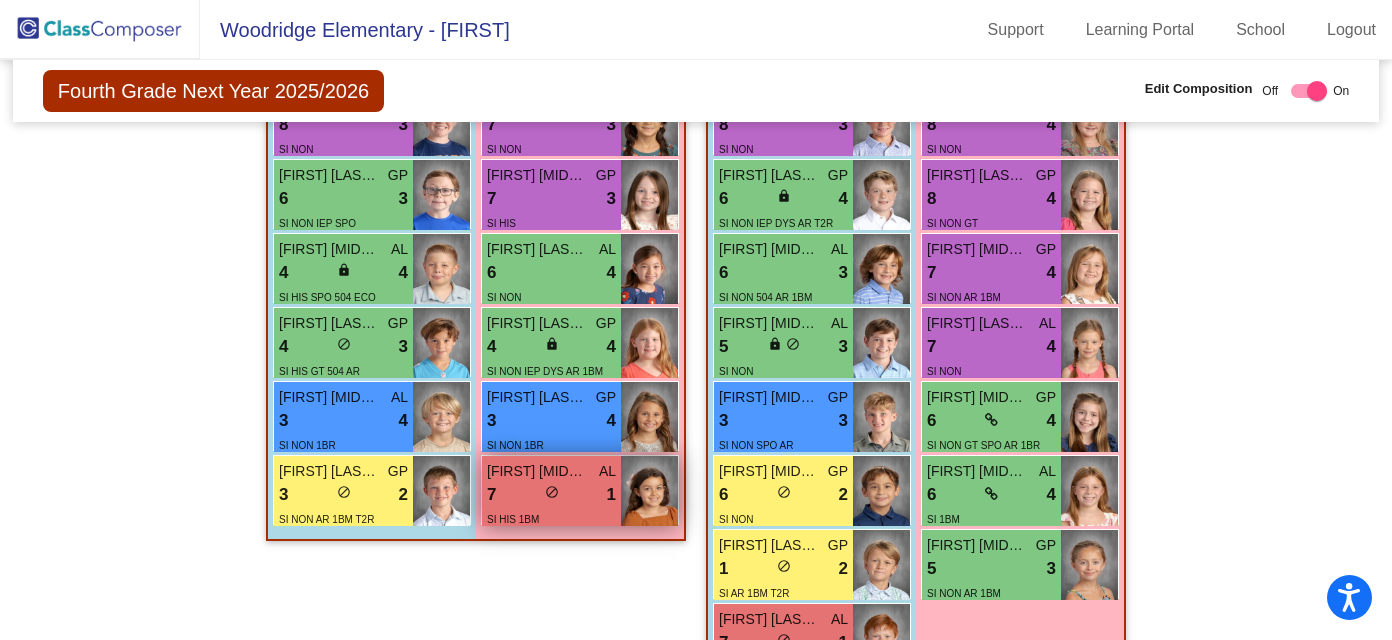 click on "[FIRST] [MIDDLE] [LAST]" at bounding box center [537, 471] 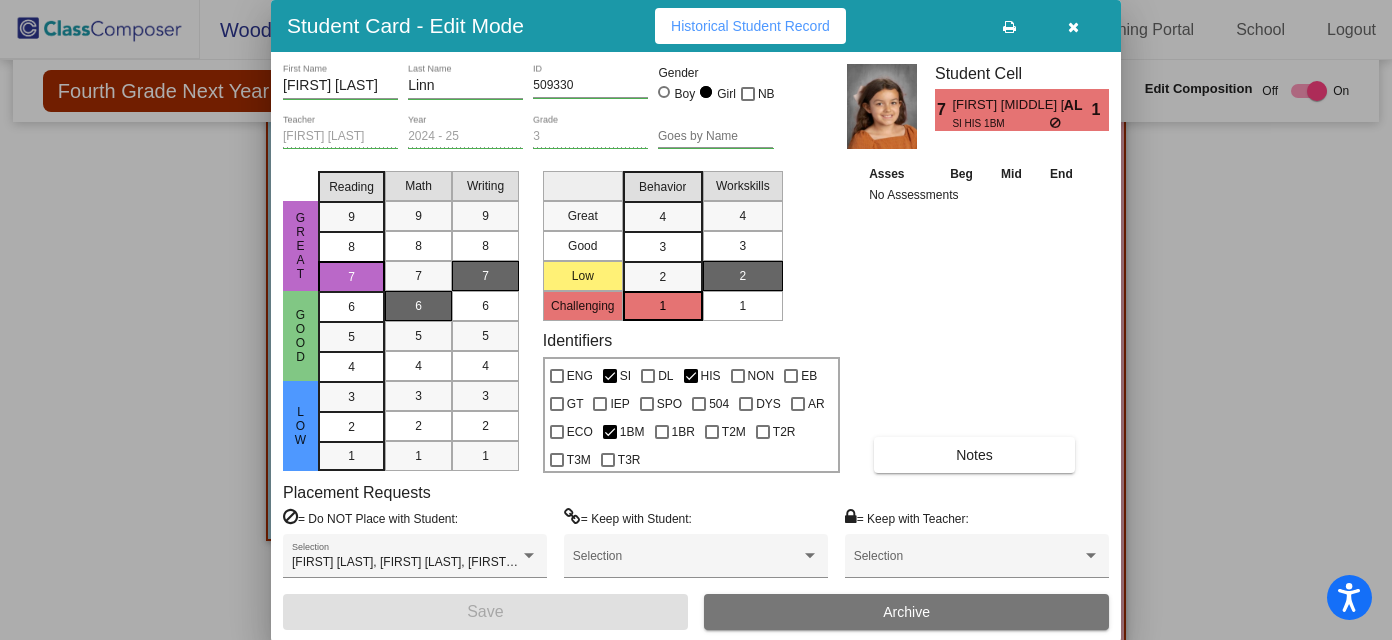 click at bounding box center (1073, 26) 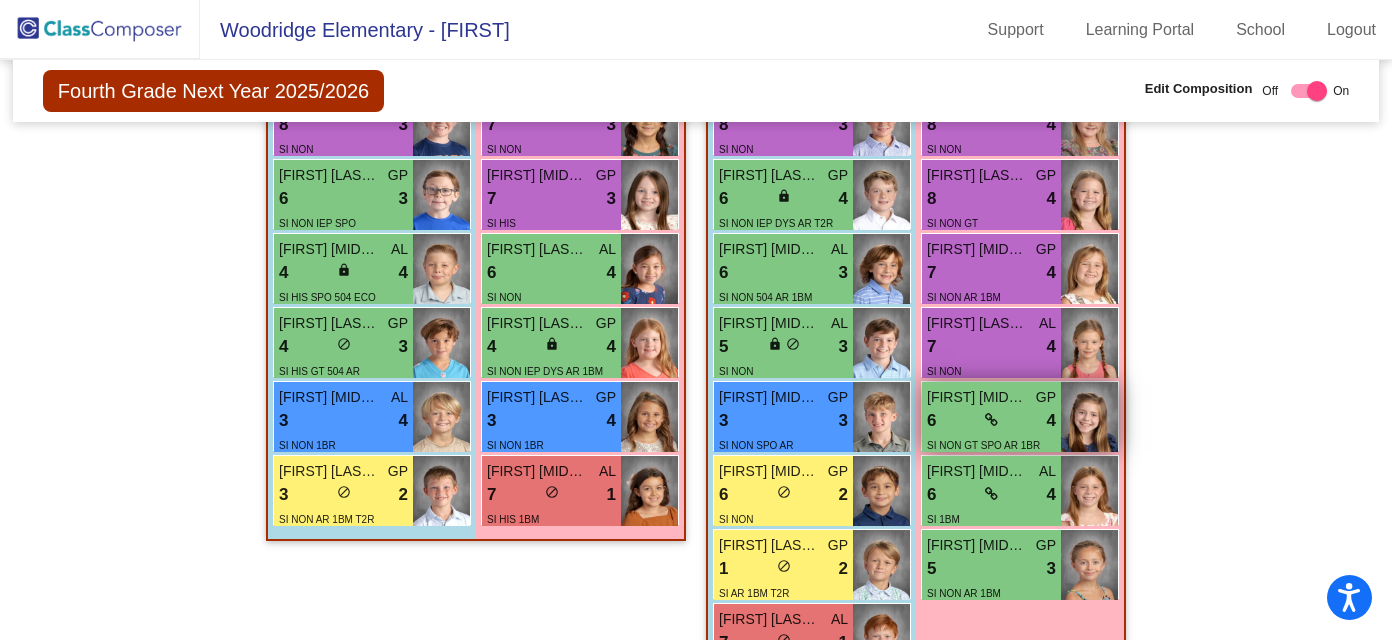 click on "6 lock do_not_disturb_alt 4" at bounding box center [991, 421] 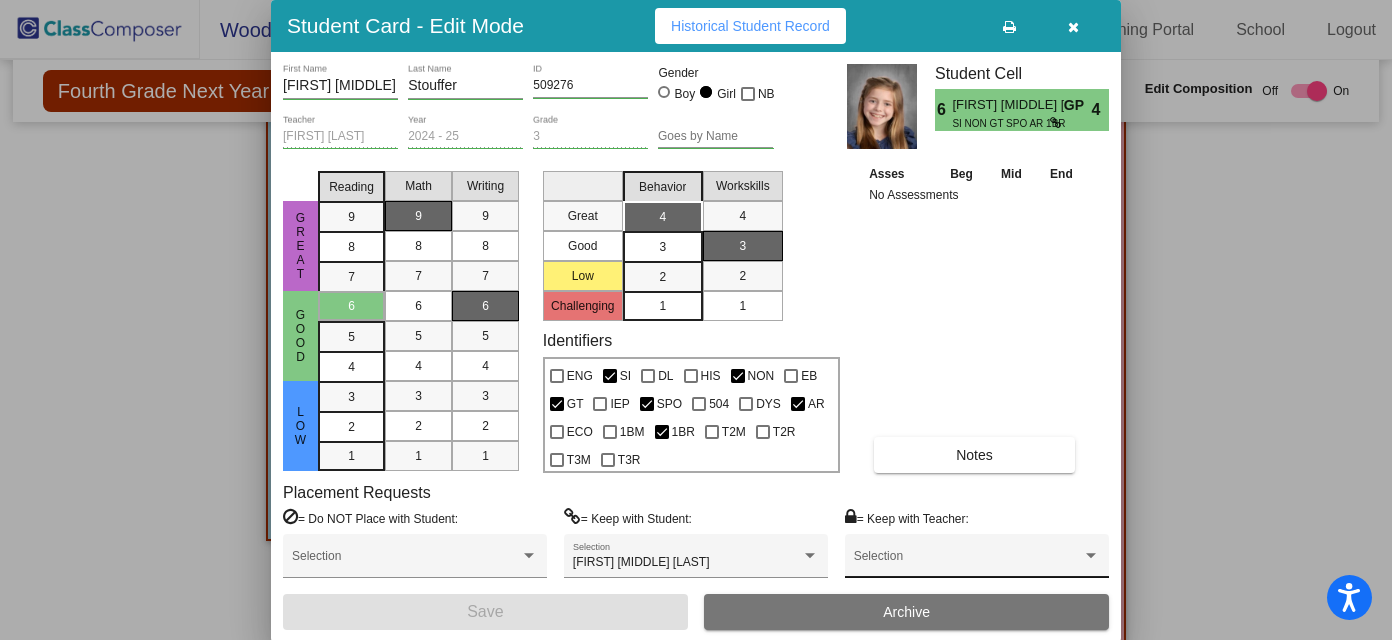 click on "Selection" at bounding box center (977, 561) 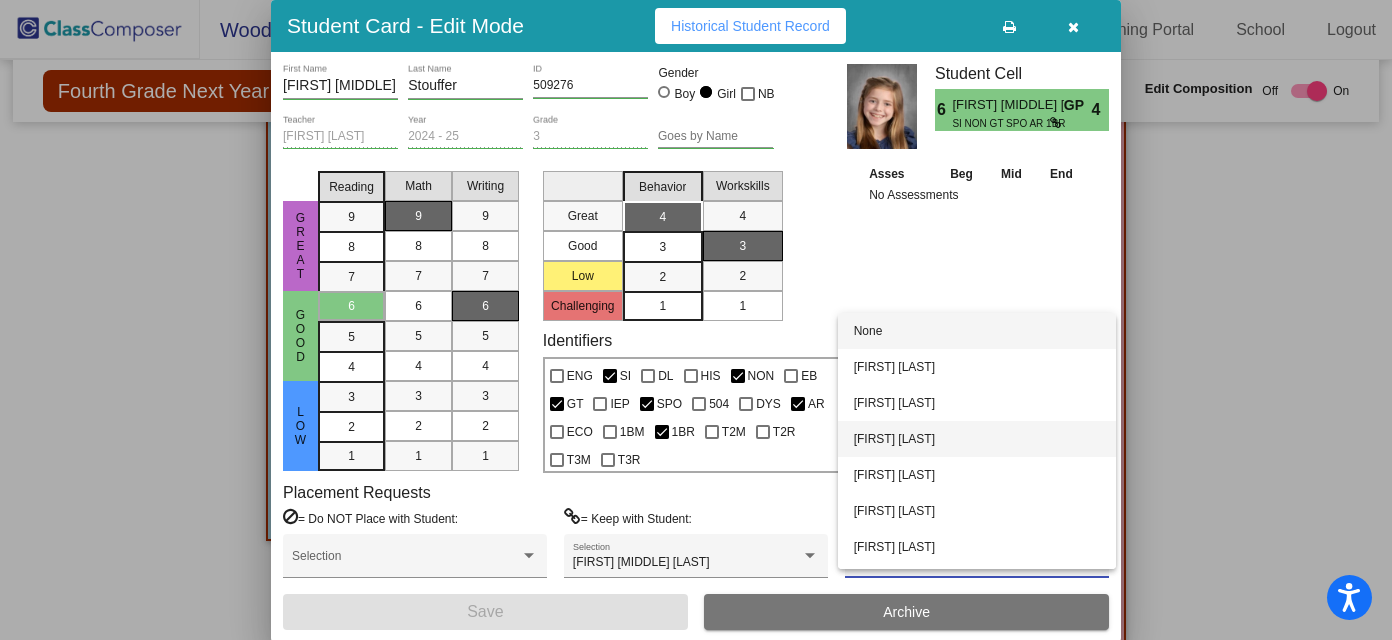 click on "[FIRST] [LAST]" at bounding box center [977, 439] 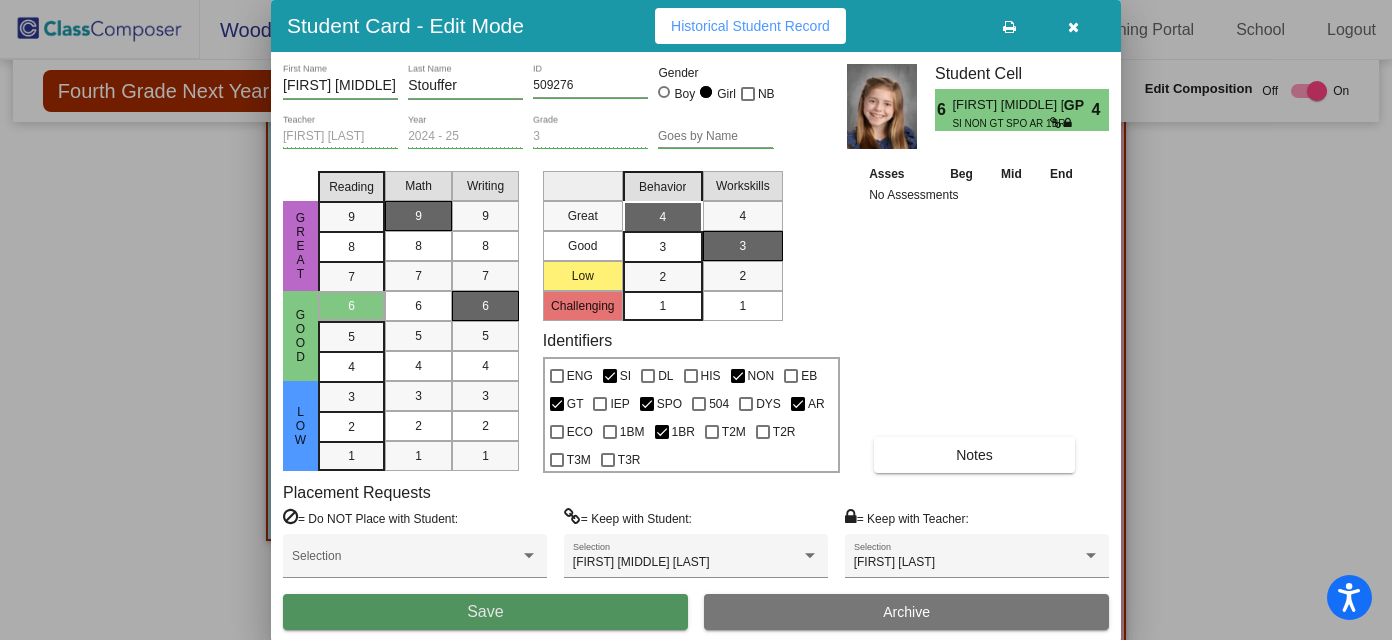 click on "Save" at bounding box center (485, 612) 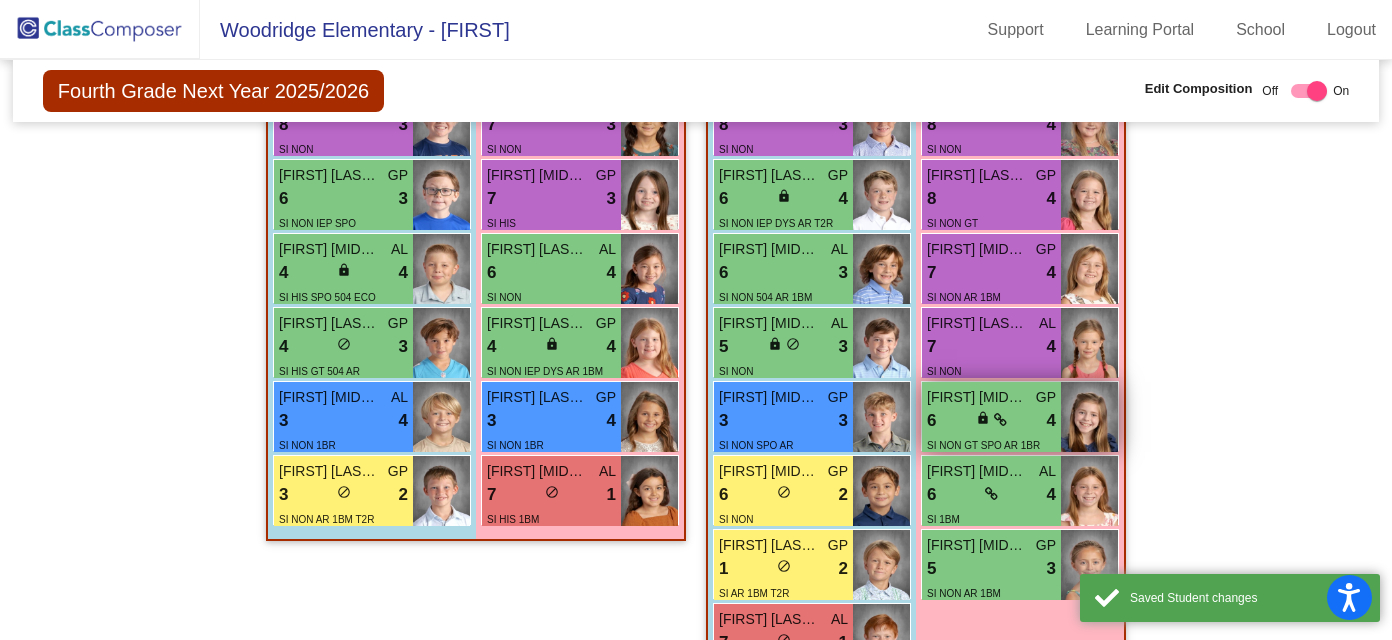 click on "6 lock do_not_disturb_alt 4" at bounding box center [991, 421] 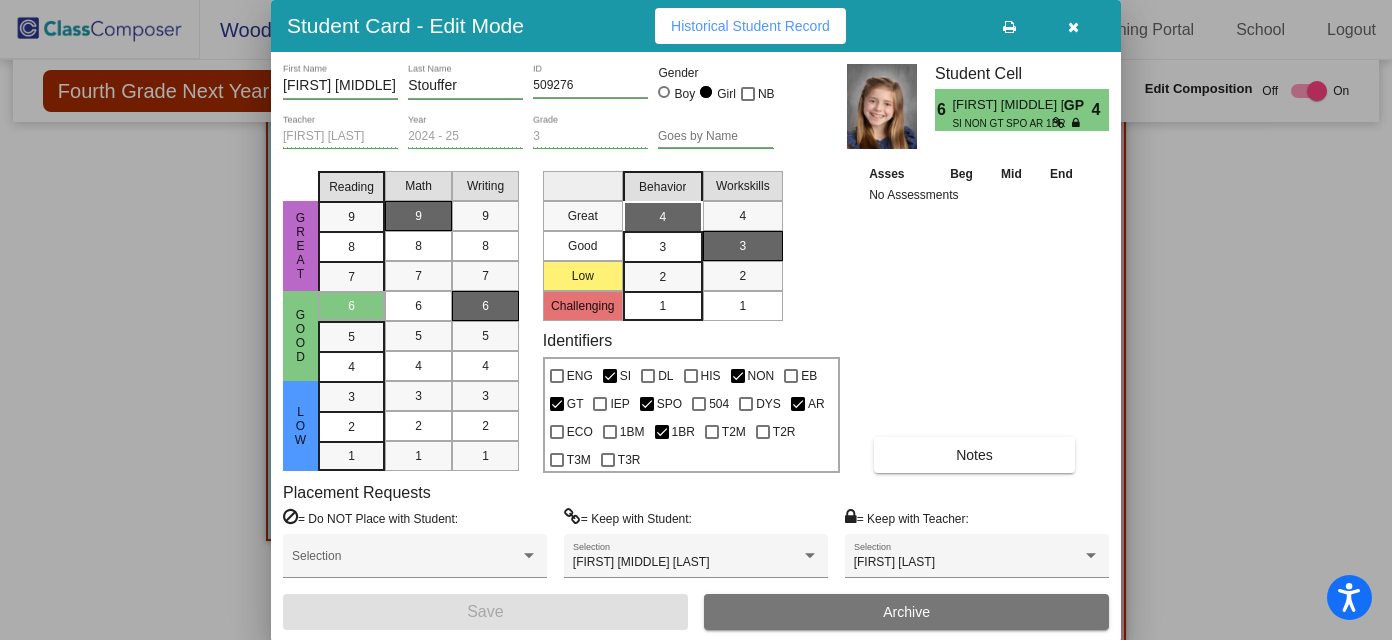 click at bounding box center (1073, 27) 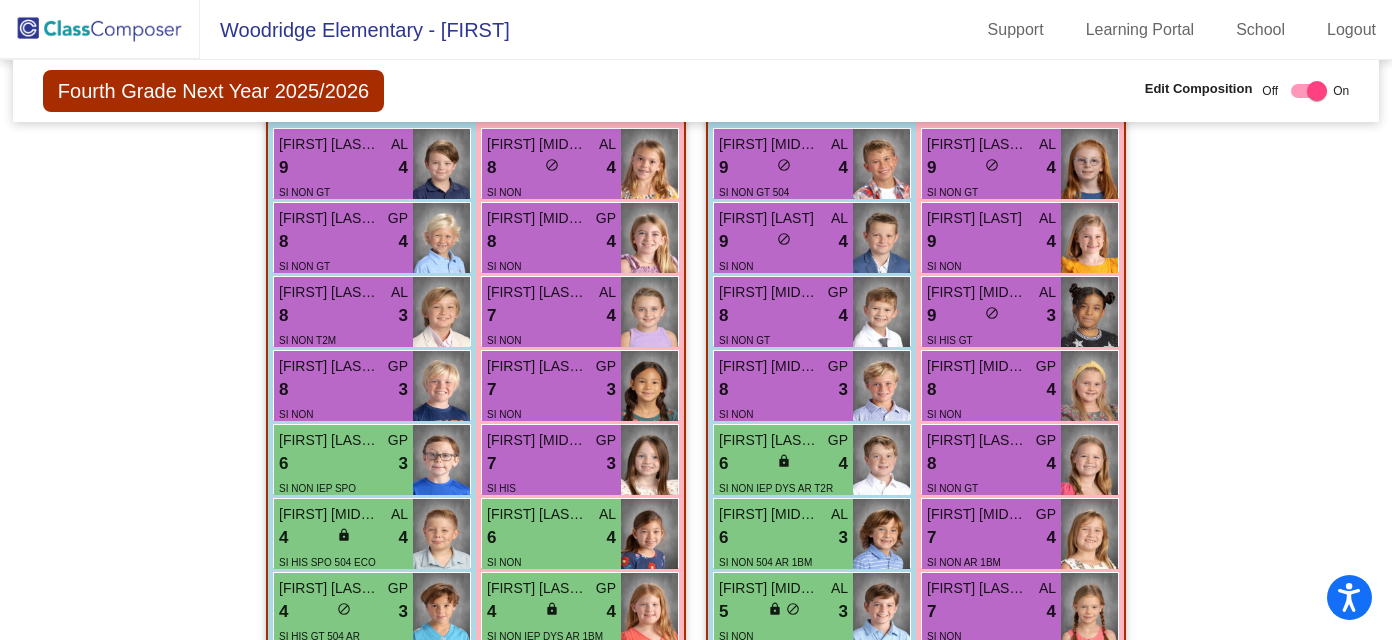 scroll, scrollTop: 740, scrollLeft: 0, axis: vertical 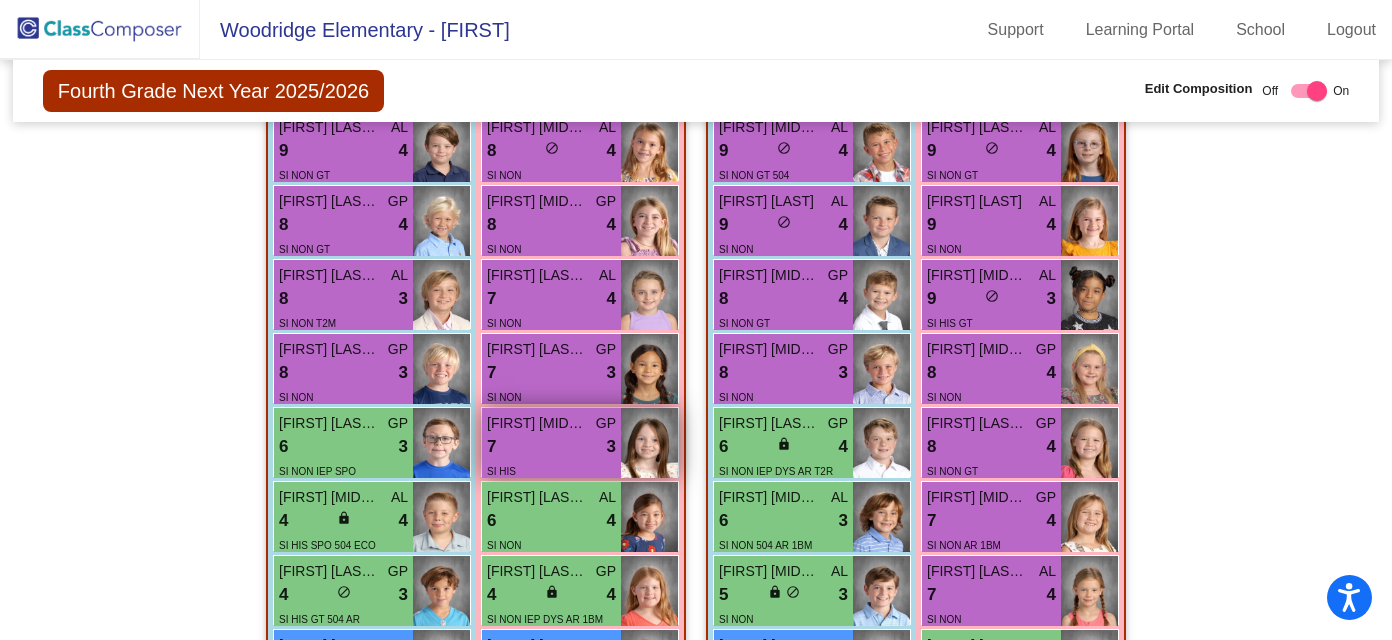 click on "7 lock do_not_disturb_alt 3" at bounding box center (551, 447) 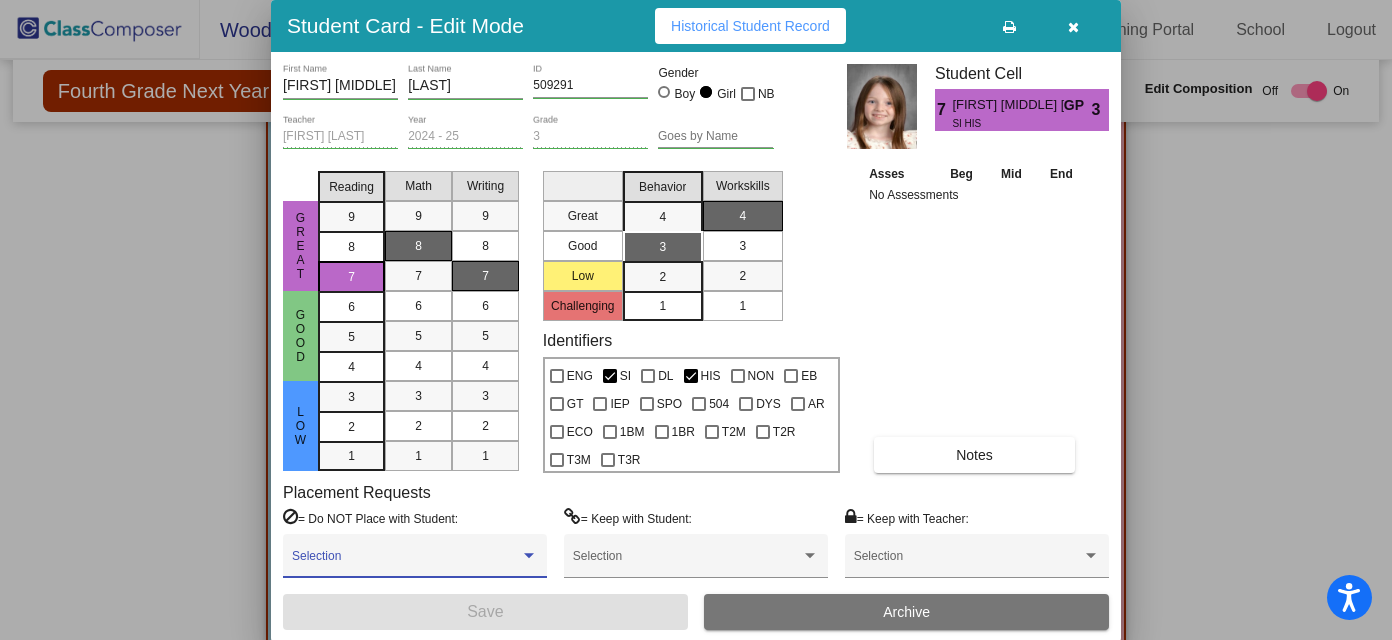 click at bounding box center (529, 556) 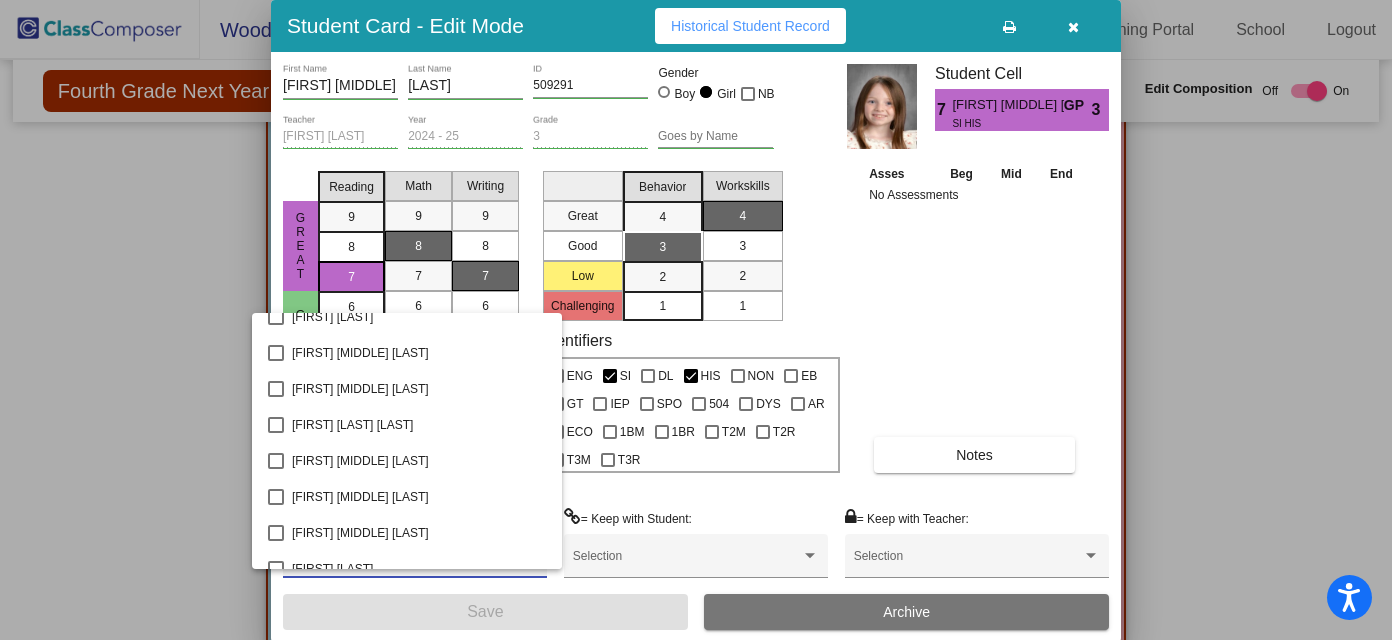scroll, scrollTop: 2141, scrollLeft: 0, axis: vertical 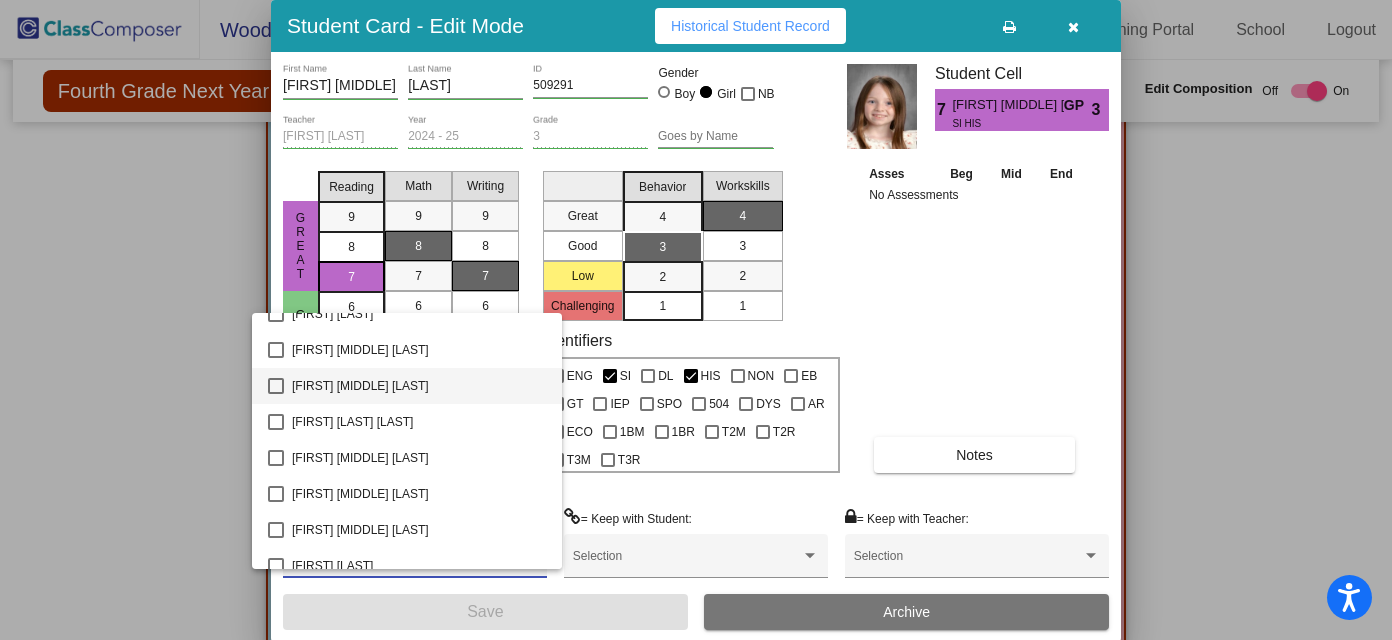 click at bounding box center (276, 386) 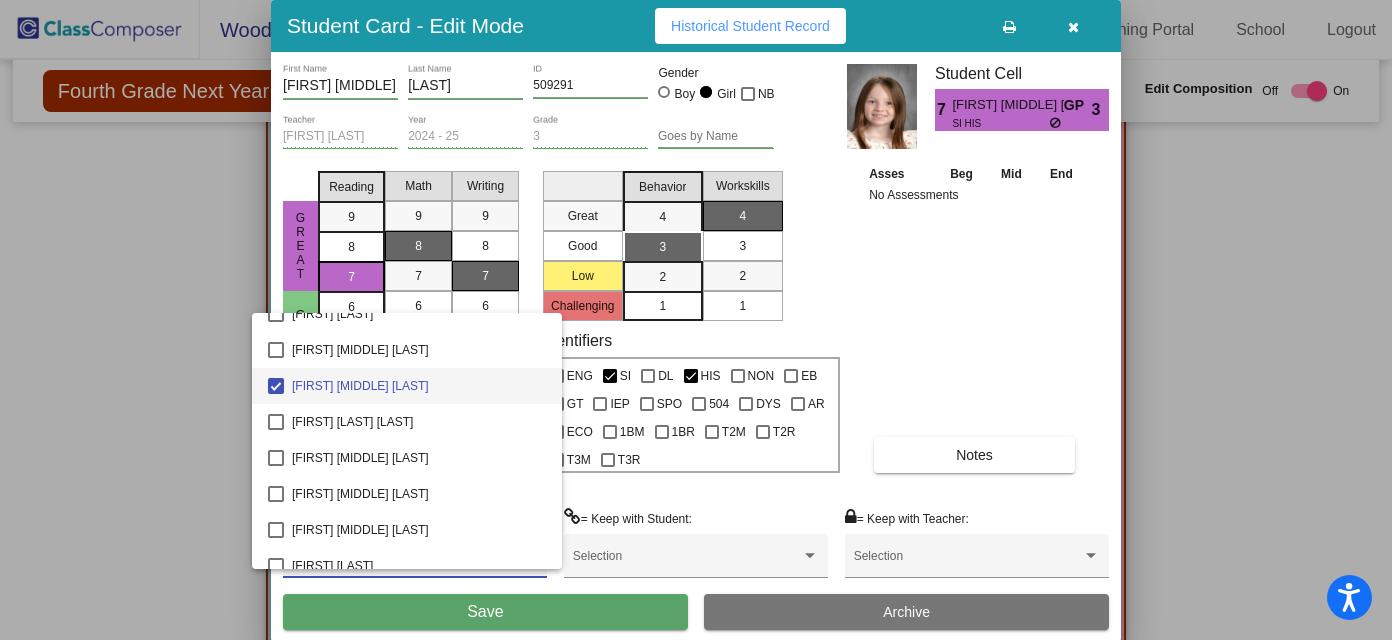 click at bounding box center (696, 320) 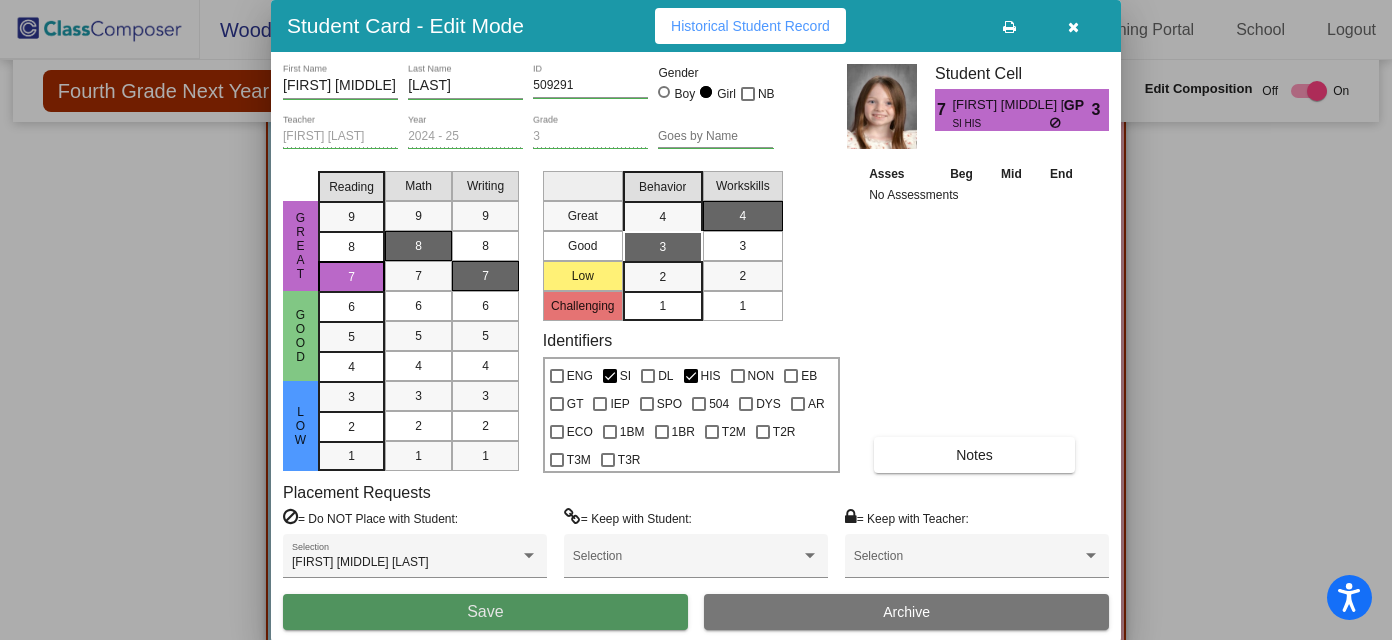 click on "Save" at bounding box center [485, 612] 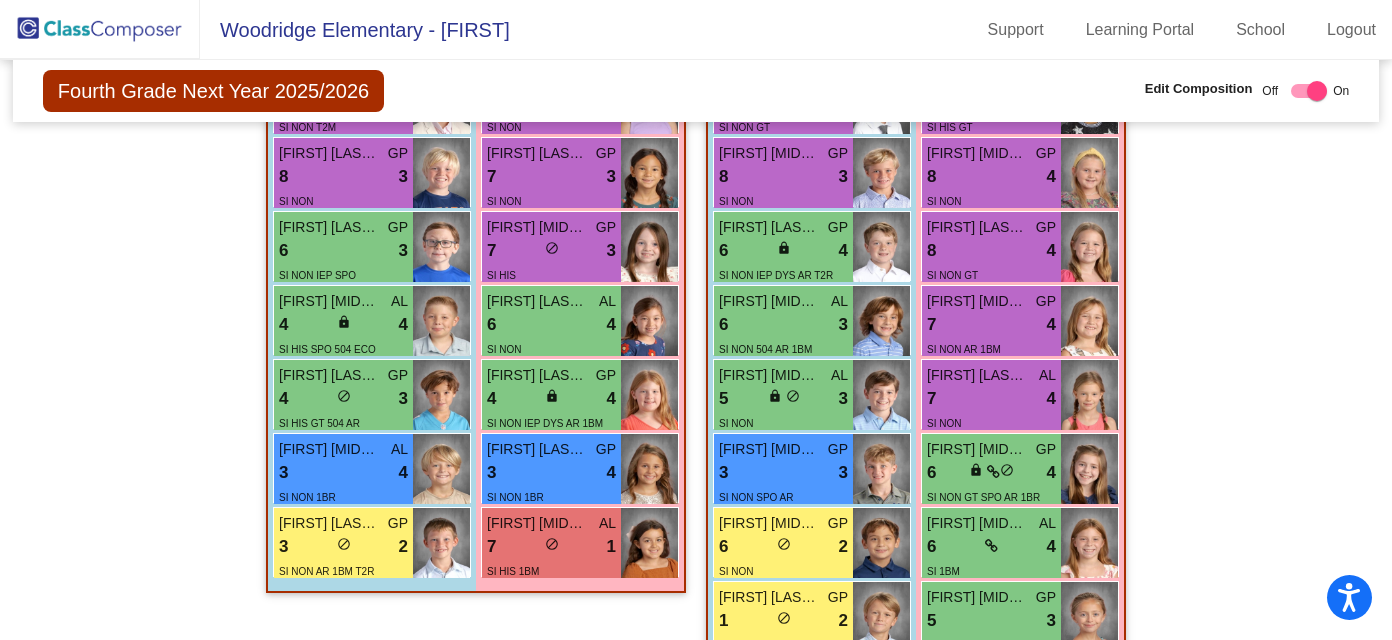 scroll, scrollTop: 922, scrollLeft: 0, axis: vertical 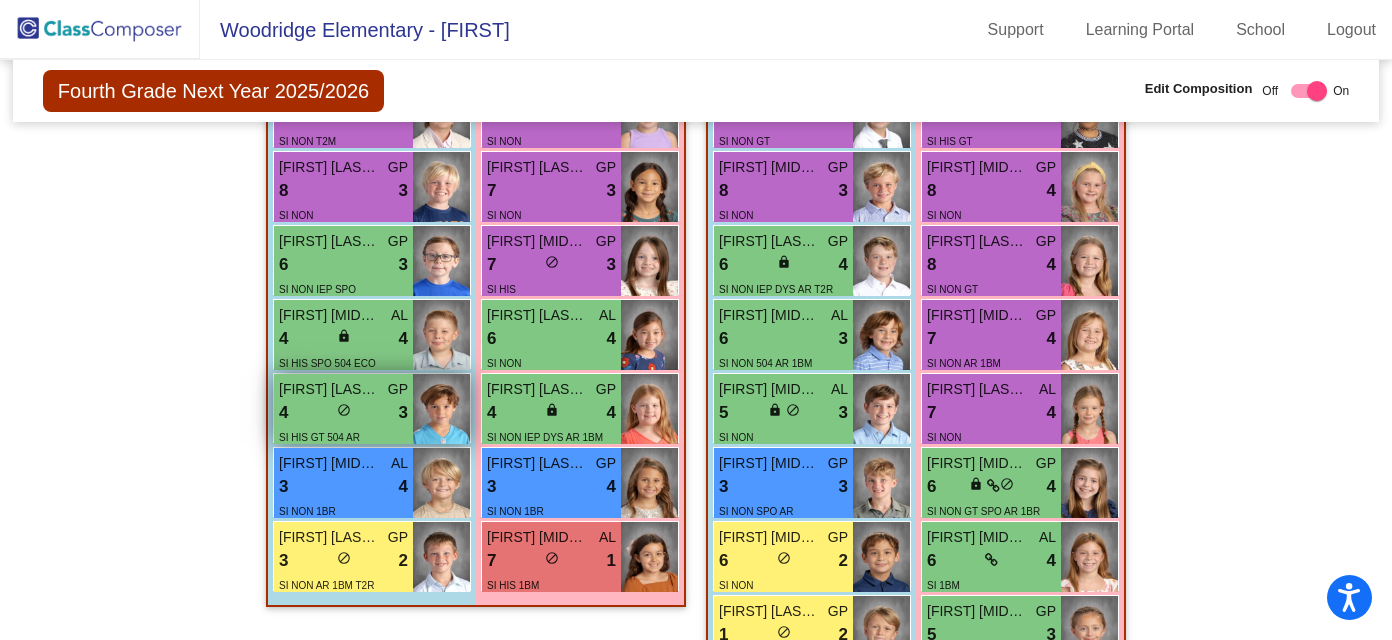 click on "Austin Harrison Kroll GP" at bounding box center (343, 389) 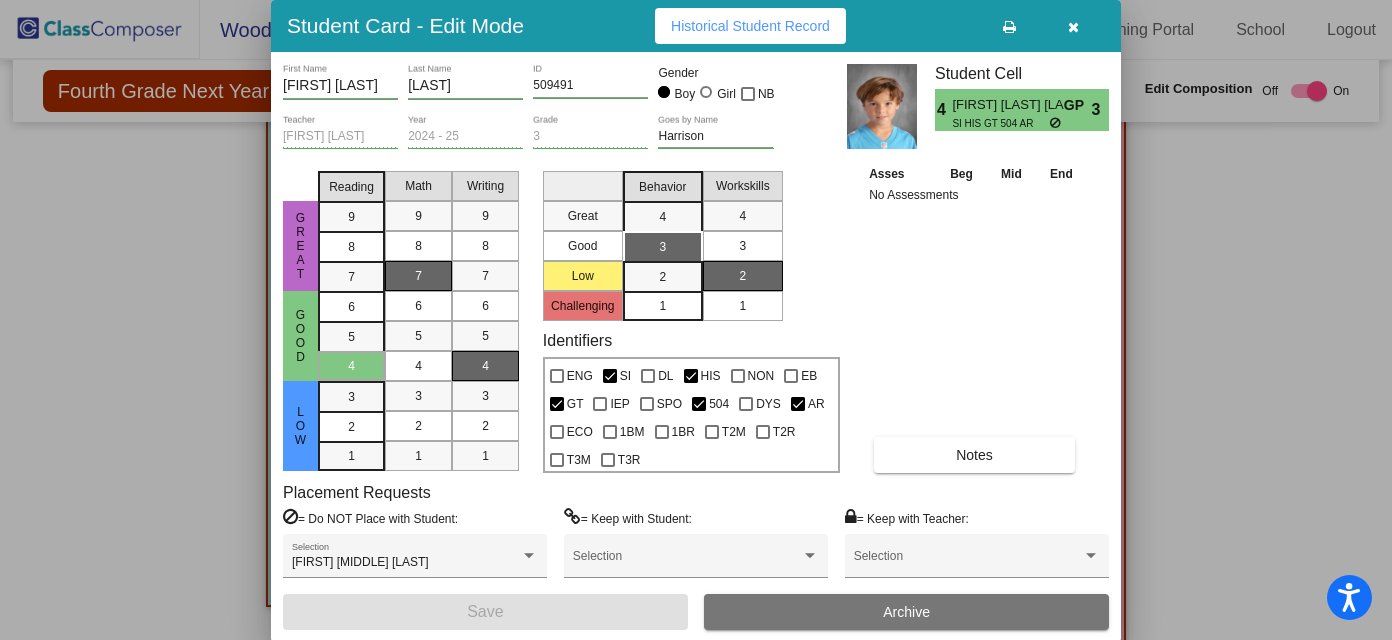click at bounding box center [1073, 26] 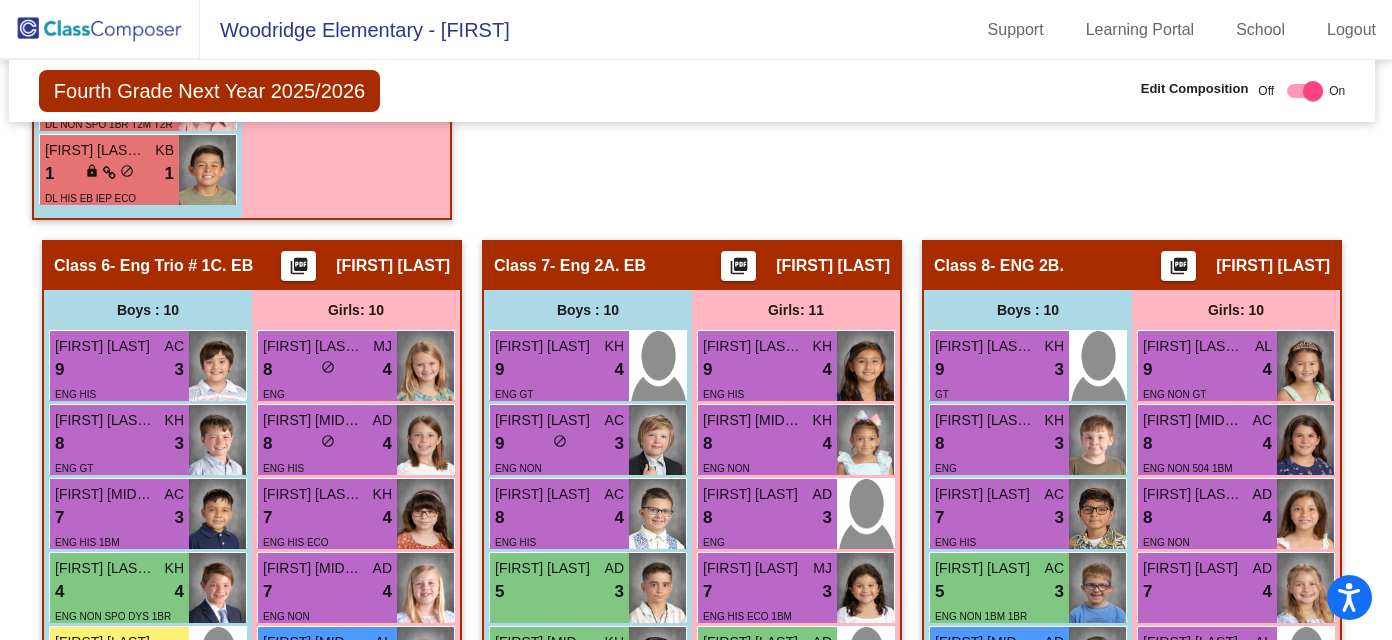 scroll, scrollTop: 2838, scrollLeft: 4, axis: both 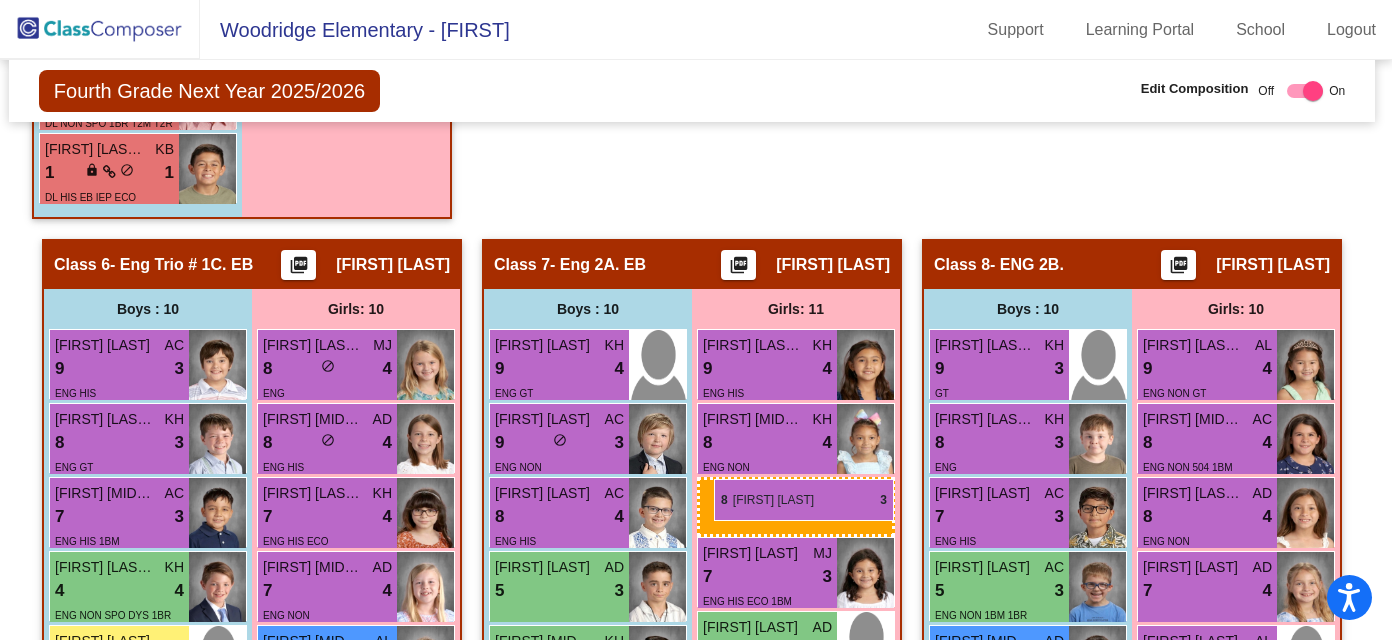 drag, startPoint x: 786, startPoint y: 517, endPoint x: 714, endPoint y: 480, distance: 80.9506 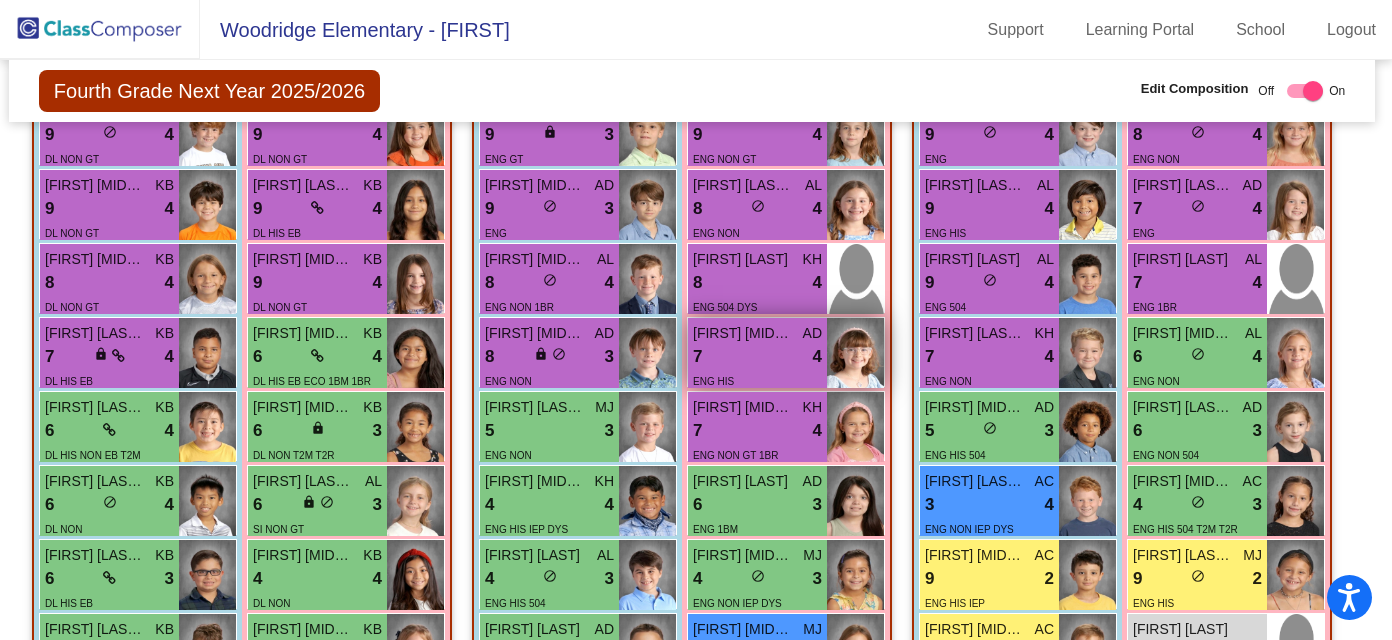 scroll, scrollTop: 1696, scrollLeft: 4, axis: both 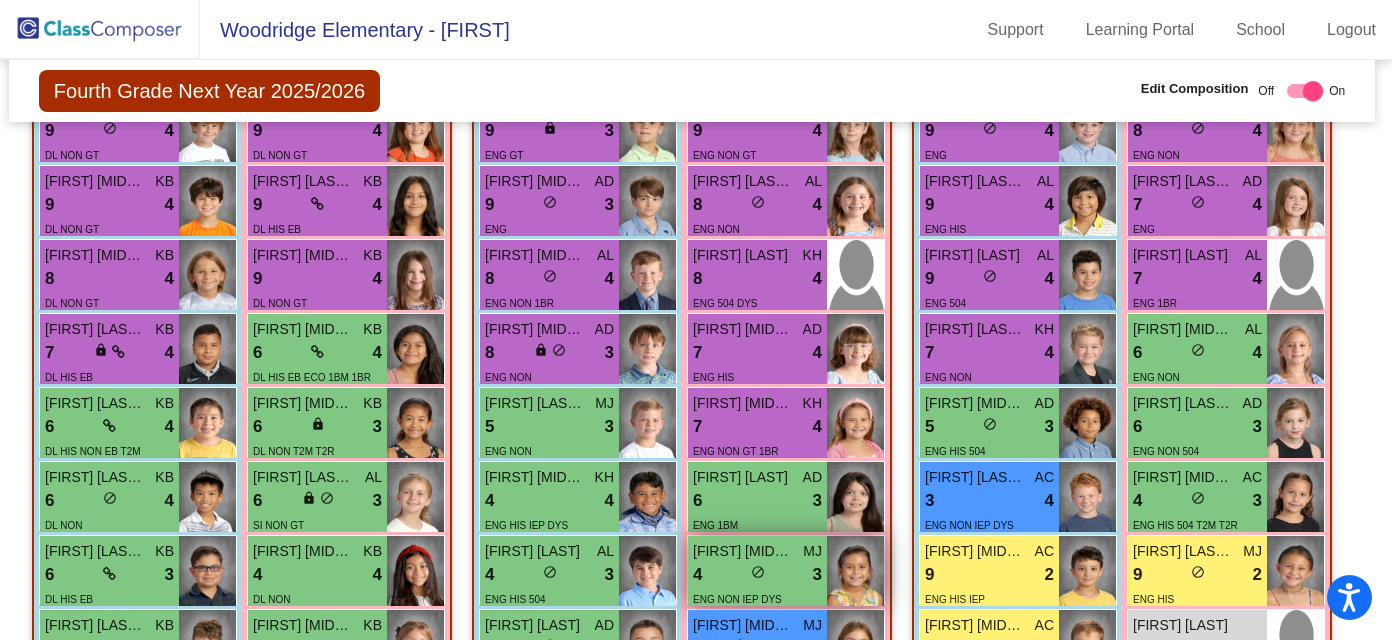 click on "do_not_disturb_alt" at bounding box center (758, 572) 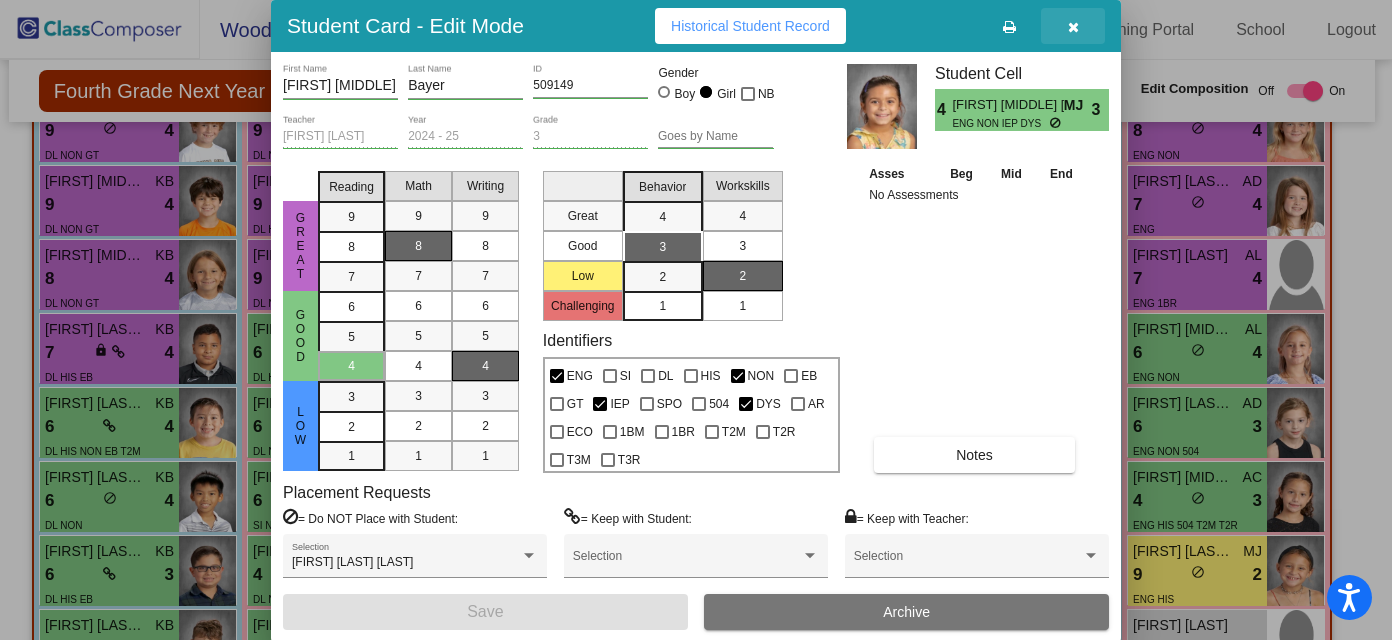 click at bounding box center [1073, 27] 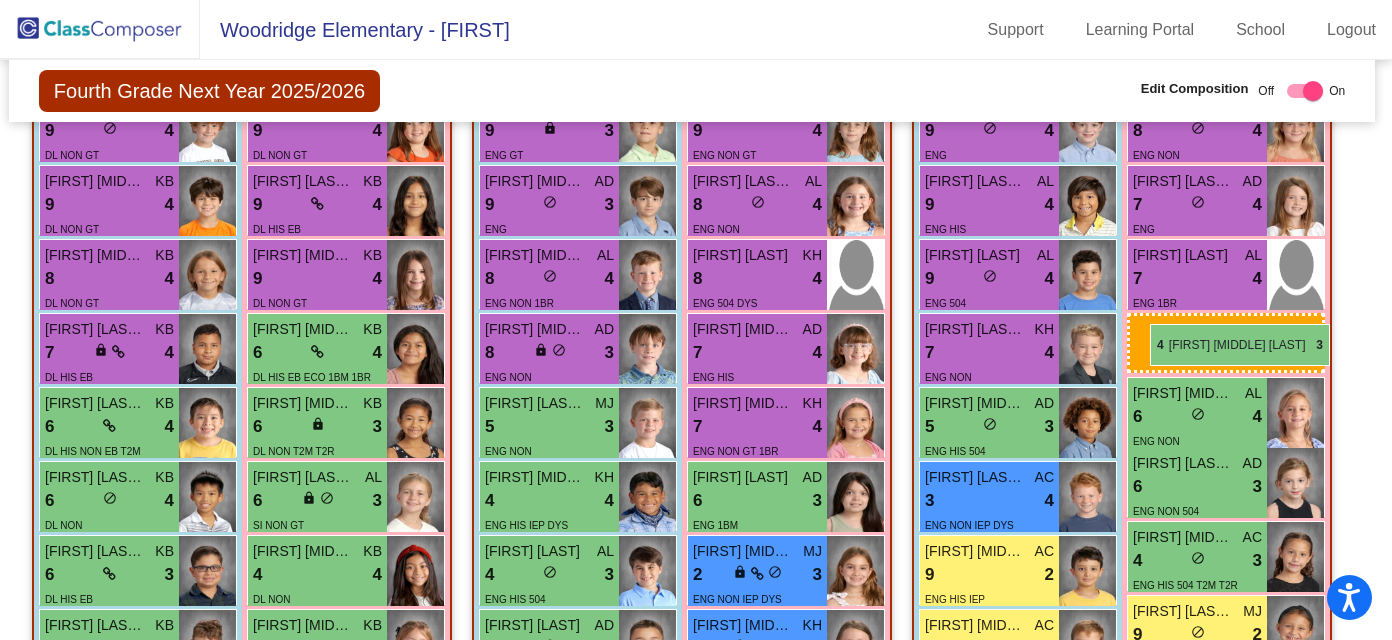 drag, startPoint x: 759, startPoint y: 591, endPoint x: 1149, endPoint y: 323, distance: 473.2061 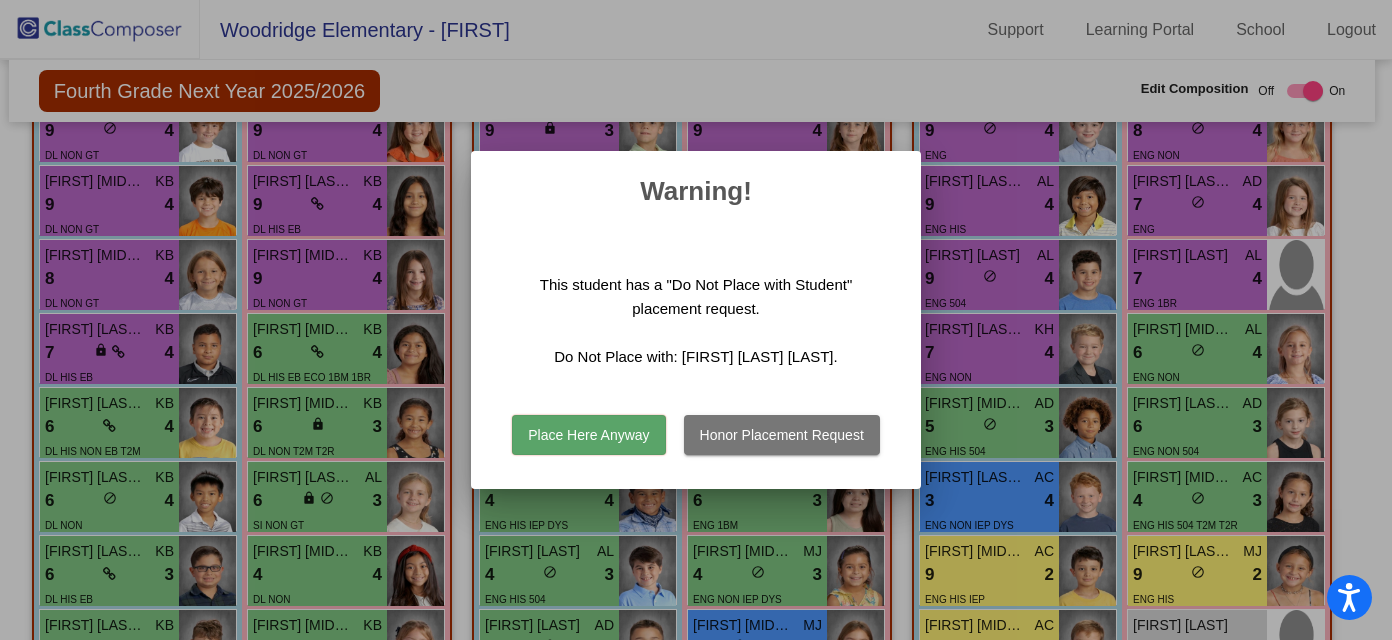 click on "Place Here Anyway" at bounding box center [588, 435] 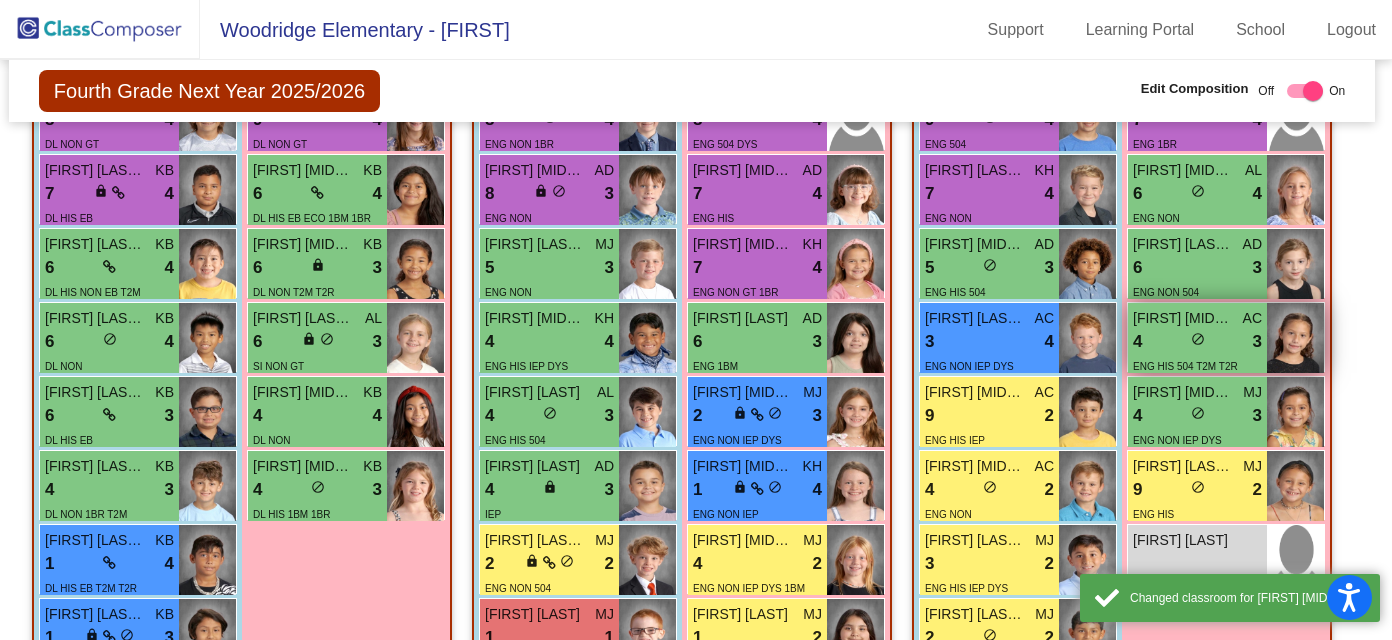 scroll, scrollTop: 1858, scrollLeft: 4, axis: both 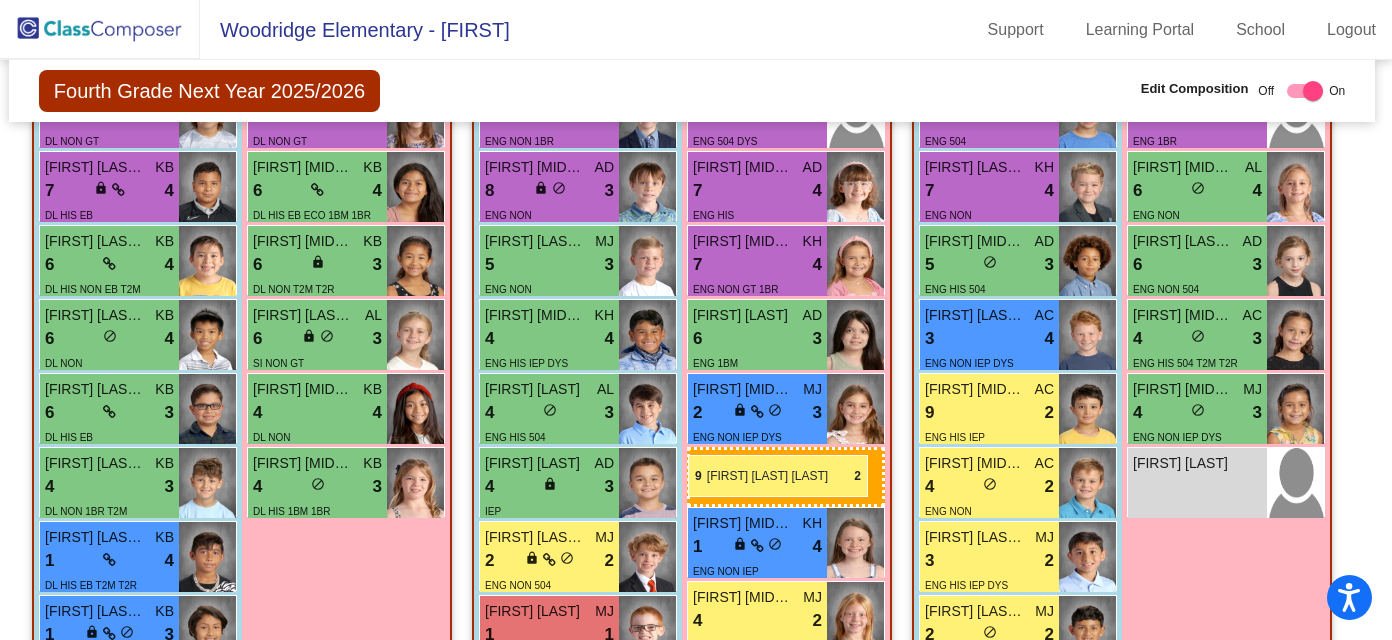 drag, startPoint x: 1277, startPoint y: 484, endPoint x: 685, endPoint y: 453, distance: 592.8111 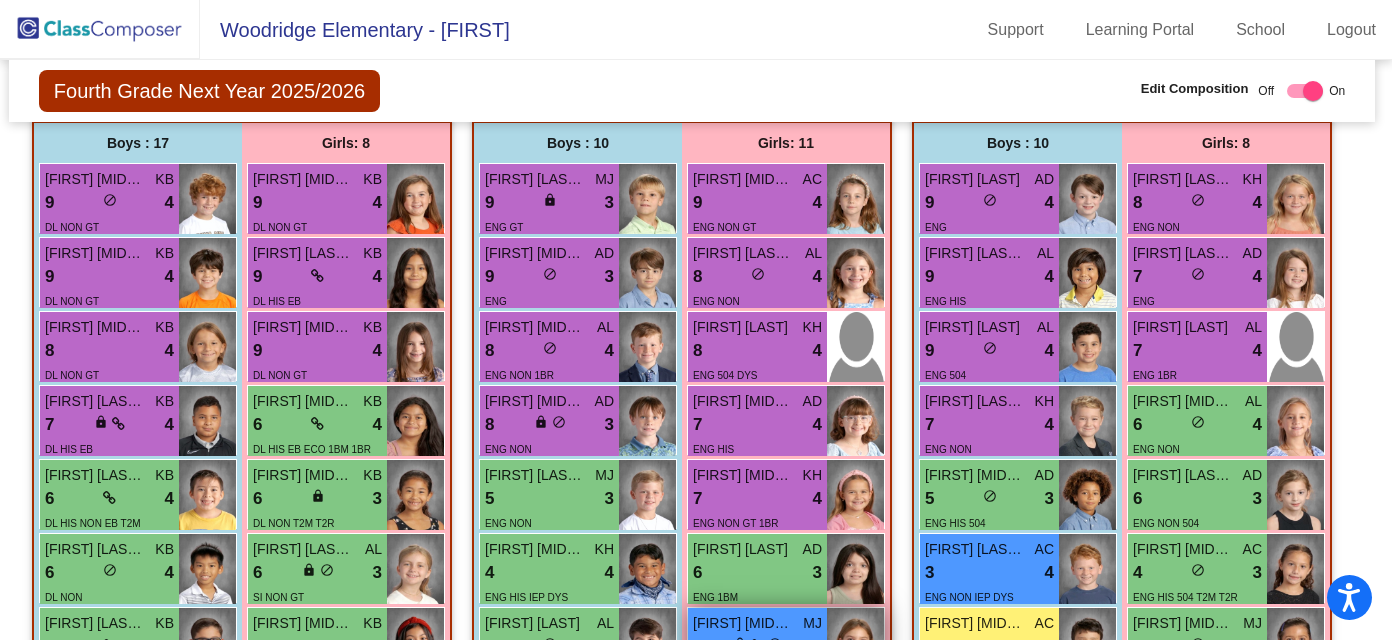 scroll, scrollTop: 1598, scrollLeft: 4, axis: both 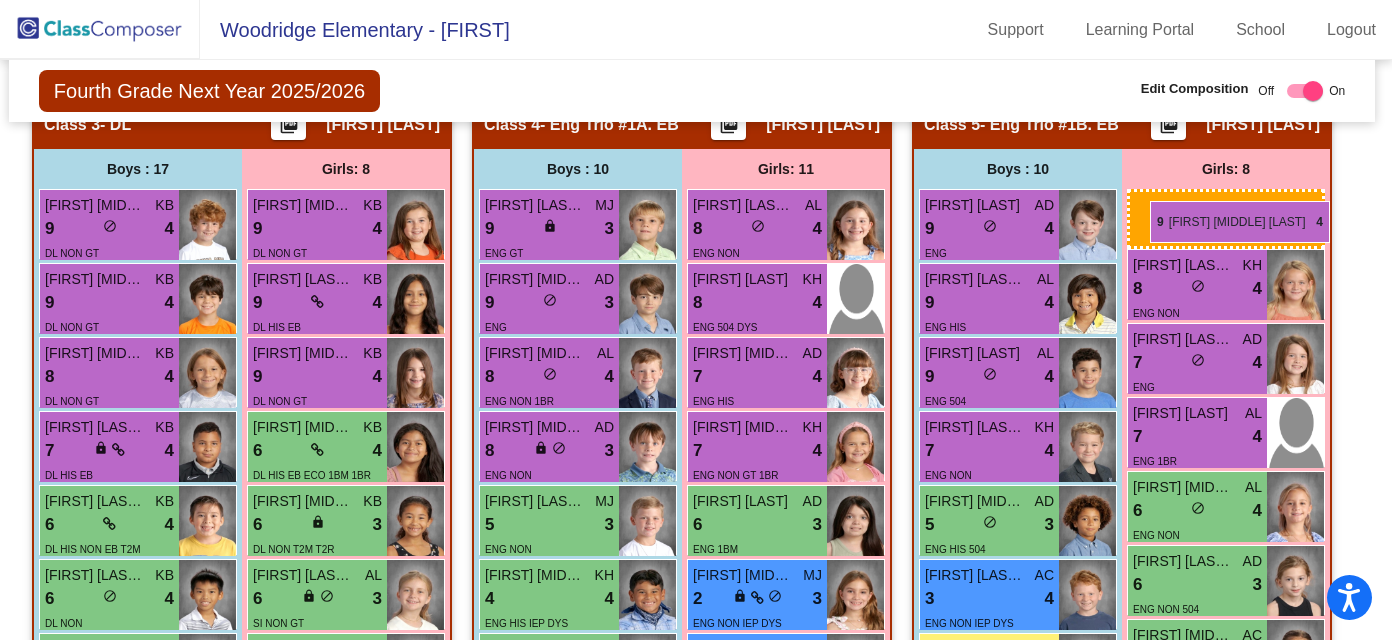drag, startPoint x: 771, startPoint y: 239, endPoint x: 1150, endPoint y: 200, distance: 381.0013 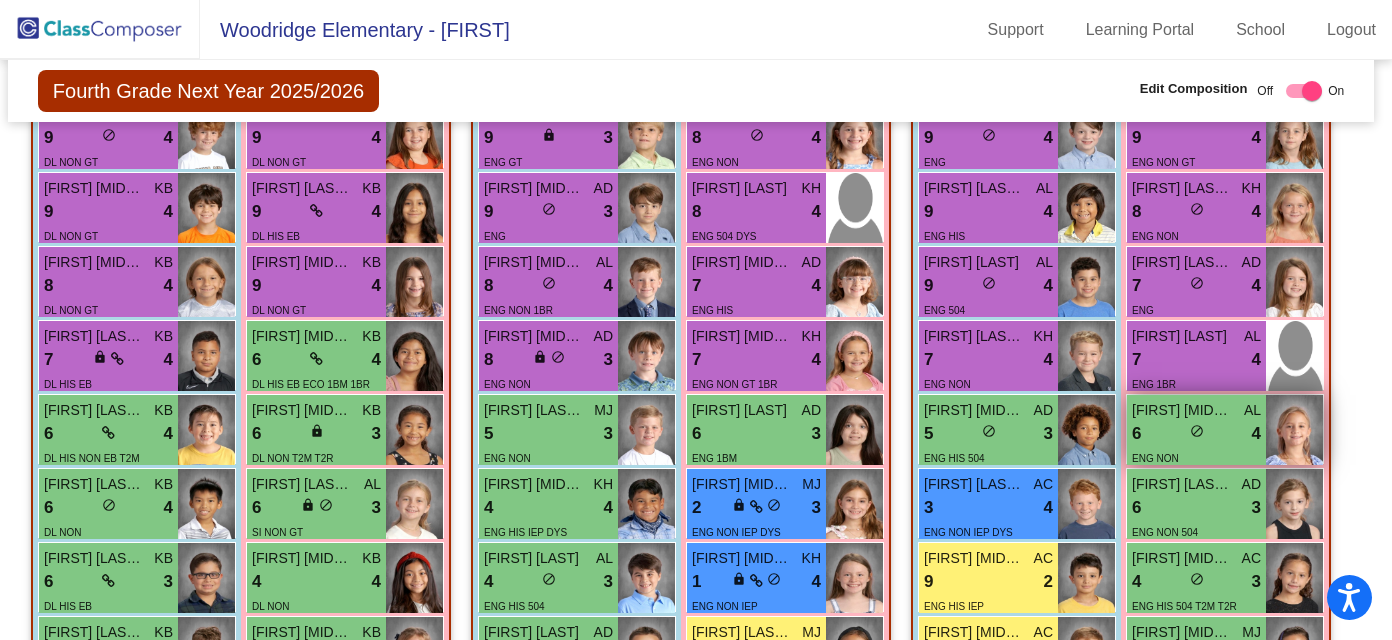scroll, scrollTop: 1690, scrollLeft: 5, axis: both 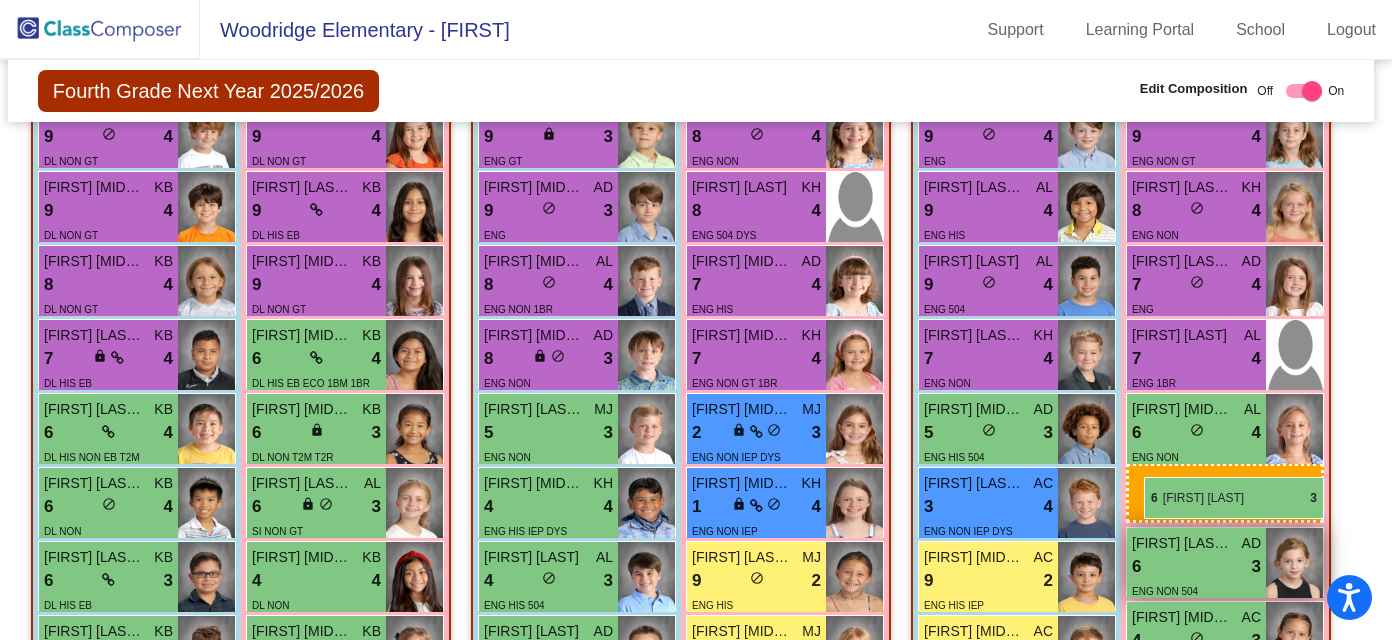 drag, startPoint x: 766, startPoint y: 426, endPoint x: 1141, endPoint y: 470, distance: 377.5725 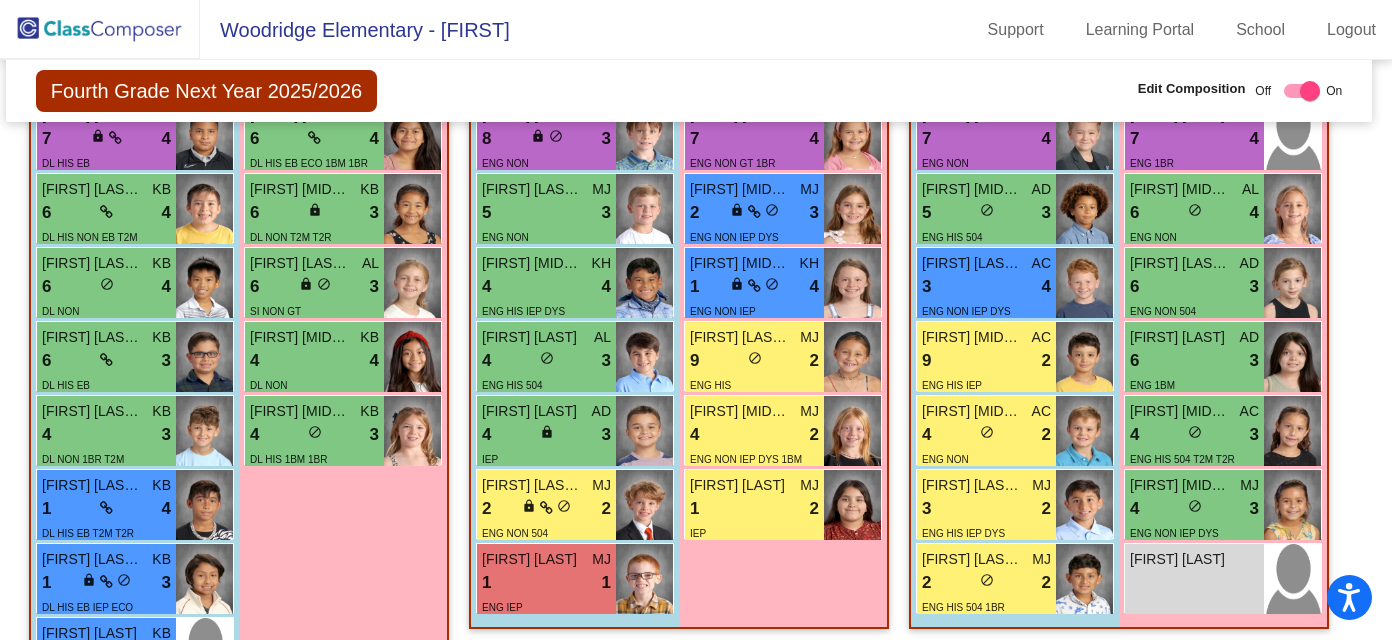 scroll, scrollTop: 1908, scrollLeft: 7, axis: both 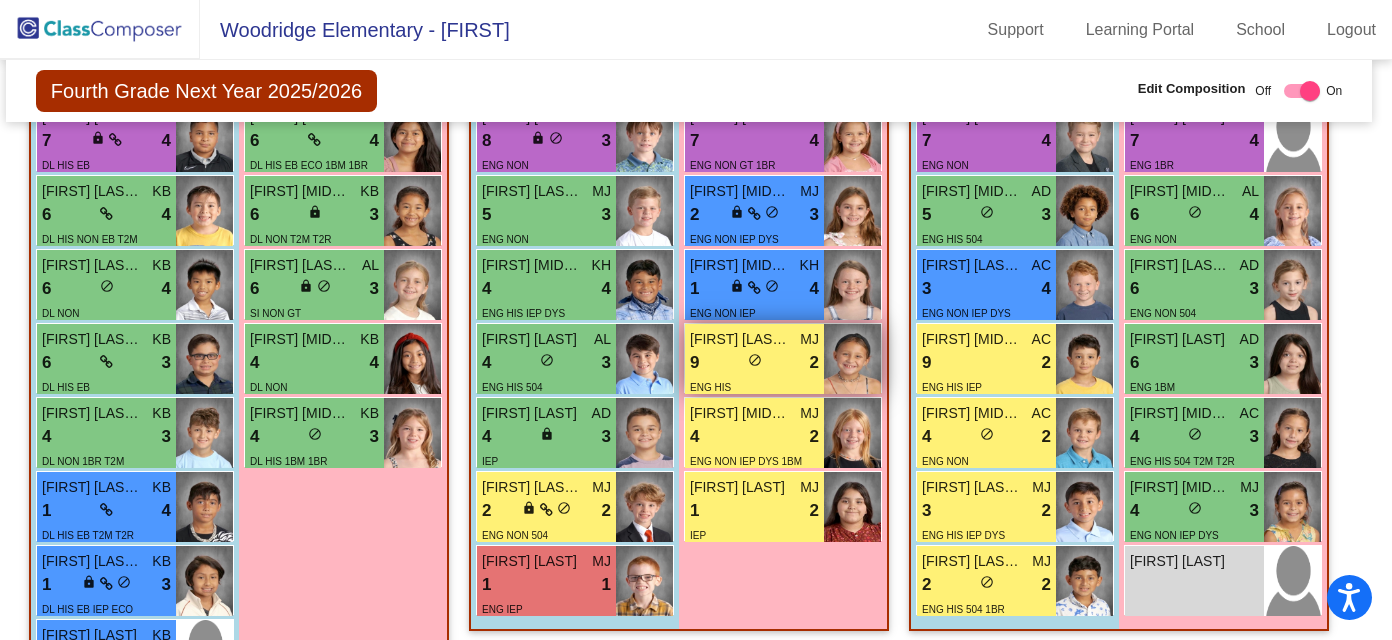click on "9 lock do_not_disturb_alt 2" at bounding box center [754, 363] 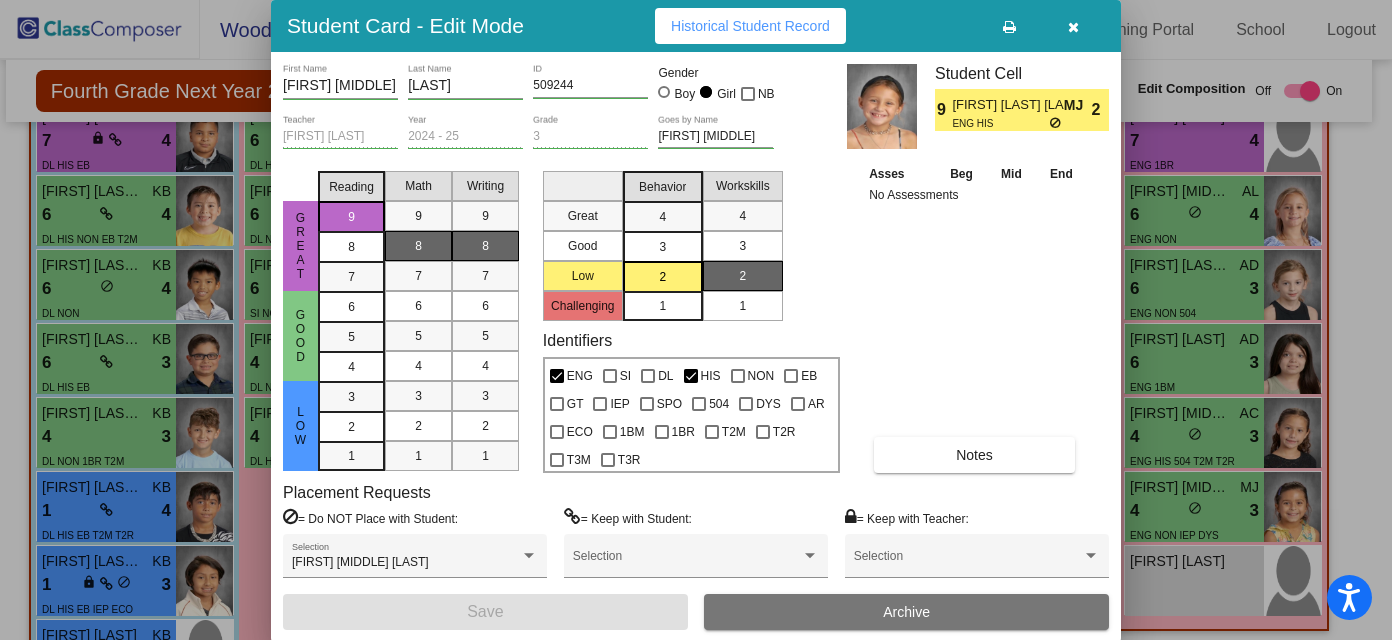 click at bounding box center [1073, 27] 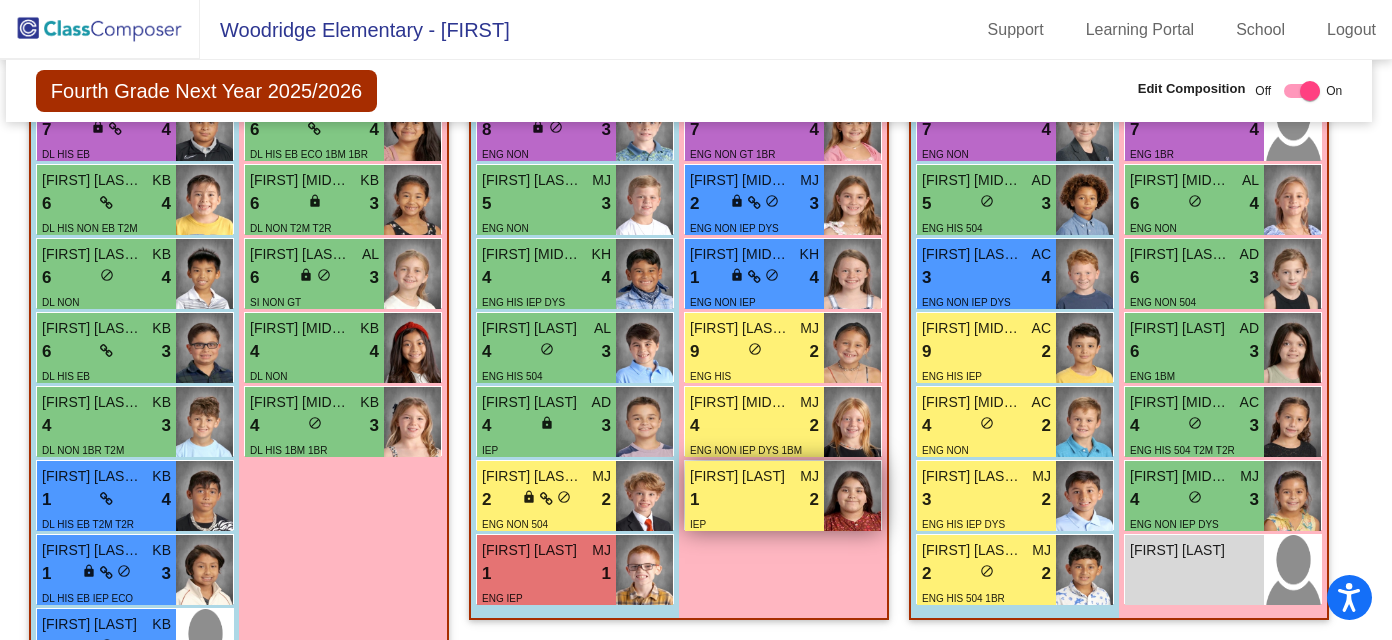scroll, scrollTop: 1920, scrollLeft: 7, axis: both 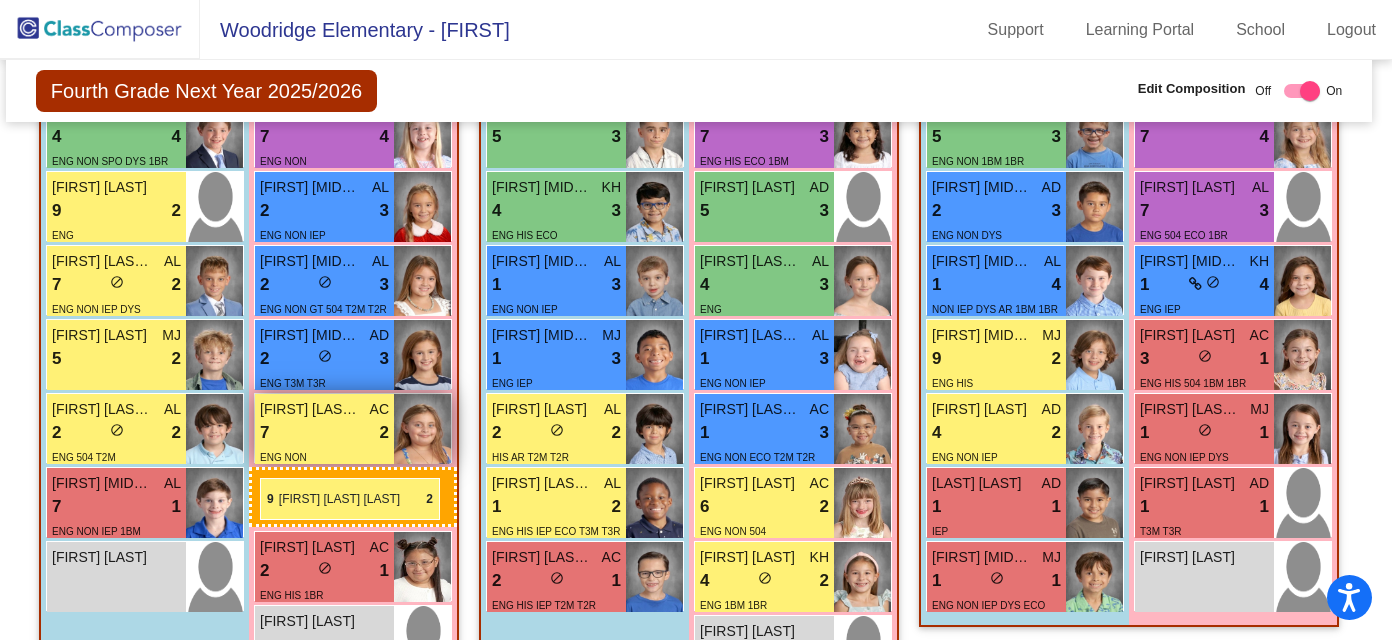 drag, startPoint x: 805, startPoint y: 337, endPoint x: 260, endPoint y: 476, distance: 562.4465 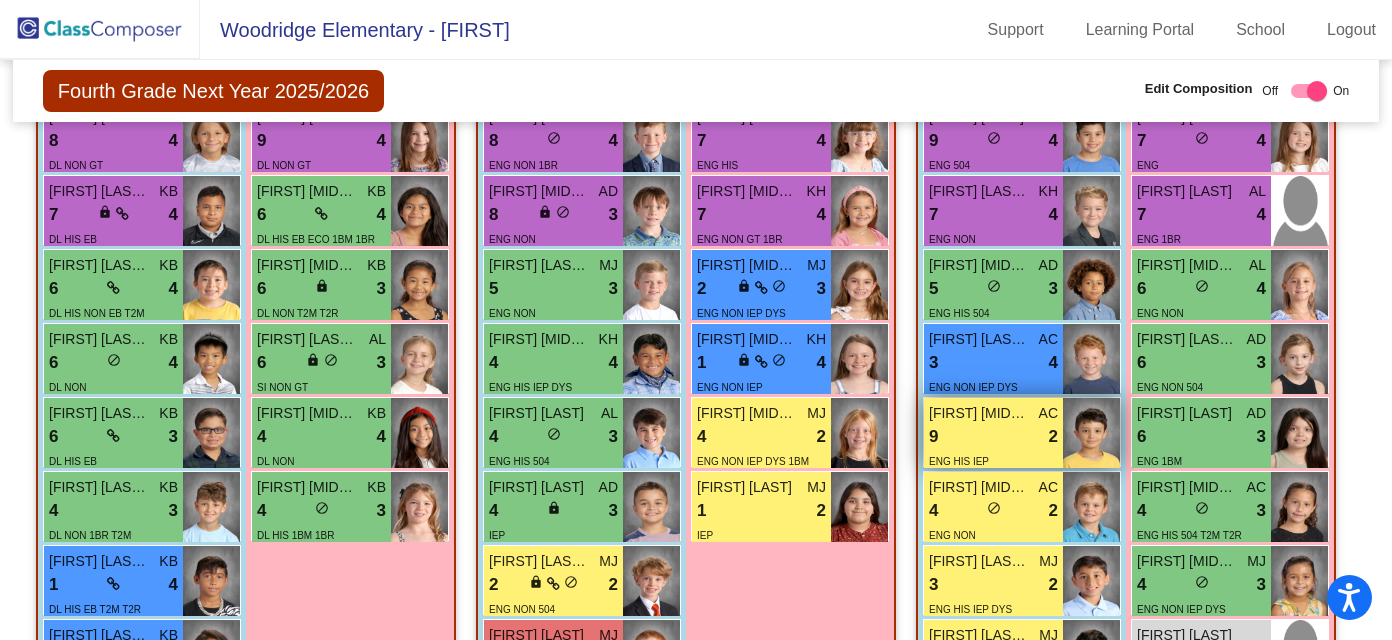 scroll, scrollTop: 1839, scrollLeft: 0, axis: vertical 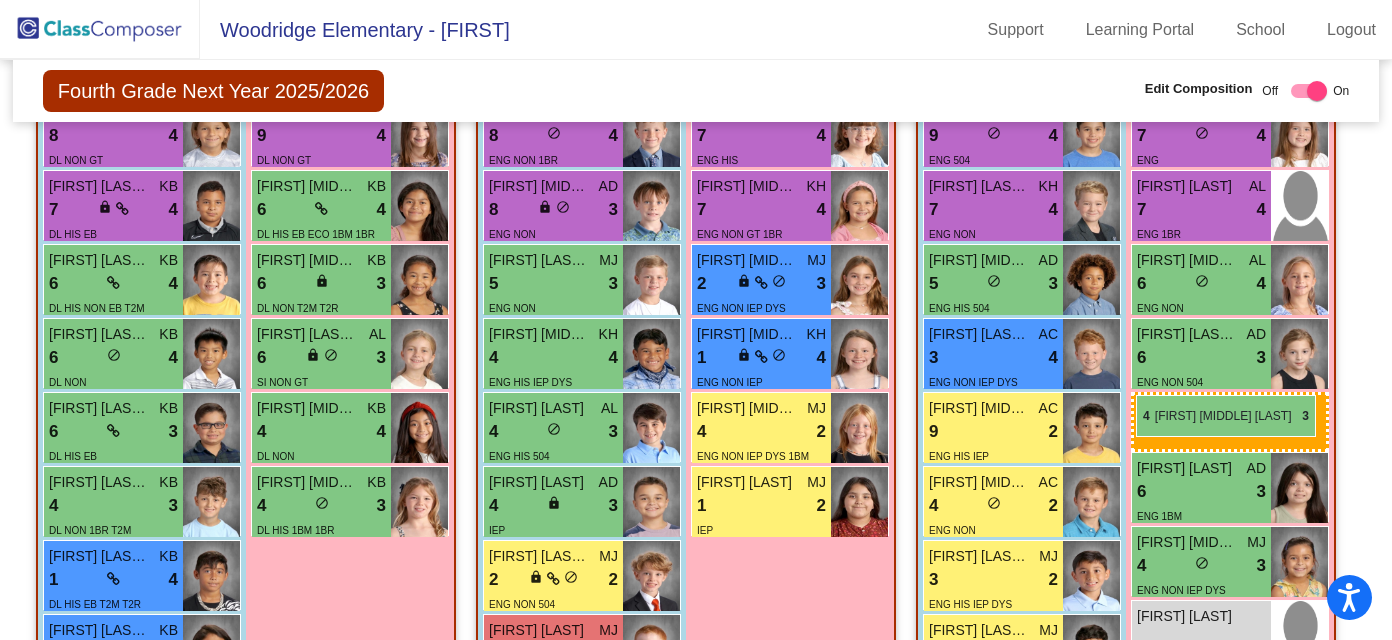 drag, startPoint x: 1252, startPoint y: 505, endPoint x: 1136, endPoint y: 395, distance: 159.86244 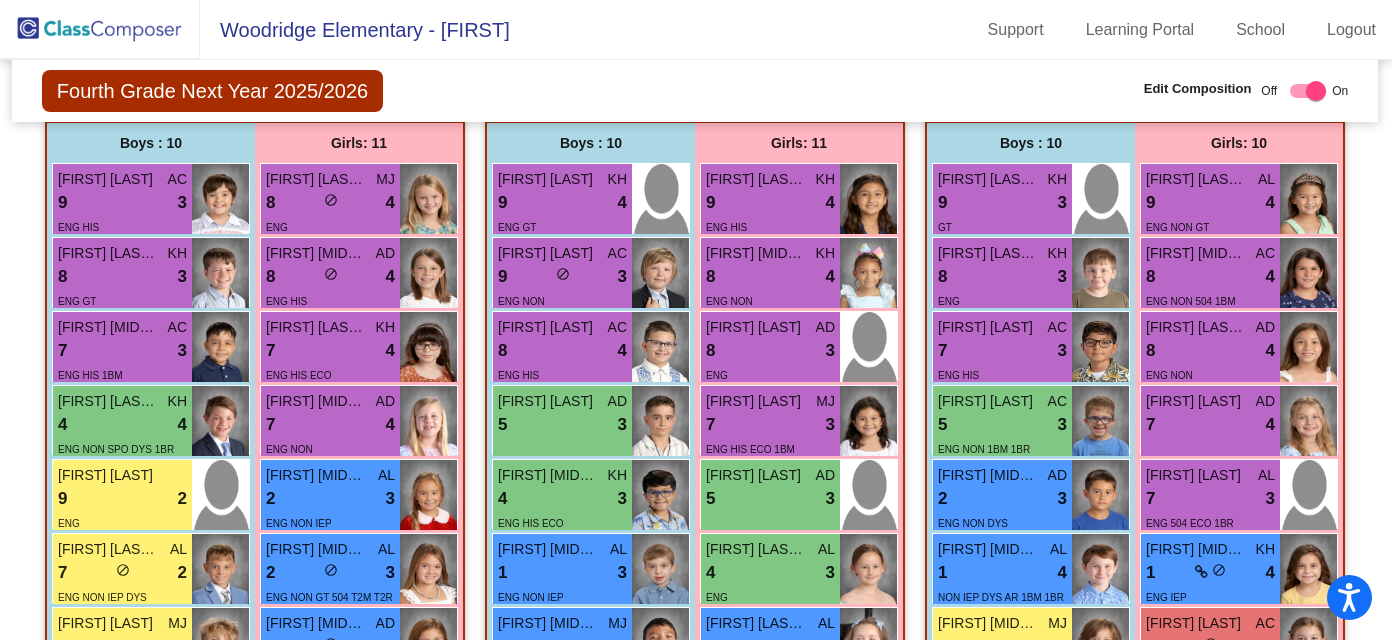 scroll, scrollTop: 3005, scrollLeft: 1, axis: both 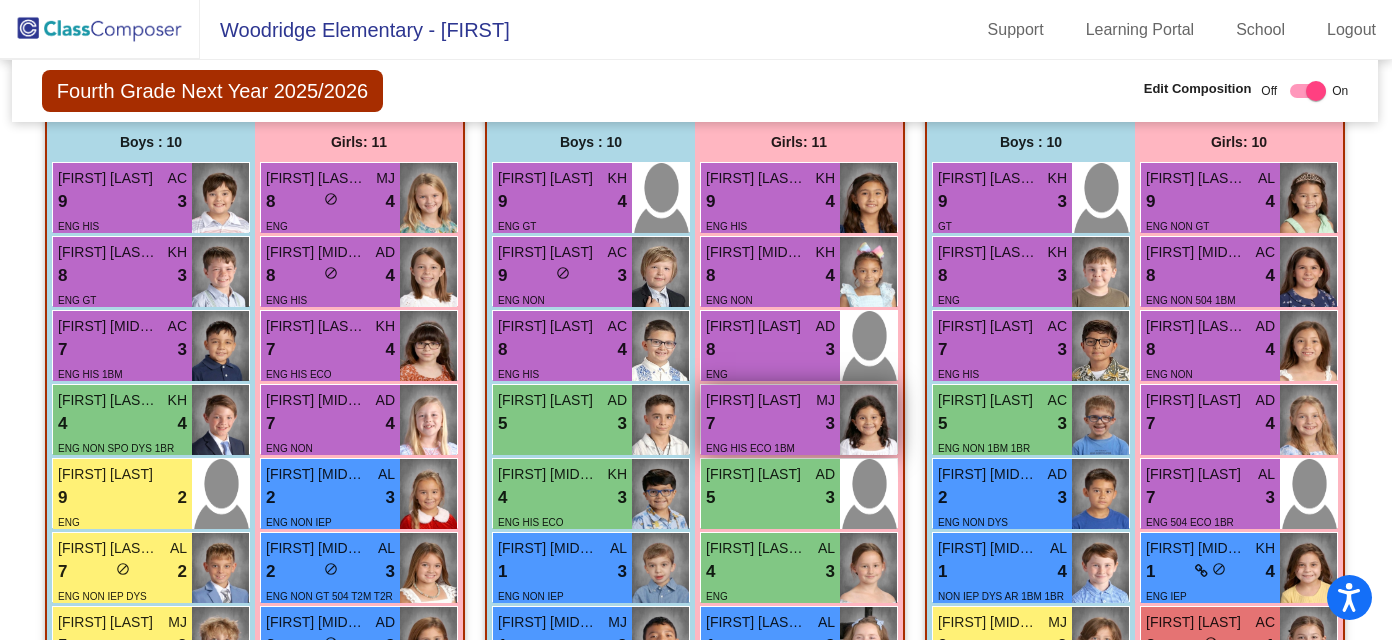 click on "7 lock do_not_disturb_alt 3" at bounding box center (770, 424) 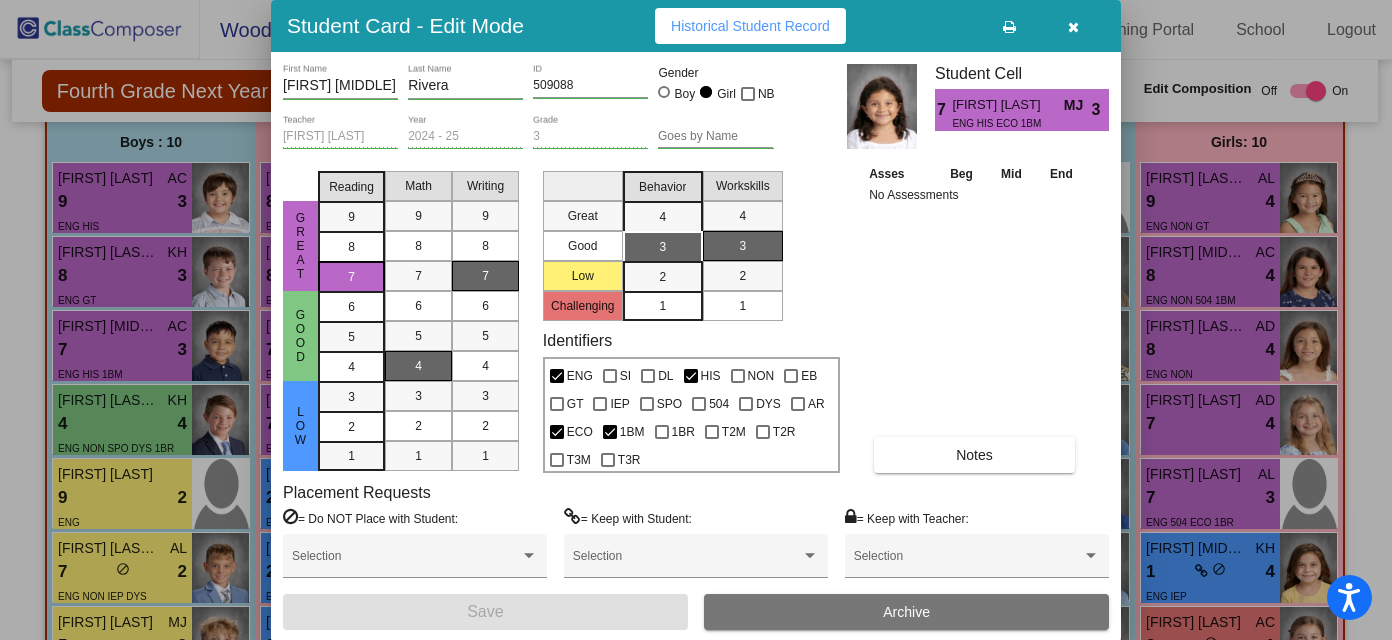 click at bounding box center (1073, 27) 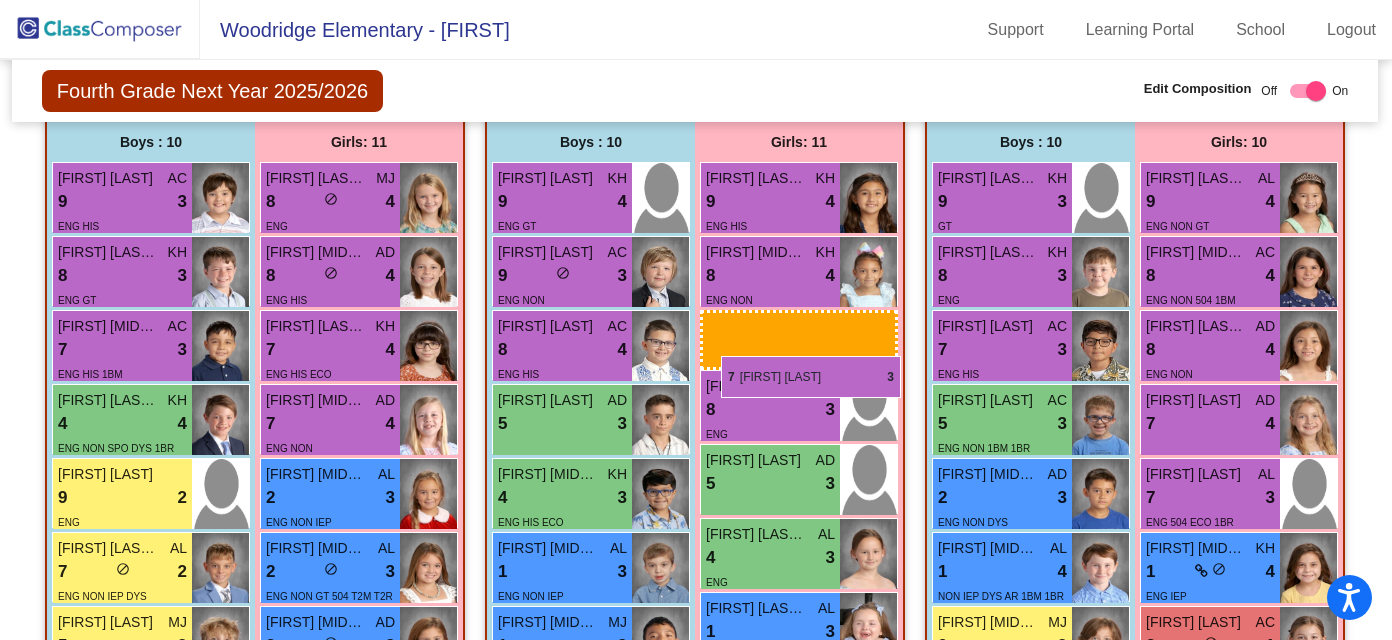 drag, startPoint x: 816, startPoint y: 421, endPoint x: 721, endPoint y: 355, distance: 115.67627 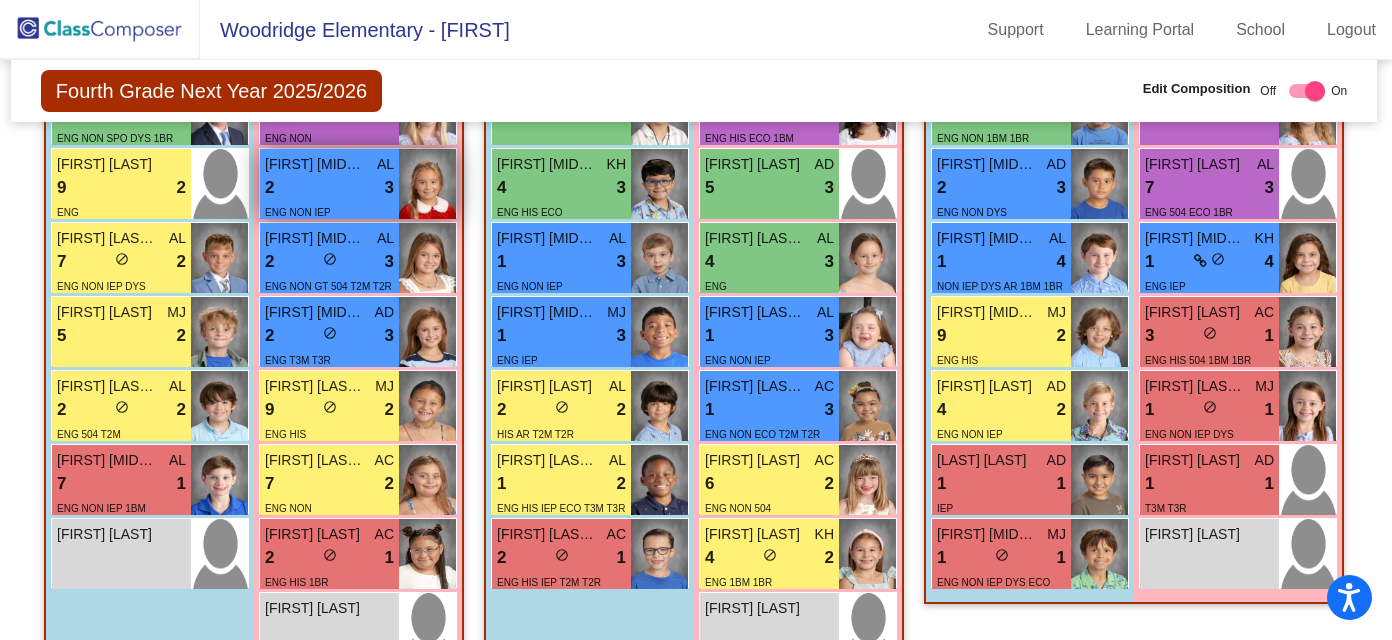 scroll, scrollTop: 3382, scrollLeft: 2, axis: both 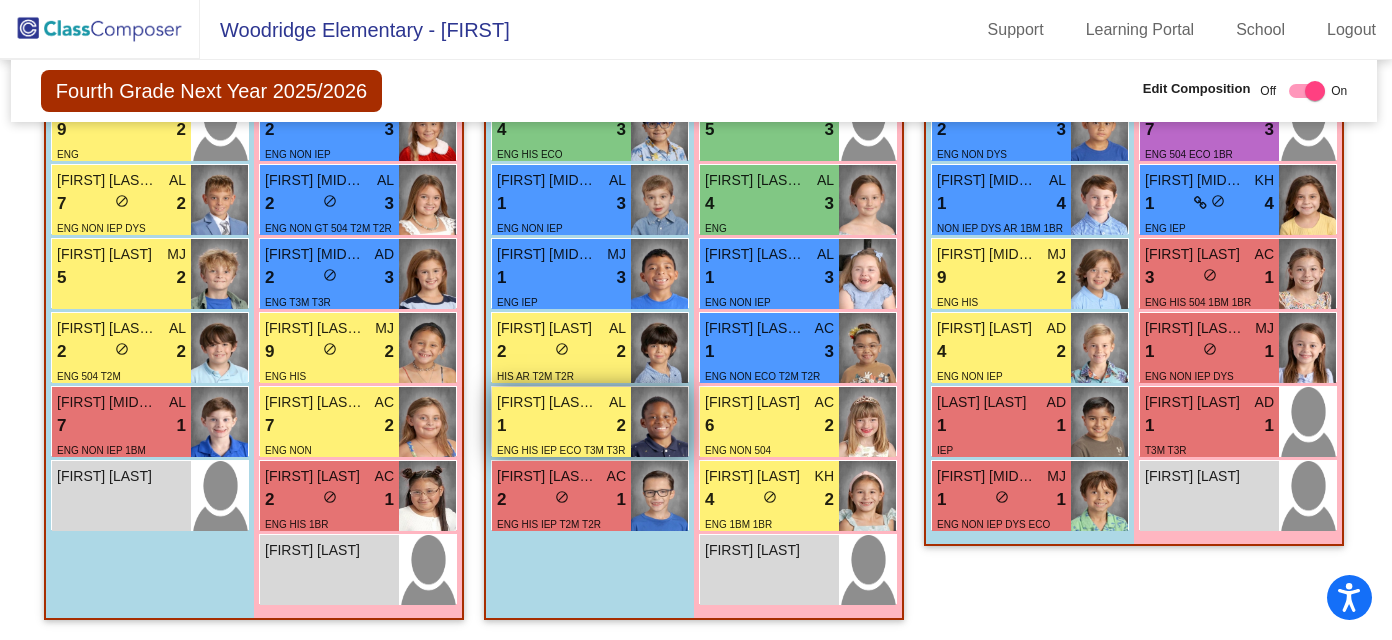 click on "1 lock do_not_disturb_alt 2" at bounding box center (561, 426) 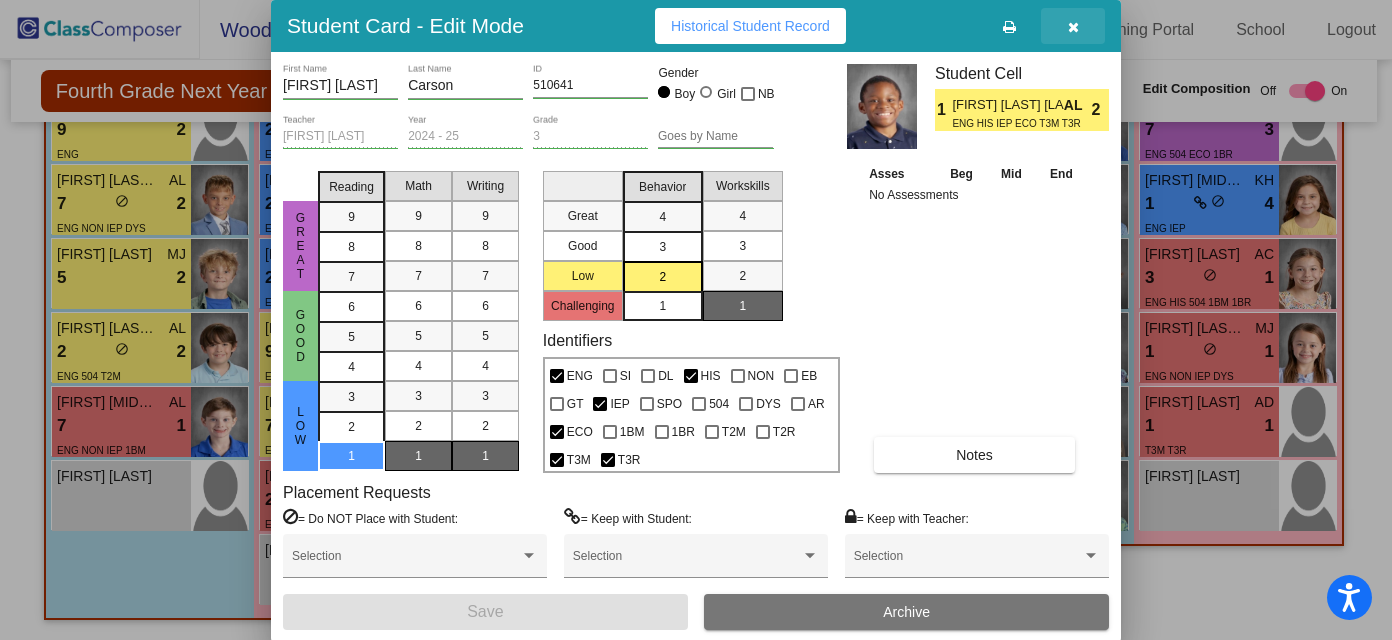 click at bounding box center (1073, 26) 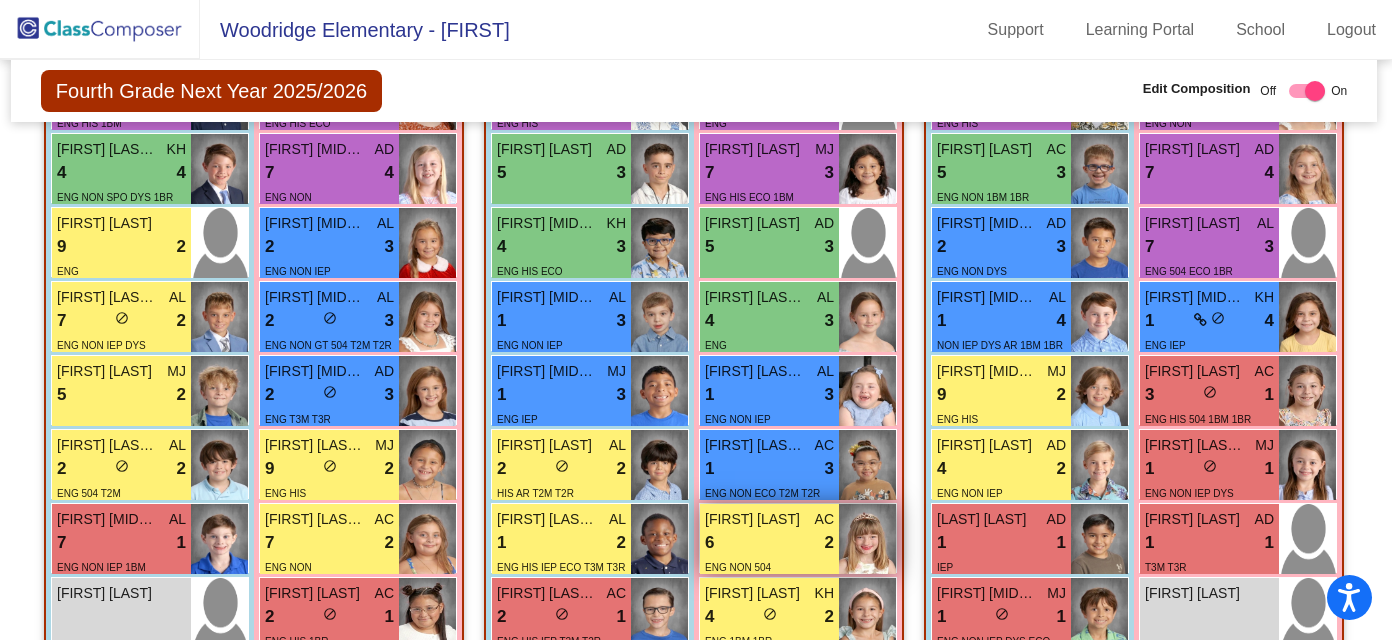 scroll, scrollTop: 3258, scrollLeft: 2, axis: both 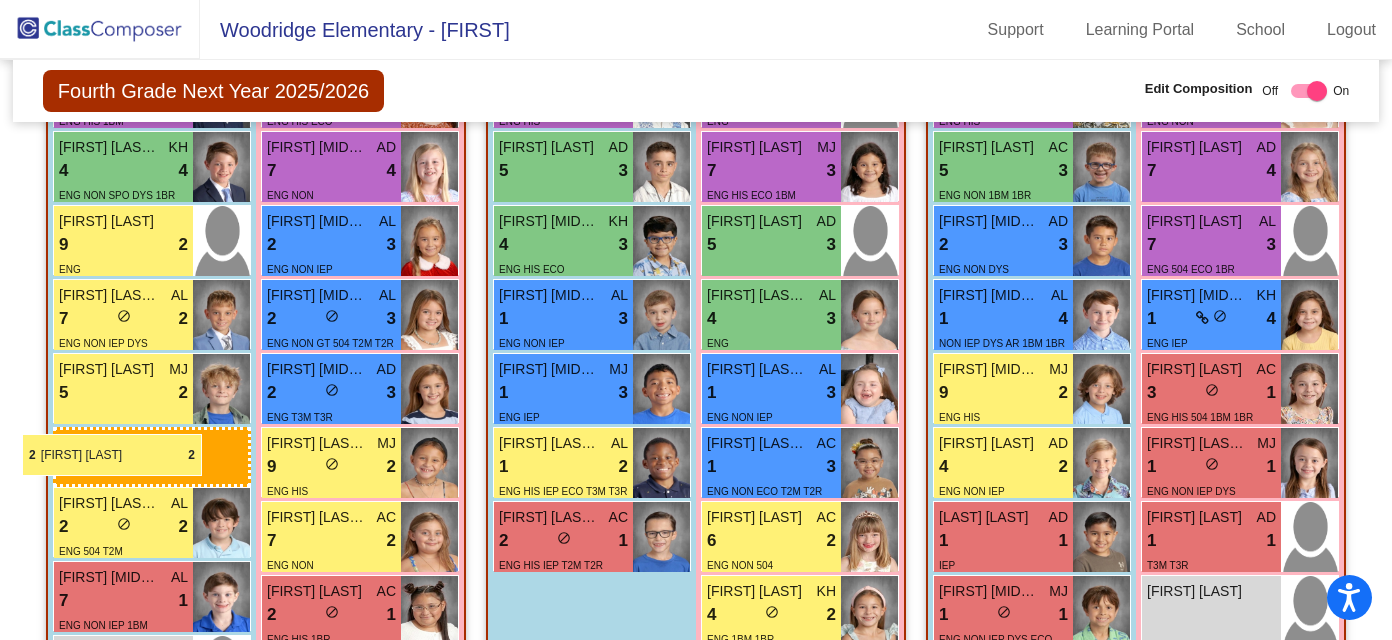 drag, startPoint x: 652, startPoint y: 480, endPoint x: 23, endPoint y: 435, distance: 630.60767 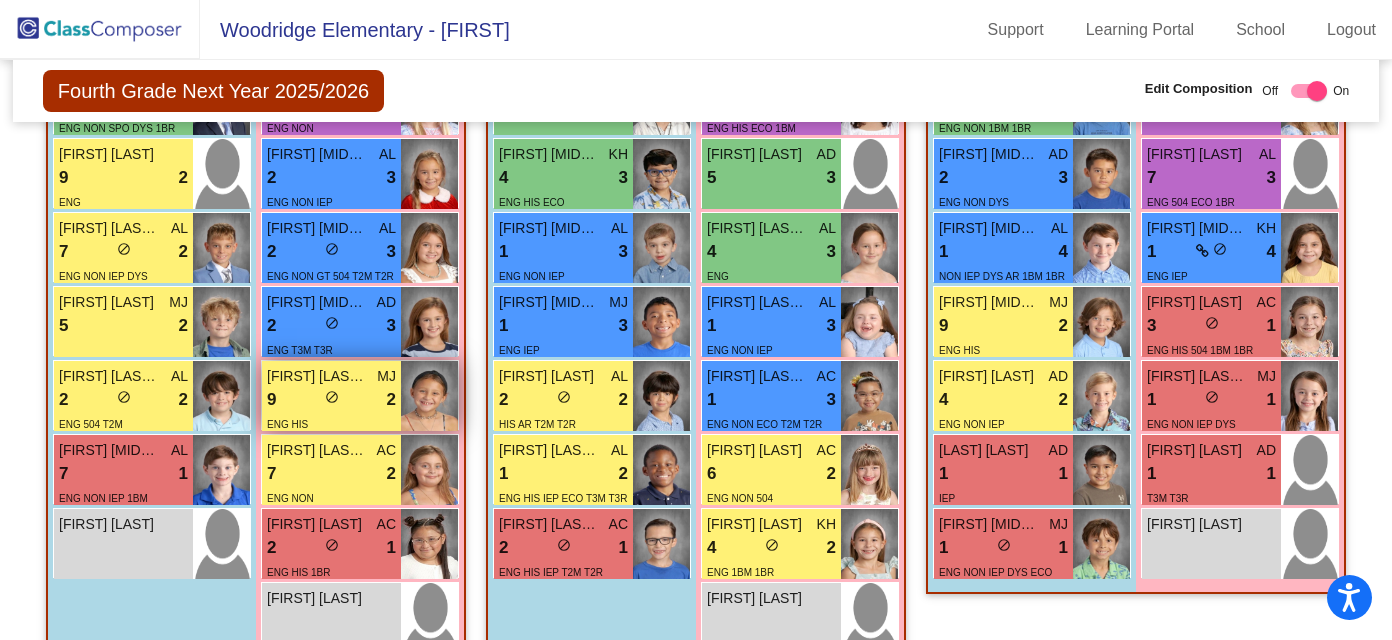 scroll, scrollTop: 3330, scrollLeft: 0, axis: vertical 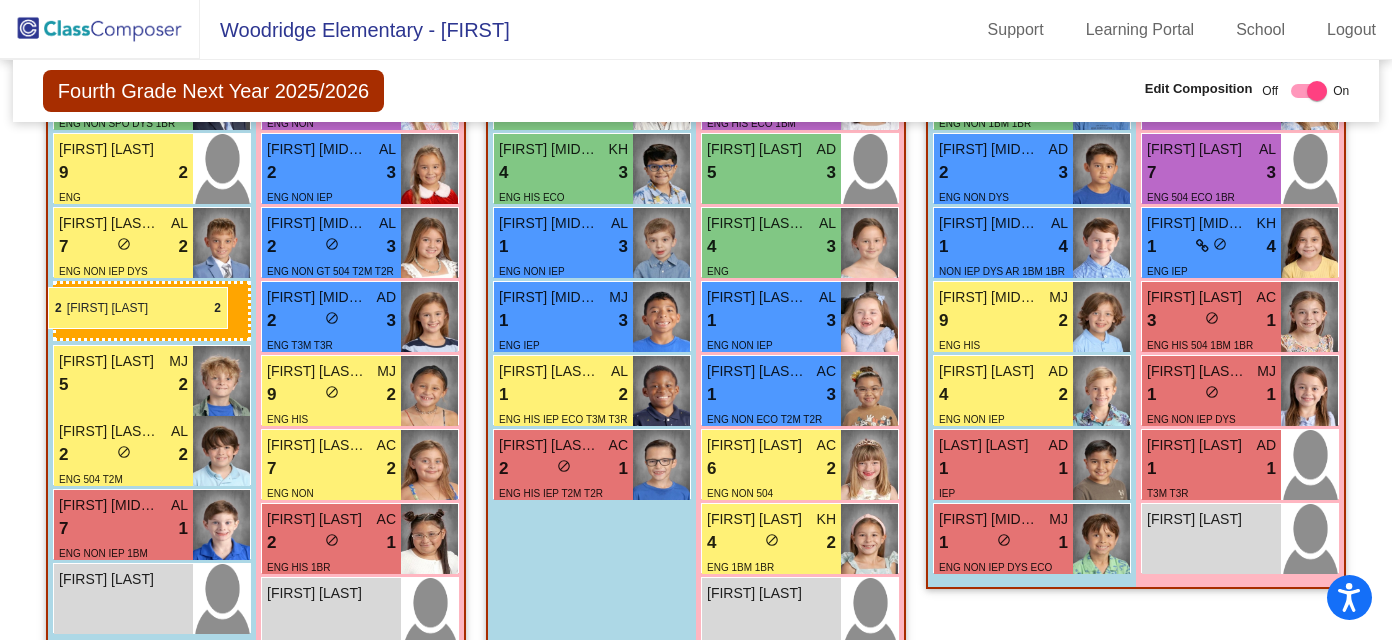 drag, startPoint x: 588, startPoint y: 385, endPoint x: 48, endPoint y: 287, distance: 548.82056 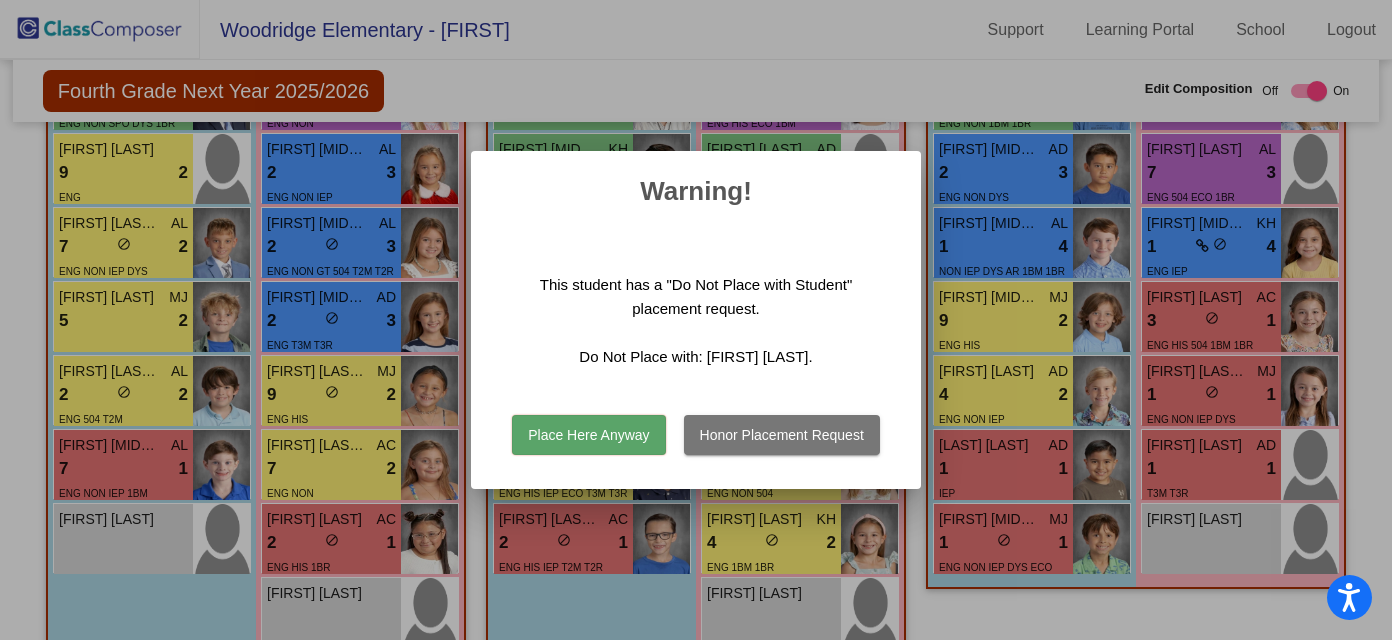 click on "Honor Placement Request" at bounding box center [782, 435] 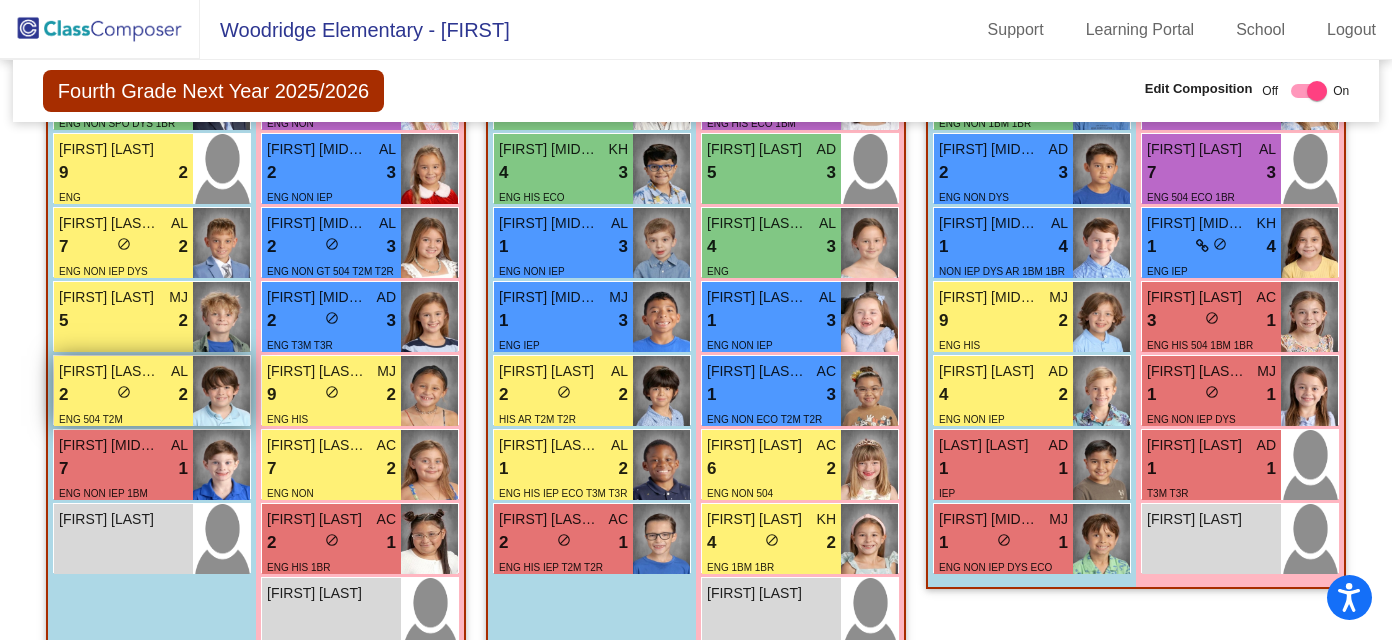 click on "do_not_disturb_alt" at bounding box center (124, 392) 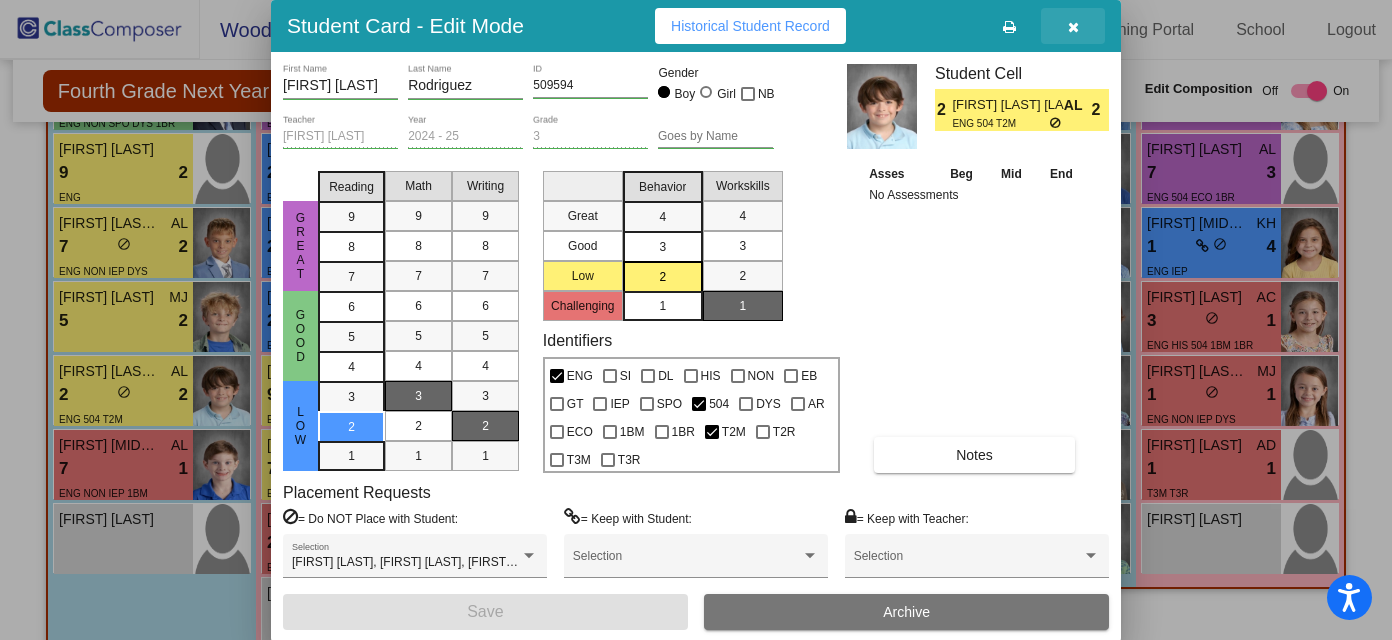 click at bounding box center [1073, 26] 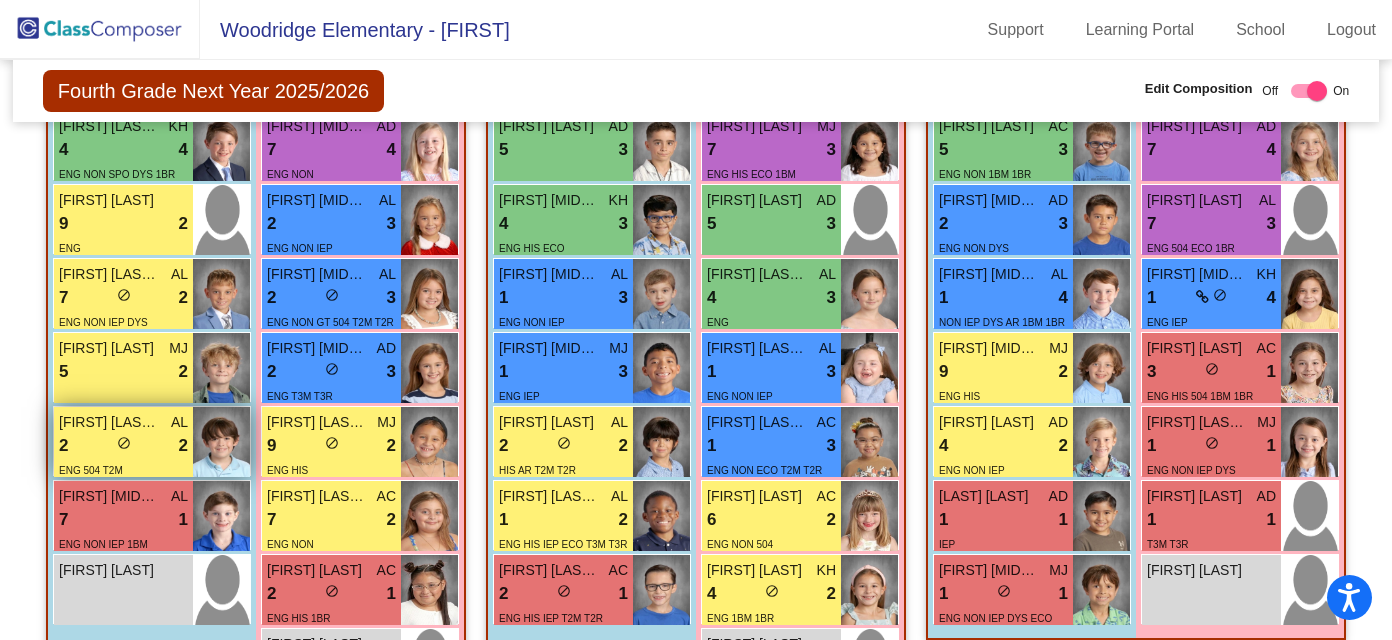 scroll, scrollTop: 3343, scrollLeft: 0, axis: vertical 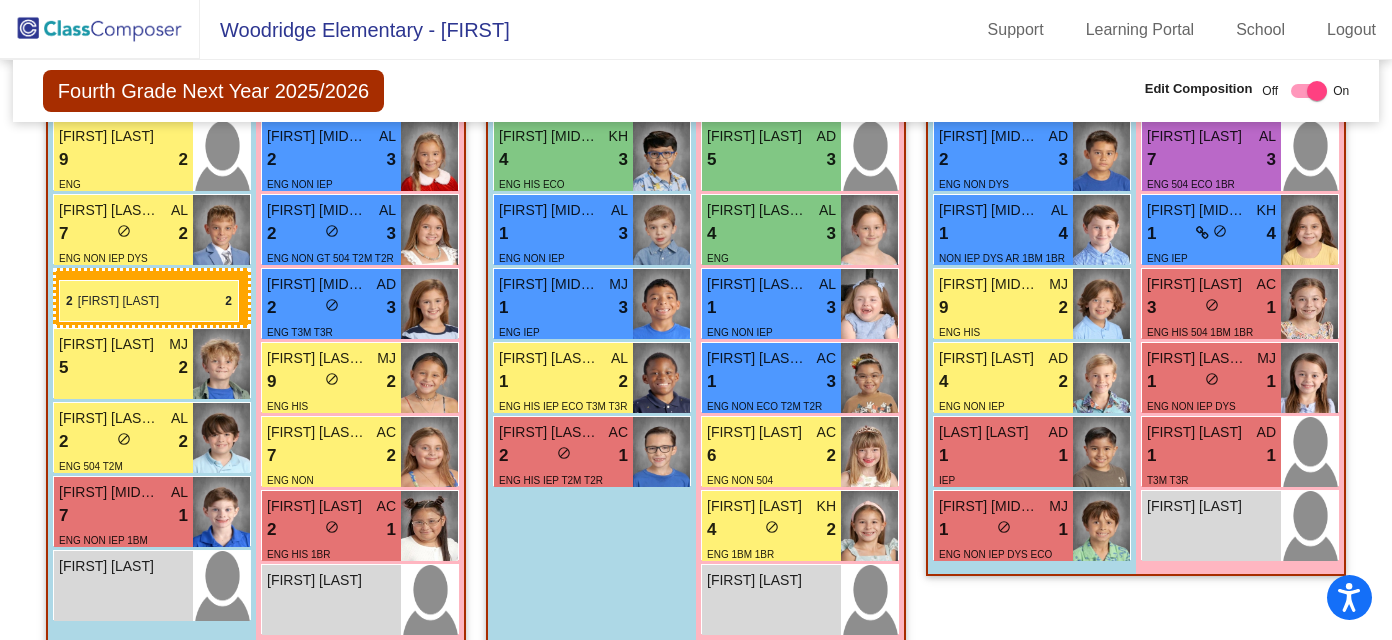 drag, startPoint x: 597, startPoint y: 383, endPoint x: 59, endPoint y: 280, distance: 547.77094 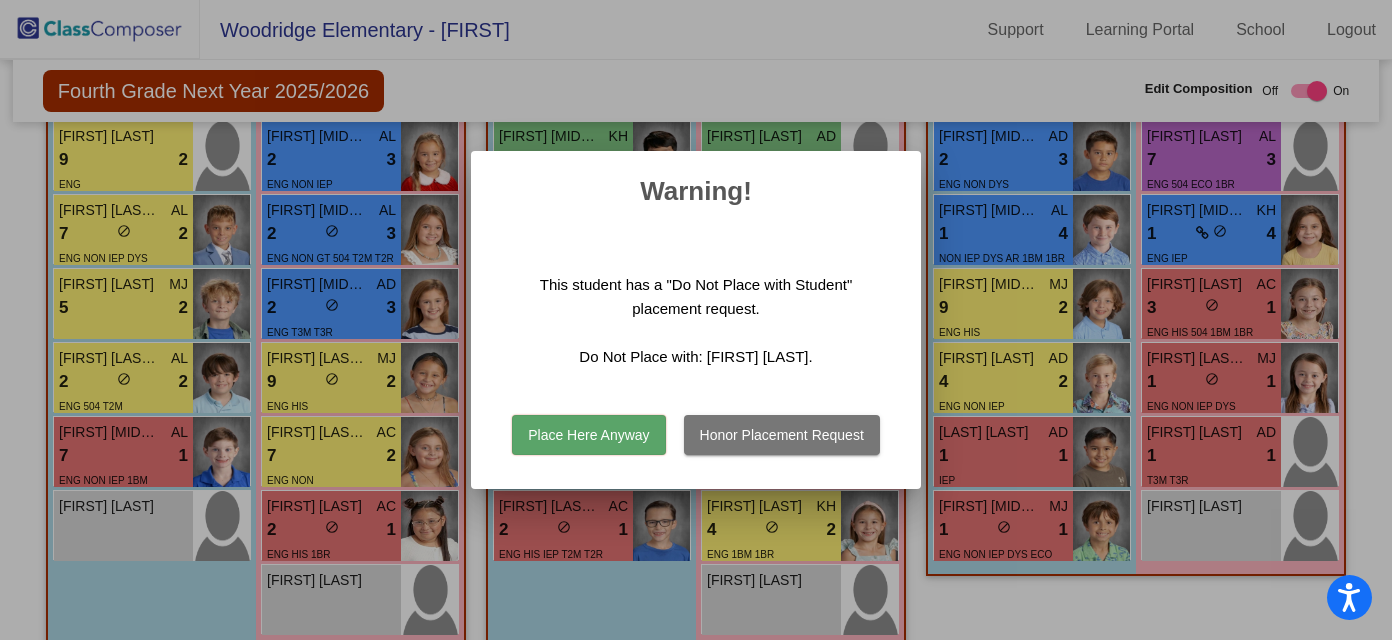 click on "Place Here Anyway" at bounding box center [588, 435] 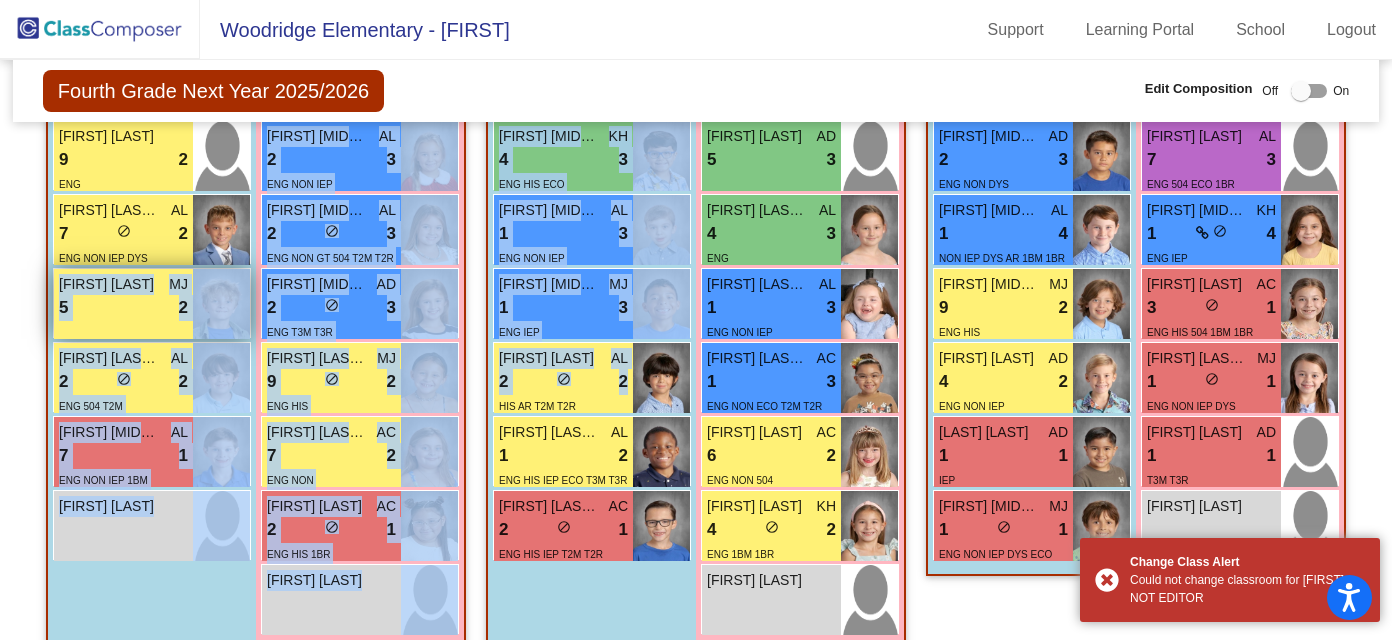 drag, startPoint x: 620, startPoint y: 385, endPoint x: 101, endPoint y: 268, distance: 532.0244 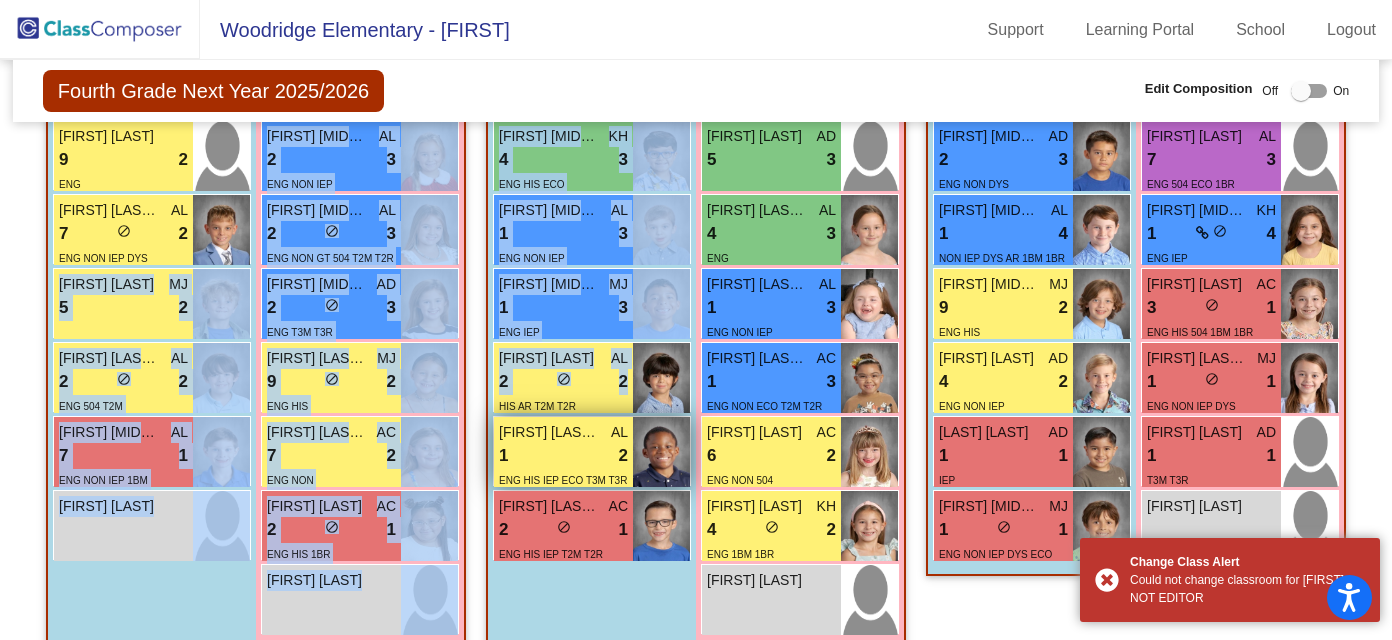 click at bounding box center (661, 452) 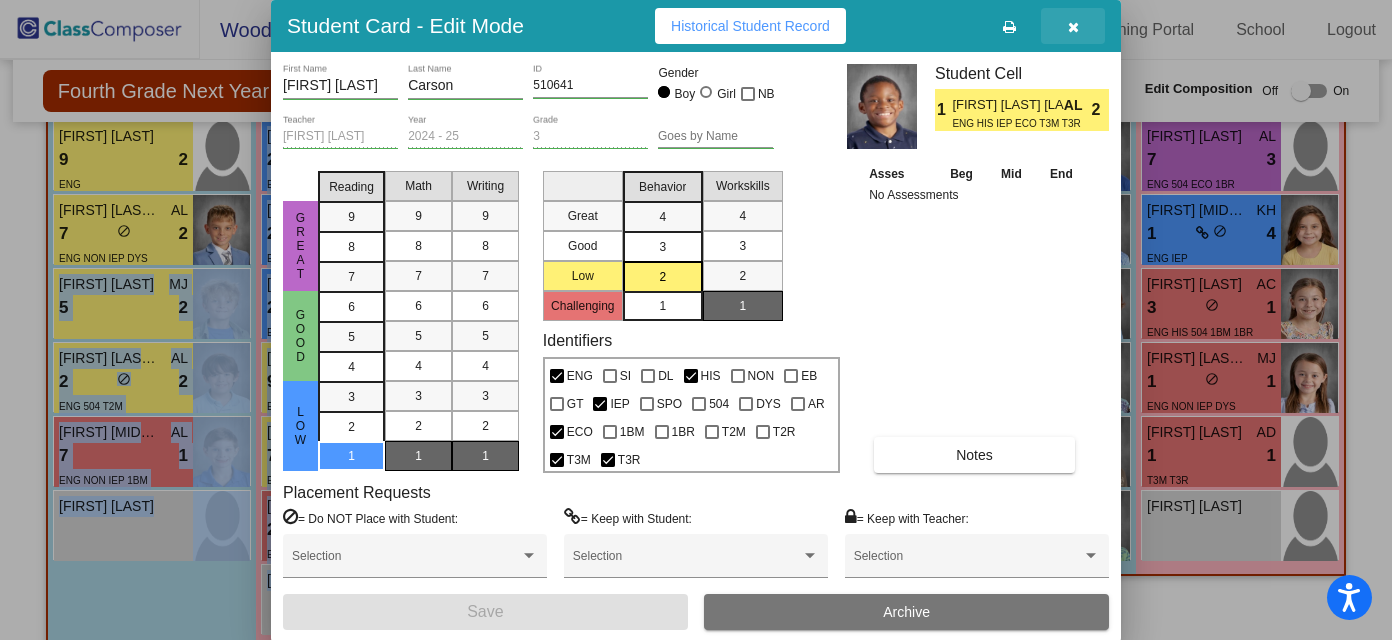 click at bounding box center [1073, 27] 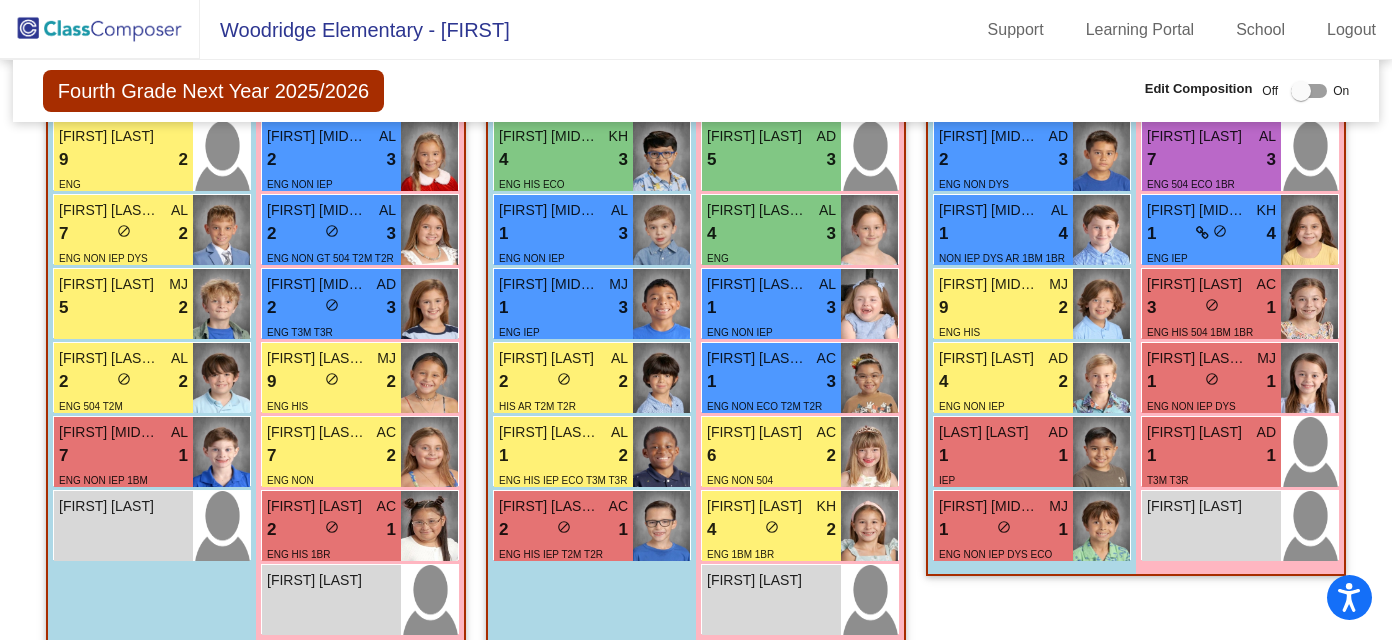 click on "Boys : 10  John Schwethelm KH 9 lock do_not_disturb_alt 4 ENG GT Graham Cunningham AC 9 lock do_not_disturb_alt 3 ENG NON Nicolas Campos AC 8 lock do_not_disturb_alt 4 ENG HIS Alec Schrecker AD 5 lock do_not_disturb_alt 3 Elias Gustavo Cruz KH 4 lock do_not_disturb_alt 3 ENG HIS ECO Everett Alan Wollenzin AL 1 lock do_not_disturb_alt 3 ENG NON IEP Nicolas Gabriel Castaneda MJ 1 lock do_not_disturb_alt 3 ENG IEP Alessandro Alvarez AL 2 lock do_not_disturb_alt 2 HIS AR T2M T2R Stephen Sonny Carson AL 1 lock do_not_disturb_alt 2 ENG HIS IEP ECO T3M T3R Gary Emmett Light AC 2 lock do_not_disturb_alt 1 ENG HIS IEP T2M T2R" at bounding box center [0, 0] 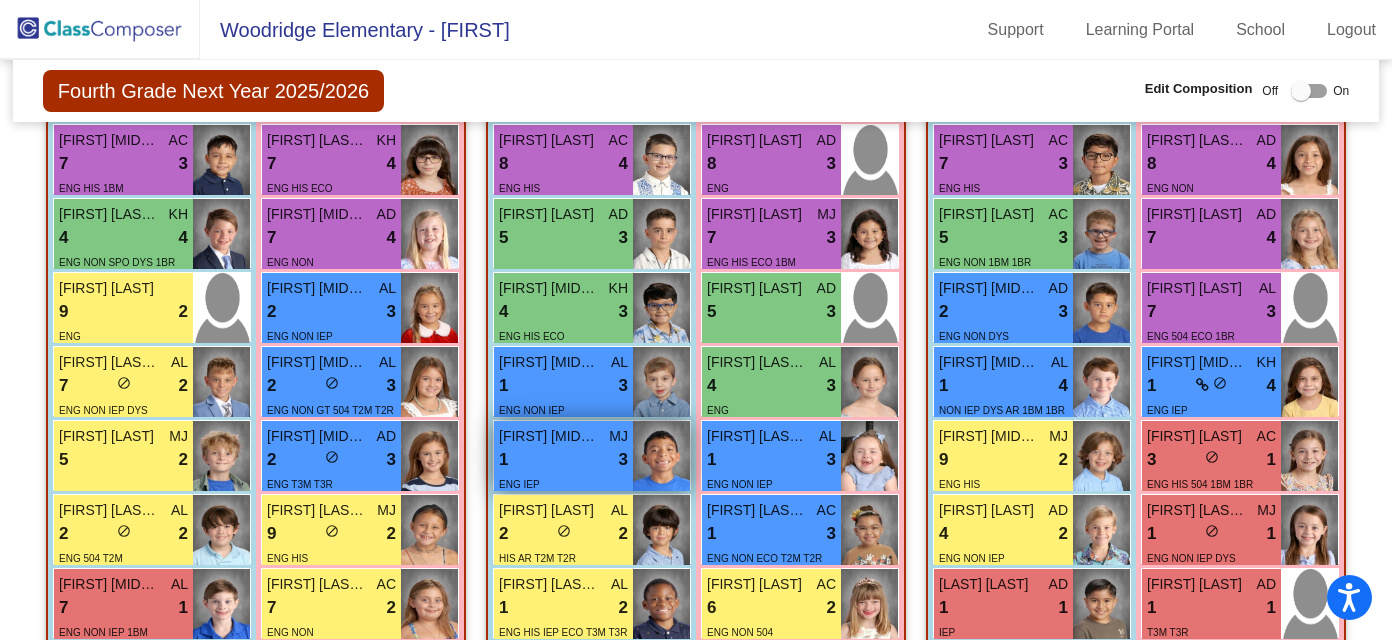 scroll, scrollTop: 3195, scrollLeft: 0, axis: vertical 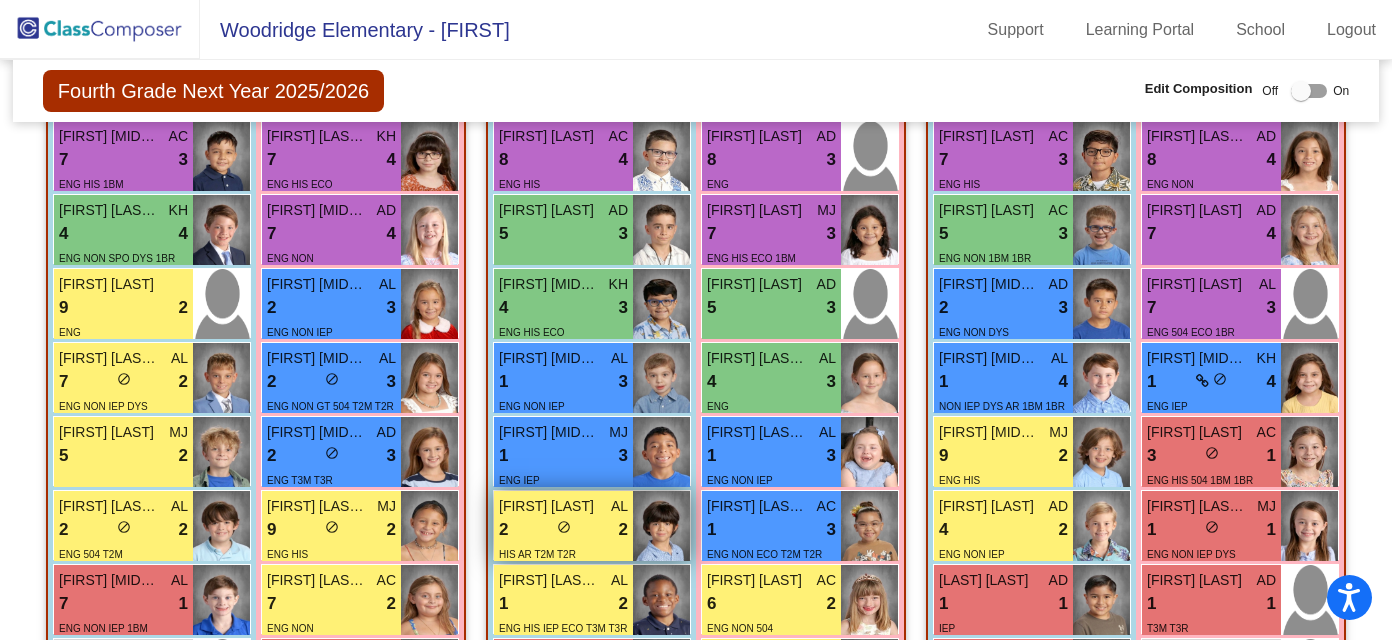 click on "2 lock do_not_disturb_alt 2" at bounding box center (563, 530) 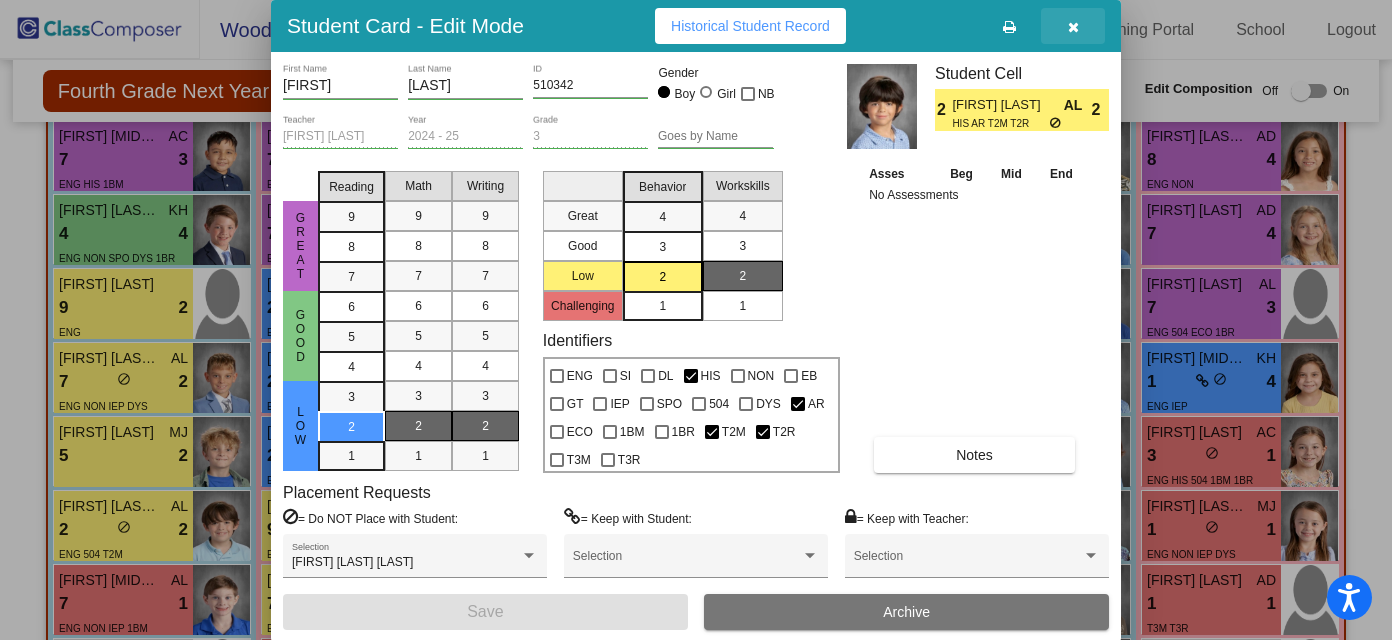 click at bounding box center (1073, 27) 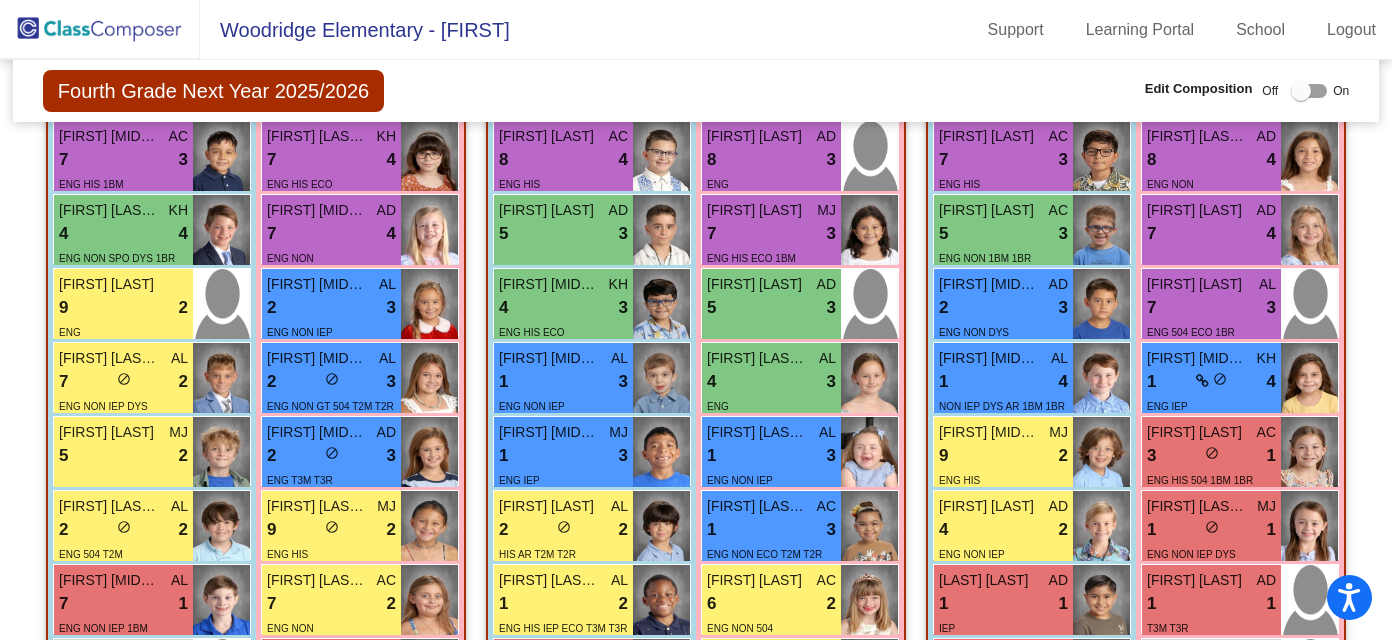 drag, startPoint x: 114, startPoint y: 529, endPoint x: 692, endPoint y: 427, distance: 586.931 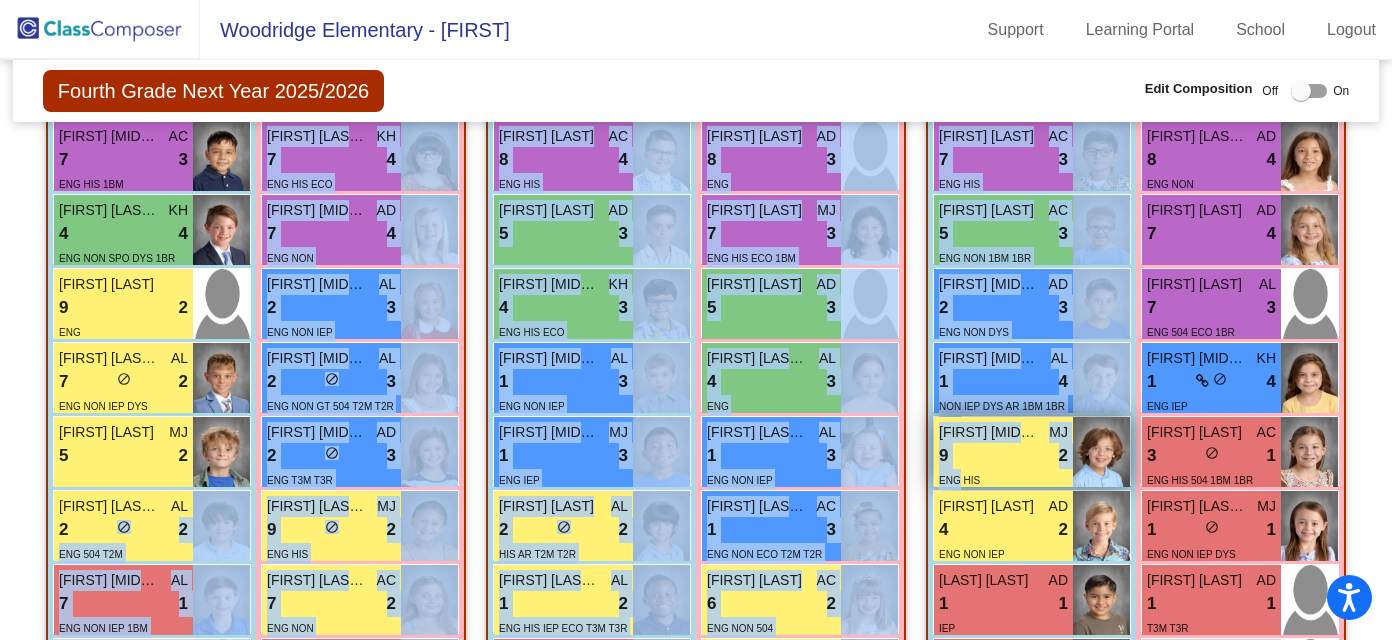 drag, startPoint x: 90, startPoint y: 525, endPoint x: 952, endPoint y: 468, distance: 863.8825 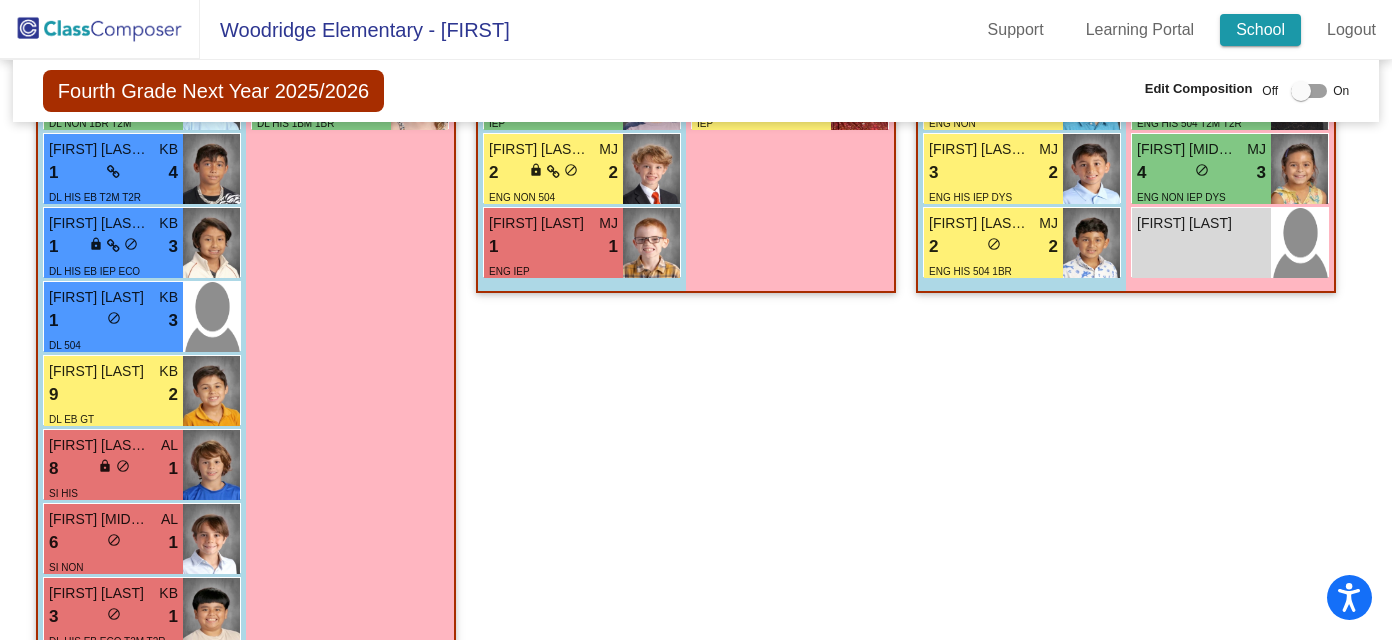 scroll, scrollTop: 1901, scrollLeft: 0, axis: vertical 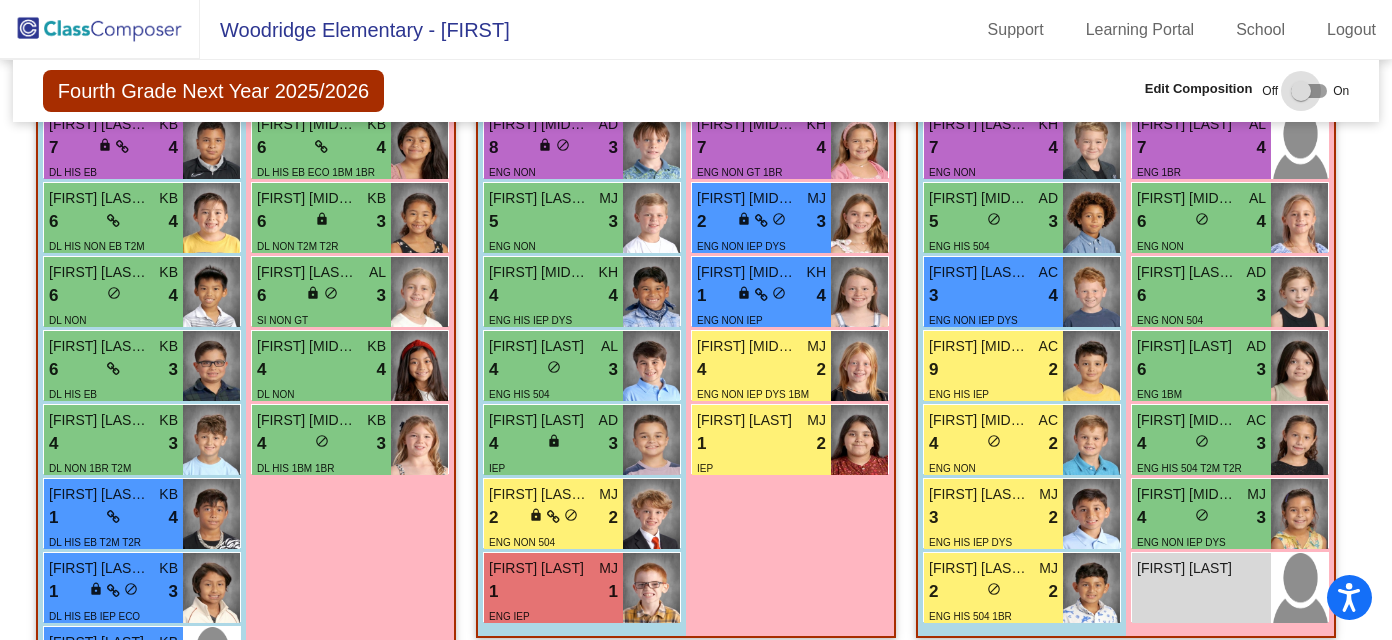 click at bounding box center [1301, 91] 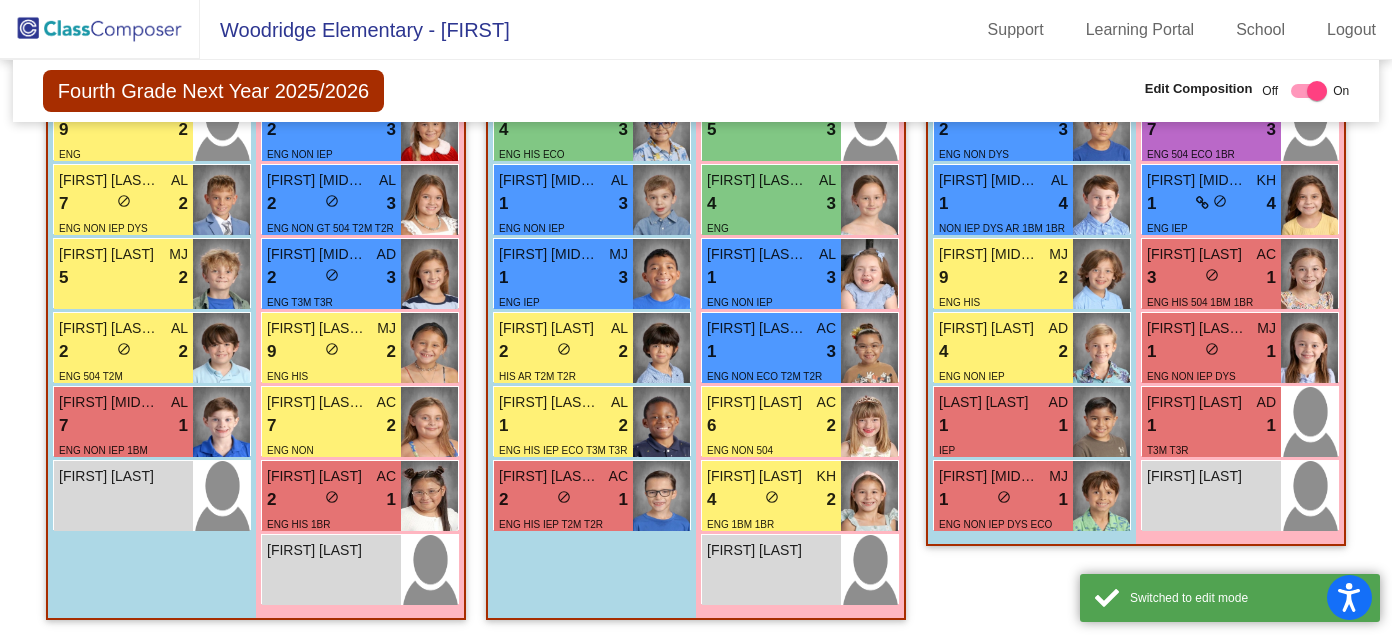 scroll, scrollTop: 3382, scrollLeft: 0, axis: vertical 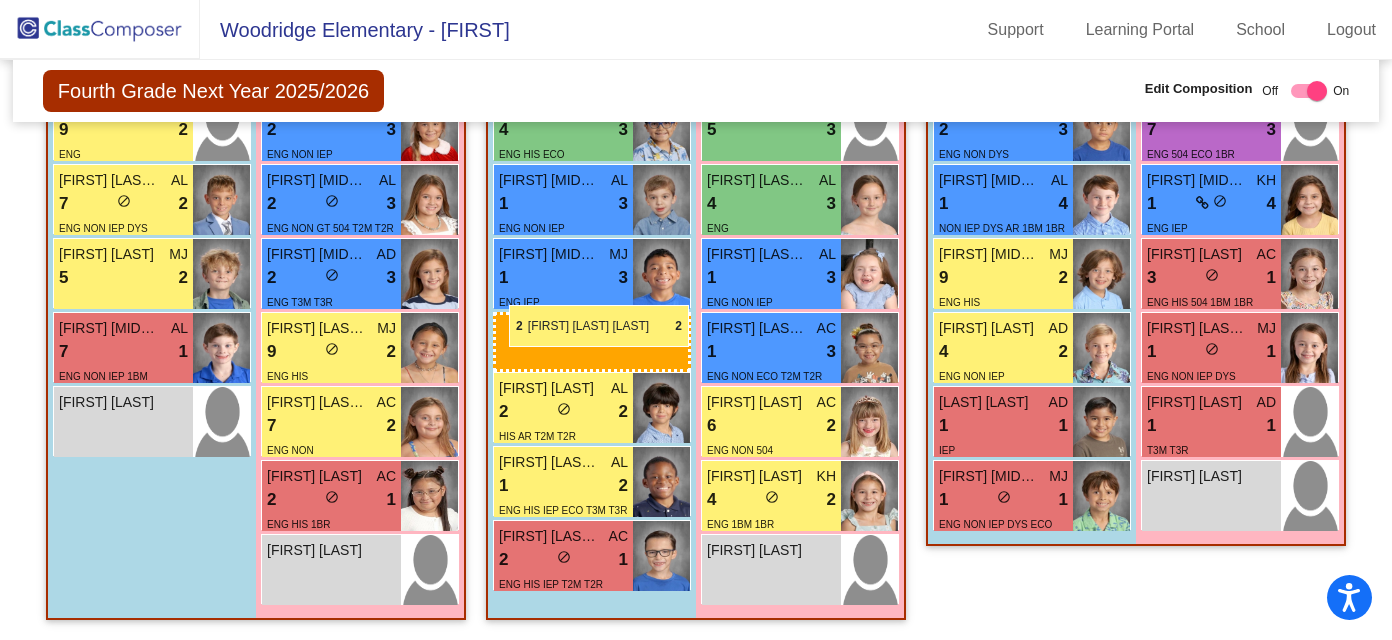 drag, startPoint x: 141, startPoint y: 351, endPoint x: 507, endPoint y: 302, distance: 369.26547 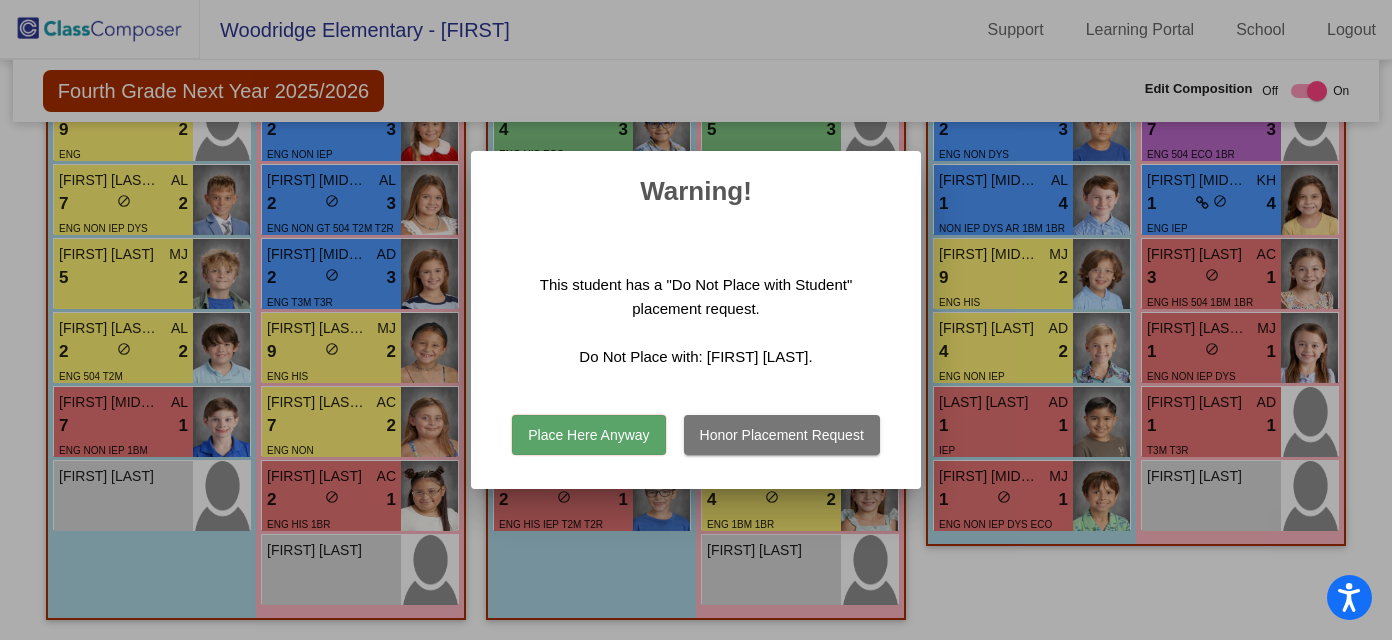 click on "Place Here Anyway" at bounding box center (588, 435) 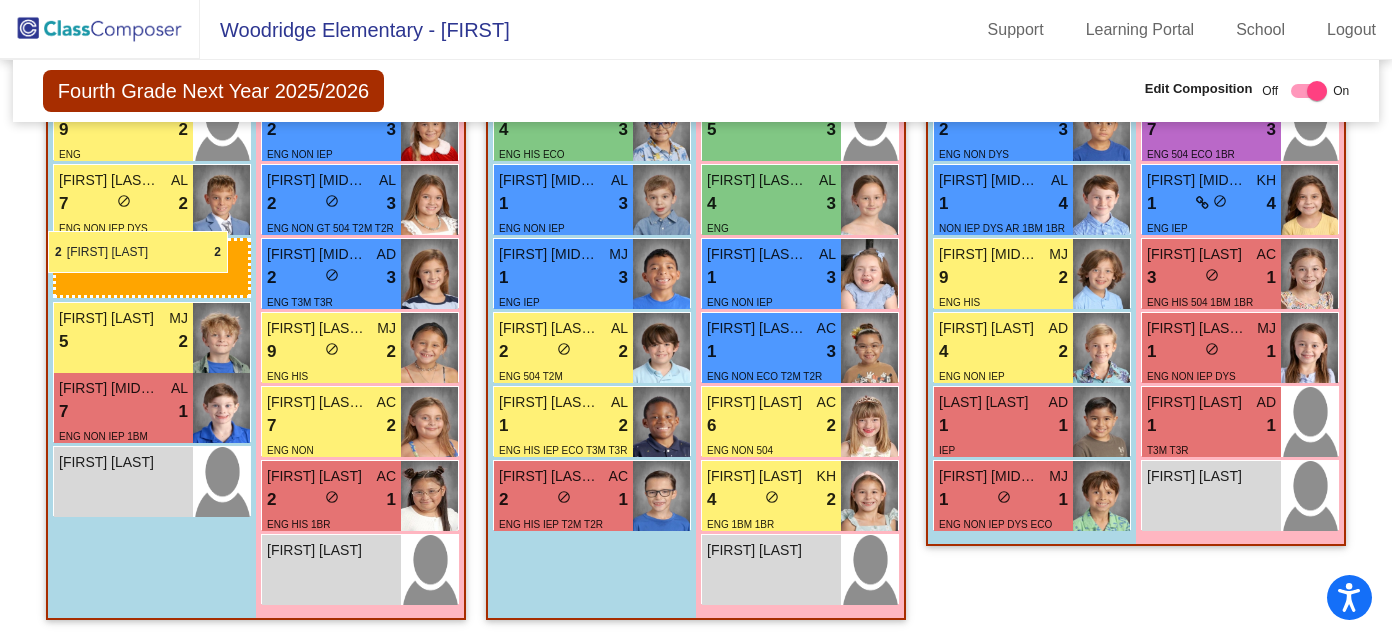 drag, startPoint x: 630, startPoint y: 335, endPoint x: 48, endPoint y: 230, distance: 591.3958 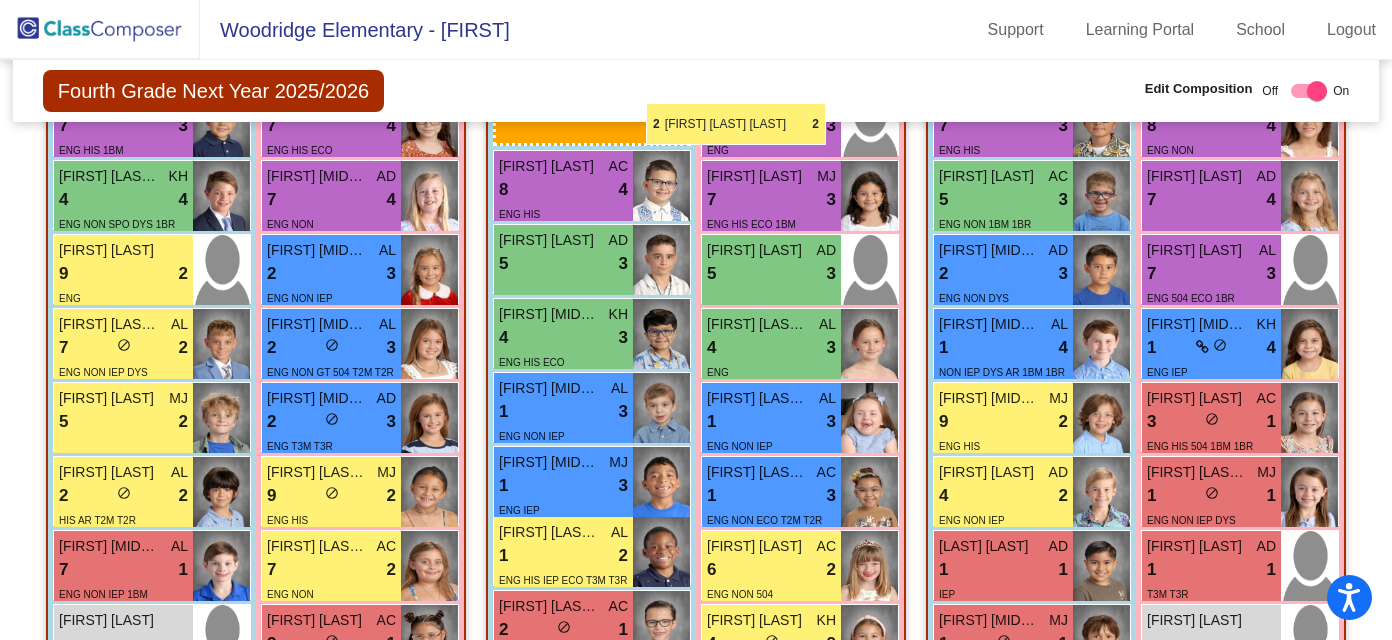scroll, scrollTop: 3209, scrollLeft: 0, axis: vertical 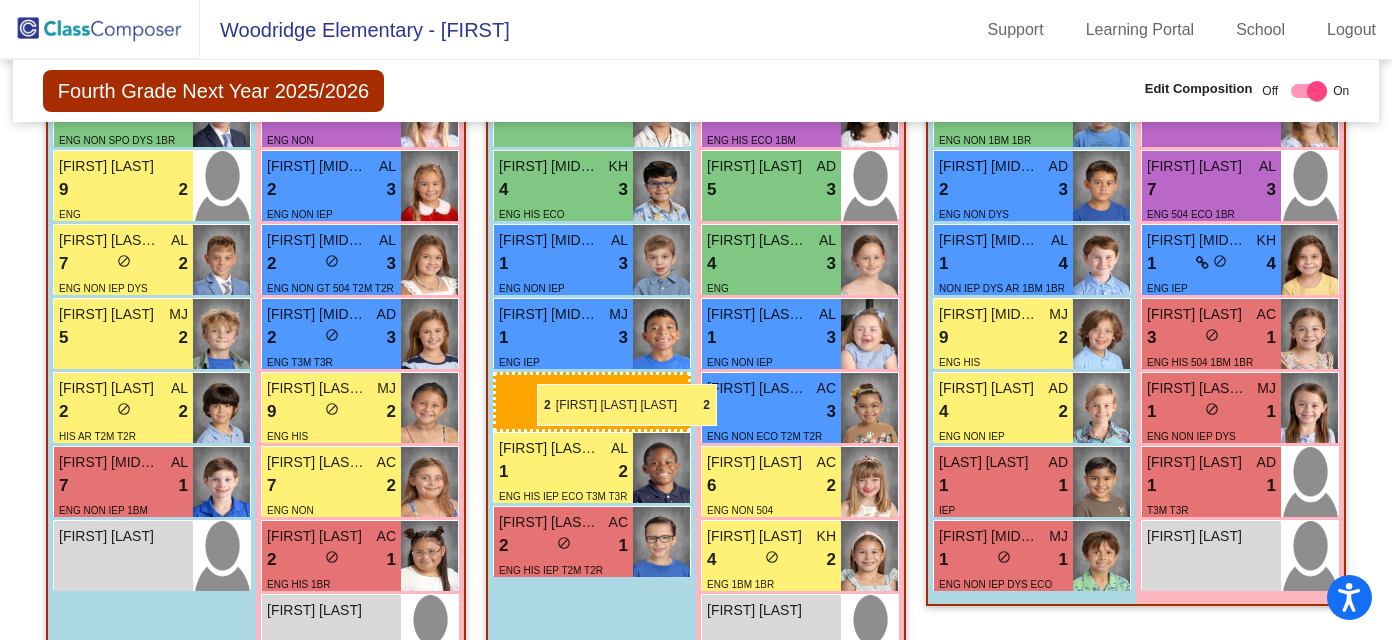 drag, startPoint x: 602, startPoint y: 506, endPoint x: 535, endPoint y: 384, distance: 139.18692 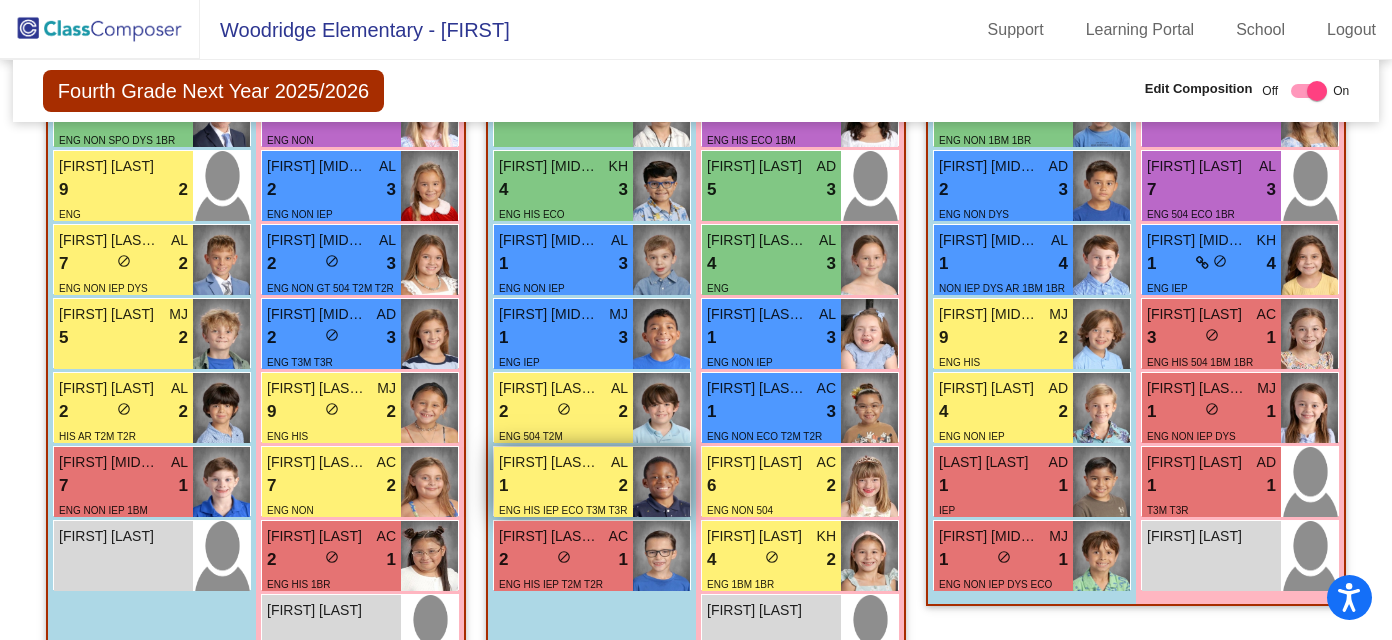 click on "1 lock do_not_disturb_alt 2" at bounding box center [563, 486] 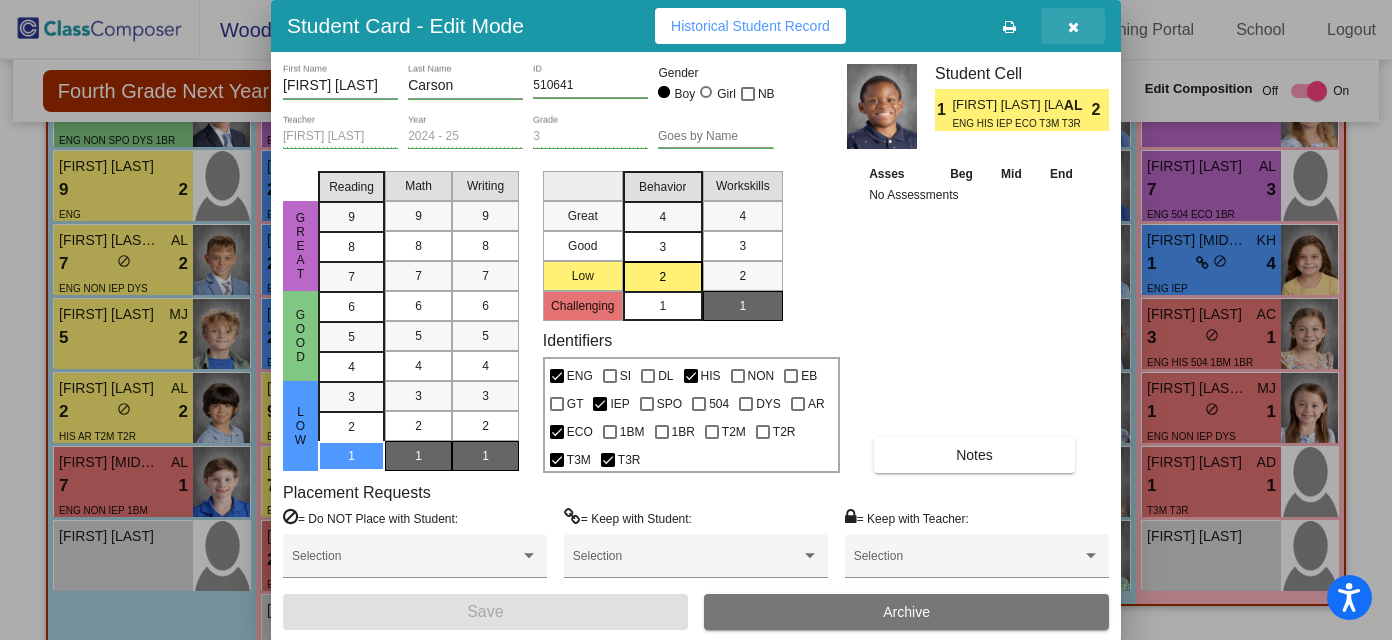 click at bounding box center [1073, 27] 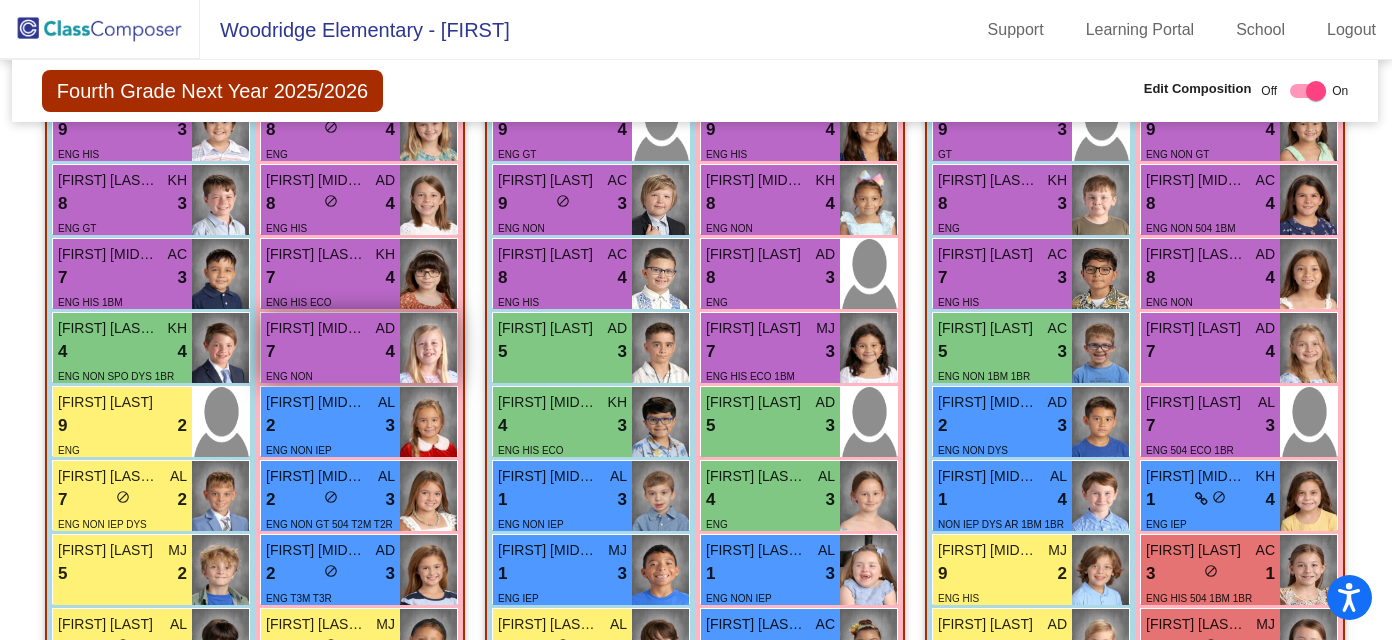 scroll, scrollTop: 3107, scrollLeft: 1, axis: both 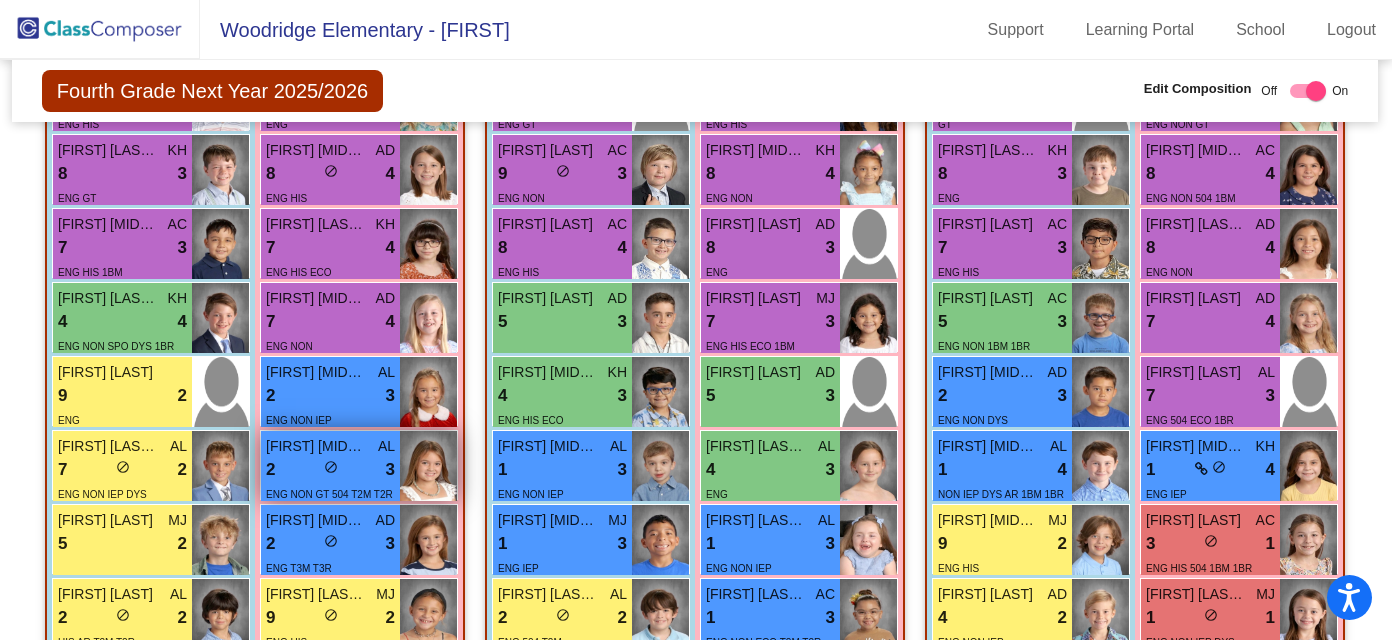 click at bounding box center [428, 466] 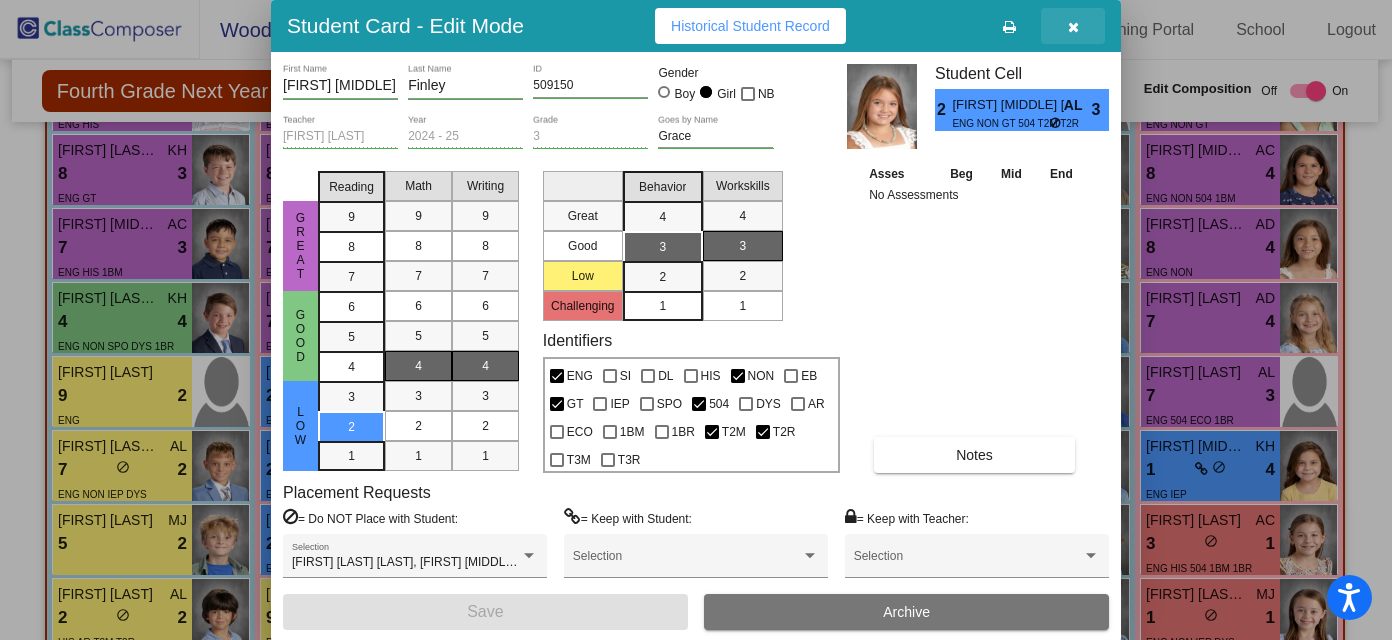 click at bounding box center [1073, 27] 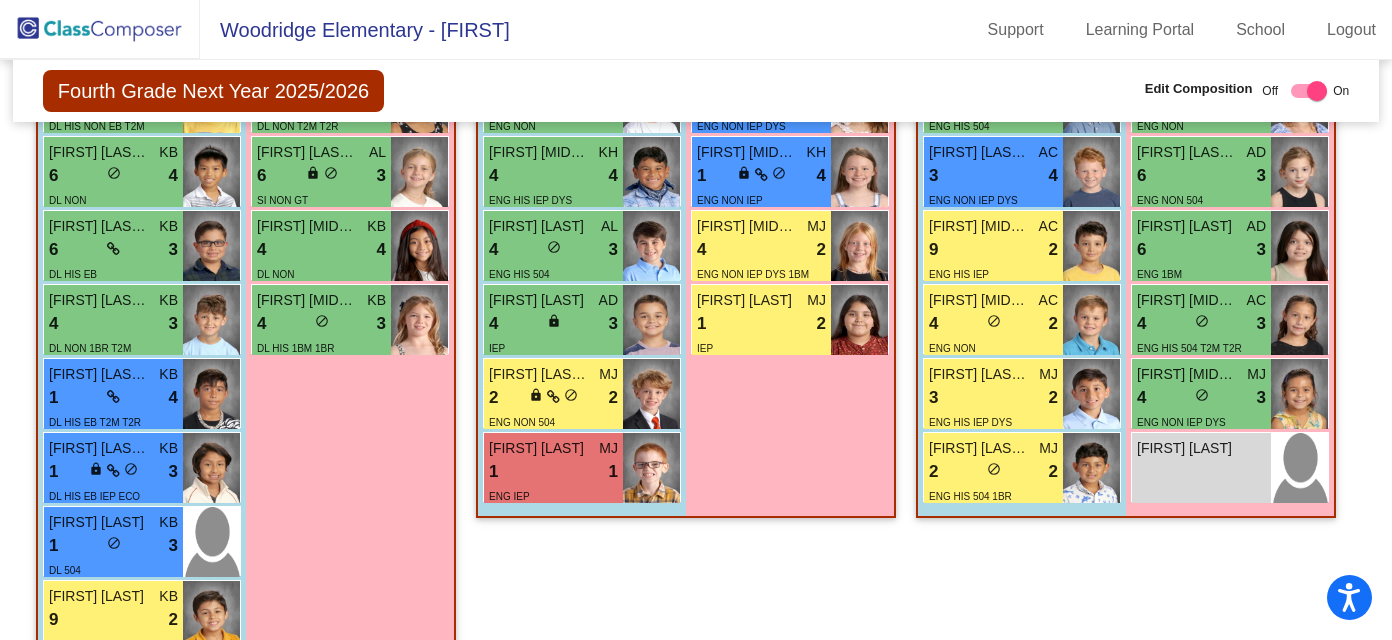 scroll, scrollTop: 2022, scrollLeft: 0, axis: vertical 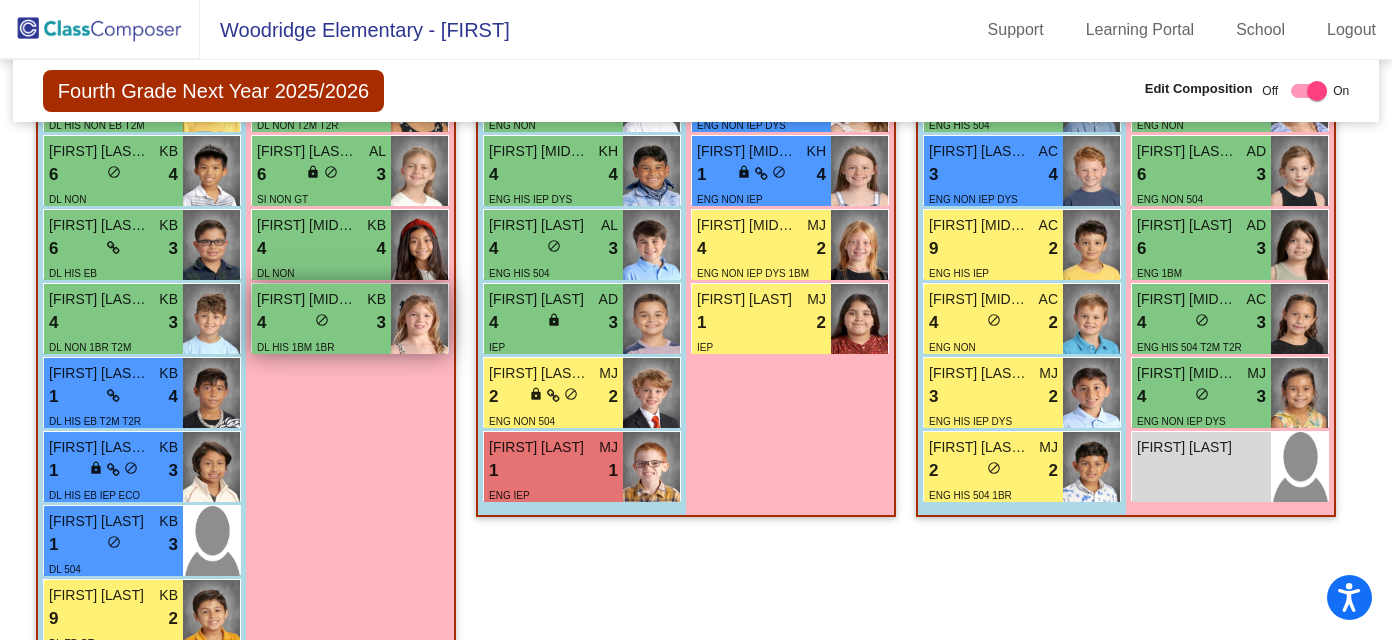 click on "DL HIS 1BM 1BR" at bounding box center [321, 346] 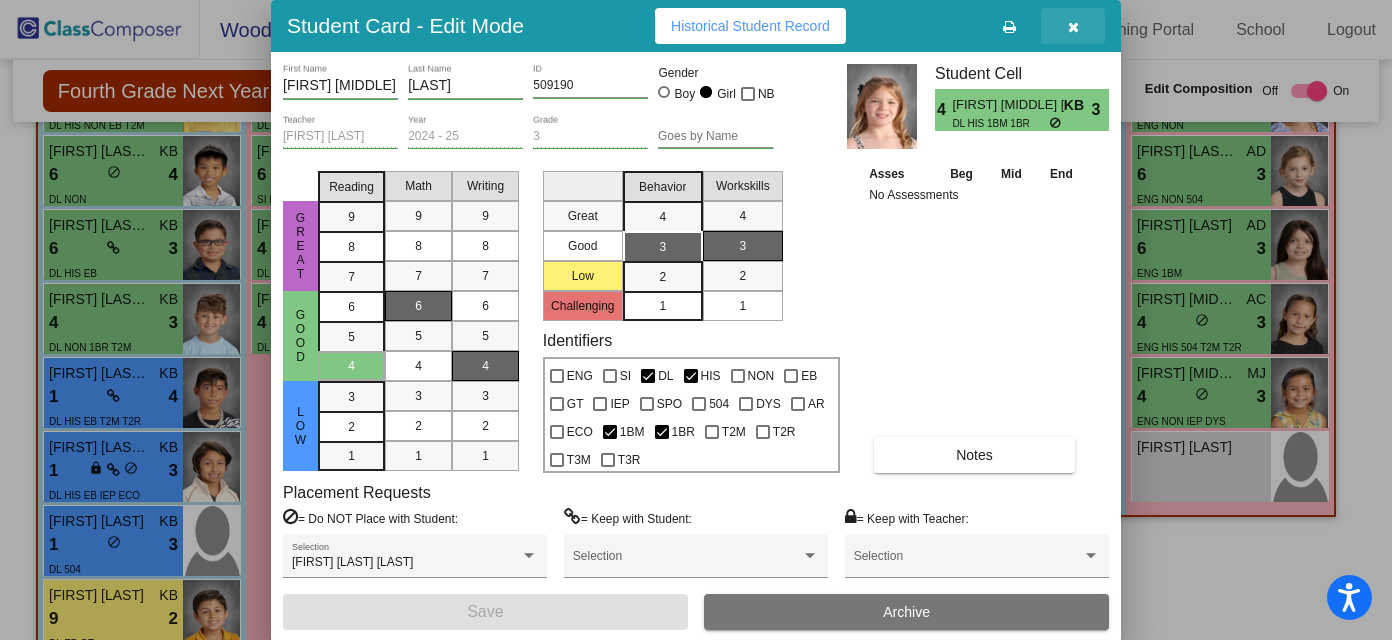 click at bounding box center (1073, 26) 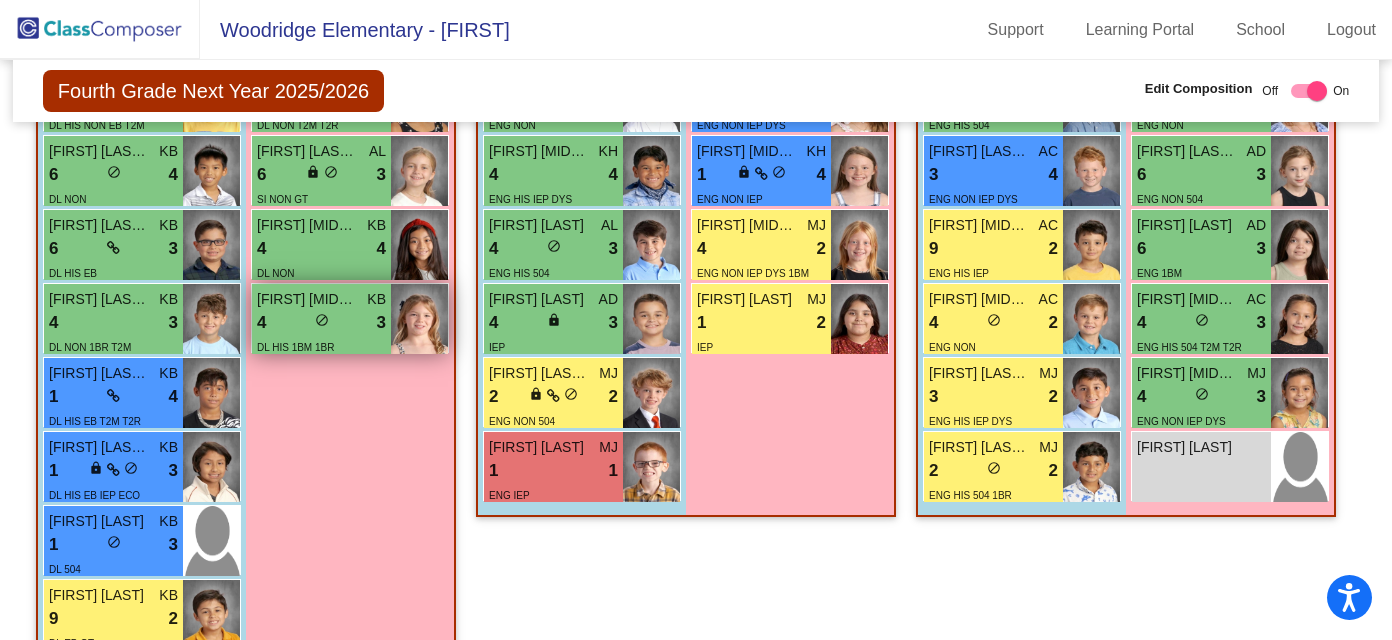 click on "4 lock do_not_disturb_alt 3" at bounding box center [321, 323] 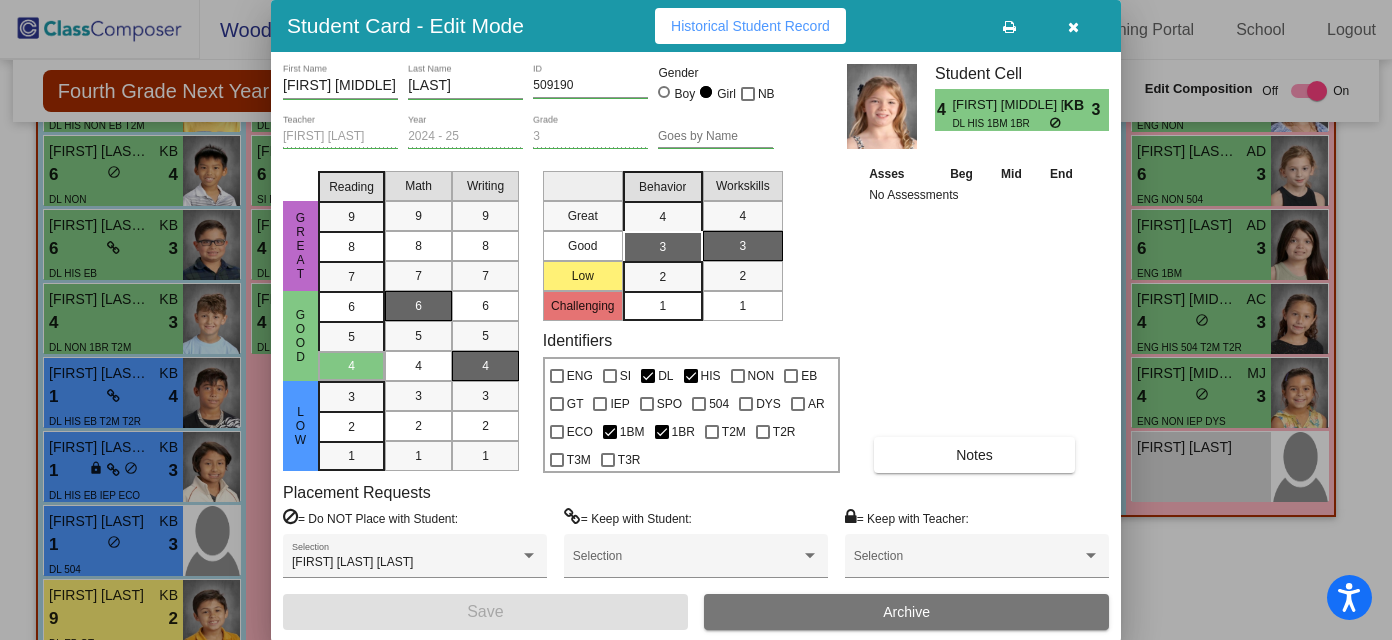 click at bounding box center [1073, 27] 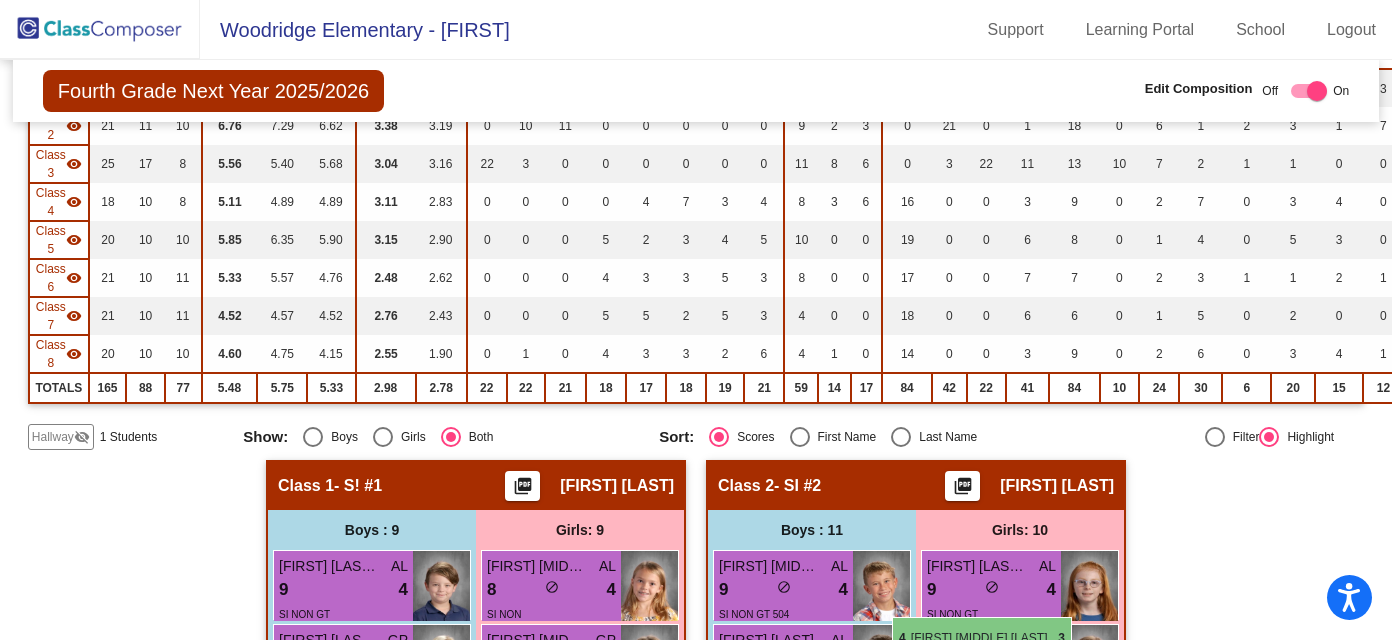scroll, scrollTop: 325, scrollLeft: 0, axis: vertical 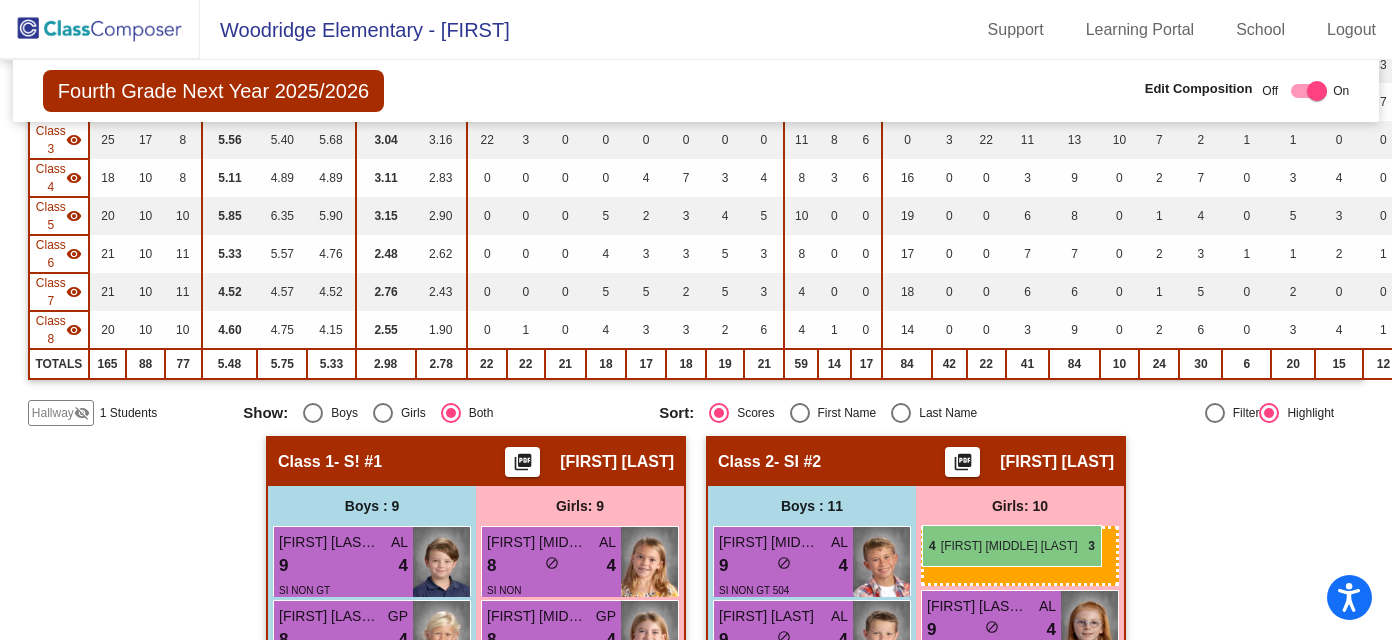 drag, startPoint x: 296, startPoint y: 305, endPoint x: 922, endPoint y: 524, distance: 663.2021 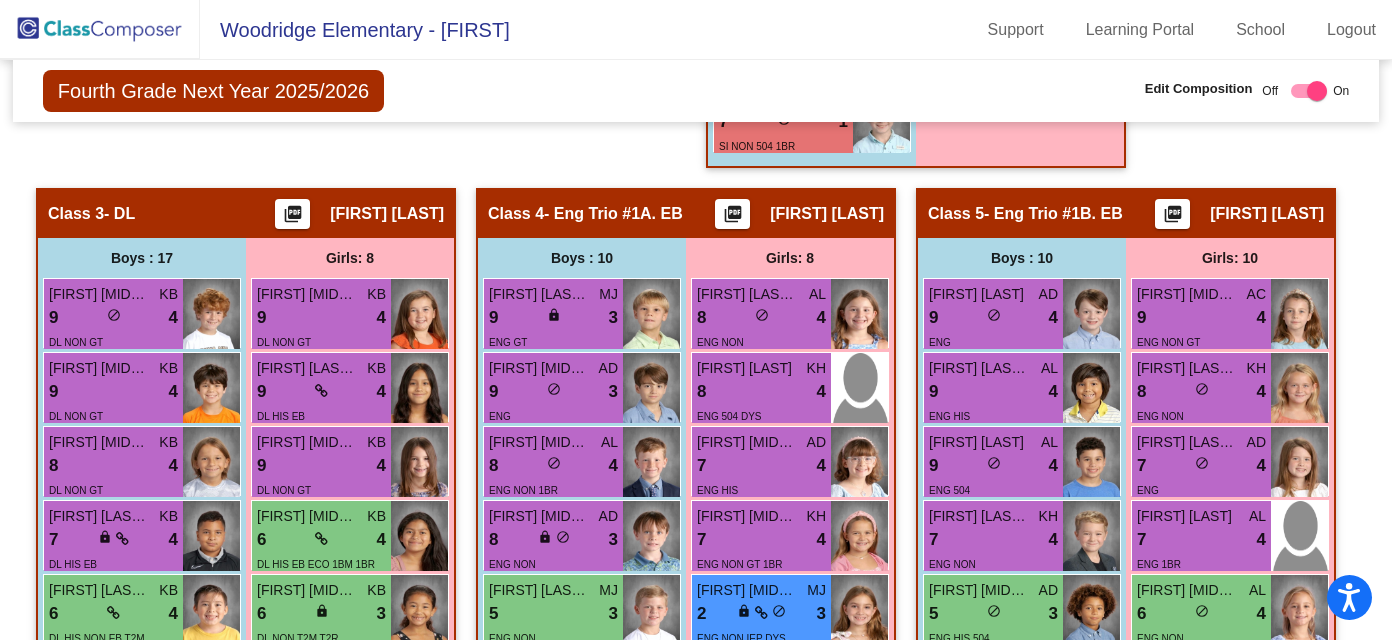 scroll, scrollTop: 1549, scrollLeft: 0, axis: vertical 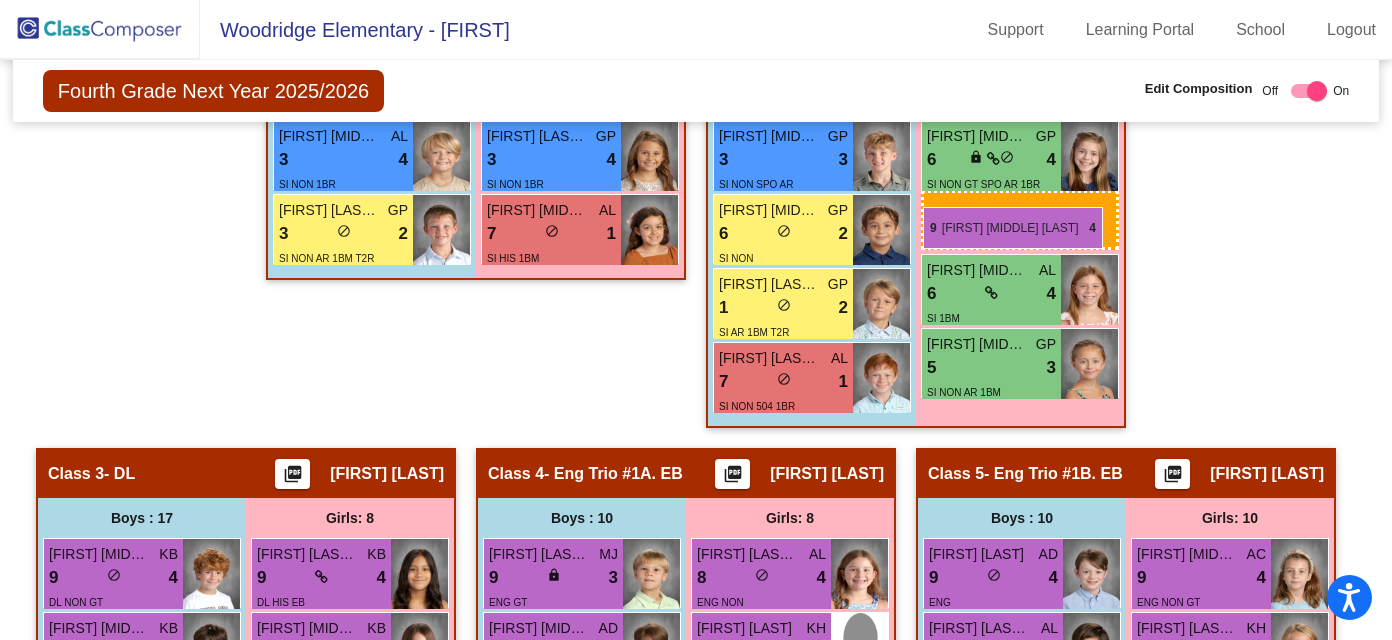 drag, startPoint x: 278, startPoint y: 293, endPoint x: 922, endPoint y: 204, distance: 650.1207 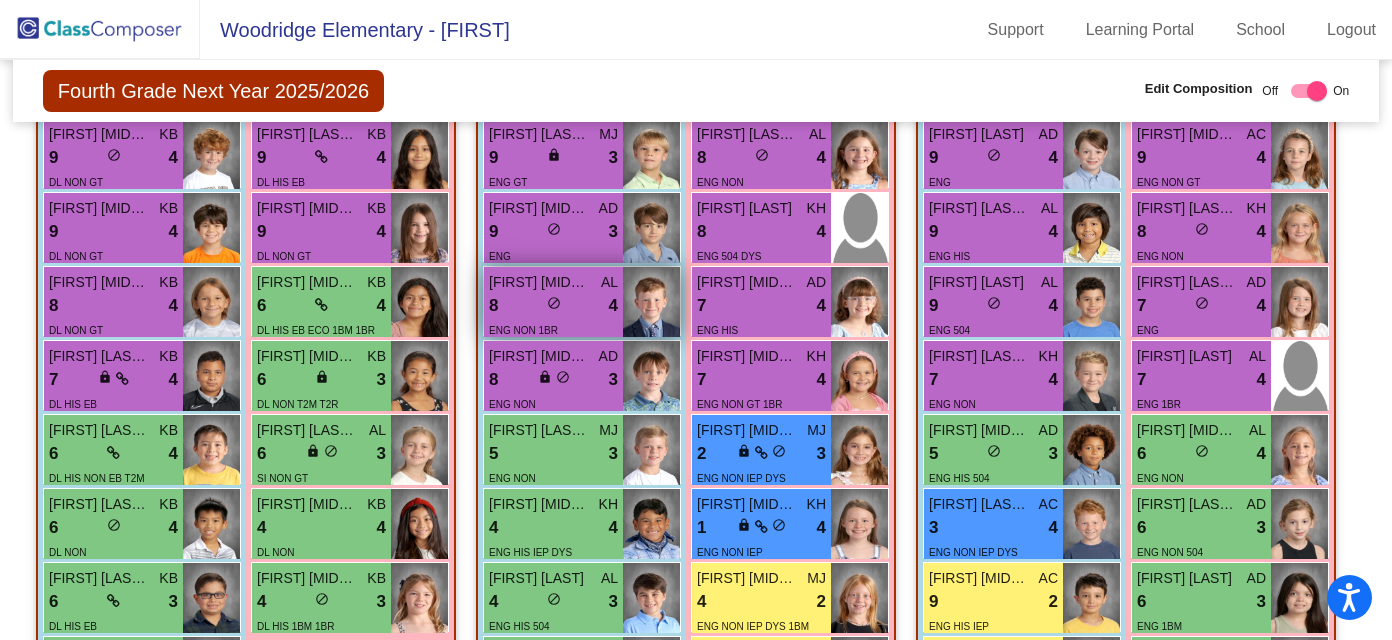 scroll, scrollTop: 1715, scrollLeft: 0, axis: vertical 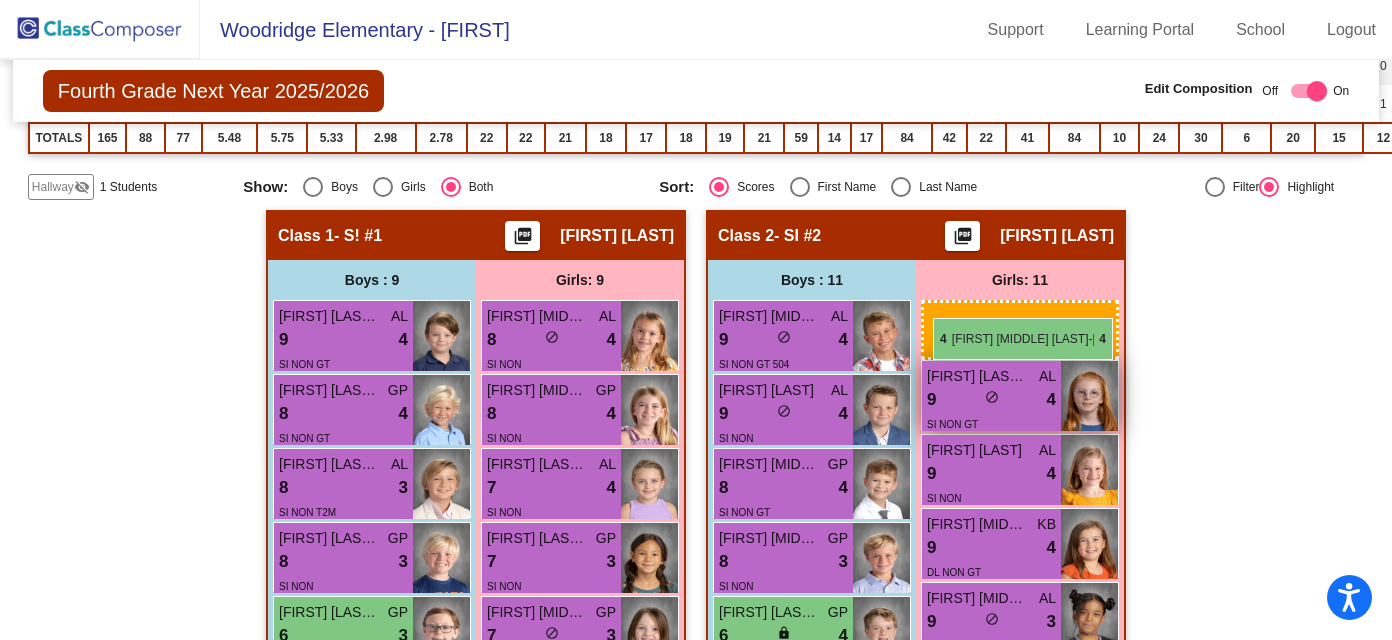 drag, startPoint x: 340, startPoint y: 478, endPoint x: 933, endPoint y: 317, distance: 614.4672 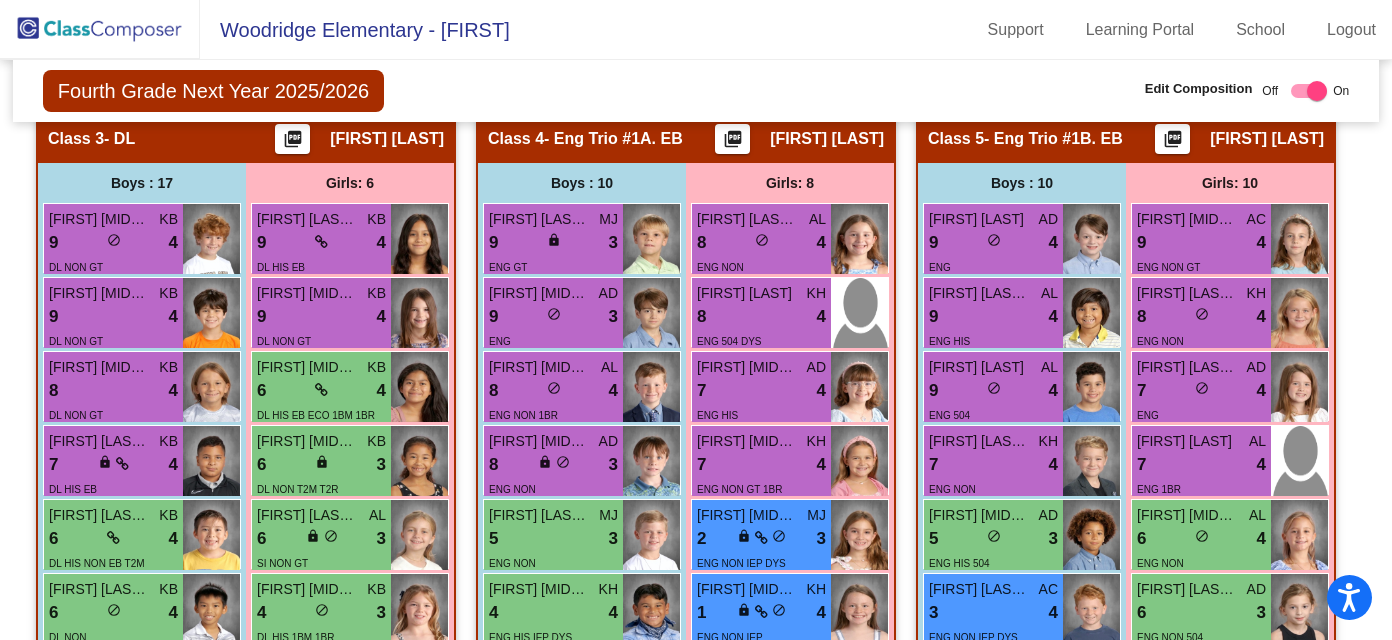 scroll, scrollTop: 1664, scrollLeft: 0, axis: vertical 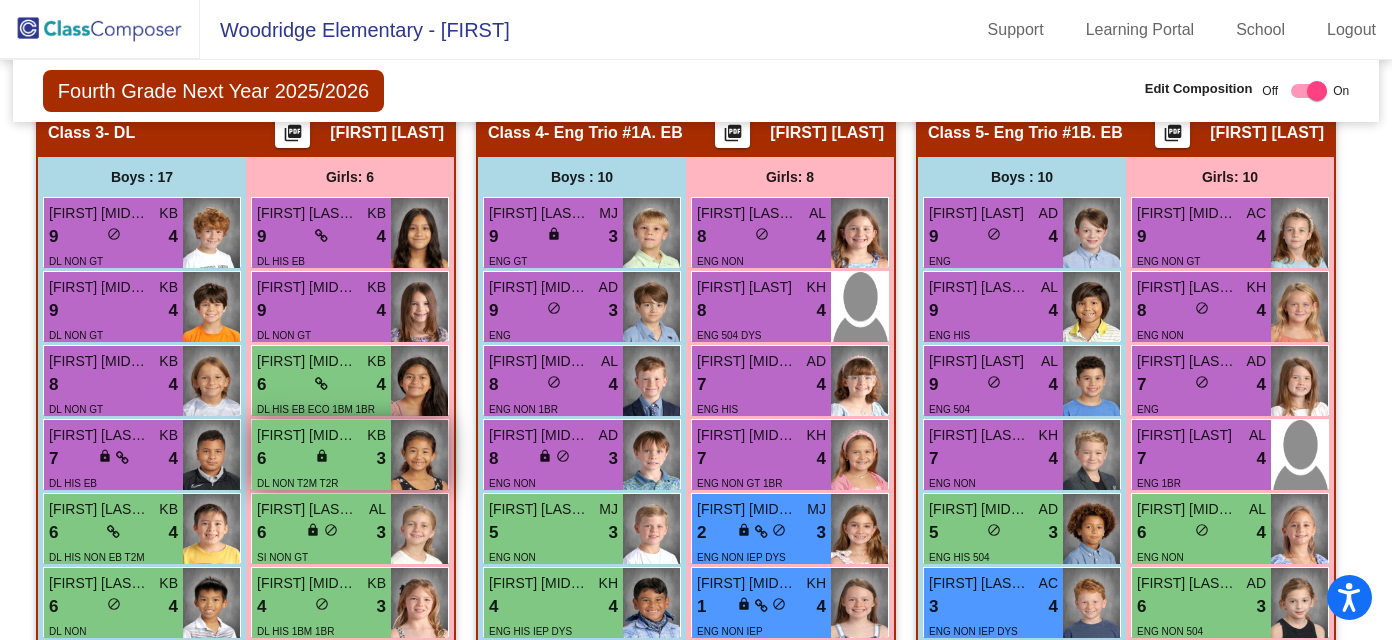 click on "6 lock do_not_disturb_alt 3" at bounding box center (321, 459) 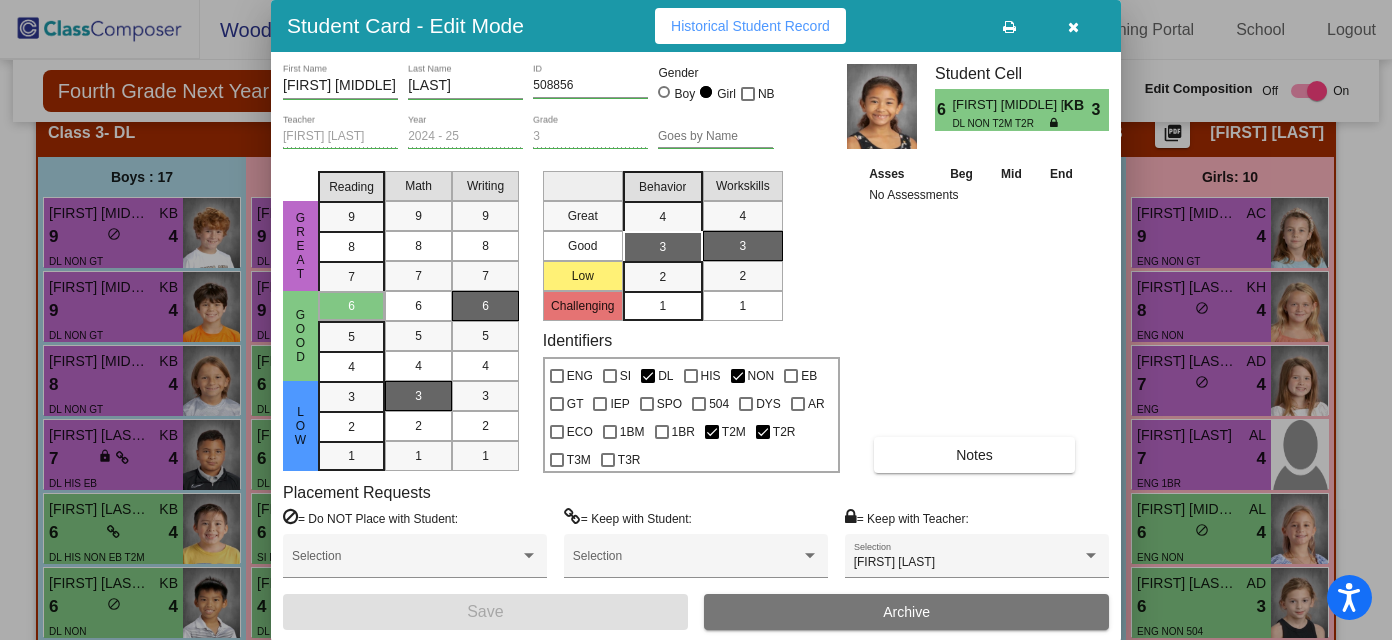 click at bounding box center (1073, 26) 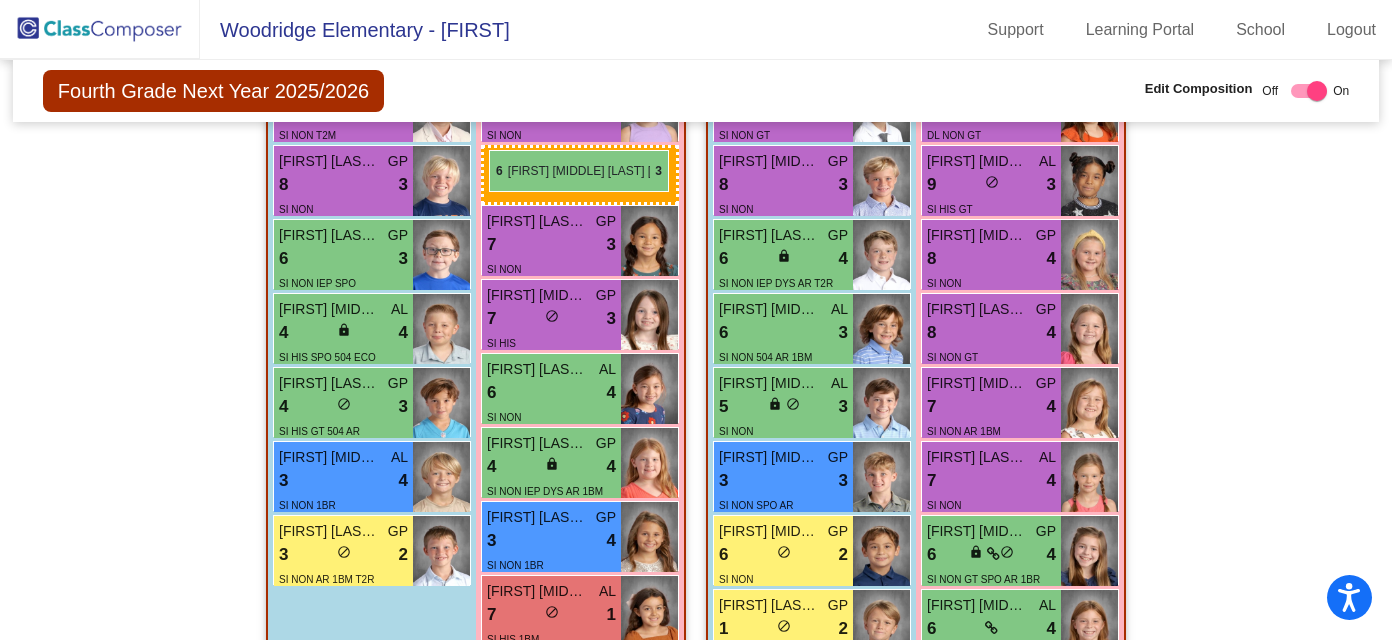 scroll, scrollTop: 920, scrollLeft: 0, axis: vertical 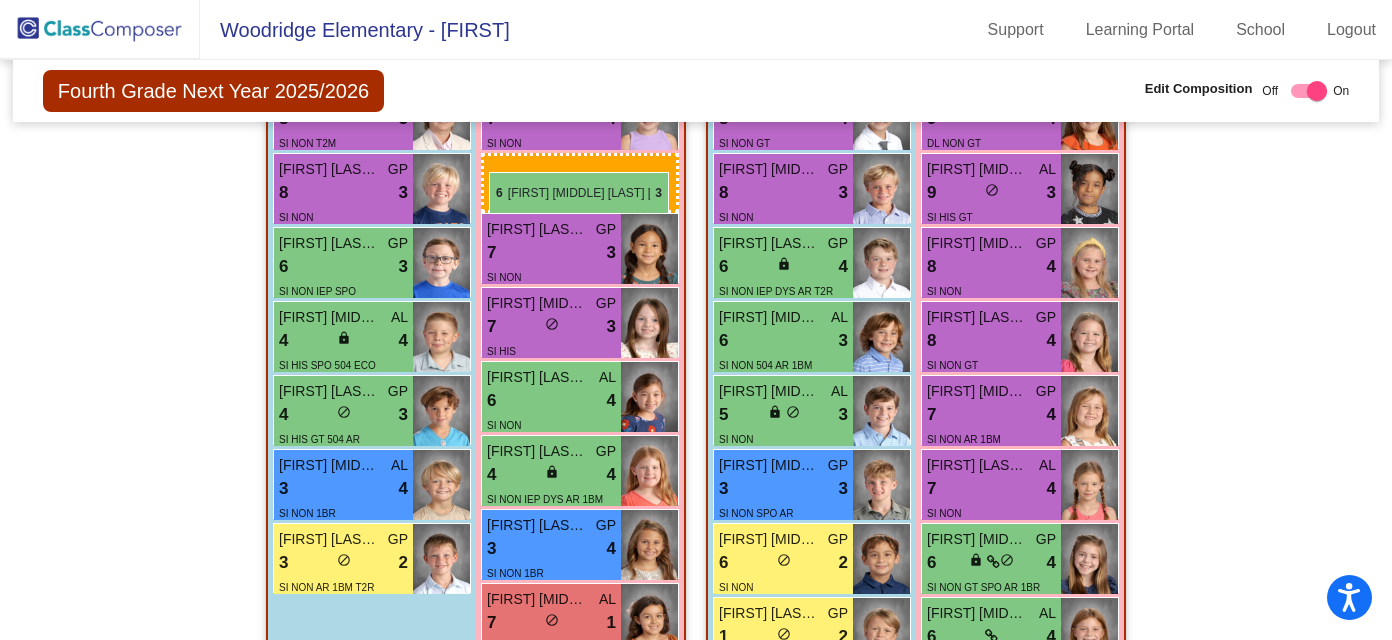 drag, startPoint x: 307, startPoint y: 469, endPoint x: 485, endPoint y: 165, distance: 352.2783 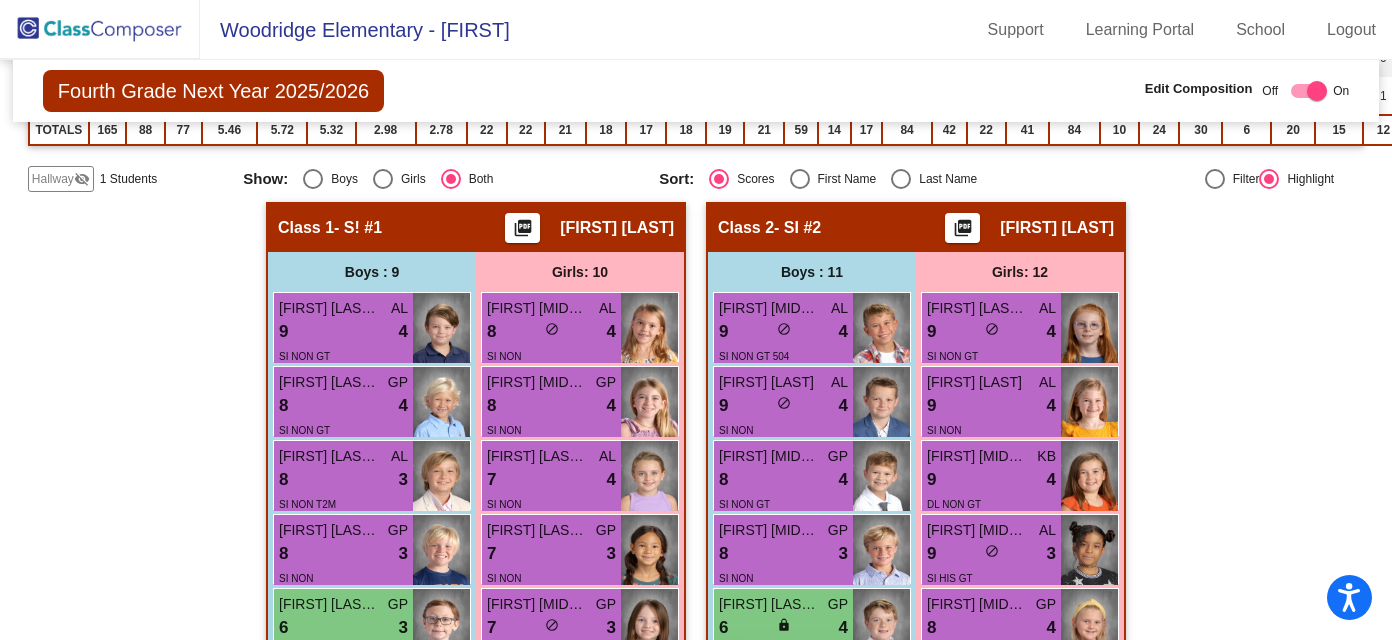 scroll, scrollTop: 593, scrollLeft: 0, axis: vertical 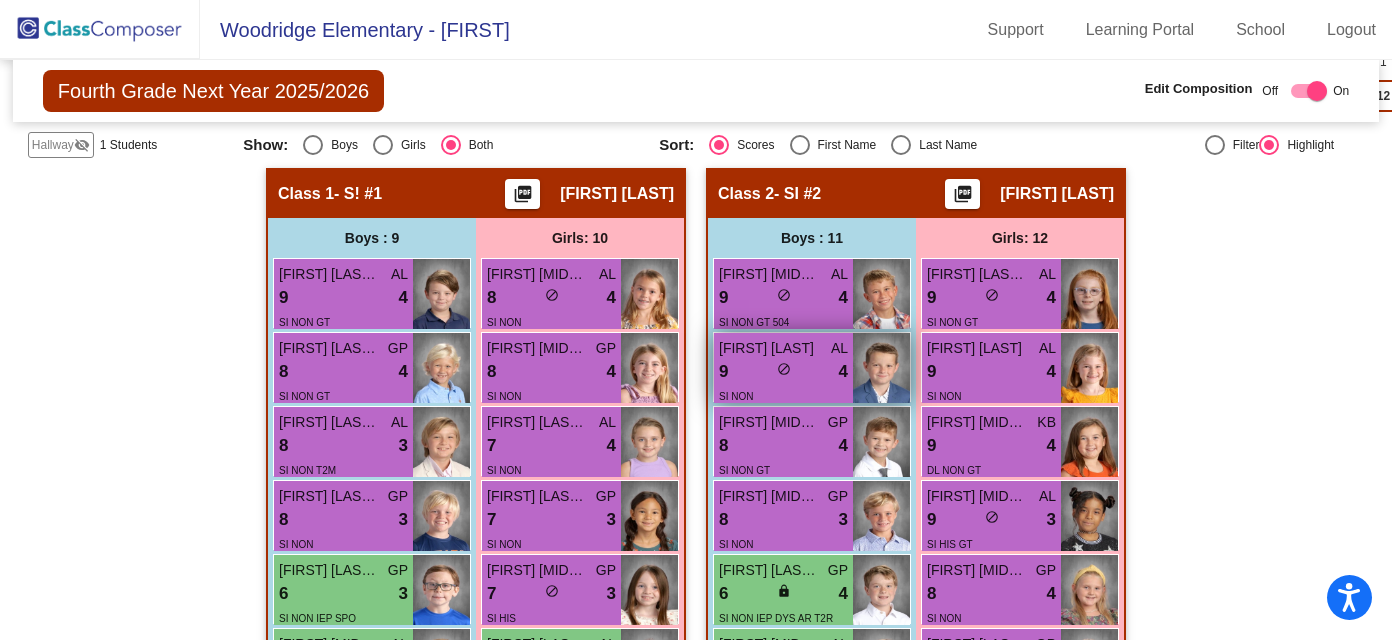 click on "9 lock do_not_disturb_alt 4" at bounding box center (783, 372) 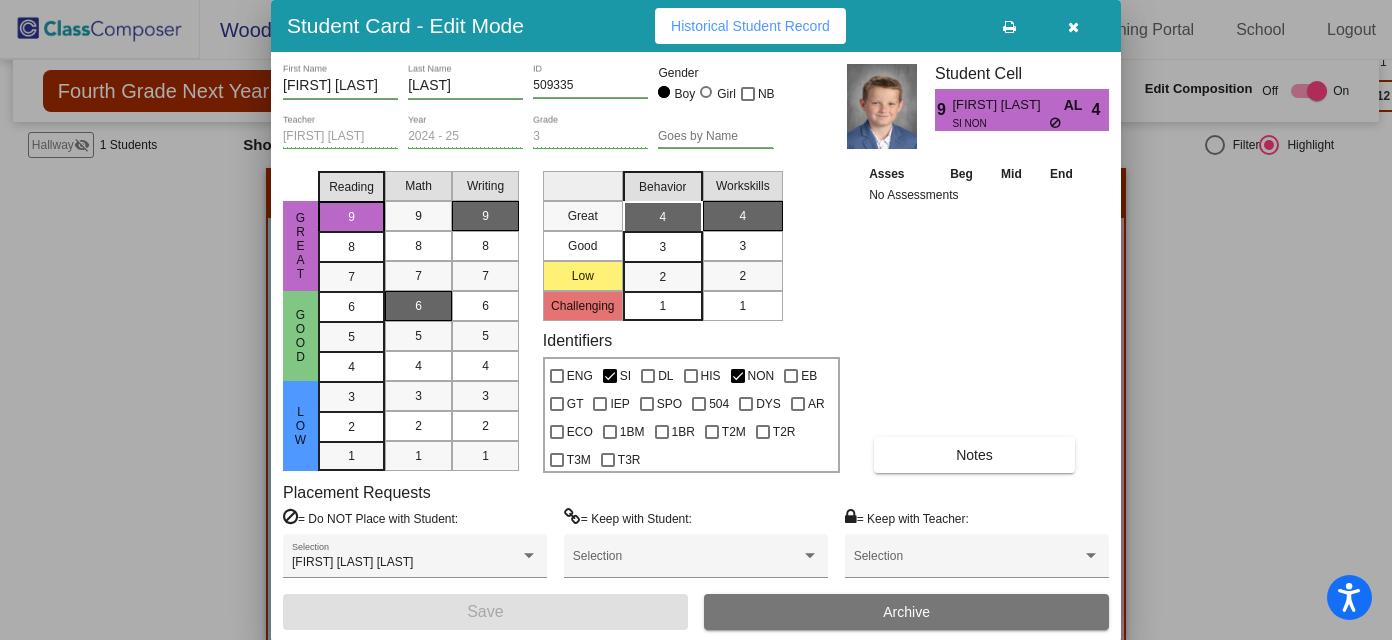 click at bounding box center [1073, 26] 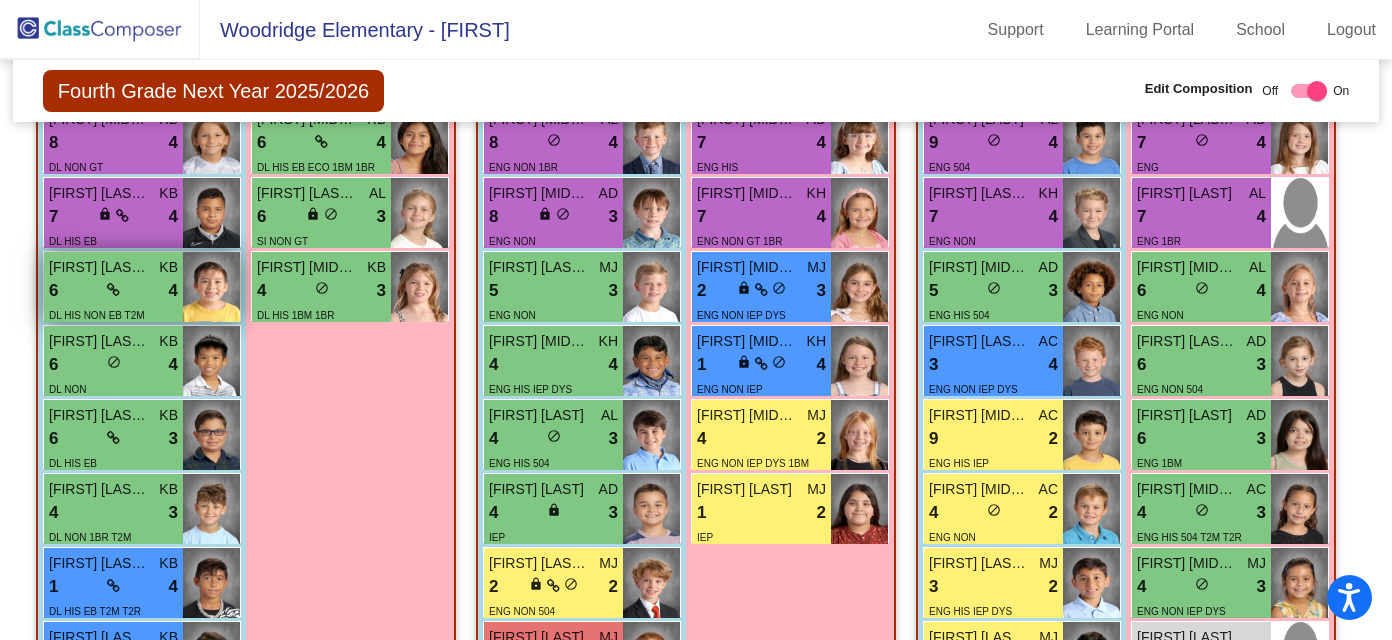 scroll, scrollTop: 1922, scrollLeft: 0, axis: vertical 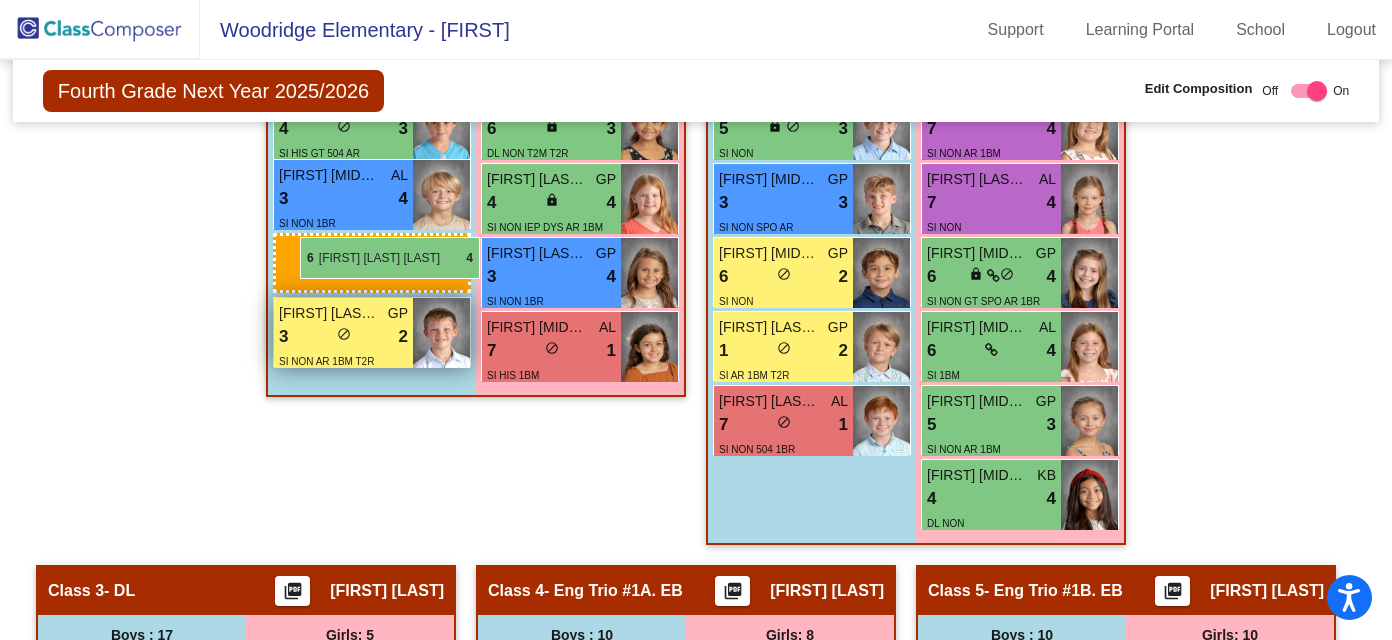 drag, startPoint x: 114, startPoint y: 345, endPoint x: 282, endPoint y: 238, distance: 199.18082 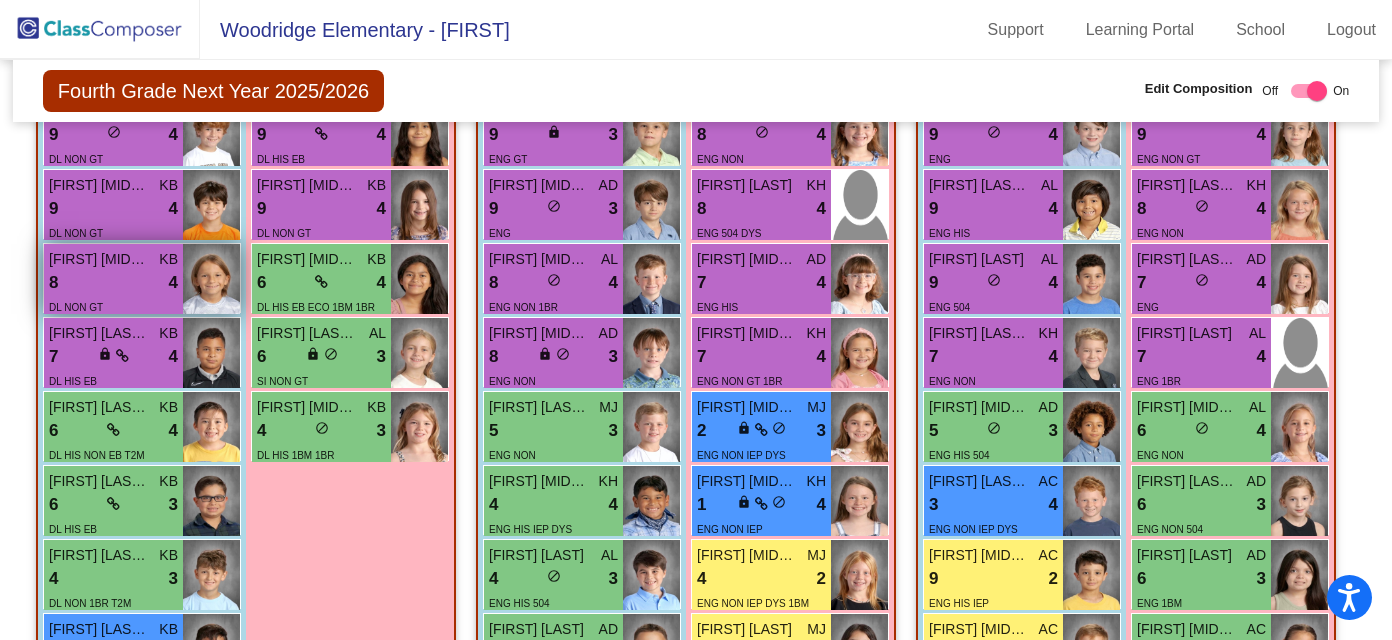 scroll, scrollTop: 1767, scrollLeft: 0, axis: vertical 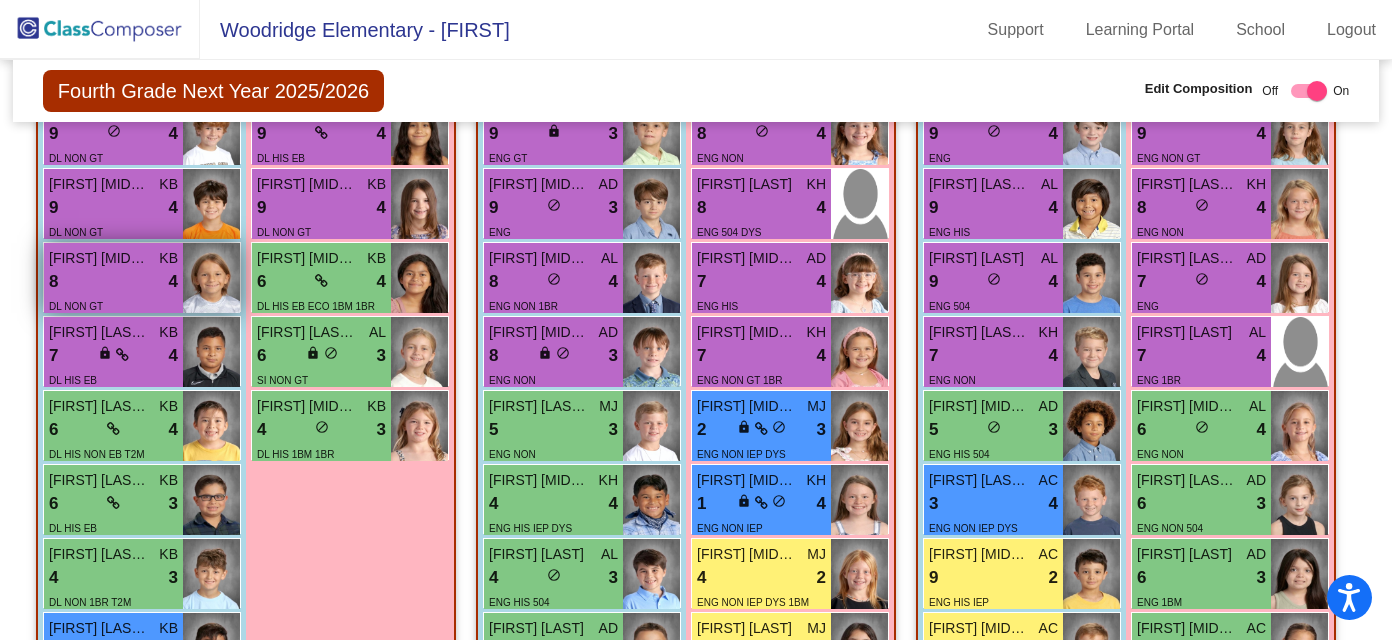 click on "8 lock do_not_disturb_alt 4" at bounding box center (113, 282) 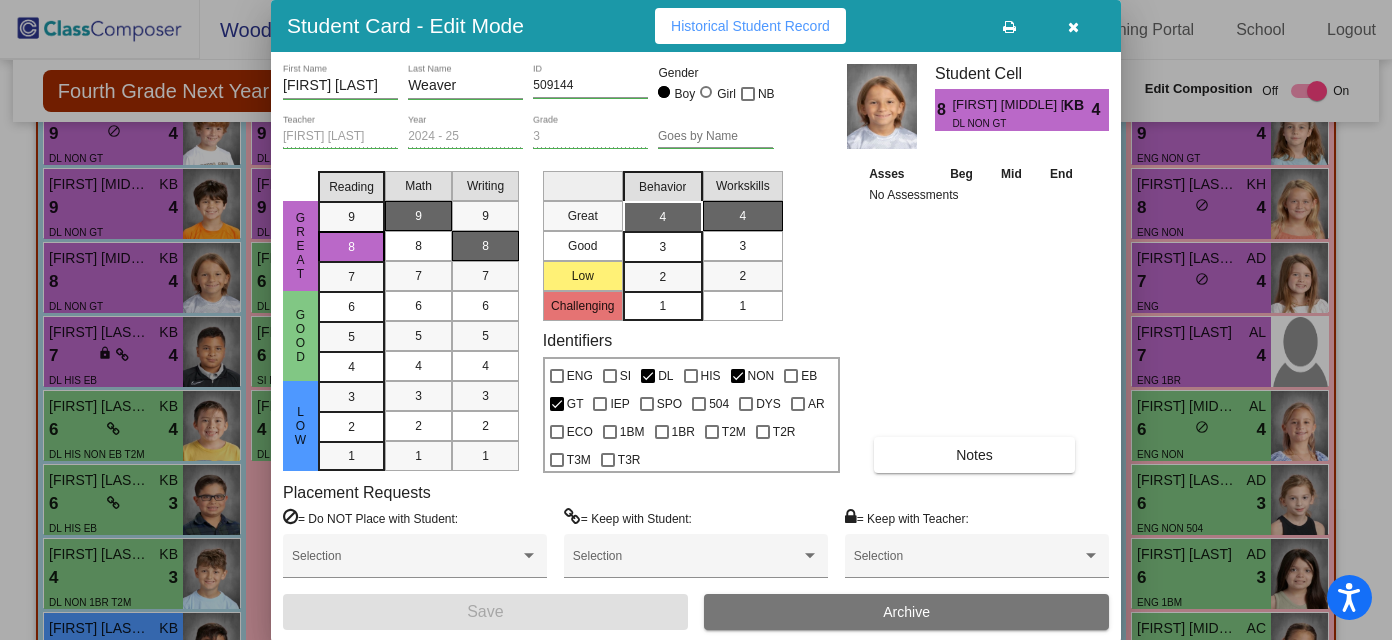 click at bounding box center [1073, 27] 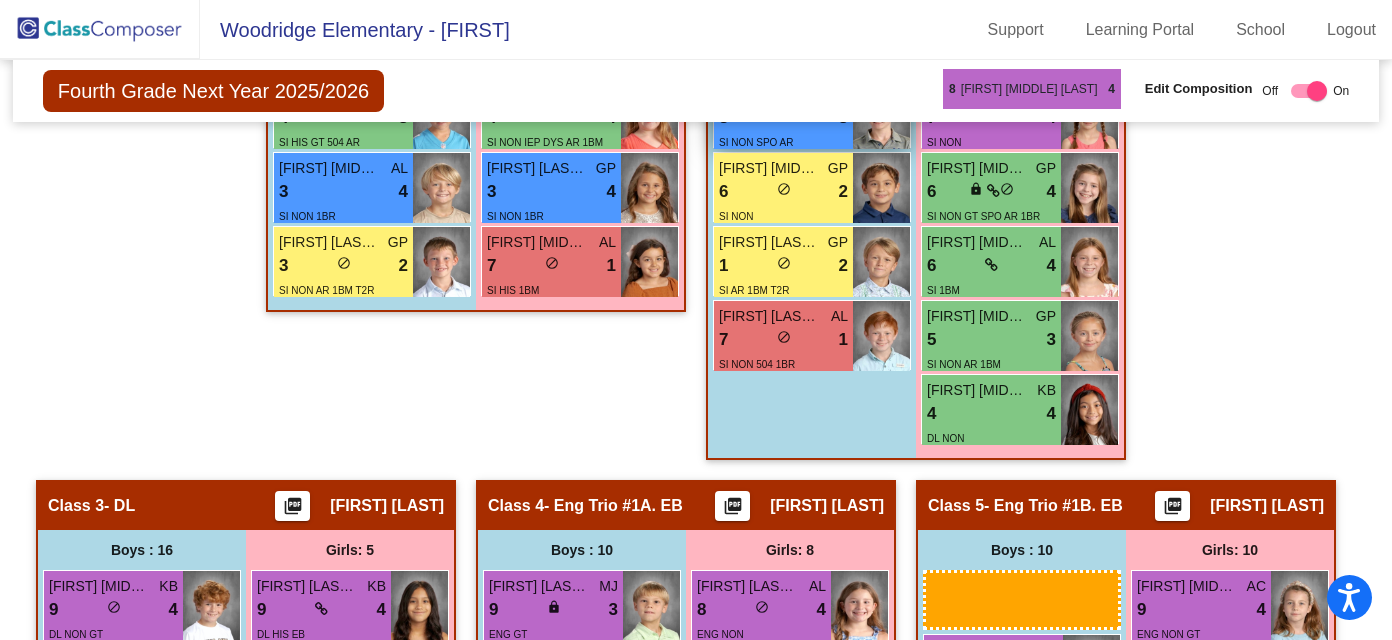 scroll, scrollTop: 1287, scrollLeft: 0, axis: vertical 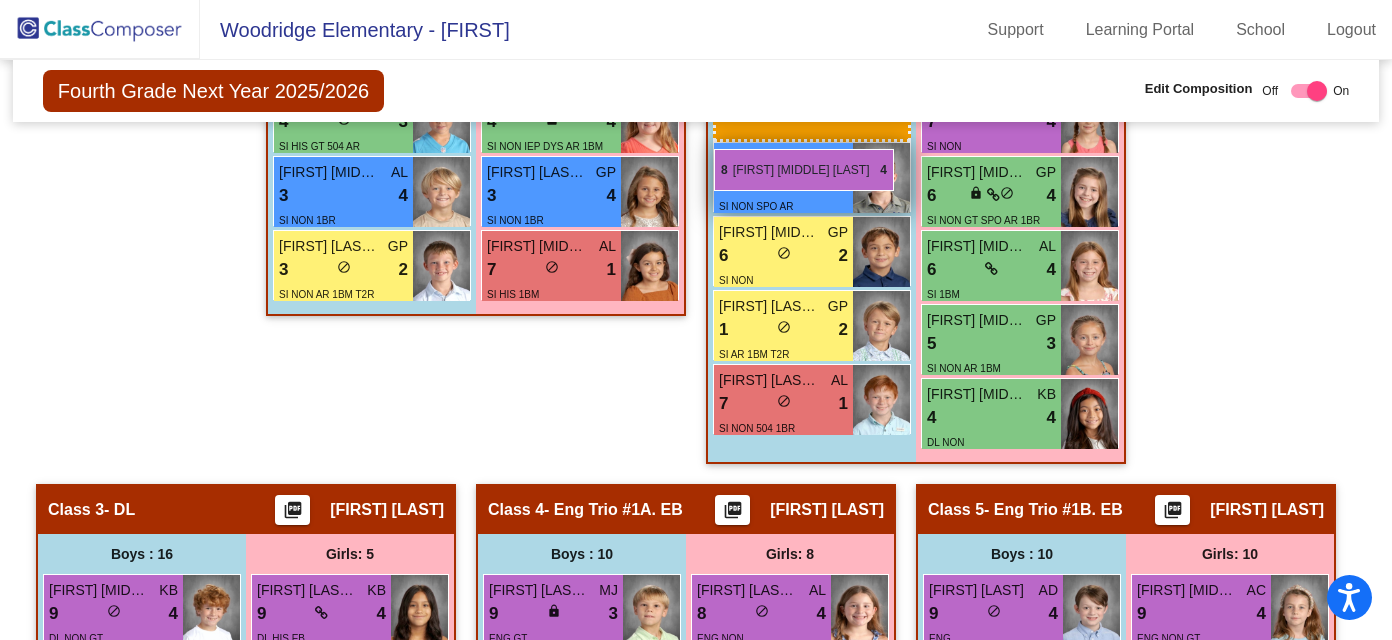 drag, startPoint x: 129, startPoint y: 299, endPoint x: 714, endPoint y: 149, distance: 603.9247 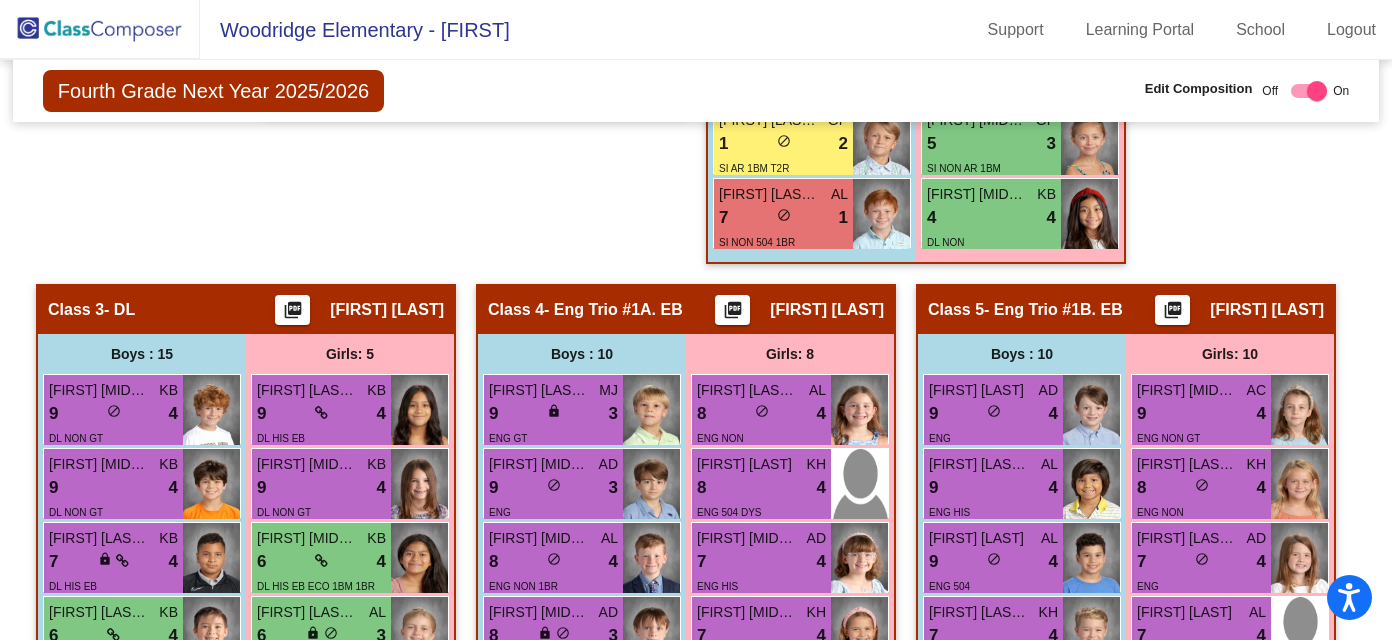 scroll, scrollTop: 1491, scrollLeft: 0, axis: vertical 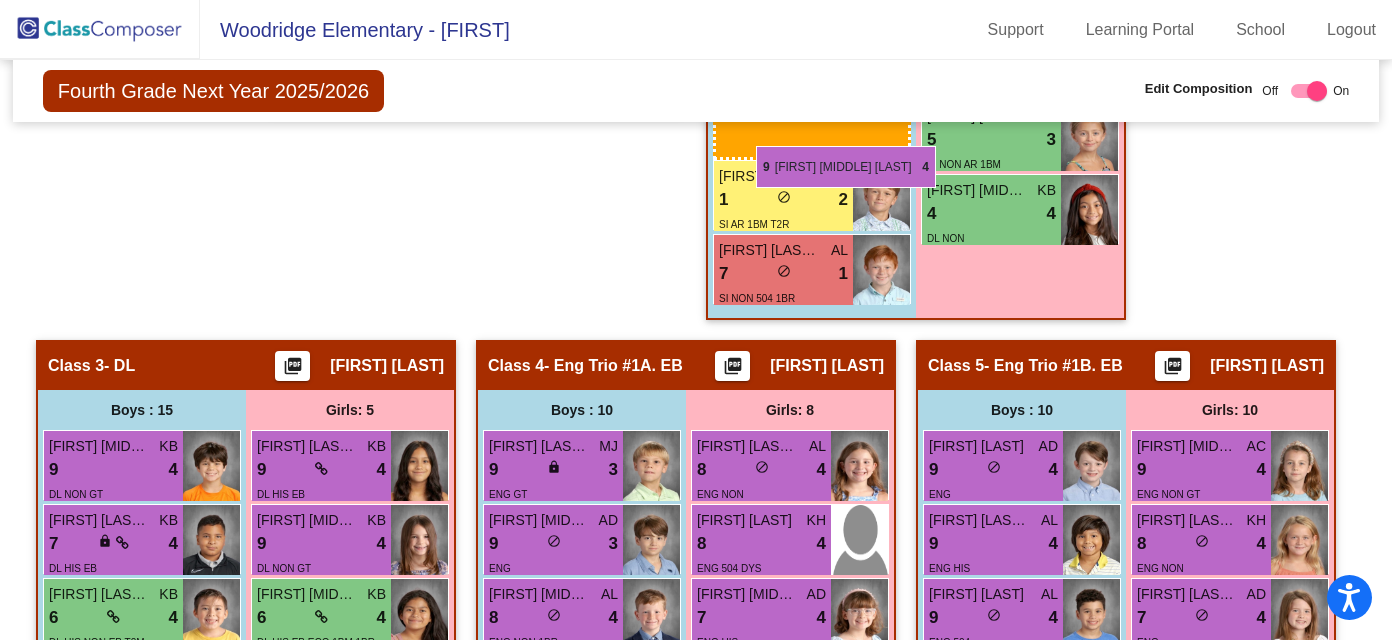 drag, startPoint x: 129, startPoint y: 416, endPoint x: 756, endPoint y: 144, distance: 683.45667 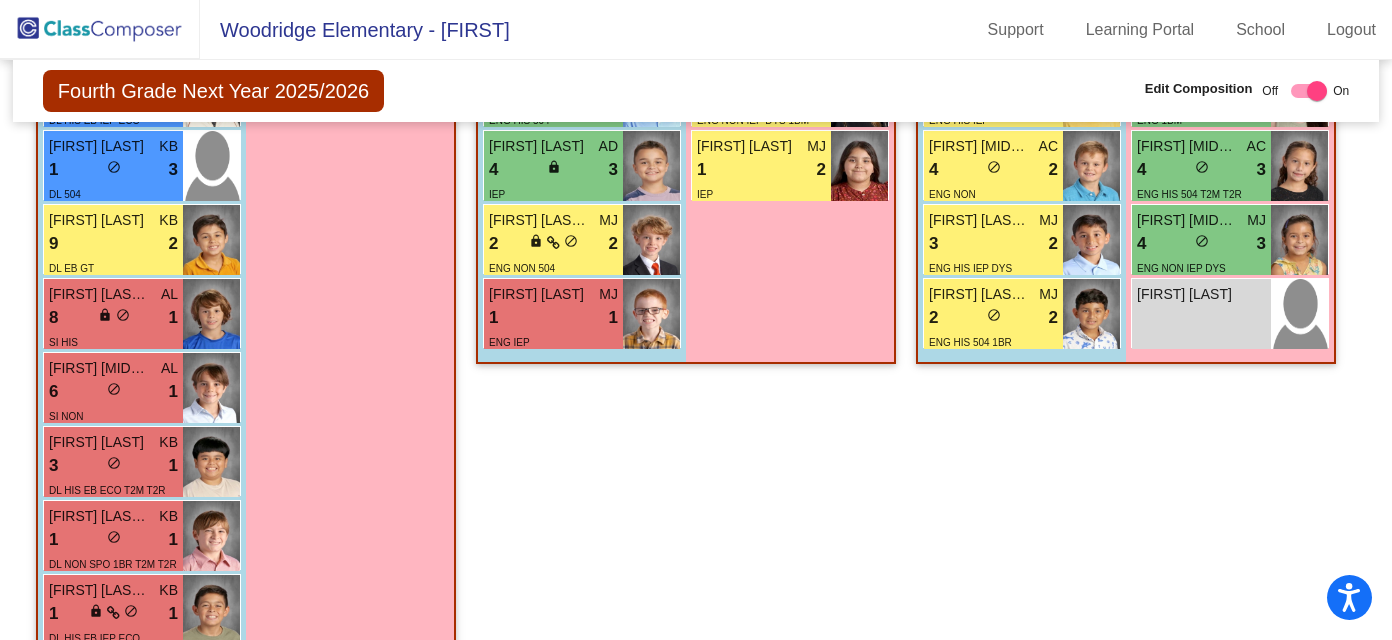 scroll, scrollTop: 2342, scrollLeft: 0, axis: vertical 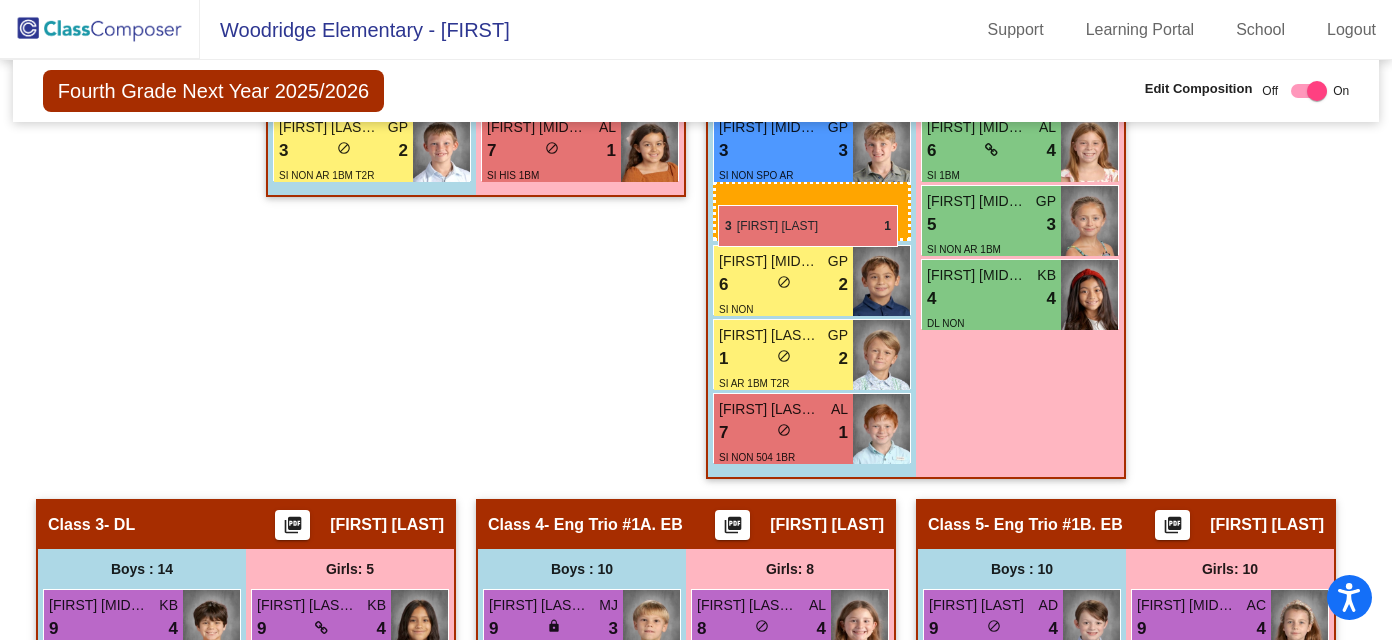 drag, startPoint x: 125, startPoint y: 455, endPoint x: 719, endPoint y: 192, distance: 649.61914 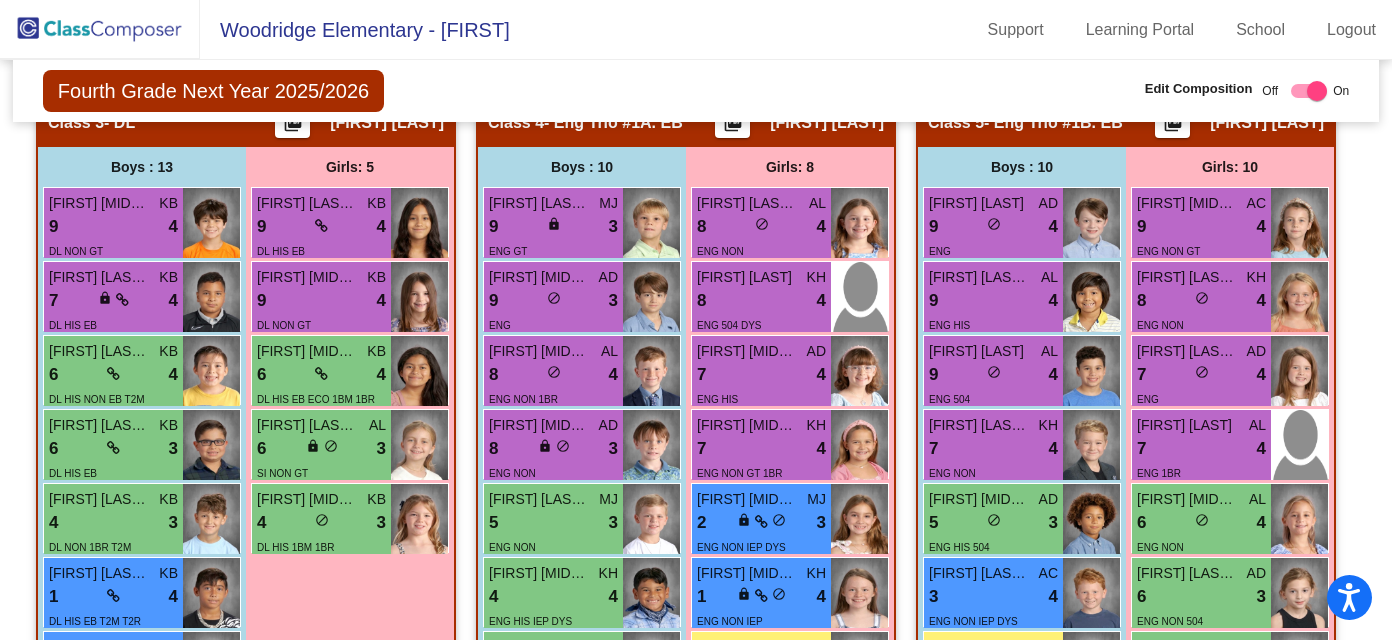 scroll, scrollTop: 1834, scrollLeft: 0, axis: vertical 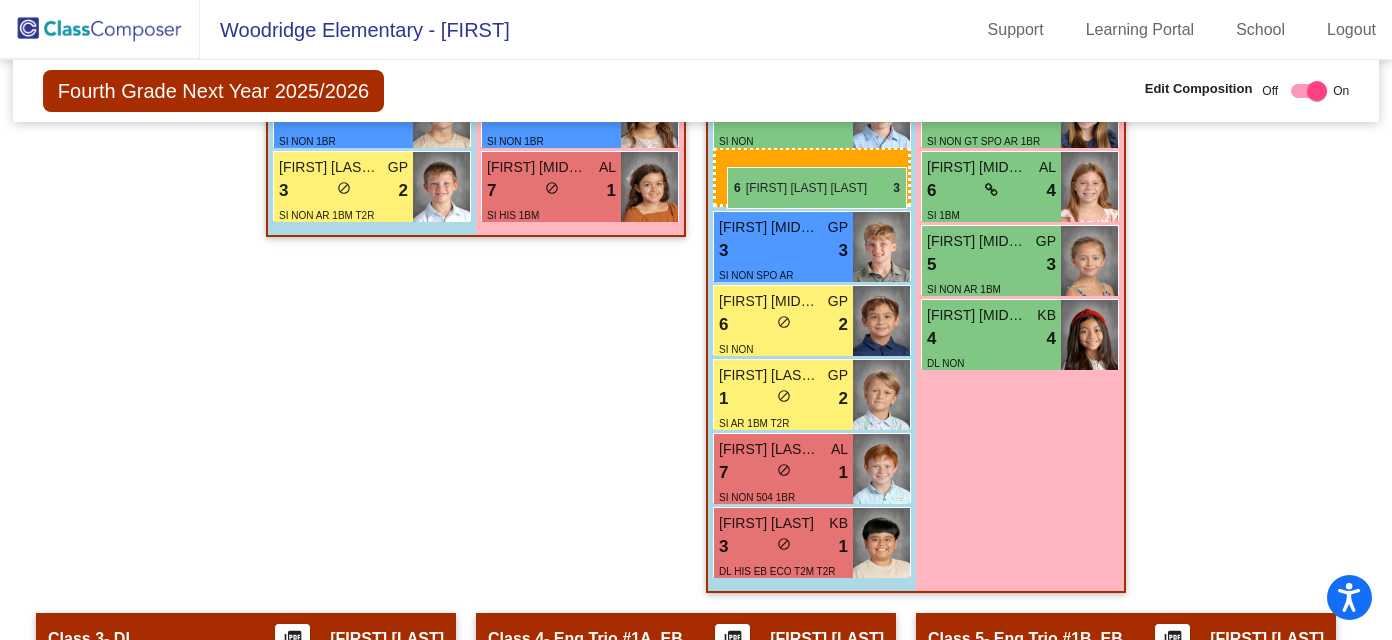 drag, startPoint x: 147, startPoint y: 434, endPoint x: 726, endPoint y: 166, distance: 638.0165 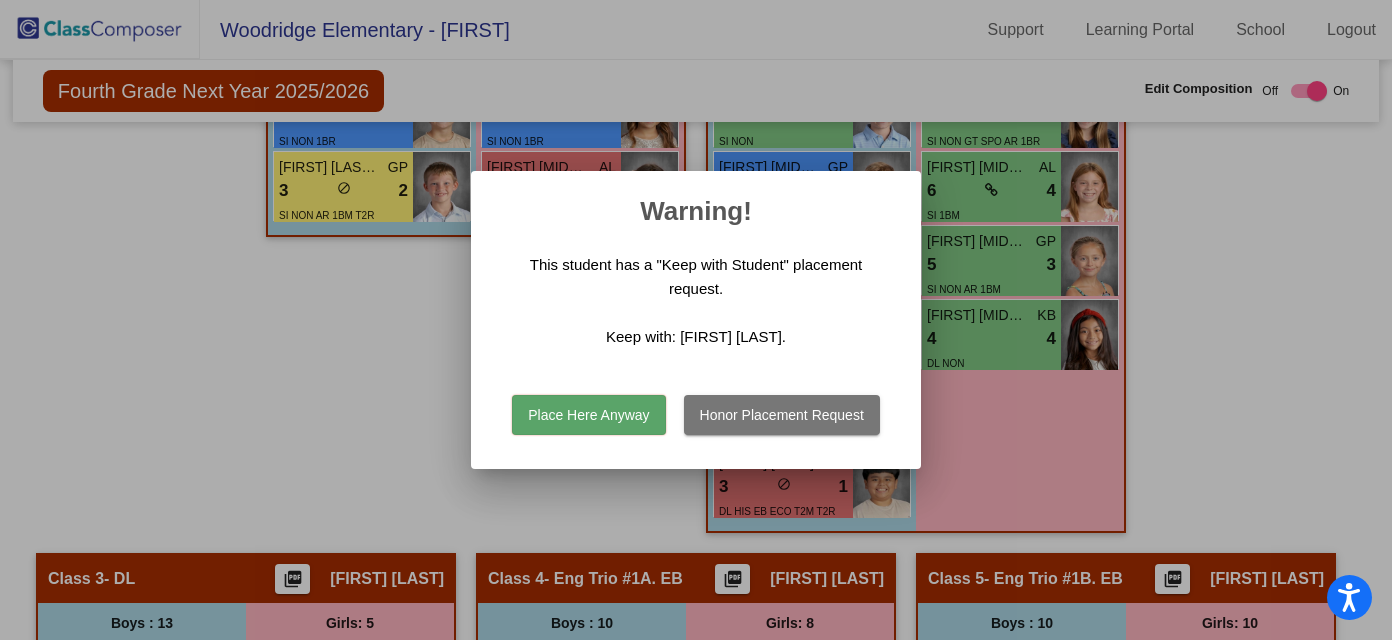 click on "Place Here Anyway" at bounding box center [588, 415] 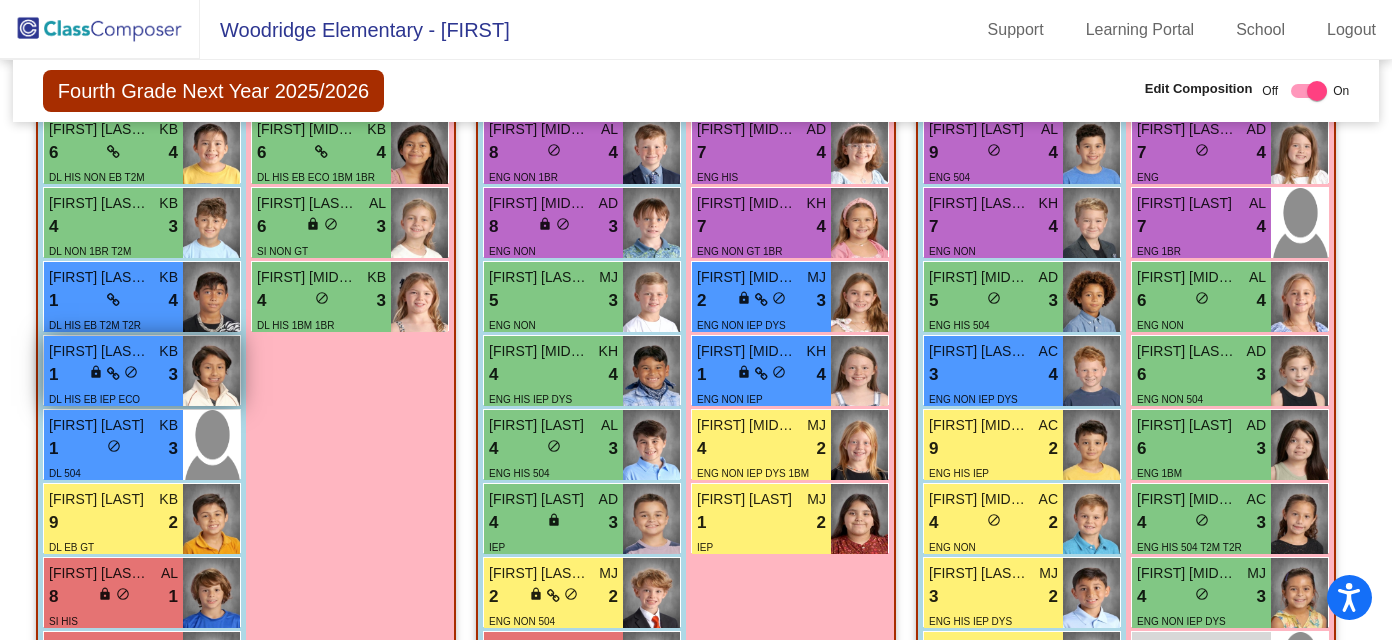 scroll, scrollTop: 2108, scrollLeft: 0, axis: vertical 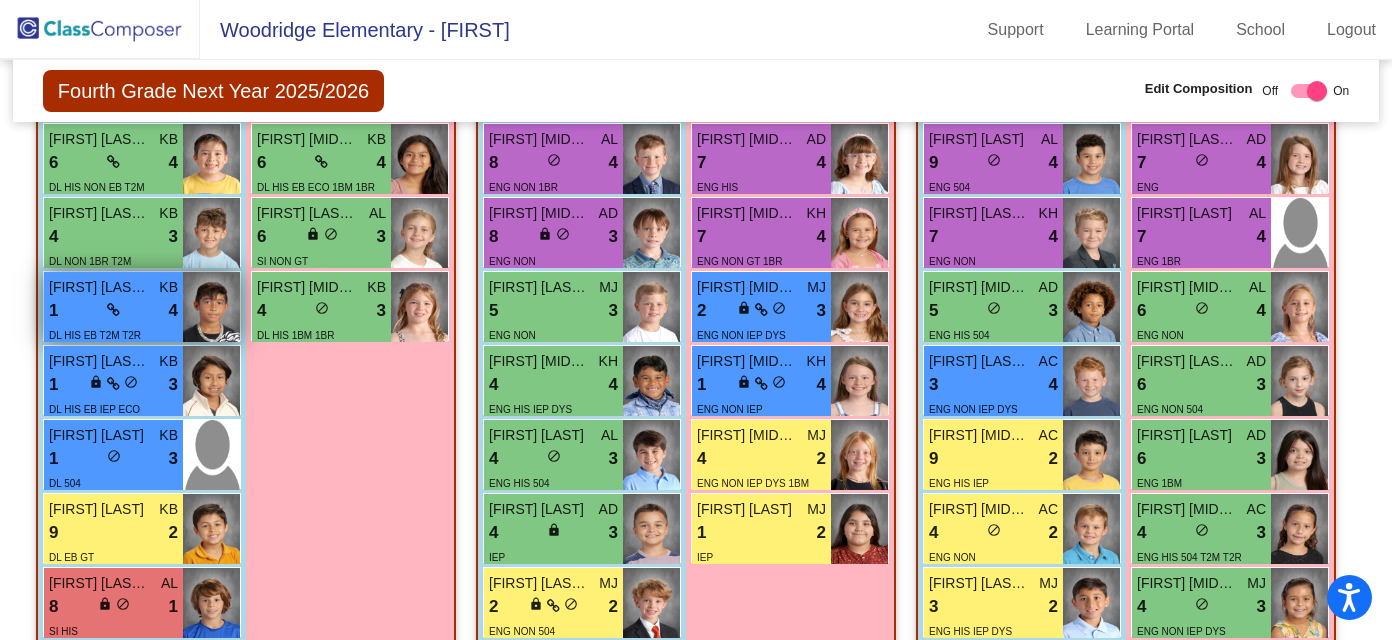 click on "1 lock do_not_disturb_alt 4" at bounding box center (113, 311) 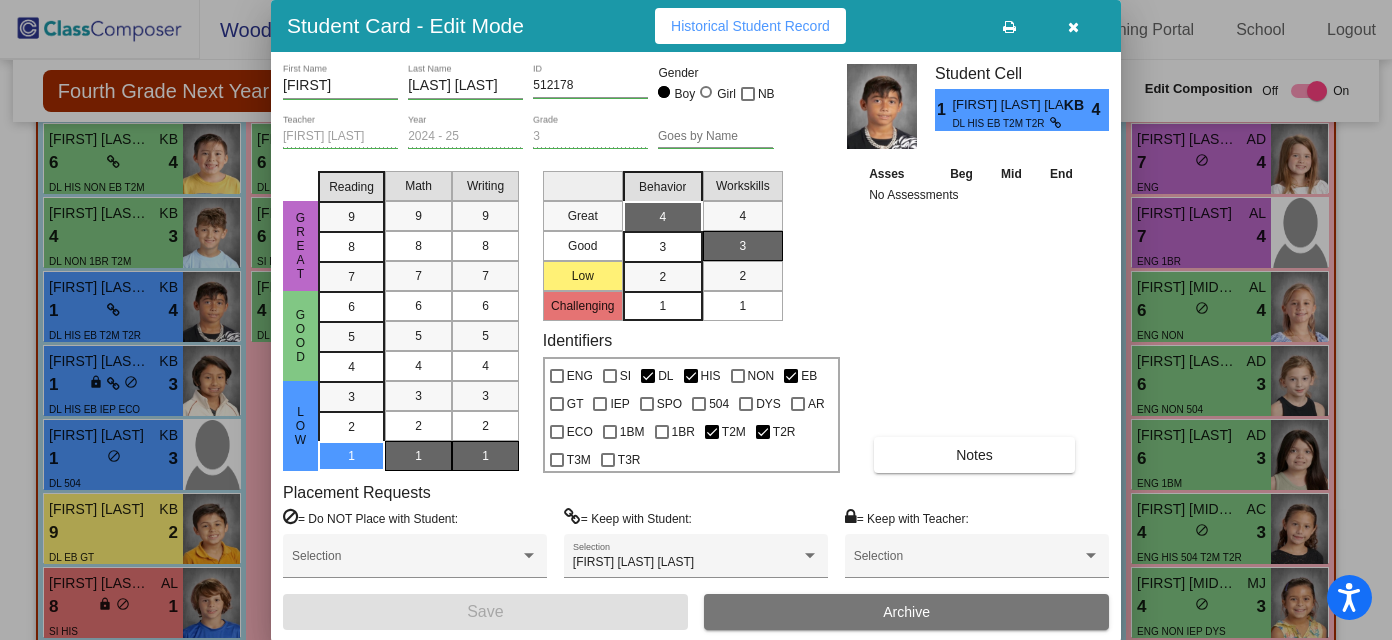 click at bounding box center [1073, 27] 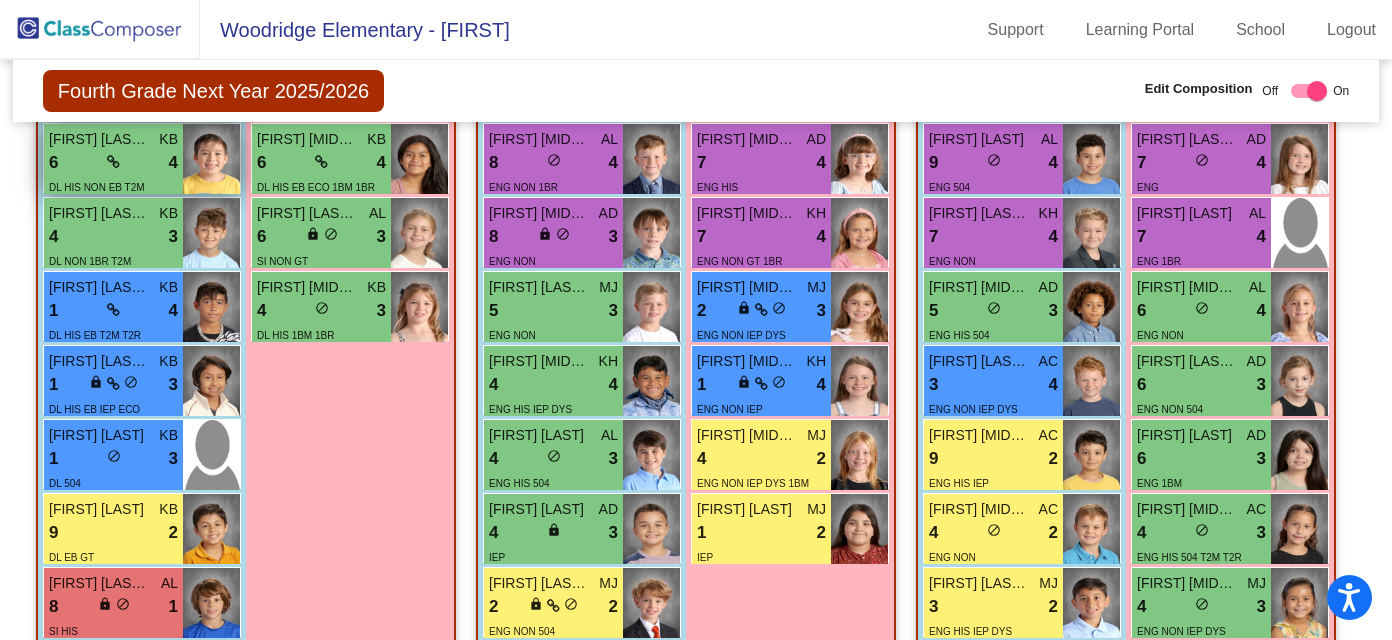 click at bounding box center (211, 159) 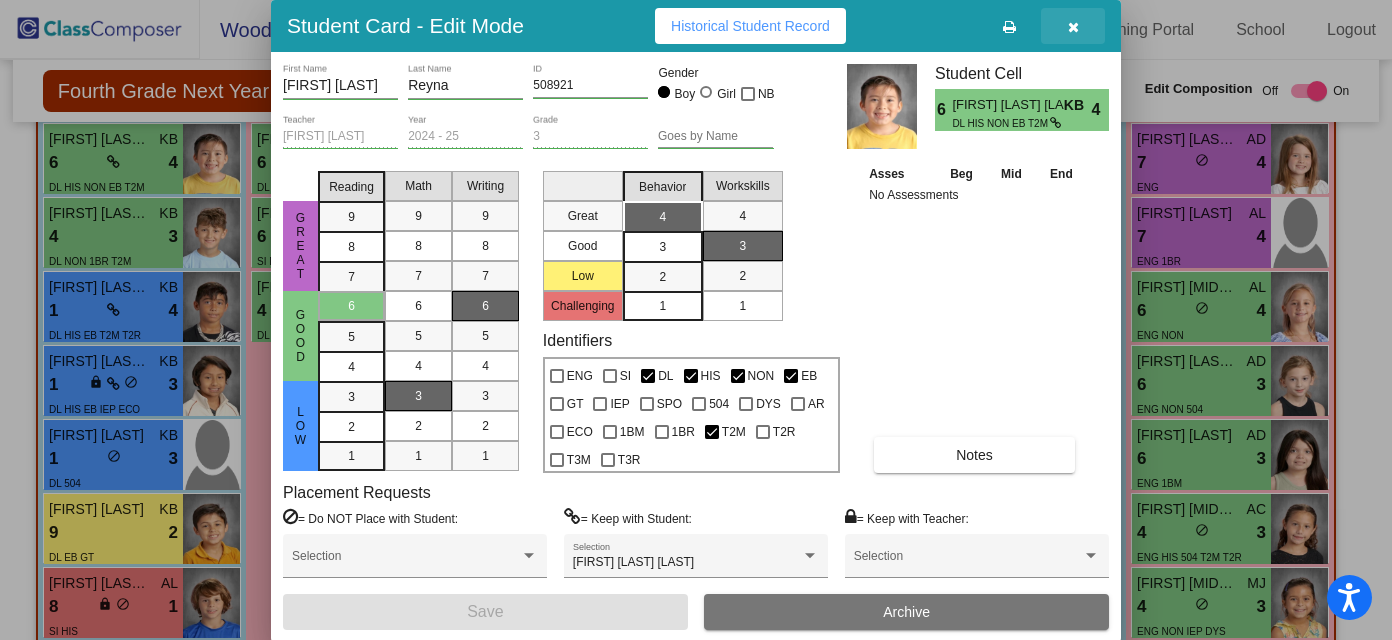 click at bounding box center (1073, 26) 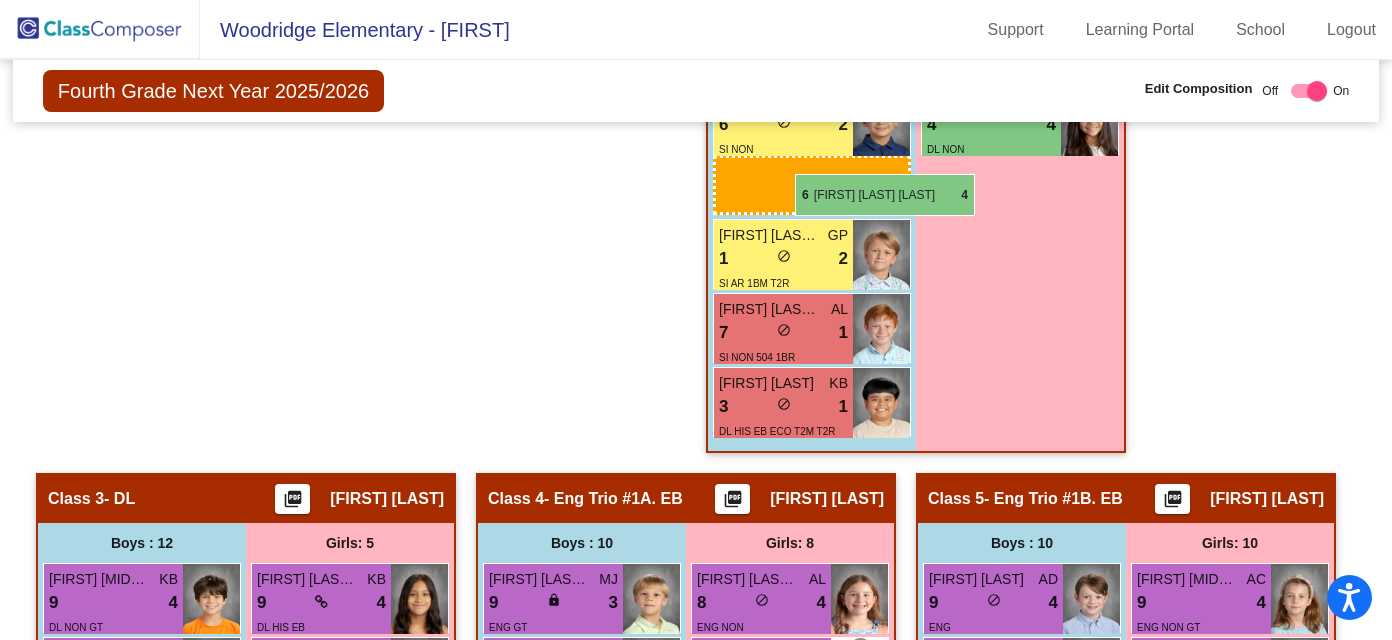 scroll, scrollTop: 1580, scrollLeft: 0, axis: vertical 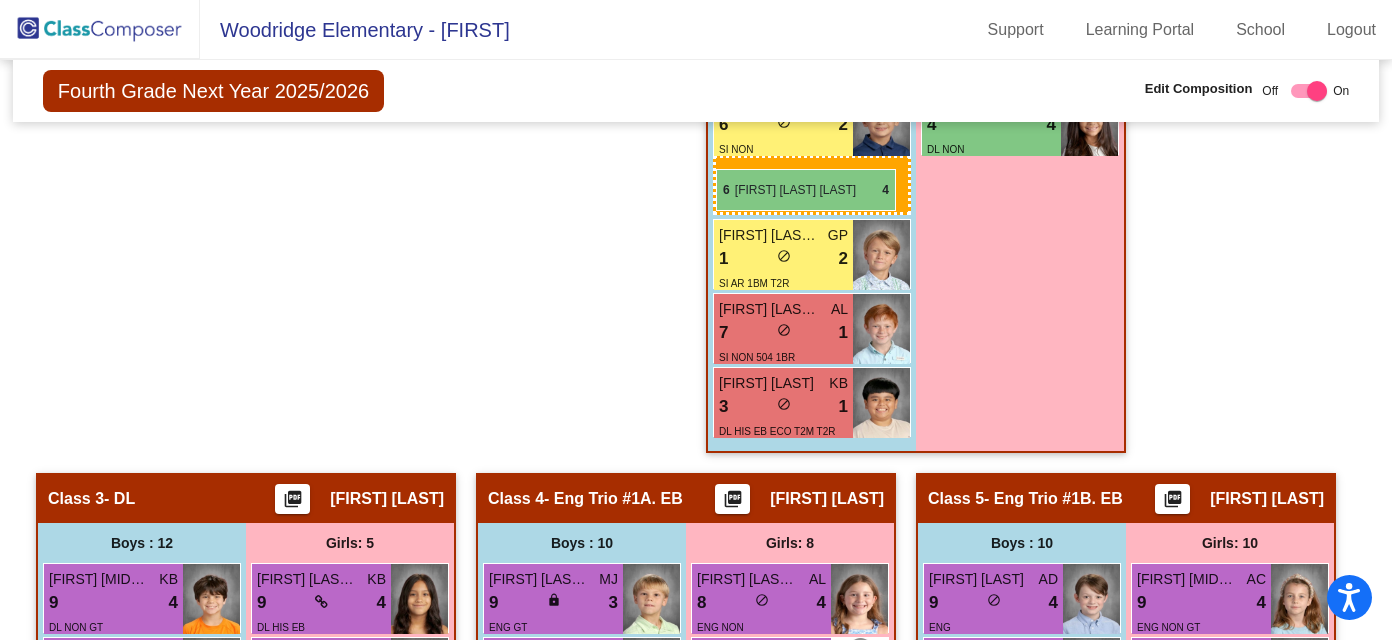 drag, startPoint x: 96, startPoint y: 171, endPoint x: 716, endPoint y: 169, distance: 620.00323 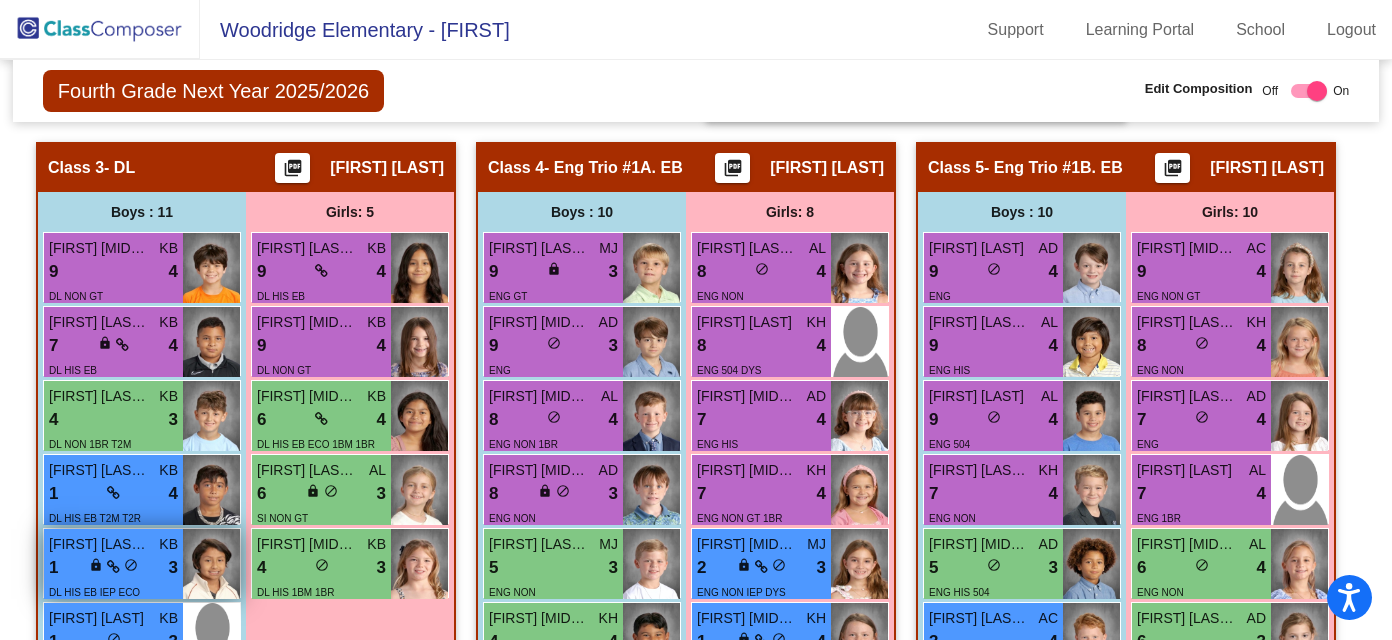 scroll, scrollTop: 1926, scrollLeft: 0, axis: vertical 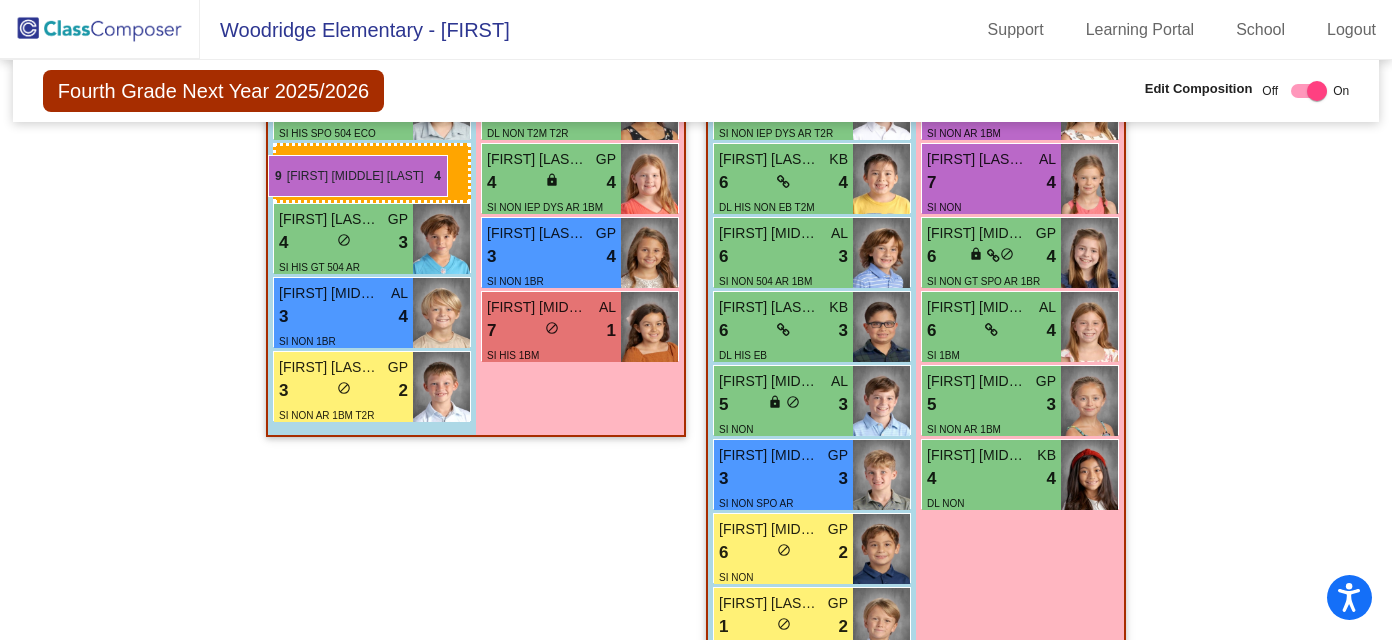drag, startPoint x: 100, startPoint y: 277, endPoint x: 268, endPoint y: 148, distance: 211.8136 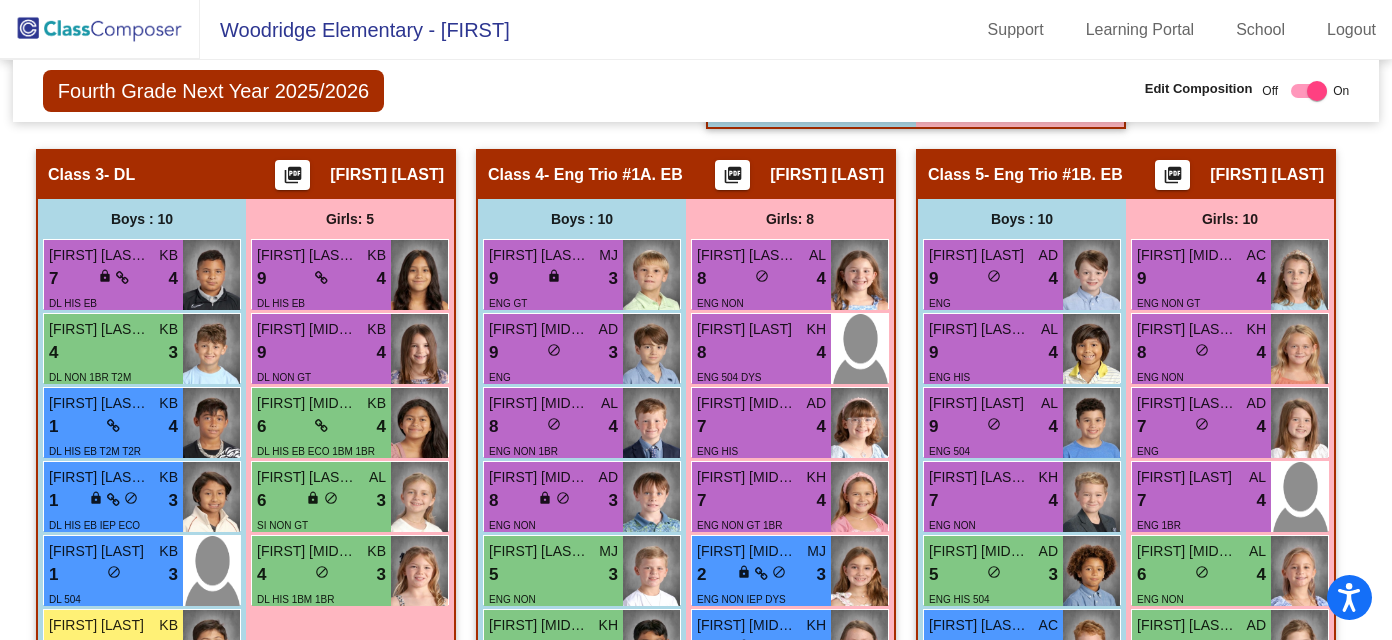 scroll, scrollTop: 1937, scrollLeft: 0, axis: vertical 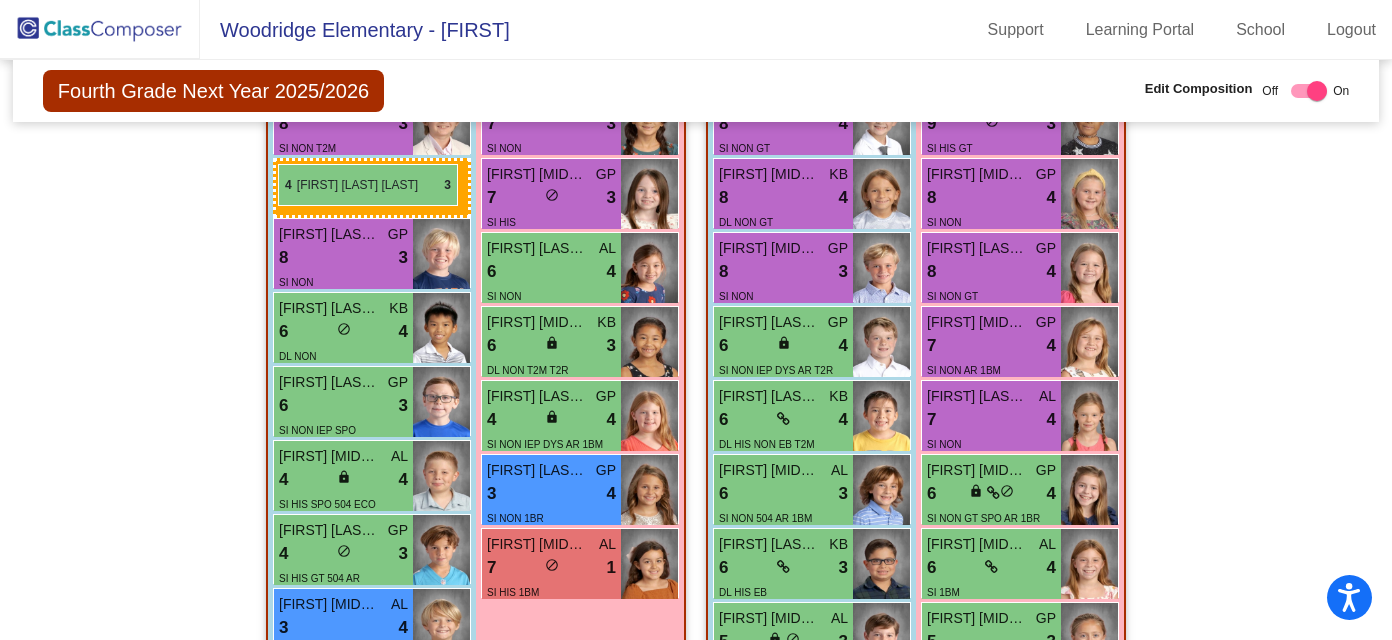 drag, startPoint x: 136, startPoint y: 327, endPoint x: 275, endPoint y: 164, distance: 214.21951 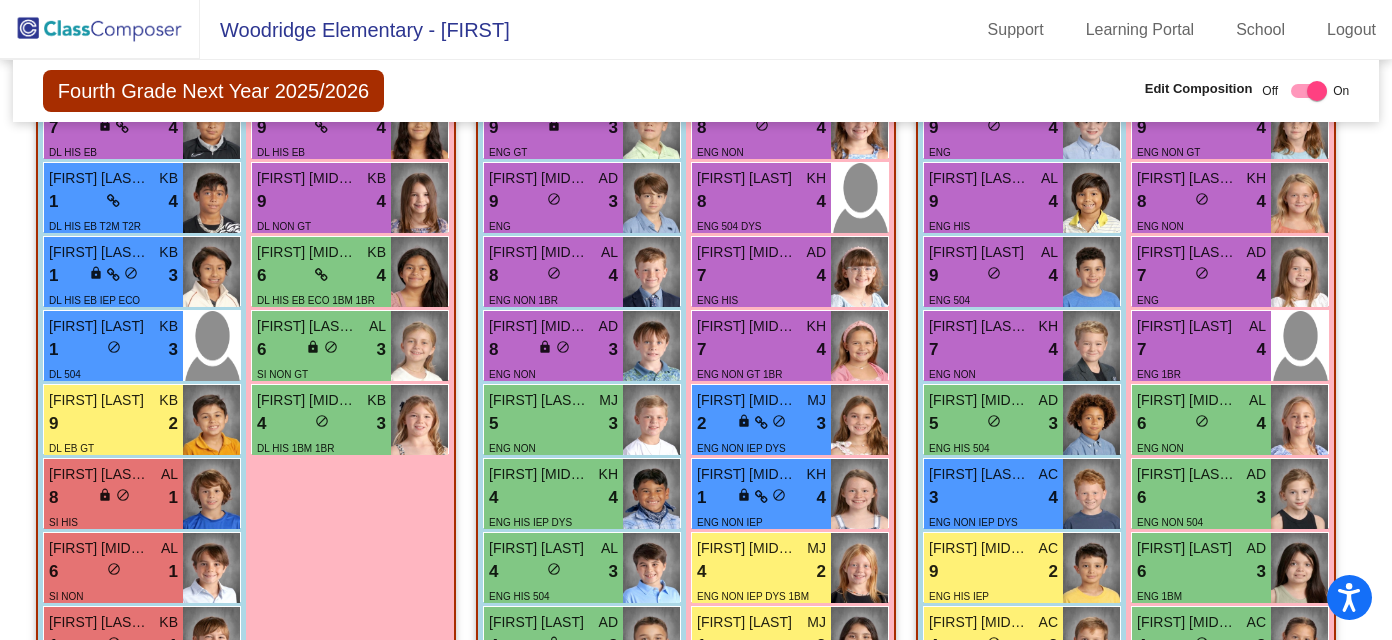 scroll, scrollTop: 2094, scrollLeft: 0, axis: vertical 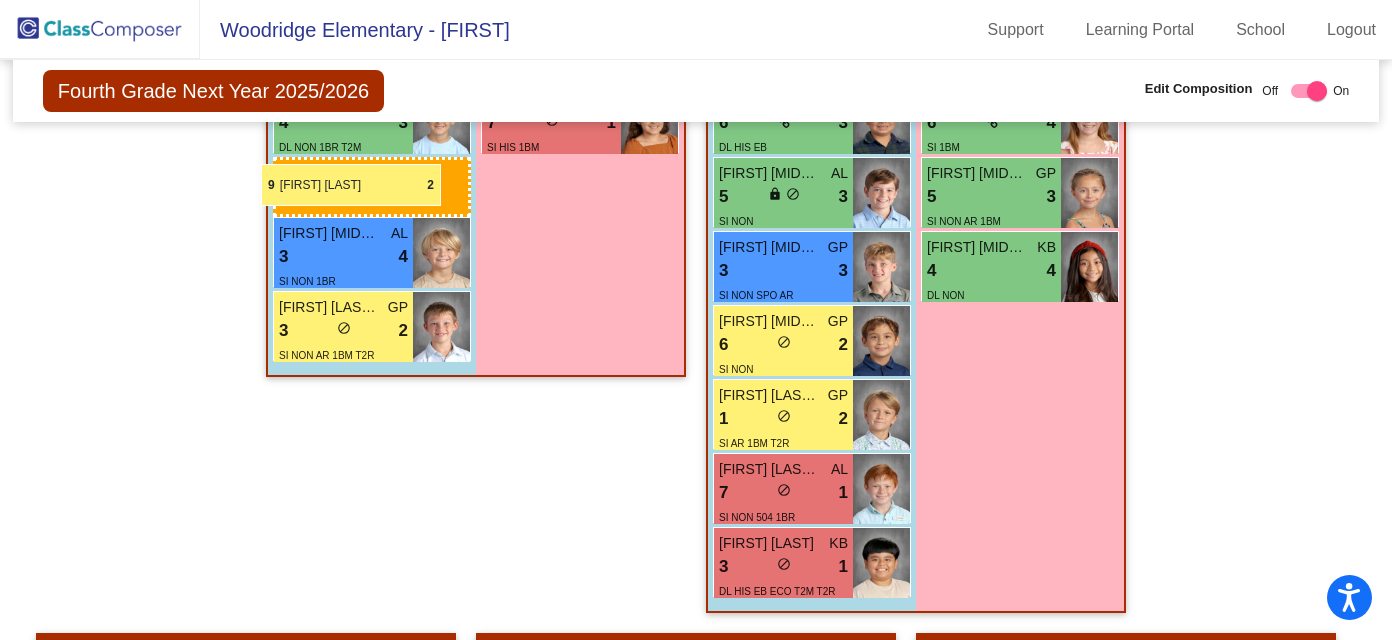 drag, startPoint x: 130, startPoint y: 396, endPoint x: 265, endPoint y: 152, distance: 278.8566 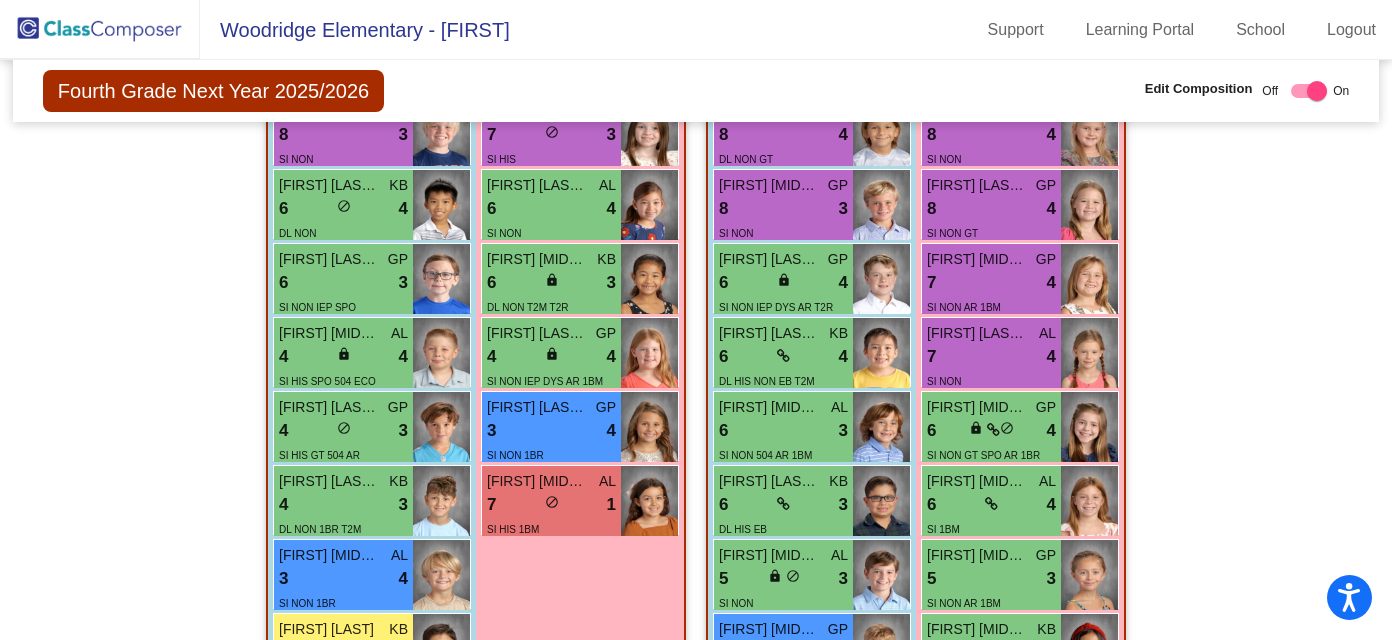 scroll, scrollTop: 1053, scrollLeft: 0, axis: vertical 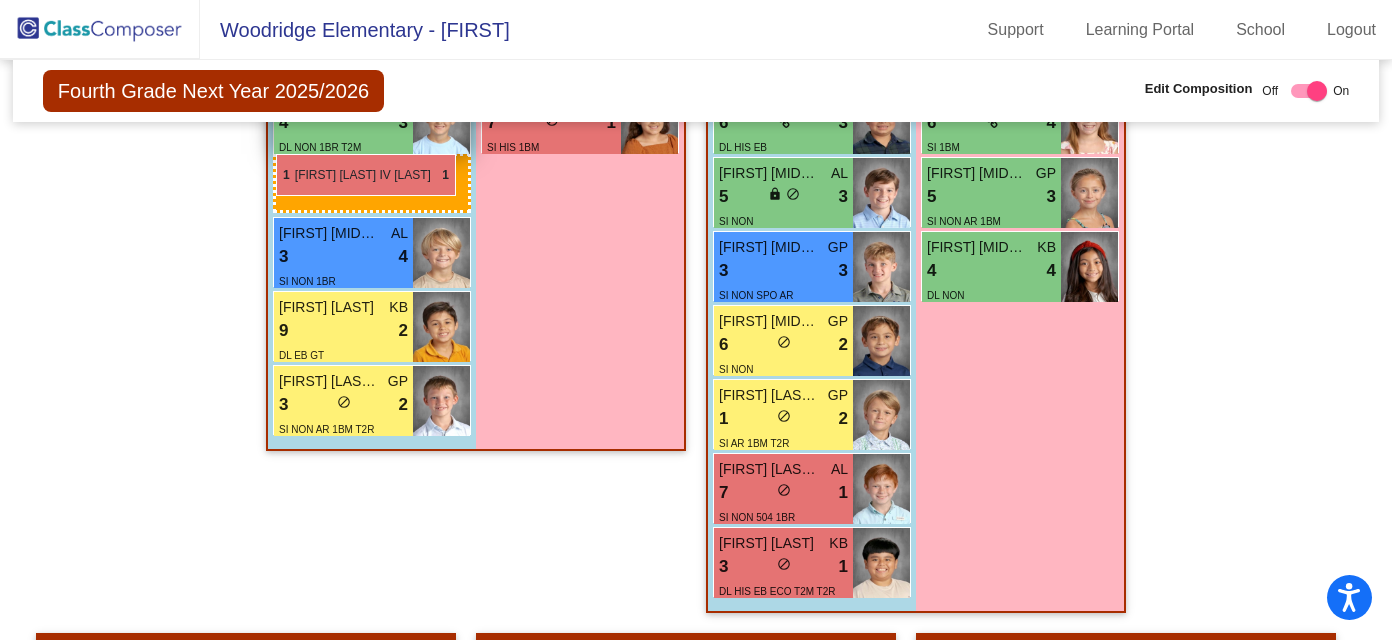 drag, startPoint x: 114, startPoint y: 424, endPoint x: 275, endPoint y: 153, distance: 315.21738 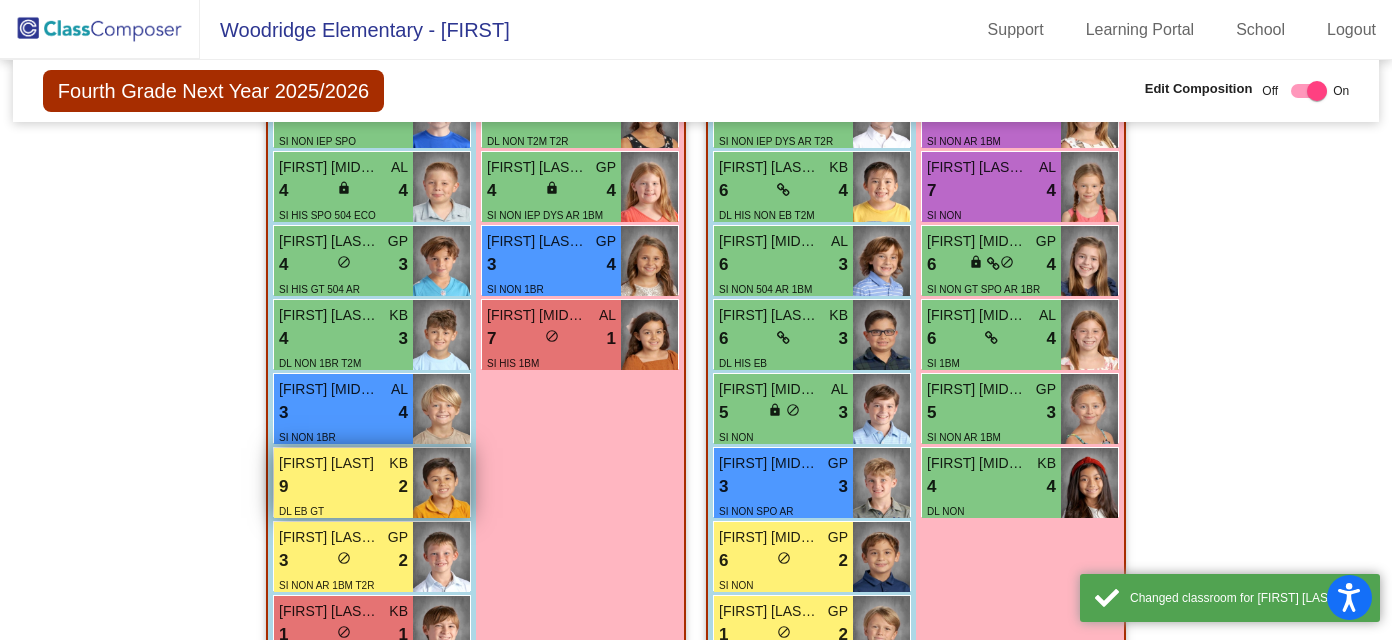 scroll, scrollTop: 1217, scrollLeft: 0, axis: vertical 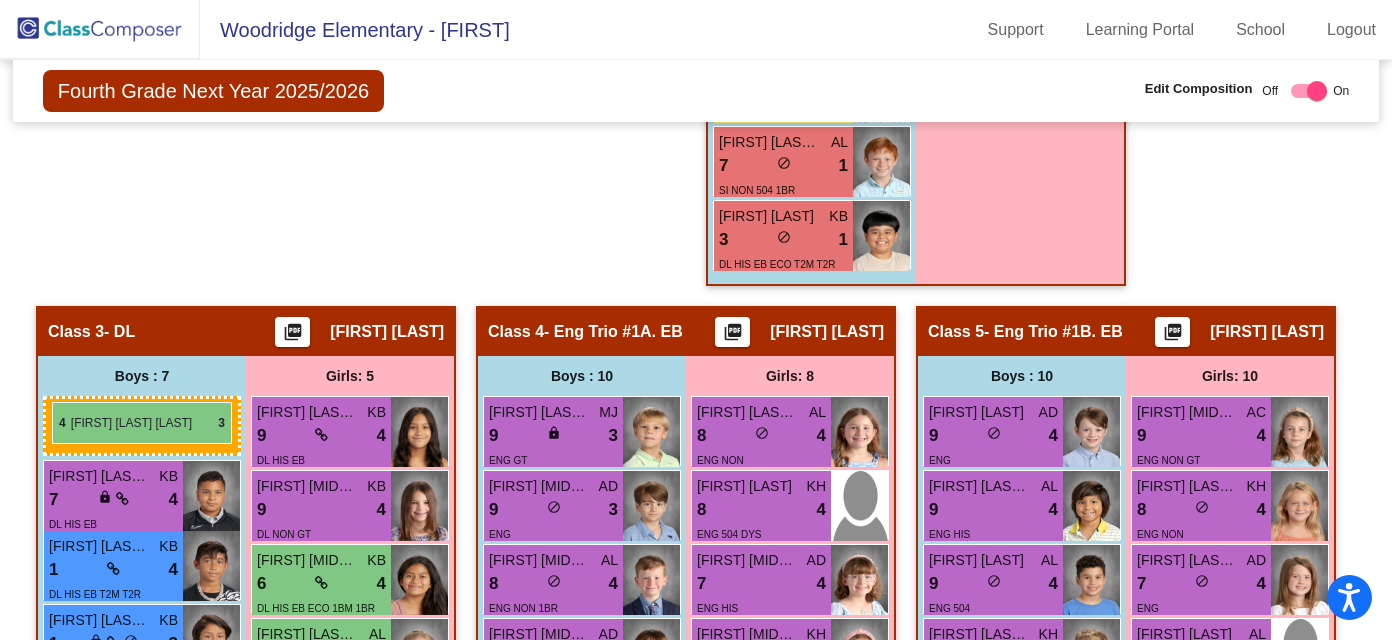 drag, startPoint x: 361, startPoint y: 275, endPoint x: 49, endPoint y: 401, distance: 336.4818 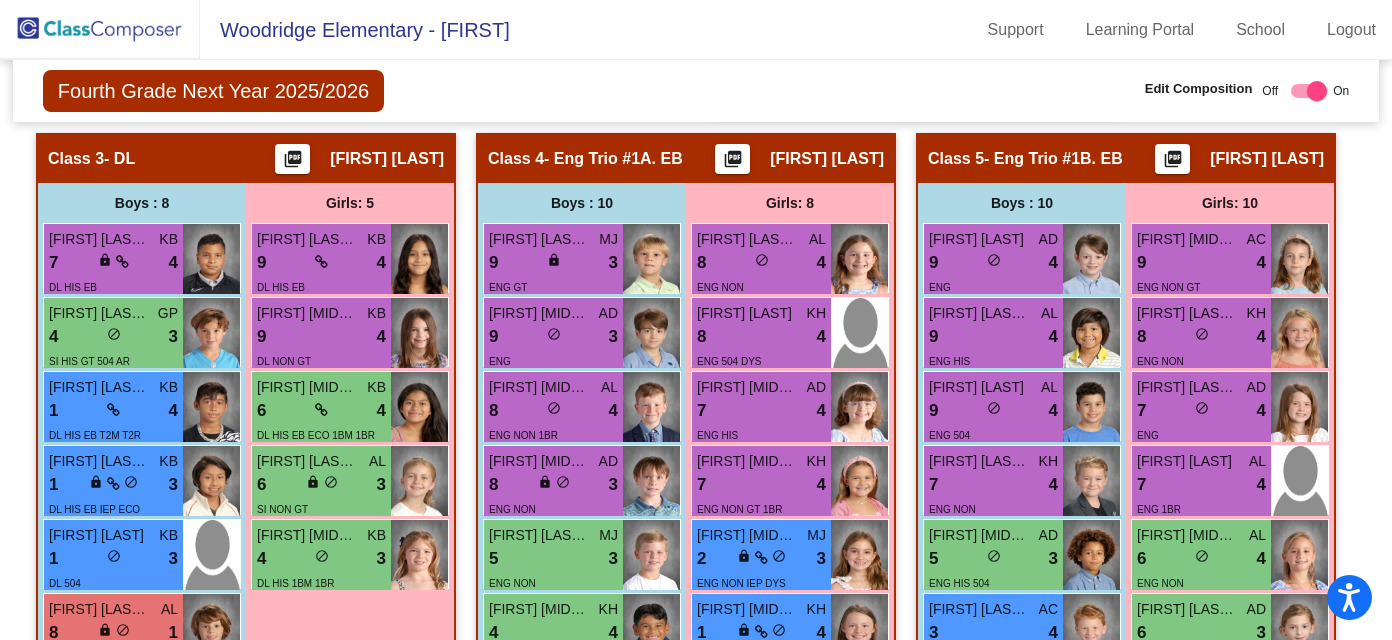 scroll, scrollTop: 1955, scrollLeft: 0, axis: vertical 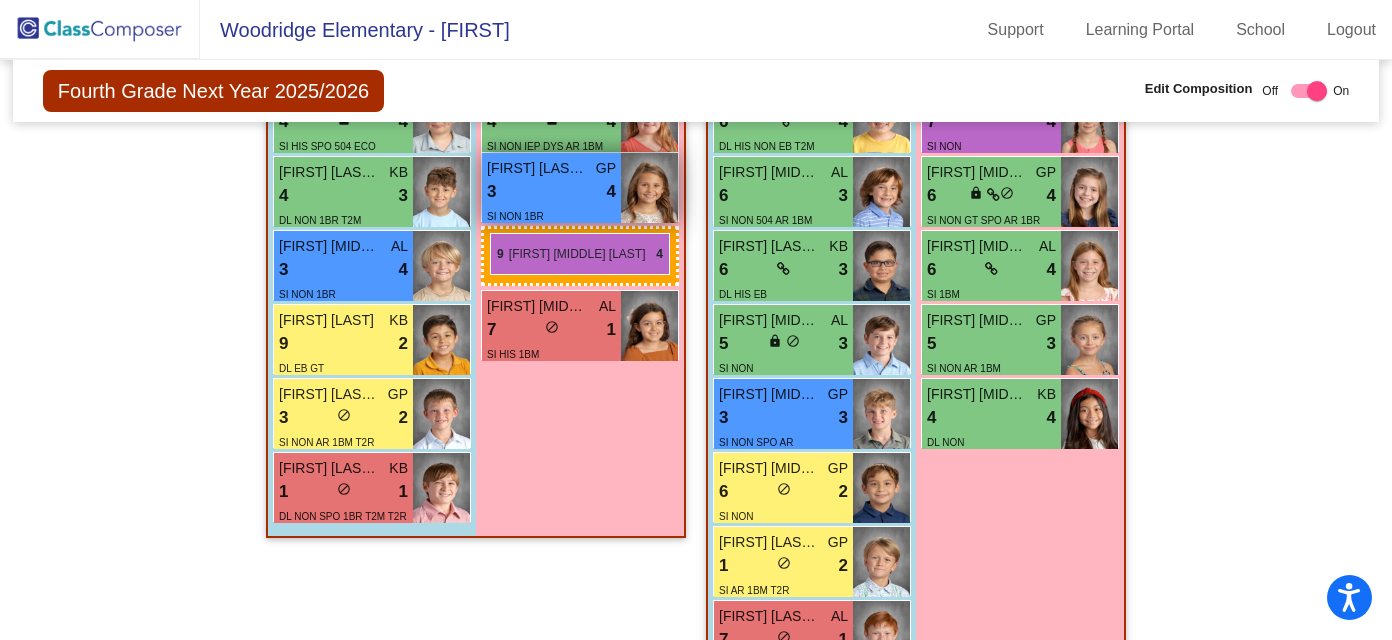 drag, startPoint x: 312, startPoint y: 321, endPoint x: 490, endPoint y: 232, distance: 199.01006 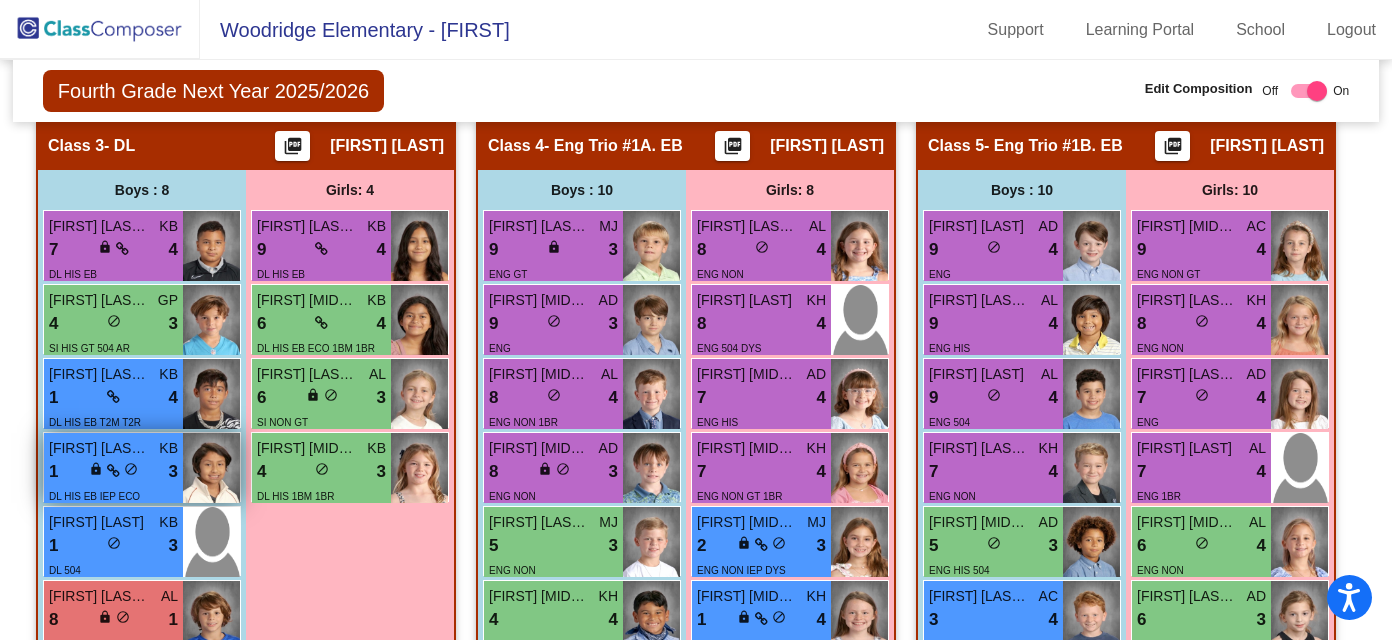 scroll, scrollTop: 1946, scrollLeft: 0, axis: vertical 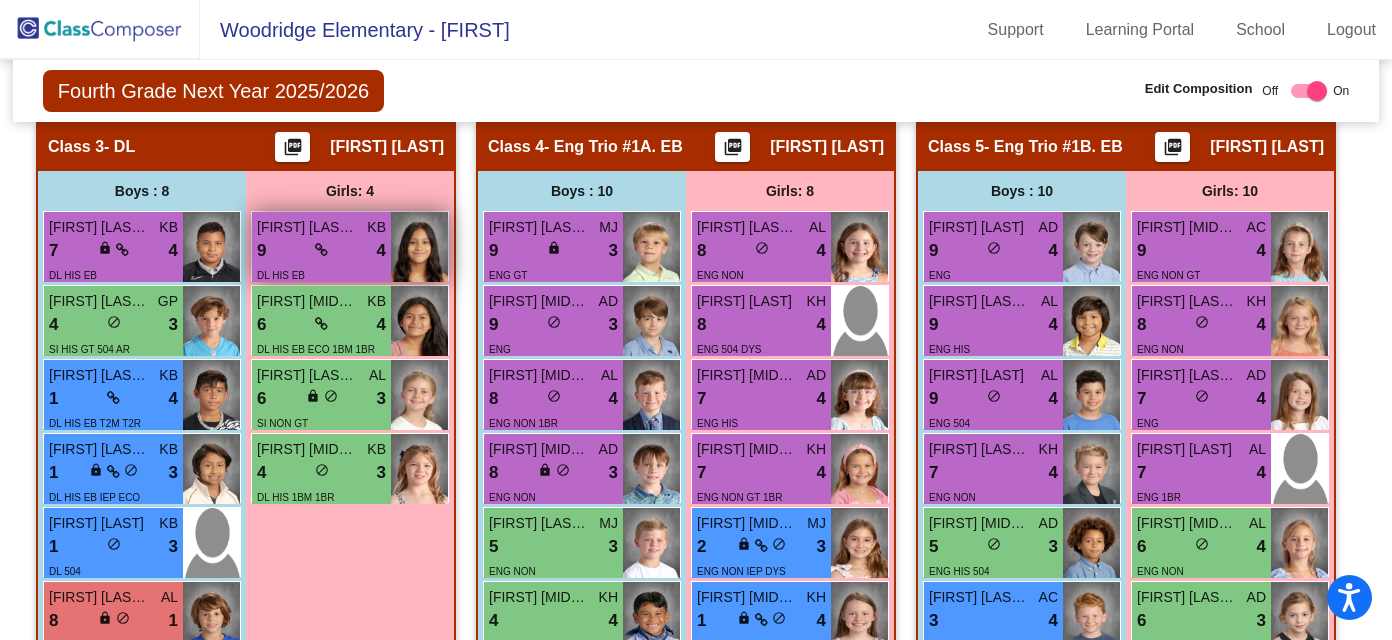 click on "DL HIS EB" at bounding box center [321, 274] 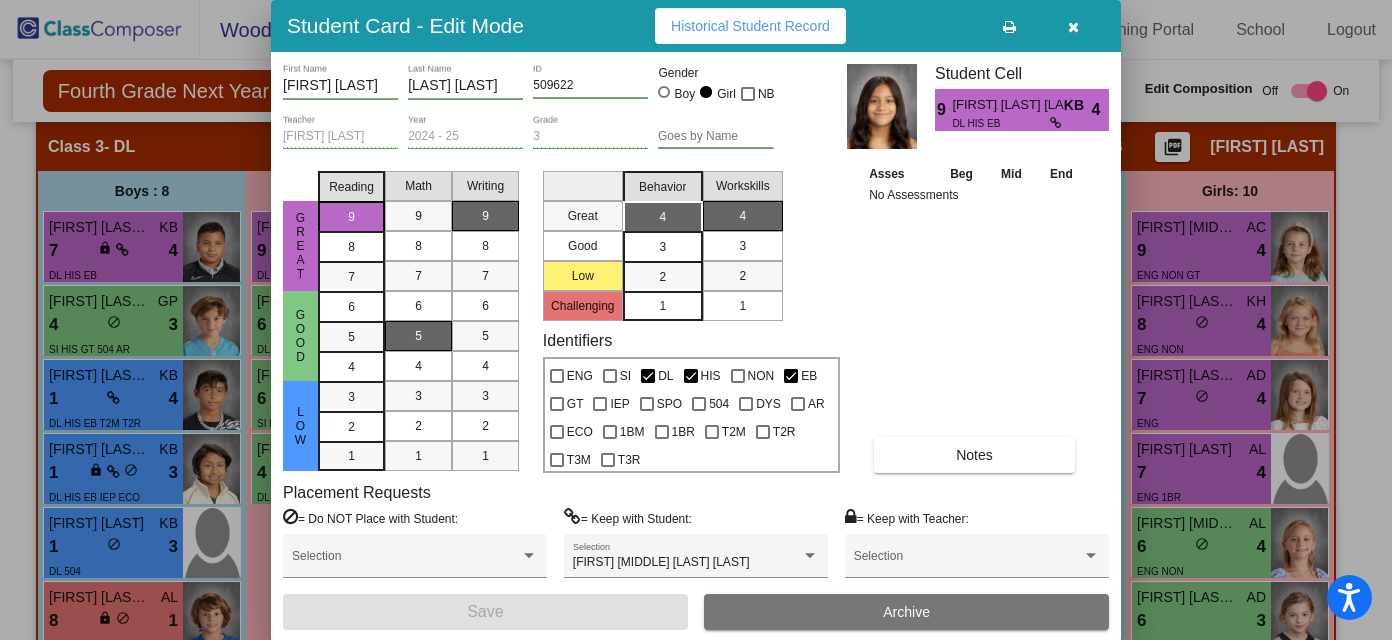 click at bounding box center [1073, 26] 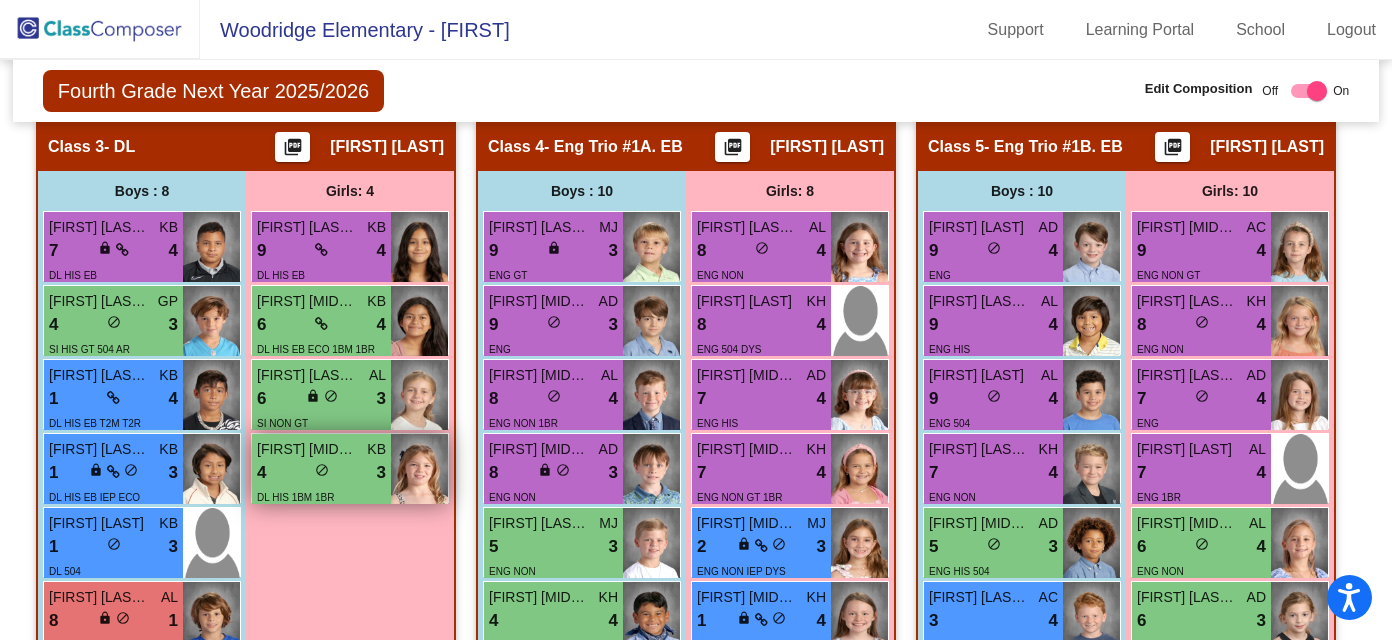click on "4 lock do_not_disturb_alt 3" at bounding box center (321, 473) 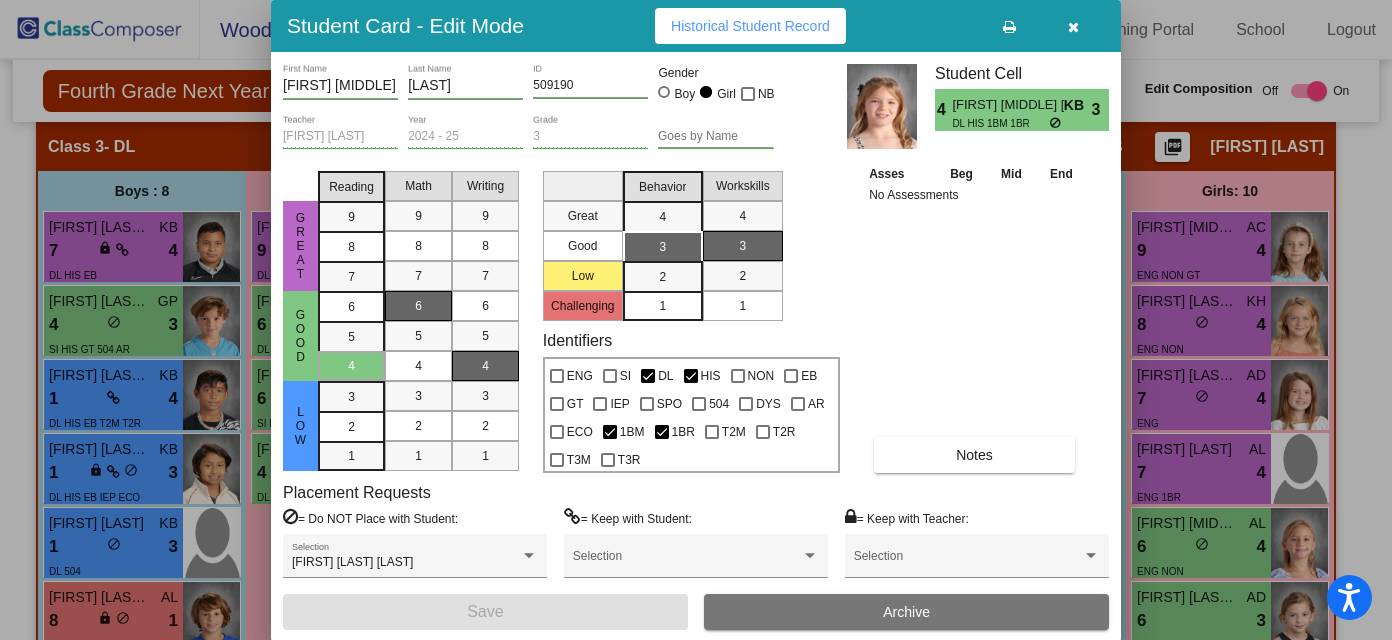 click at bounding box center [1073, 27] 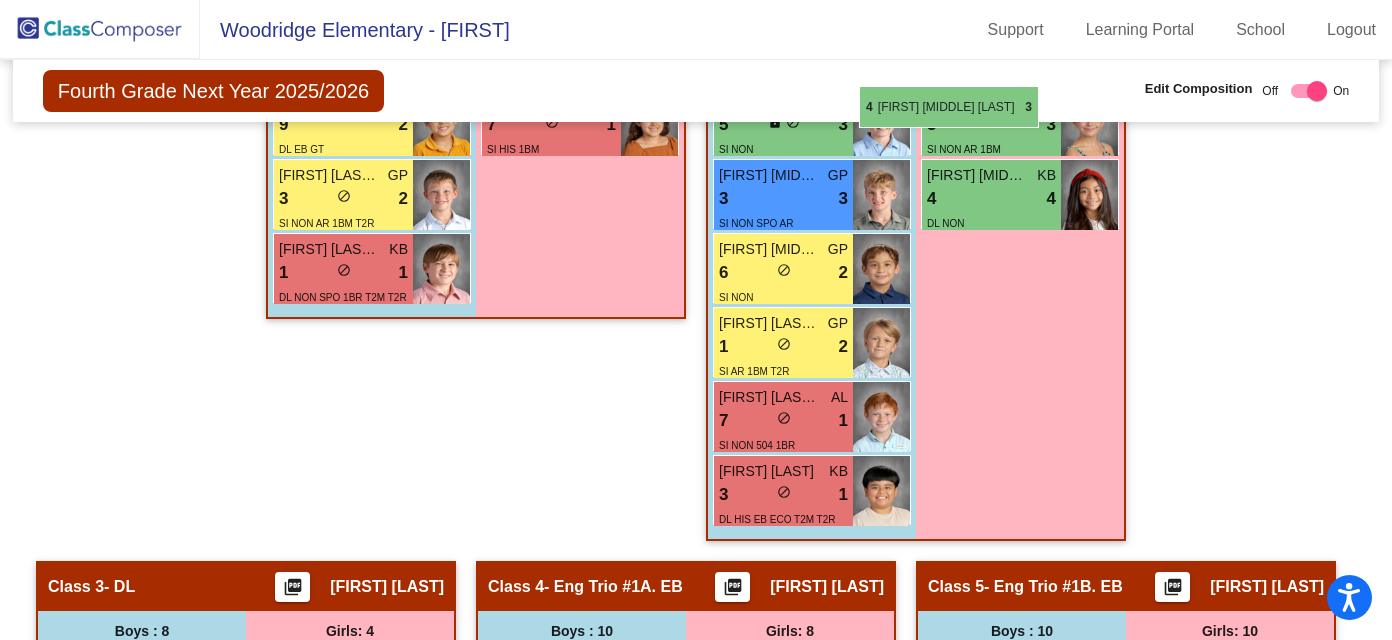 scroll, scrollTop: 1494, scrollLeft: 0, axis: vertical 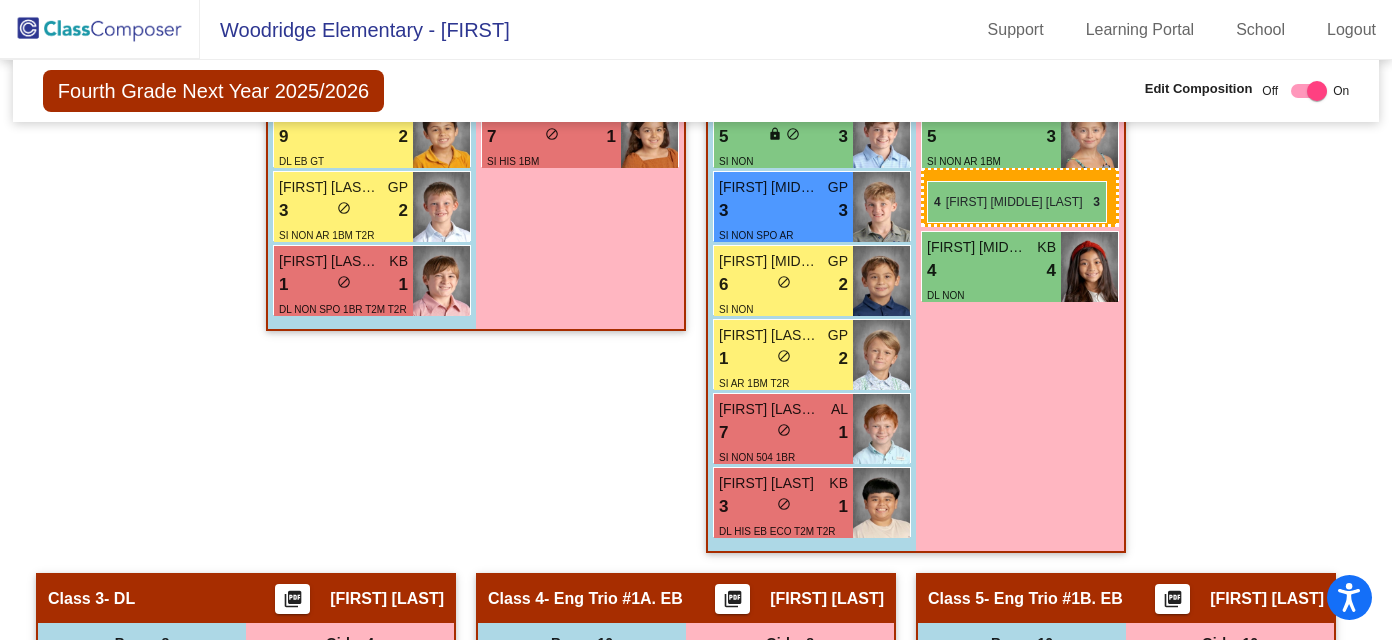 drag, startPoint x: 336, startPoint y: 486, endPoint x: 927, endPoint y: 180, distance: 665.5201 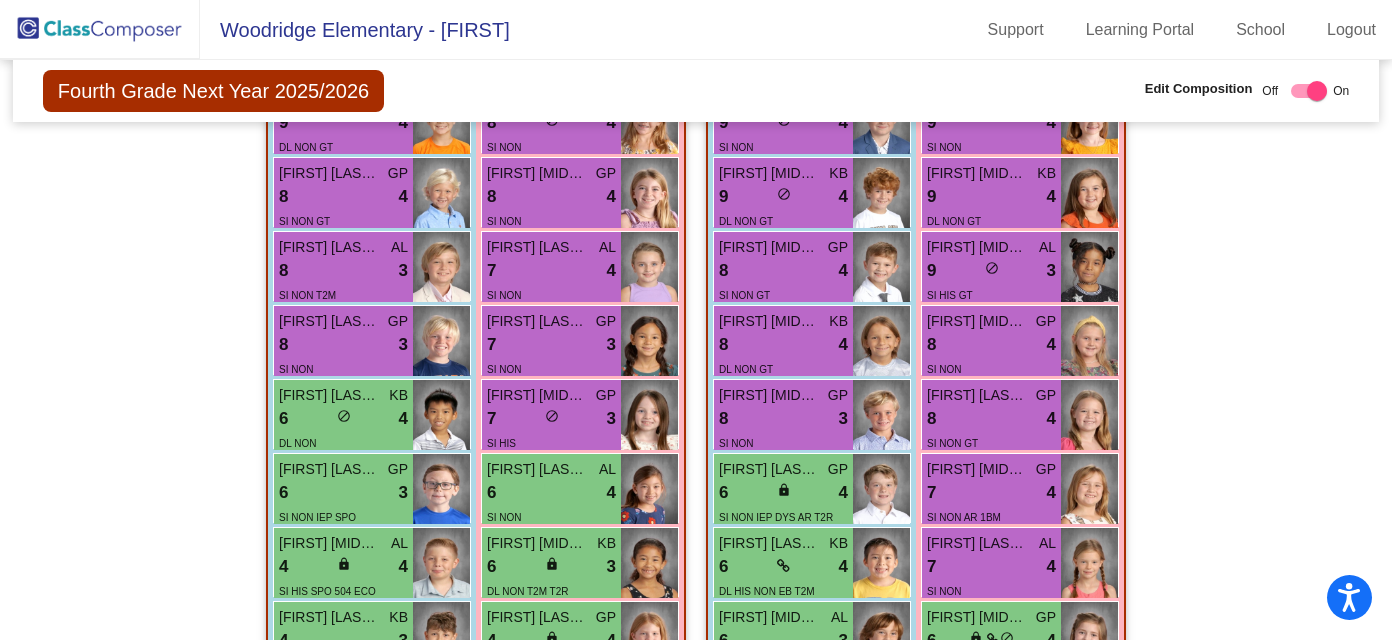 scroll, scrollTop: 831, scrollLeft: 0, axis: vertical 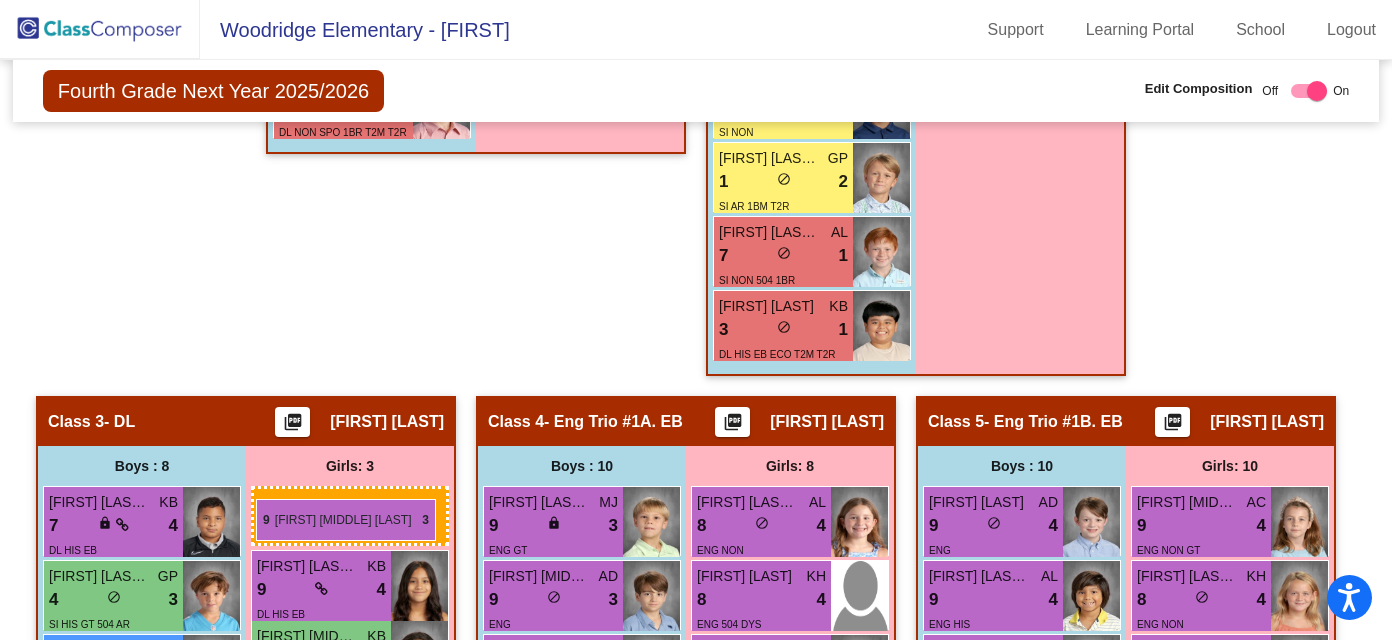 drag, startPoint x: 1064, startPoint y: 291, endPoint x: 253, endPoint y: 499, distance: 837.2485 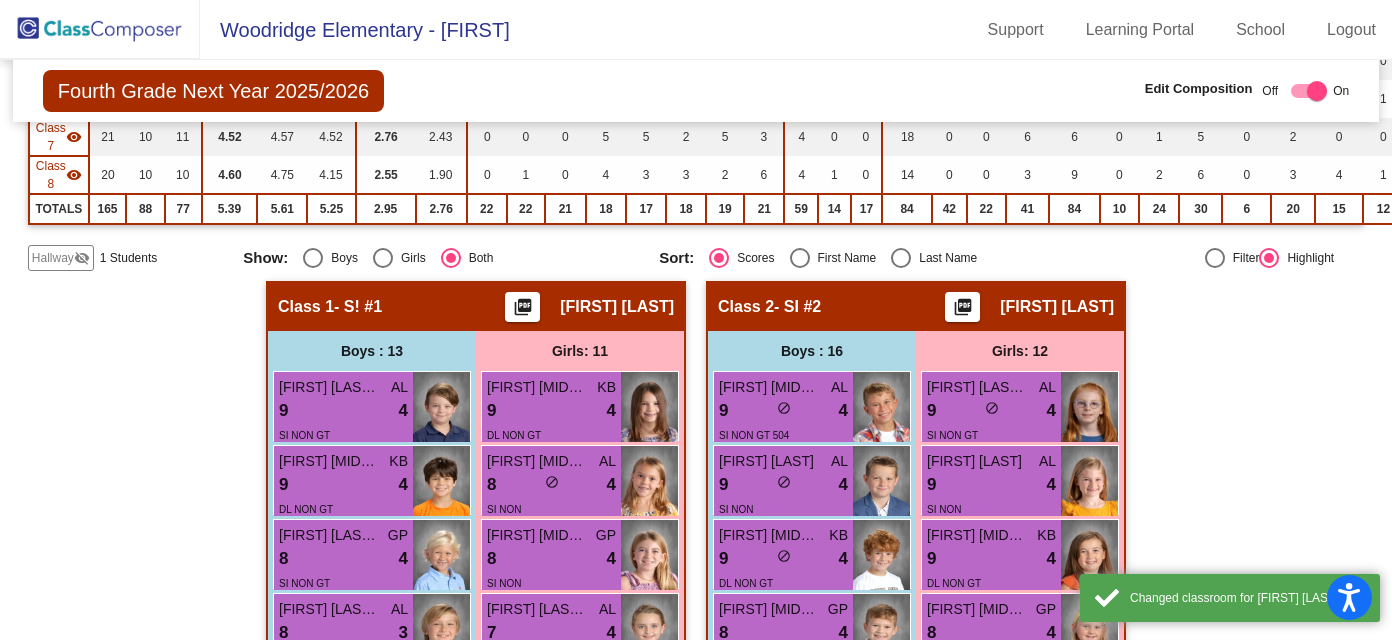 scroll, scrollTop: 518, scrollLeft: 0, axis: vertical 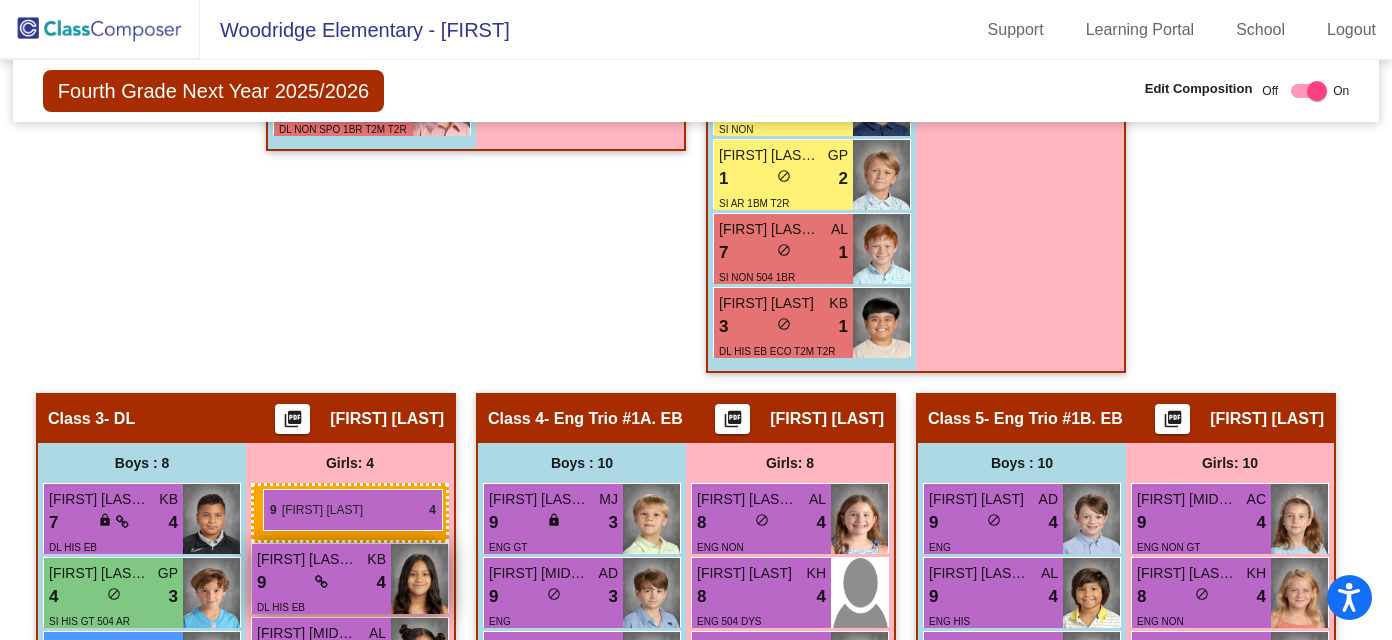 drag, startPoint x: 1060, startPoint y: 449, endPoint x: 263, endPoint y: 490, distance: 798.0539 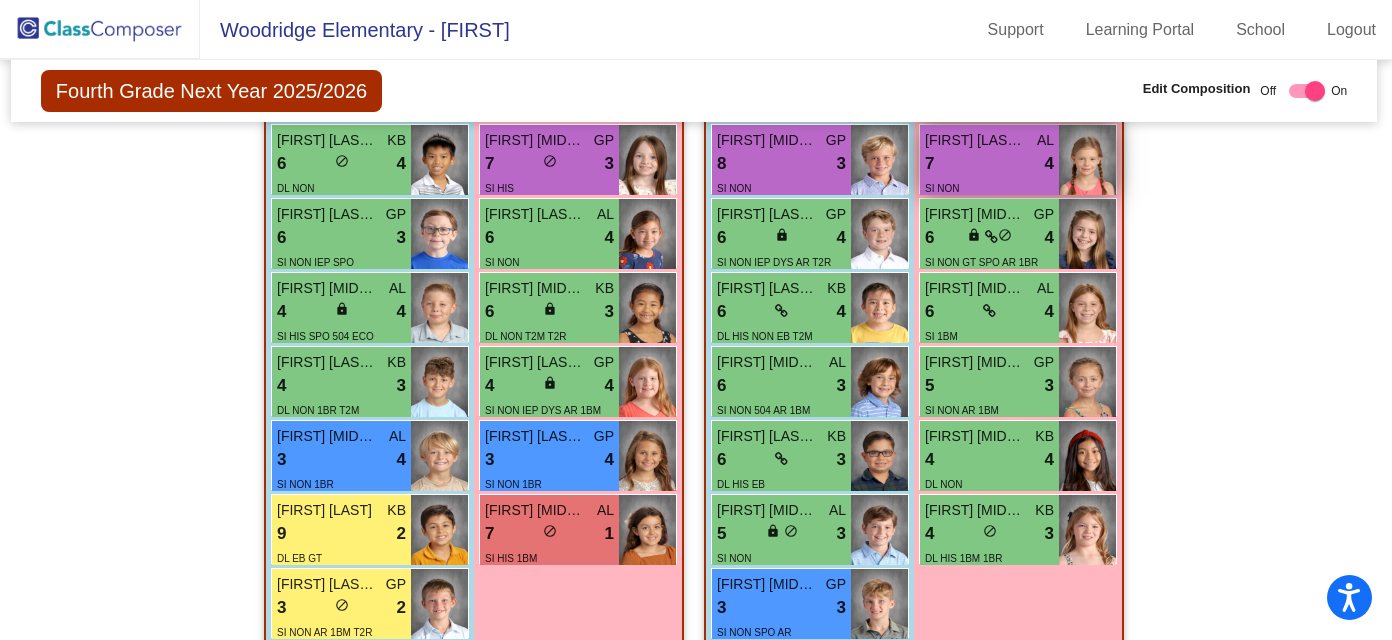 scroll, scrollTop: 1108, scrollLeft: 2, axis: both 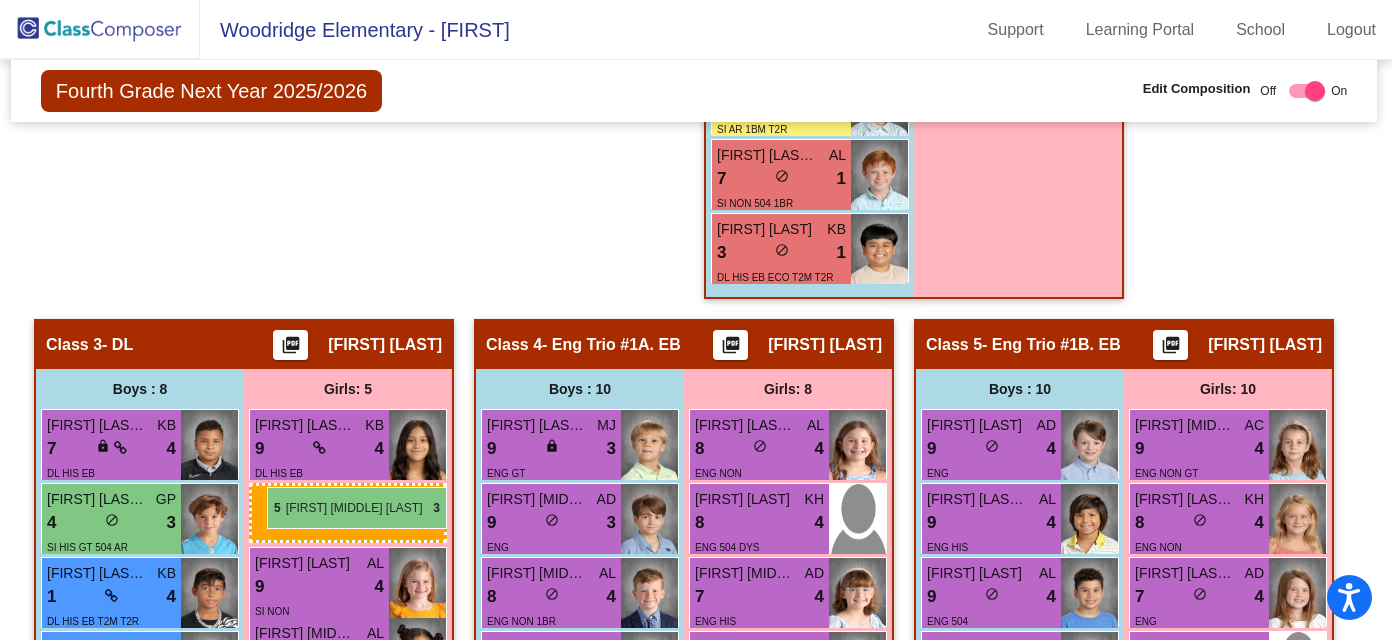drag, startPoint x: 1047, startPoint y: 376, endPoint x: 266, endPoint y: 485, distance: 788.5696 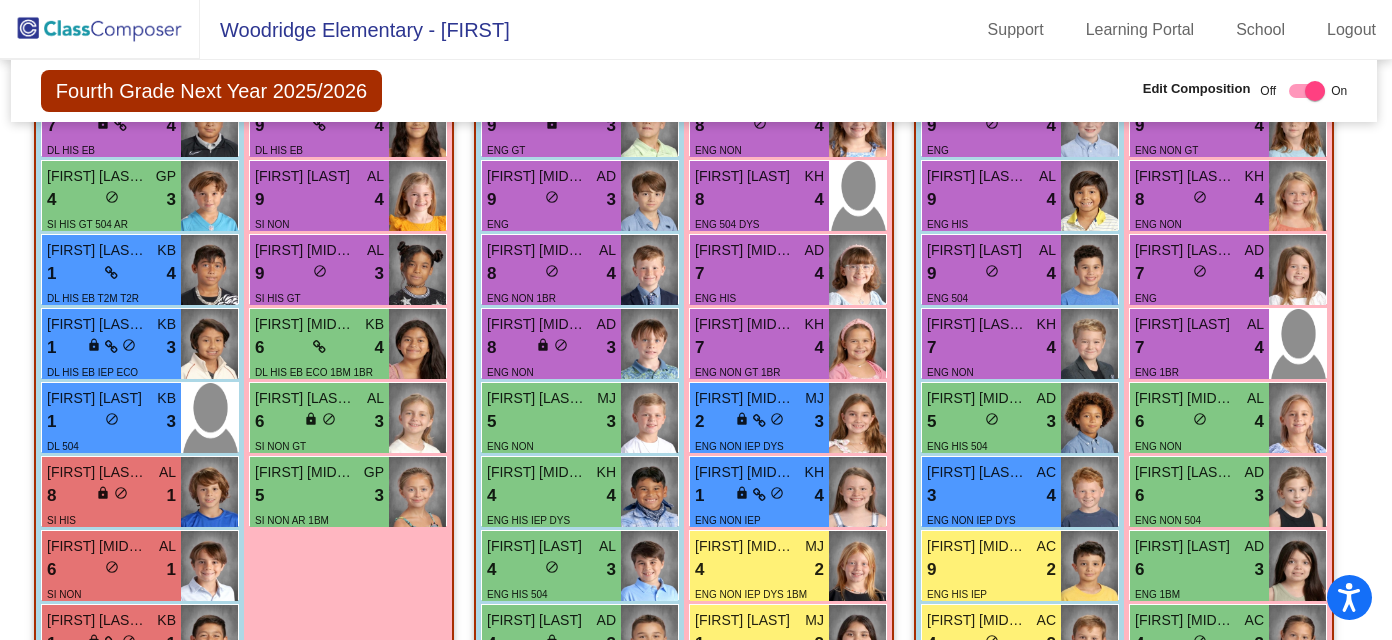 scroll, scrollTop: 2070, scrollLeft: 2, axis: both 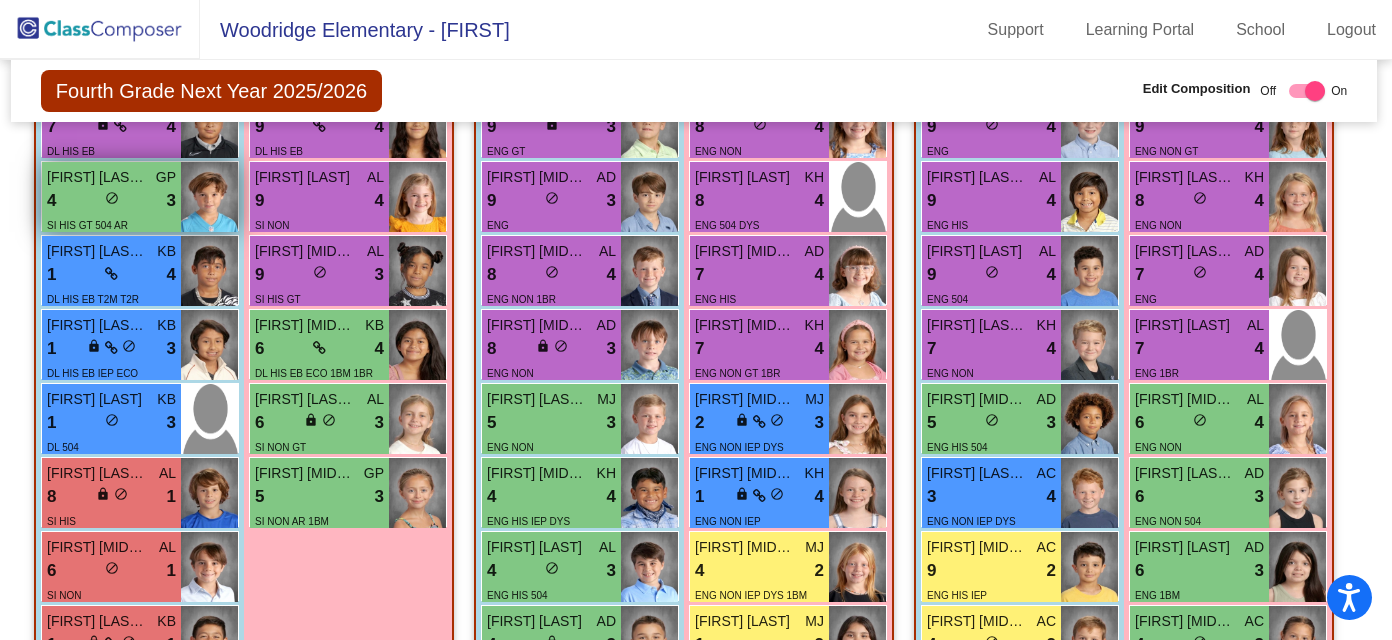 click on "lock do_not_disturb_alt" at bounding box center (112, 200) 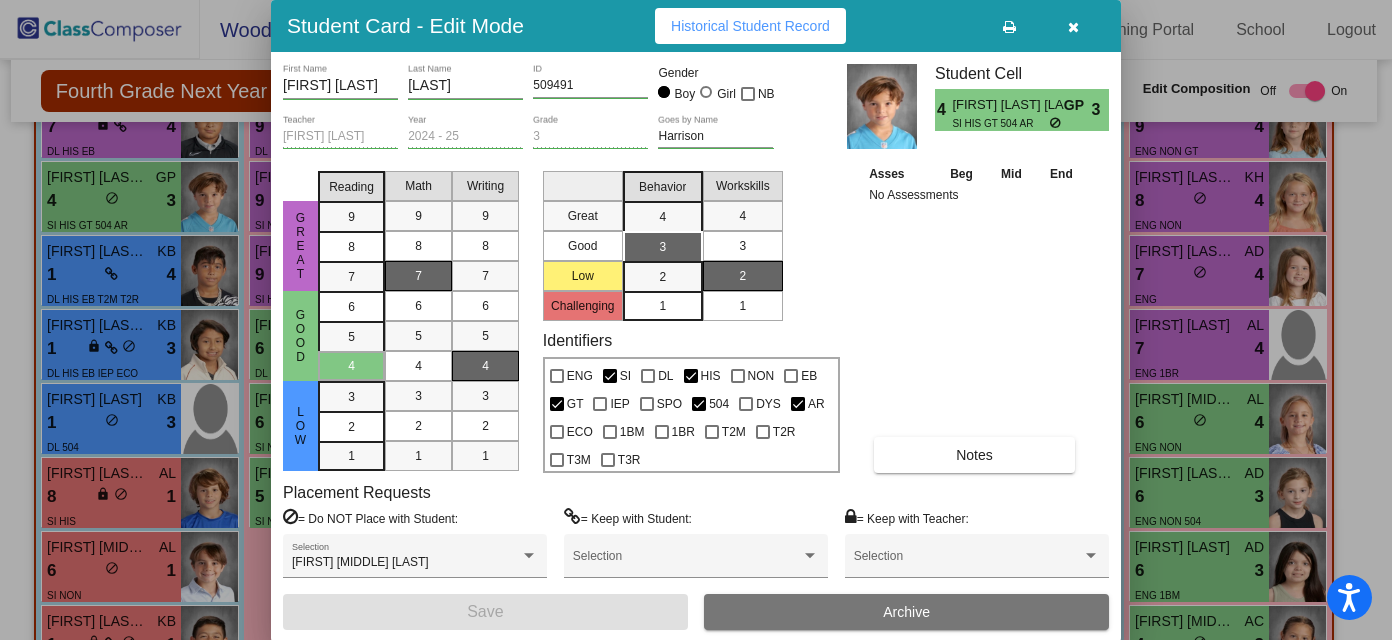 click at bounding box center [1073, 27] 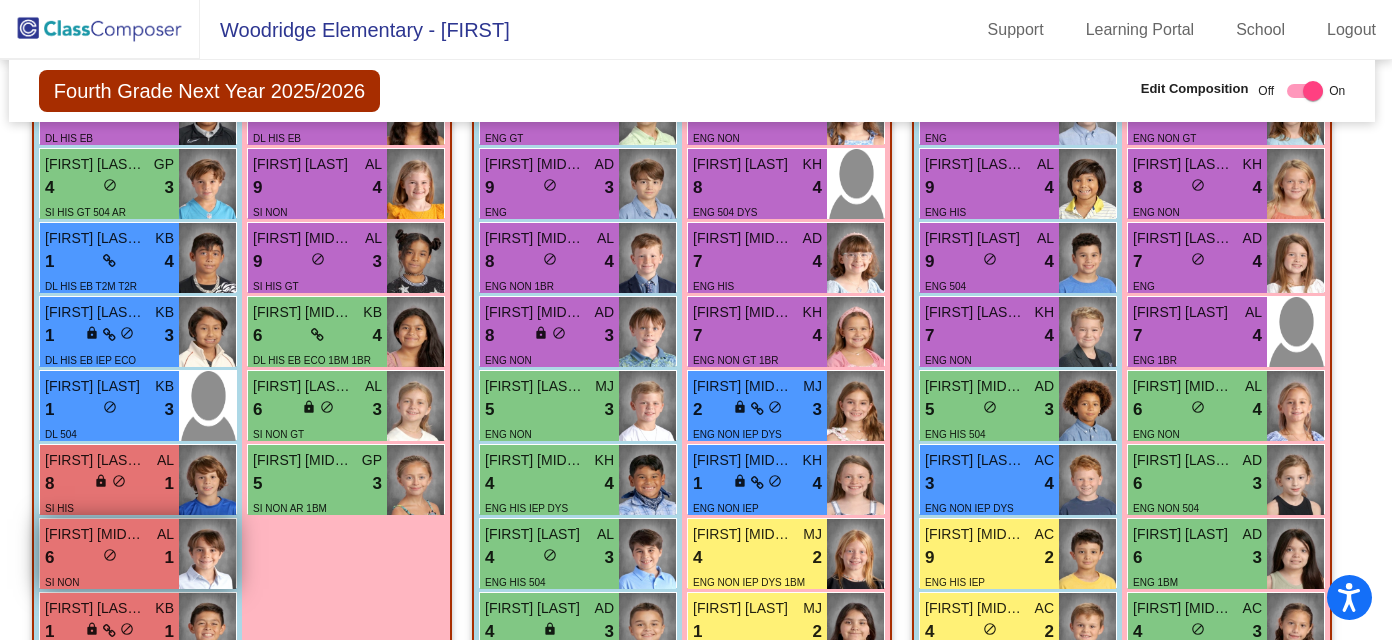 scroll, scrollTop: 2085, scrollLeft: 4, axis: both 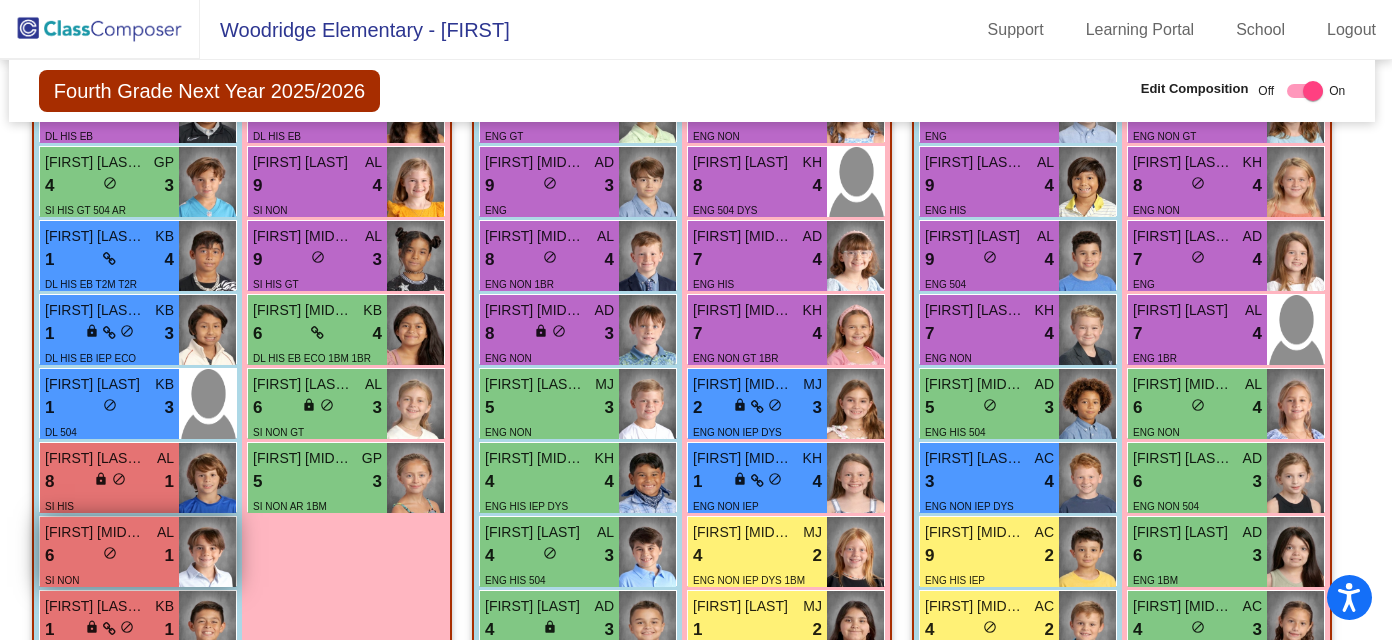 click on "SI NON" at bounding box center (109, 579) 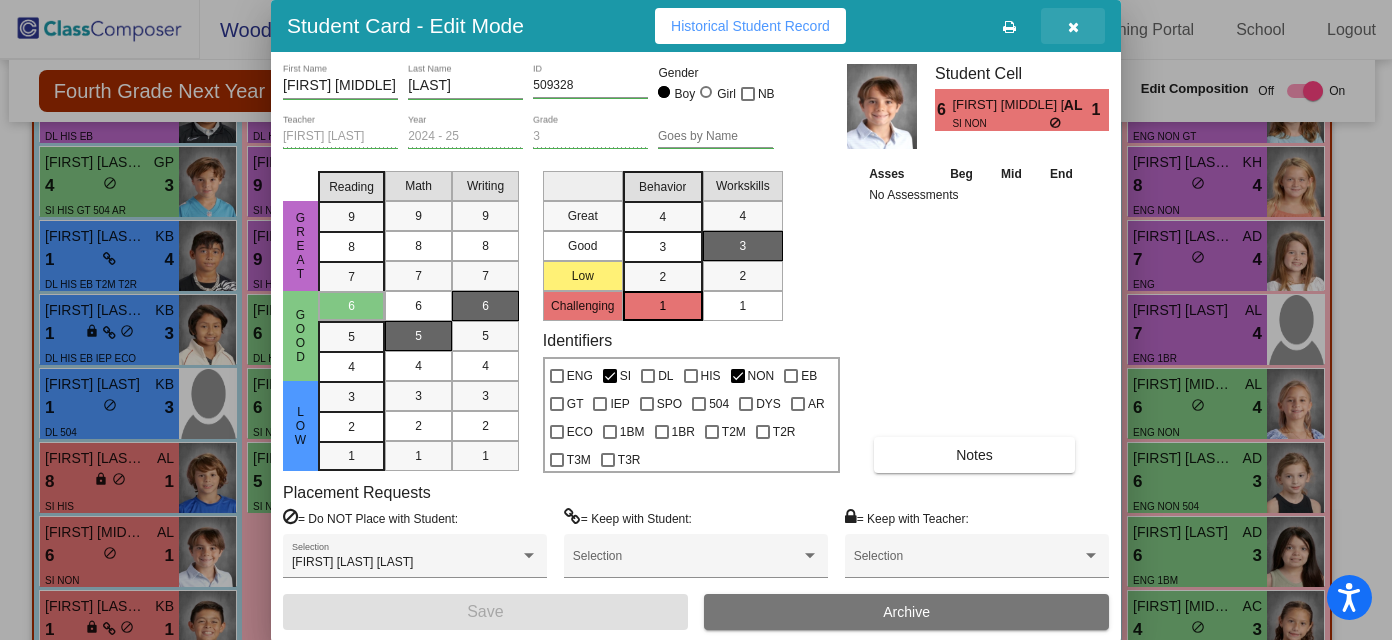 click at bounding box center [1073, 27] 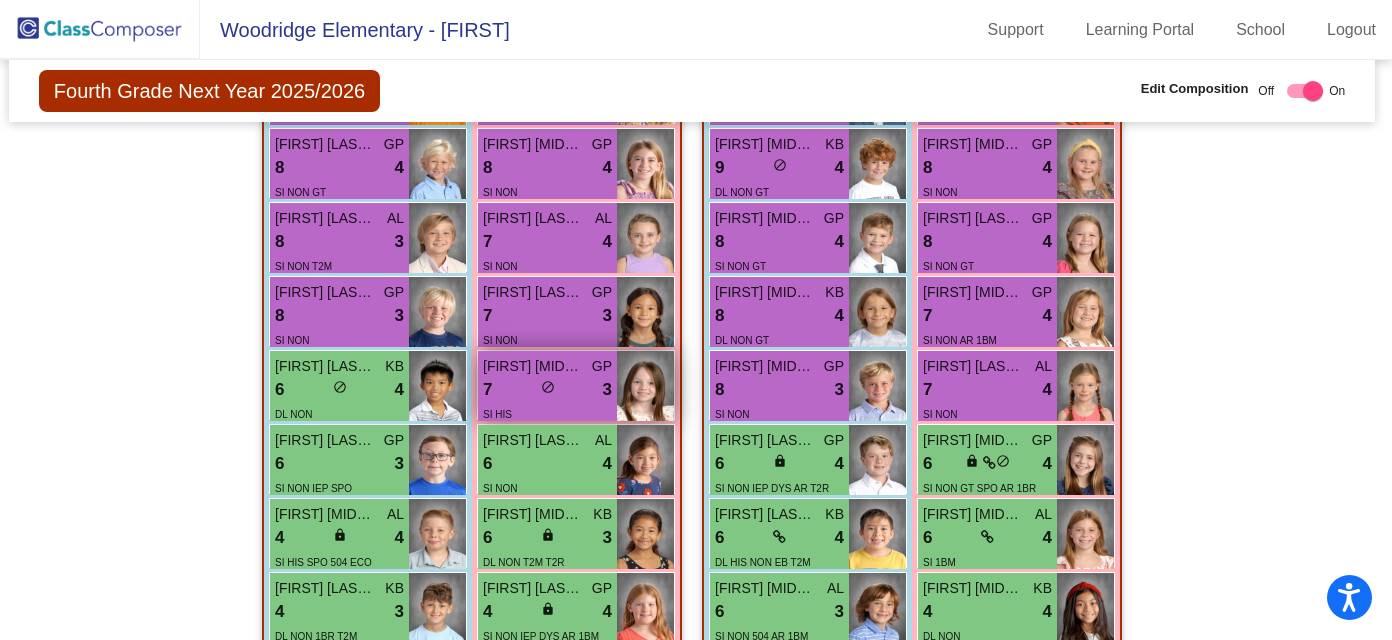 scroll, scrollTop: 901, scrollLeft: 4, axis: both 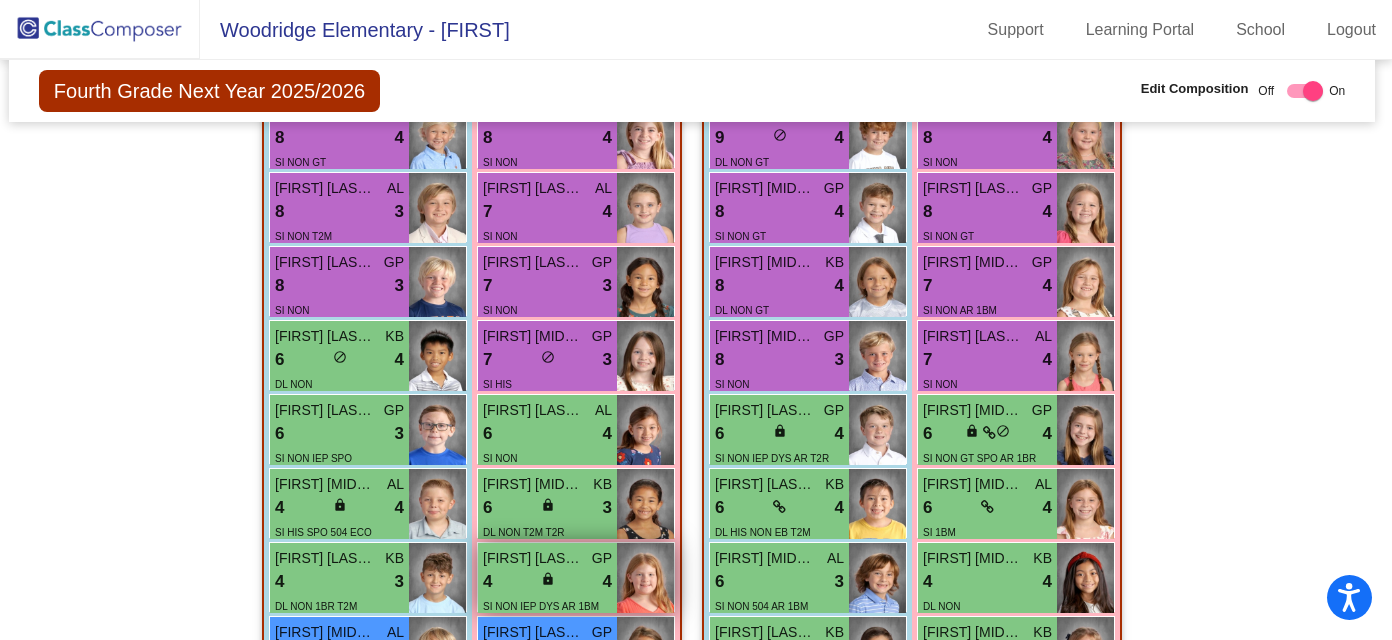 click on "4 lock do_not_disturb_alt 4" at bounding box center [547, 582] 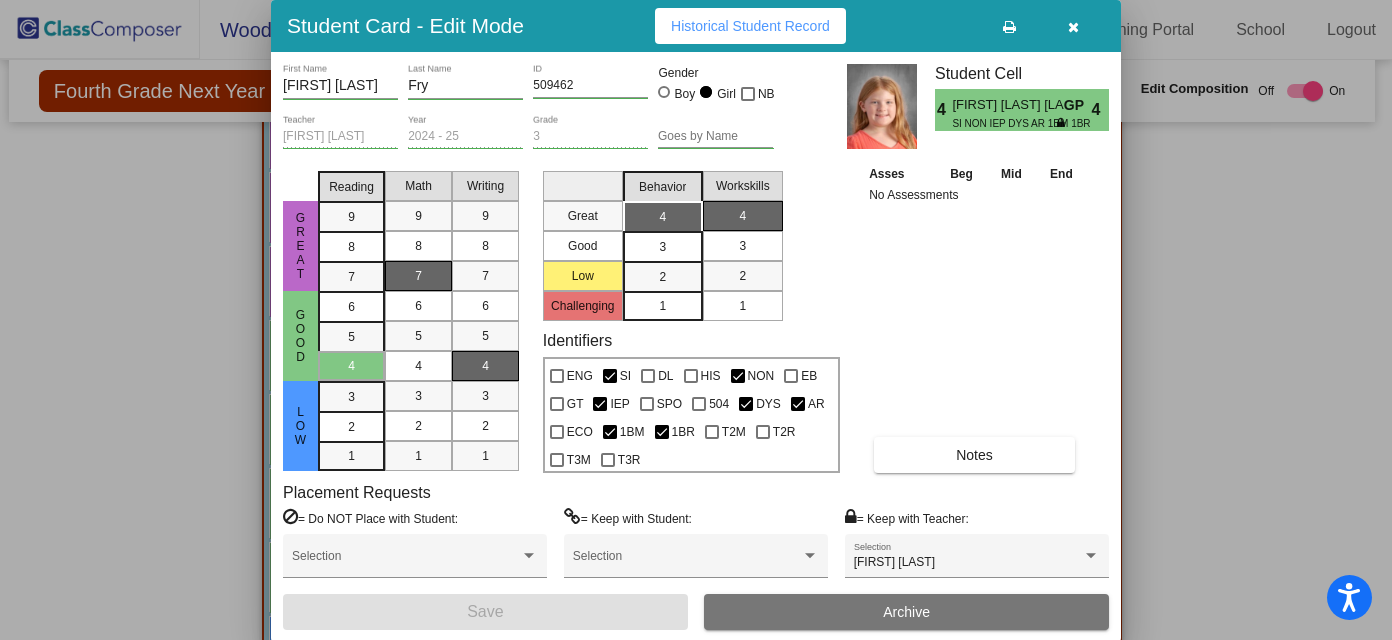 scroll, scrollTop: 0, scrollLeft: 0, axis: both 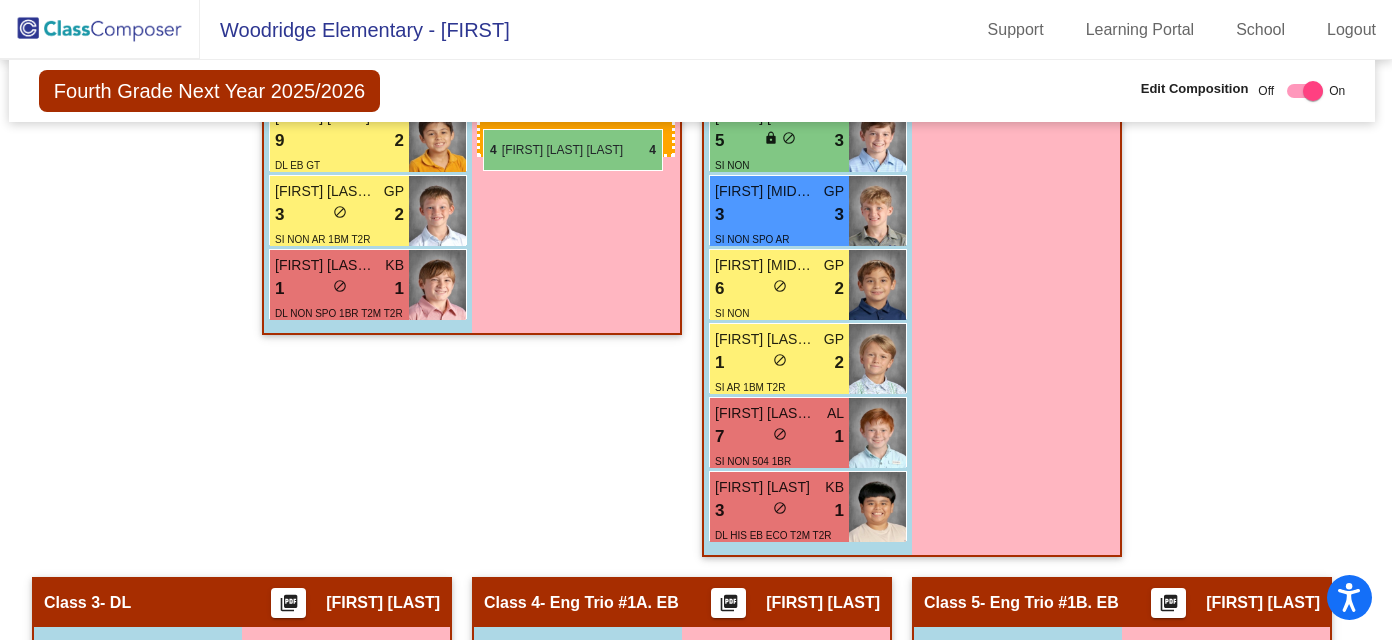 drag, startPoint x: 584, startPoint y: 493, endPoint x: 483, endPoint y: 128, distance: 378.71625 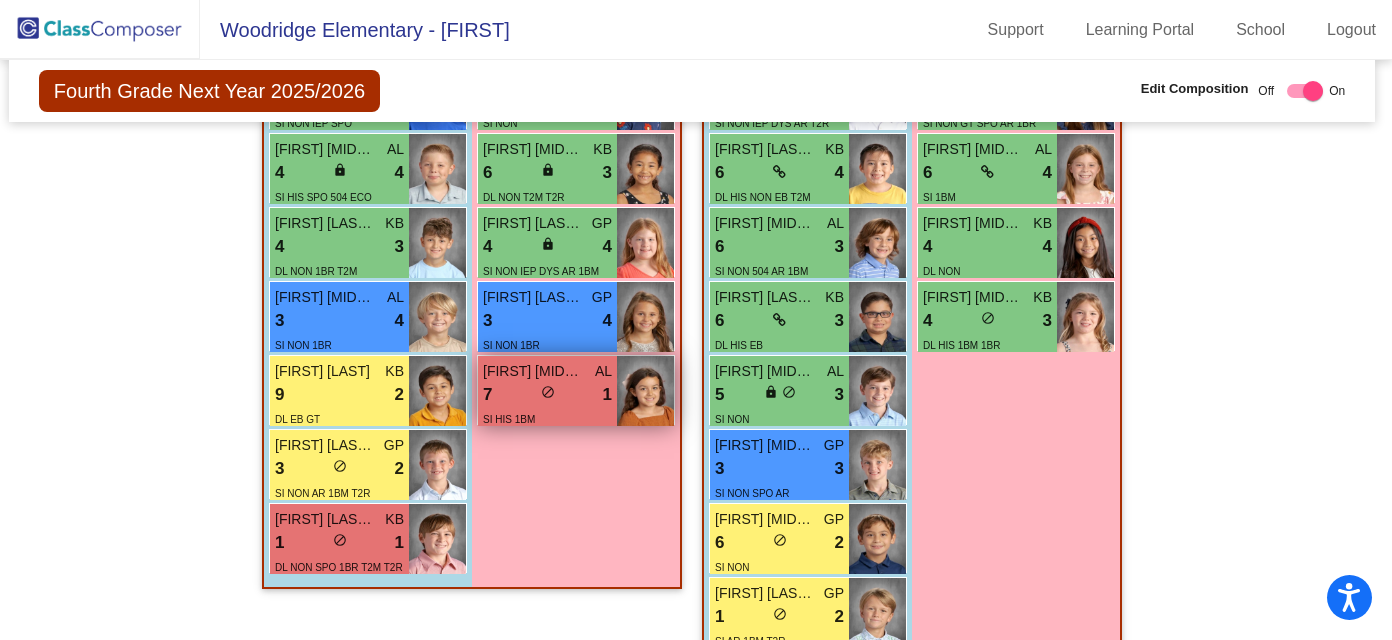 scroll, scrollTop: 1221, scrollLeft: 4, axis: both 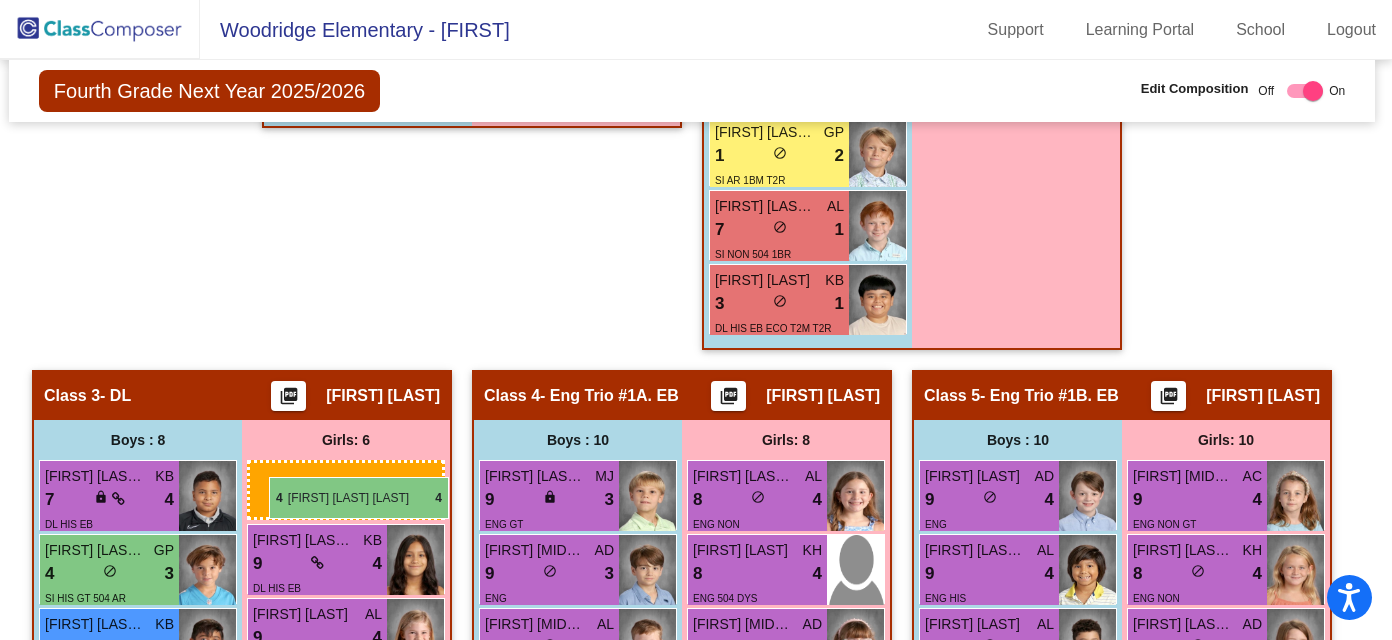 drag, startPoint x: 575, startPoint y: 267, endPoint x: 257, endPoint y: 465, distance: 374.6038 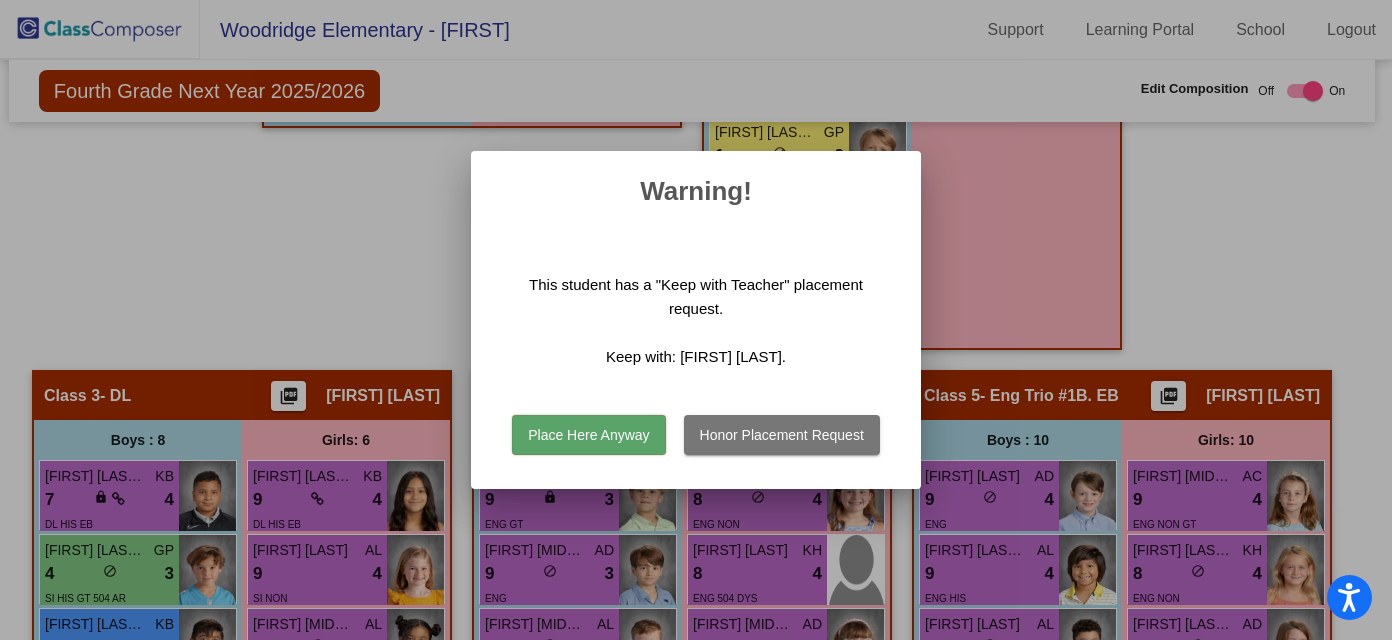 click on "Place Here Anyway" at bounding box center [588, 435] 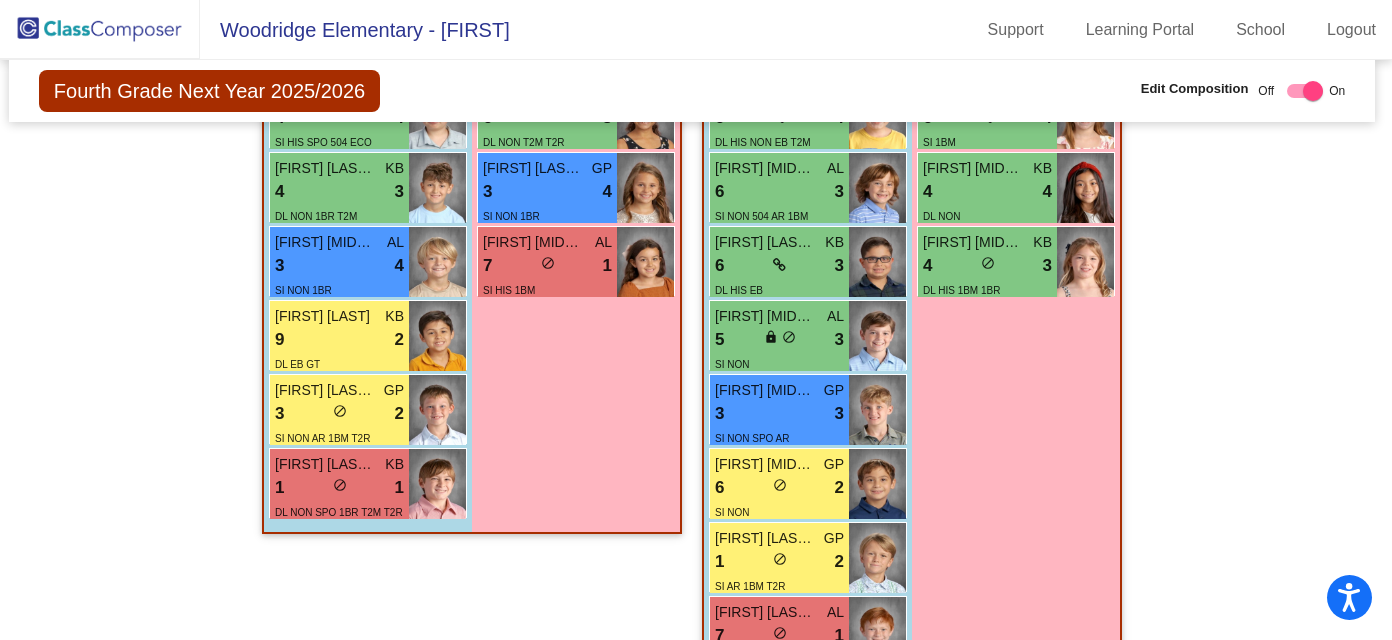 scroll, scrollTop: 1286, scrollLeft: 4, axis: both 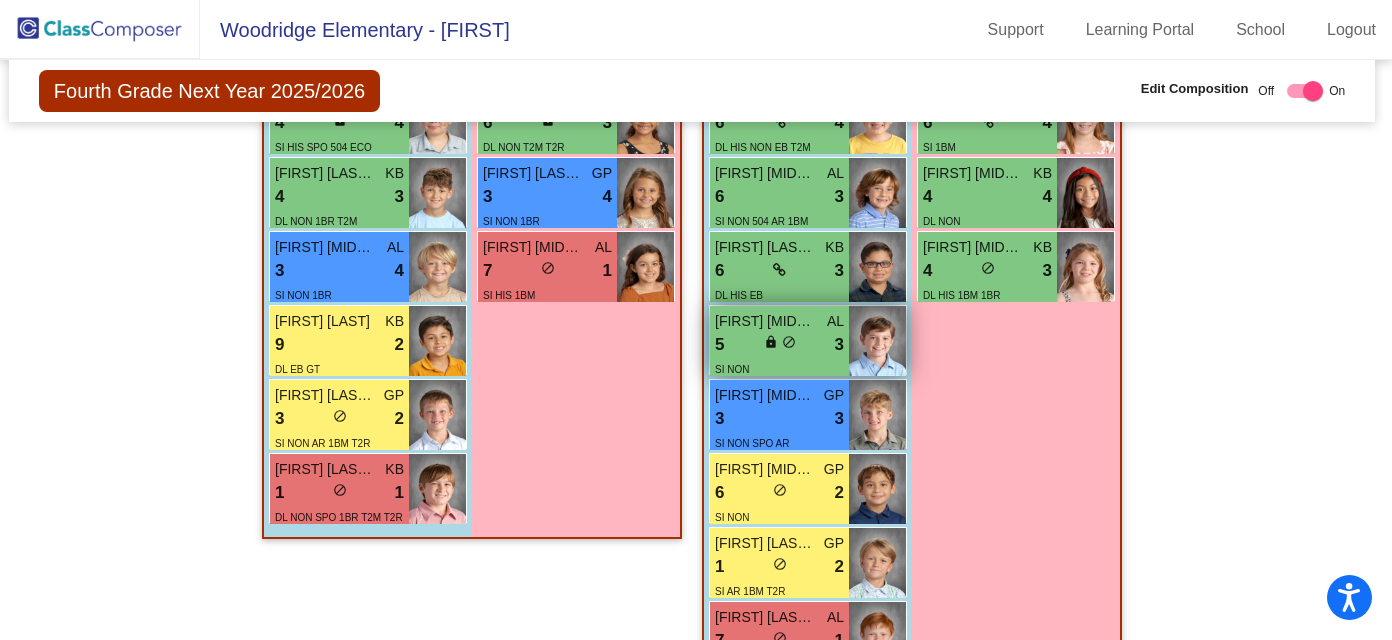 click on "5 lock do_not_disturb_alt 3" at bounding box center [779, 345] 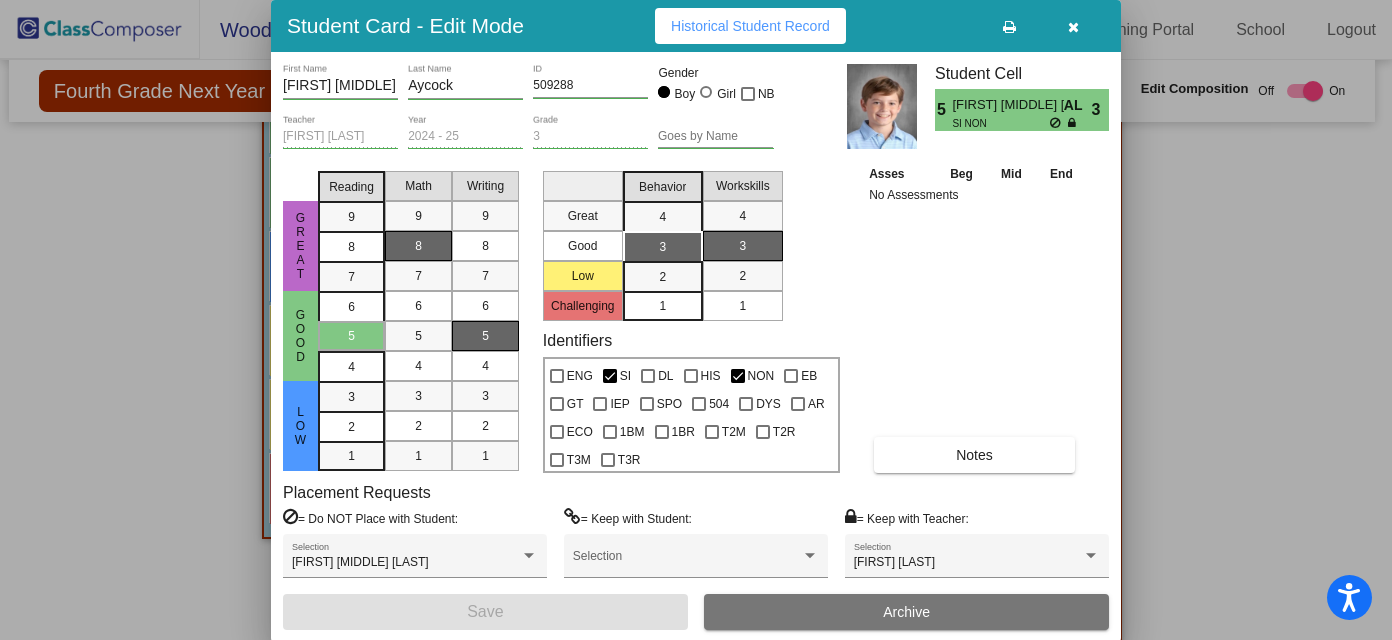 click at bounding box center [1073, 27] 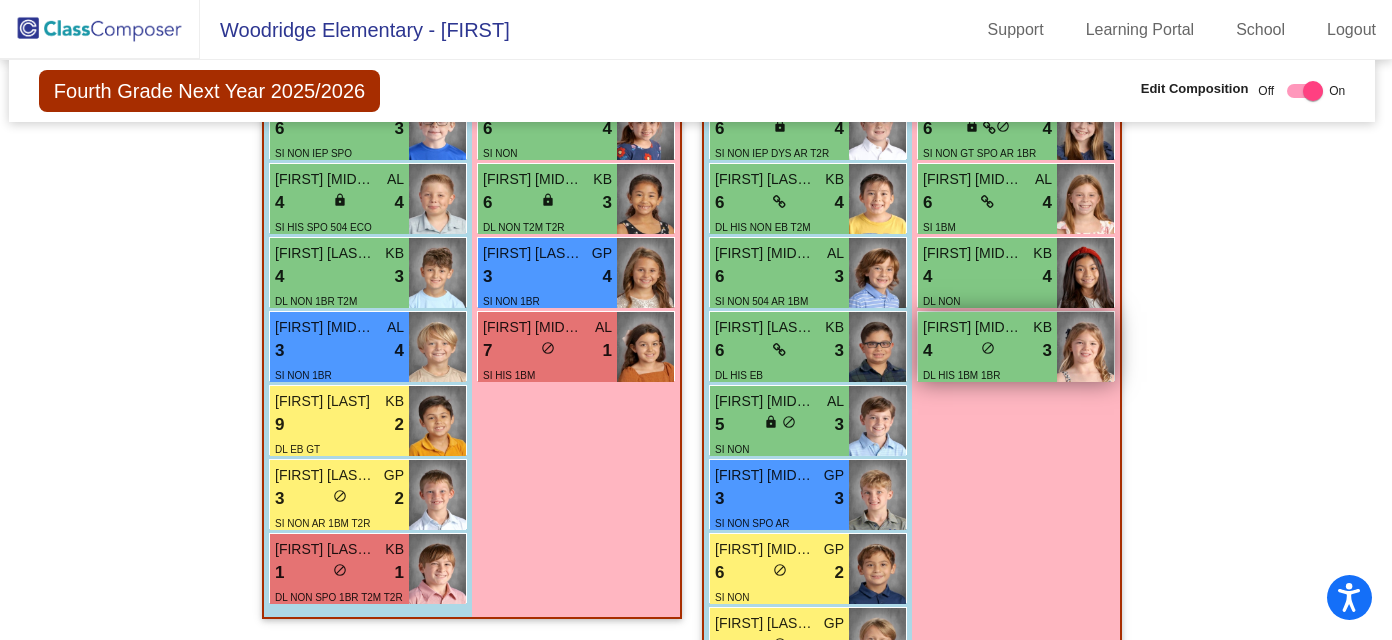 scroll, scrollTop: 1251, scrollLeft: 4, axis: both 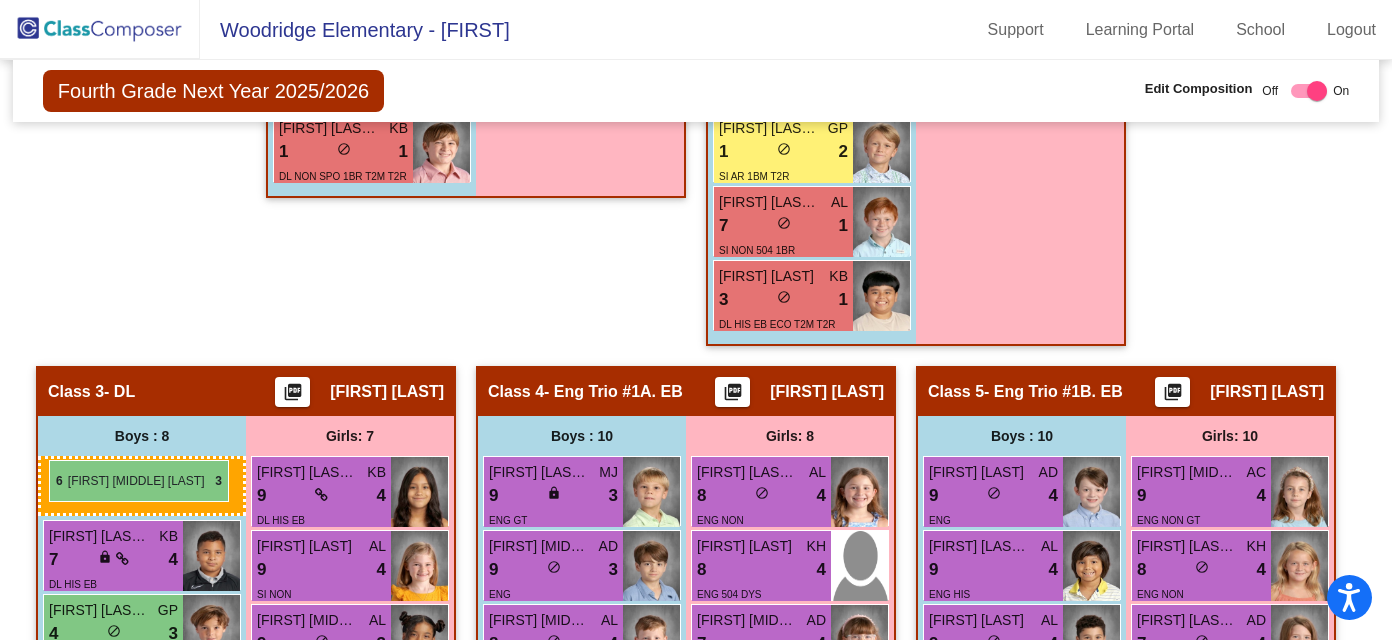 drag, startPoint x: 834, startPoint y: 223, endPoint x: 50, endPoint y: 459, distance: 818.75024 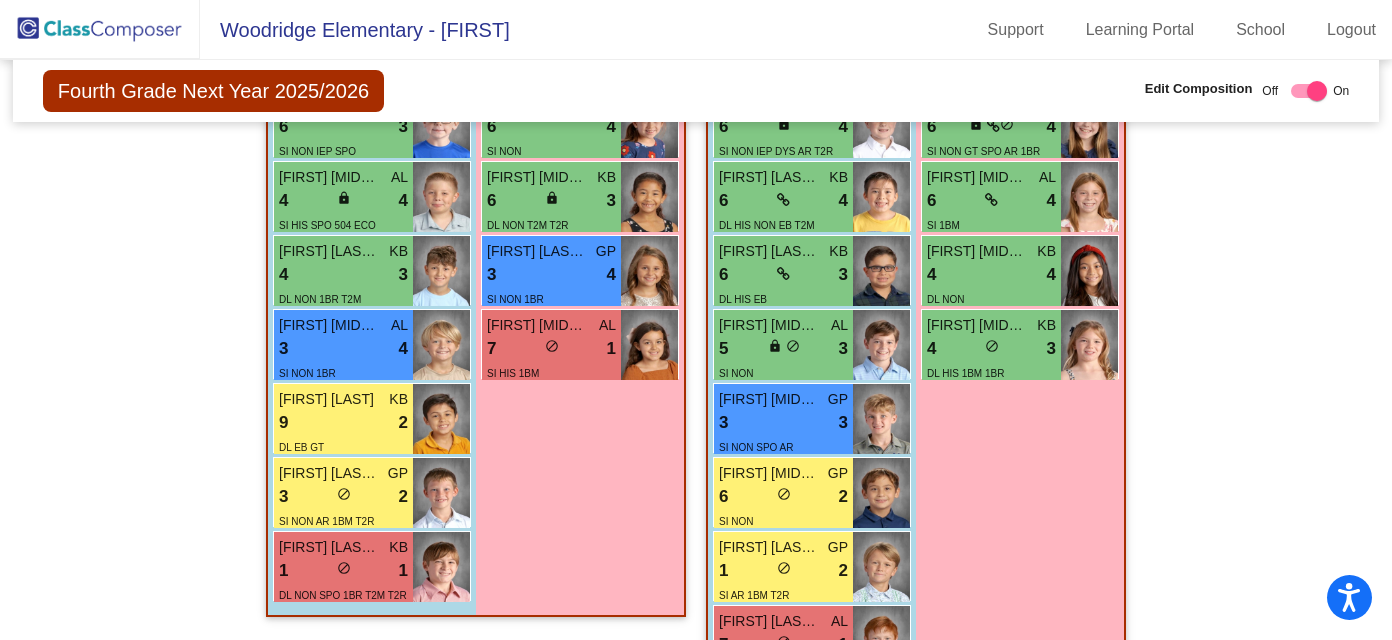scroll, scrollTop: 1179, scrollLeft: 0, axis: vertical 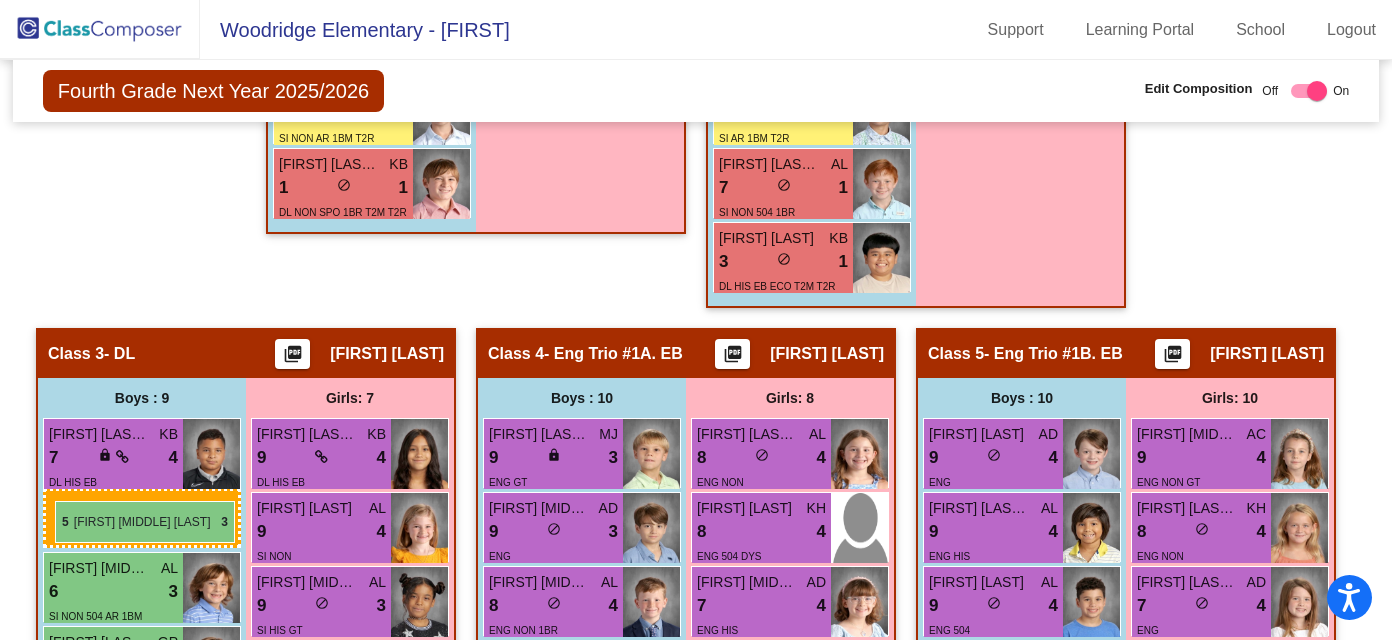 drag, startPoint x: 862, startPoint y: 385, endPoint x: 55, endPoint y: 500, distance: 815.1528 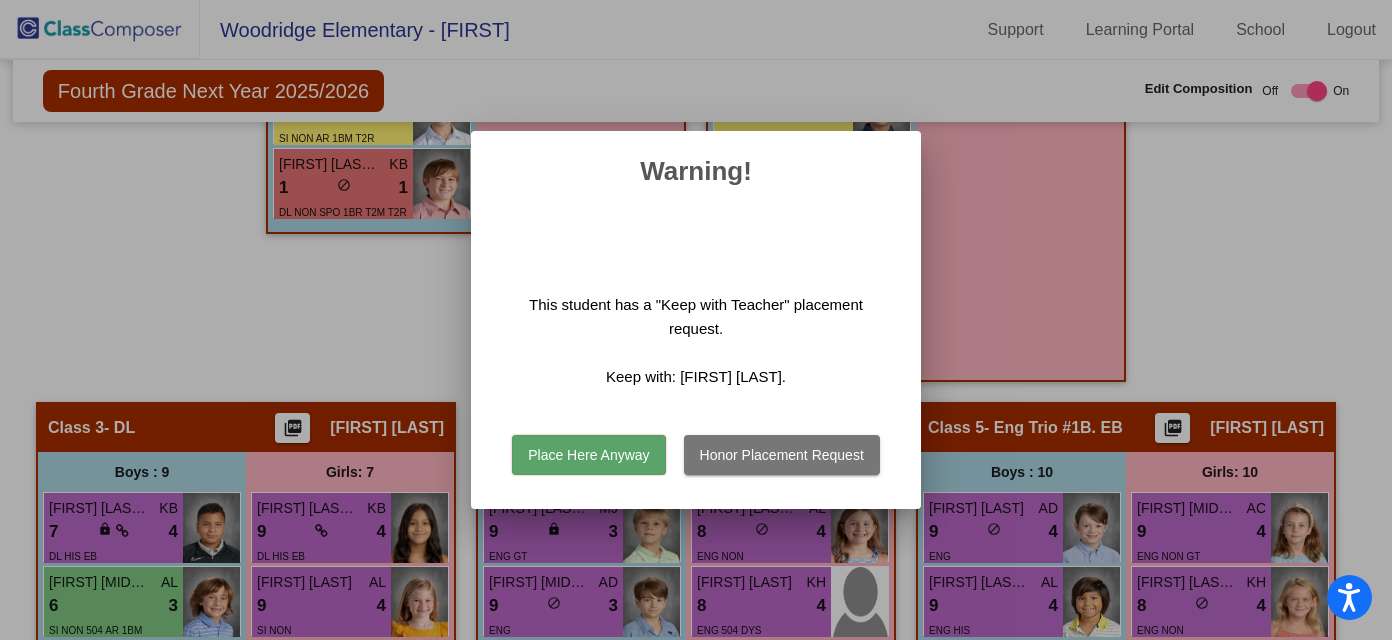 click on "Honor Placement Request" at bounding box center [782, 455] 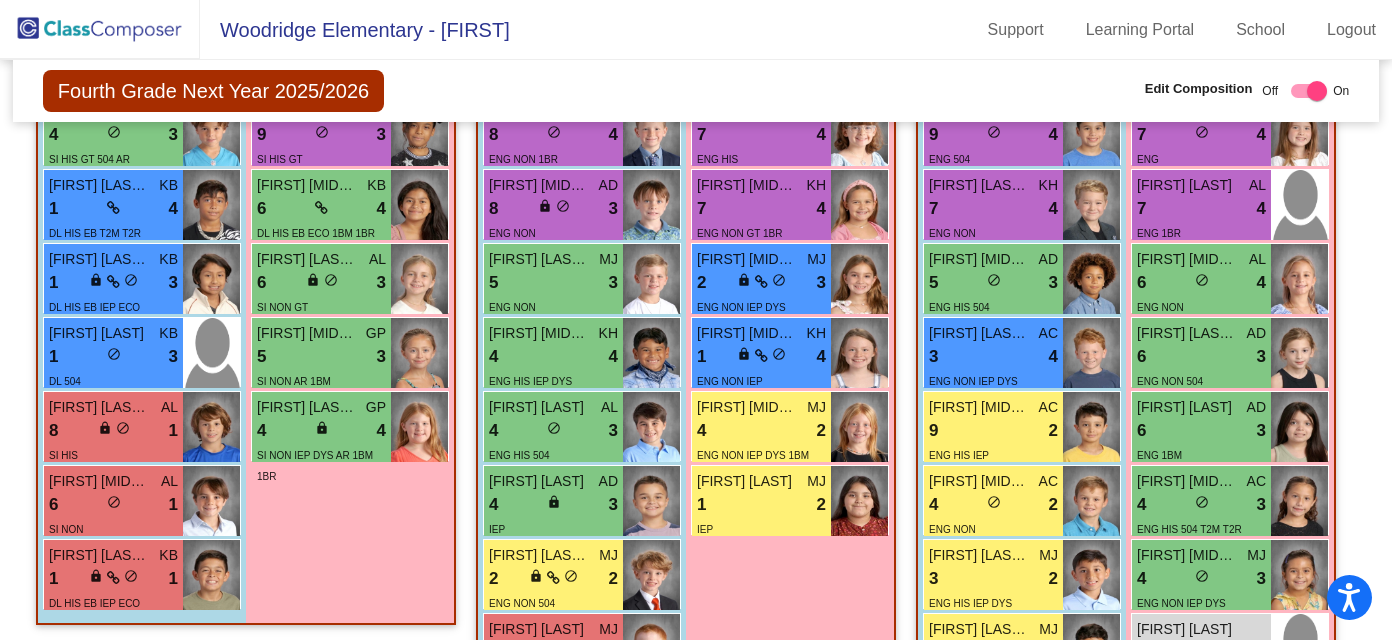 scroll, scrollTop: 2178, scrollLeft: 0, axis: vertical 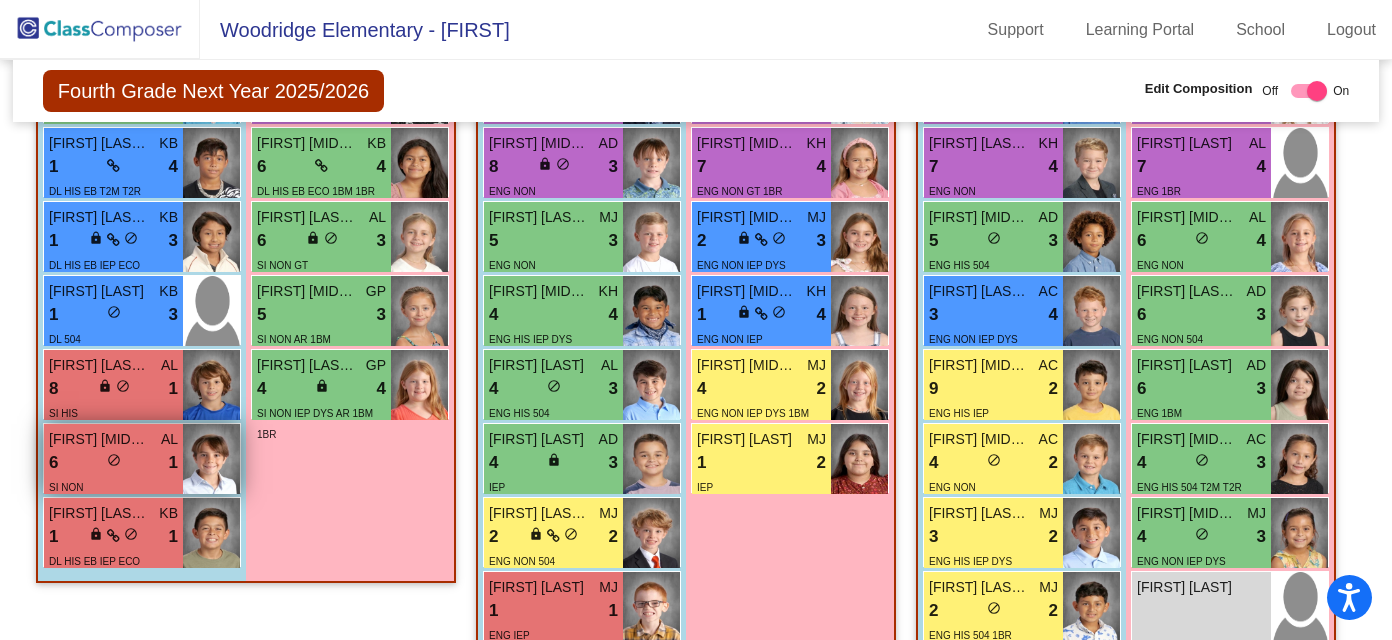 click on "SI NON" at bounding box center [113, 486] 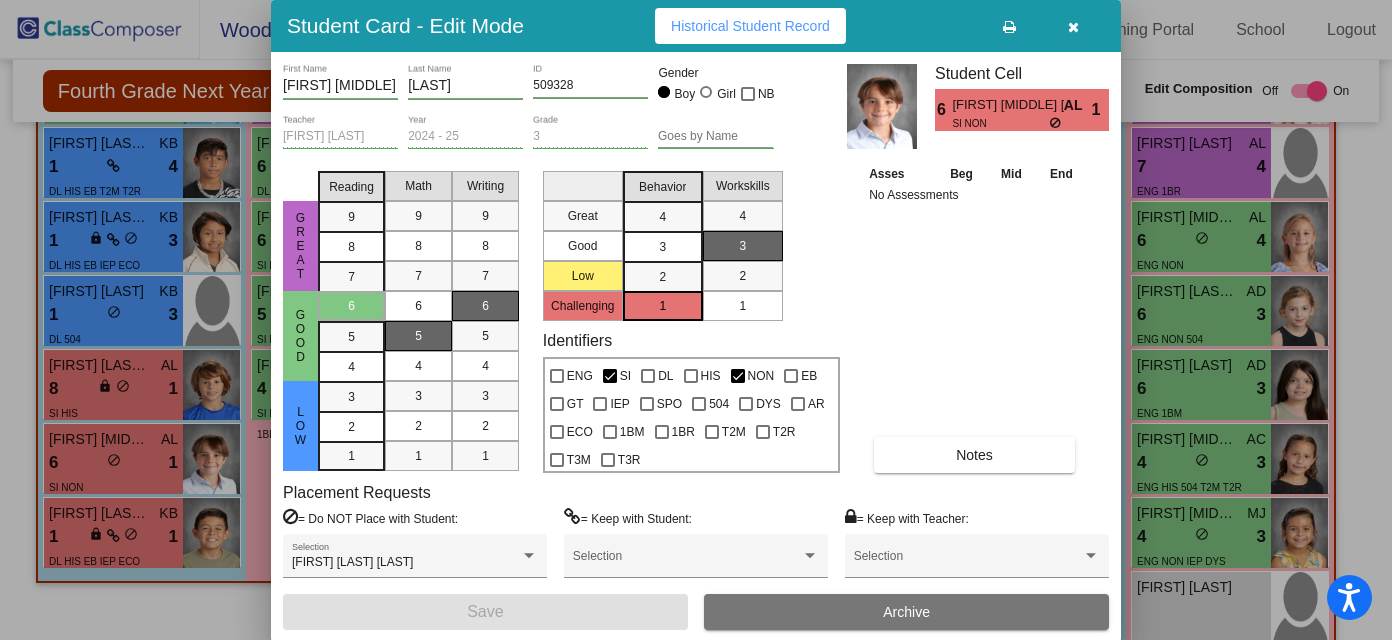 click at bounding box center [1073, 26] 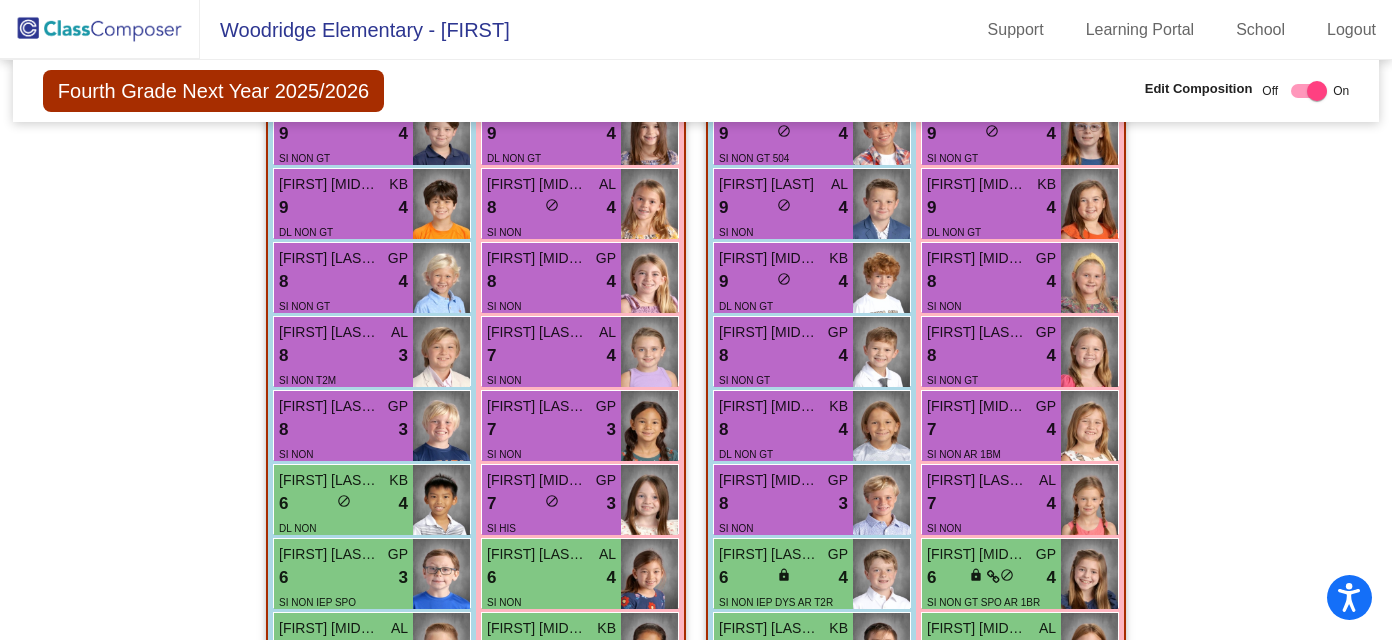 scroll, scrollTop: 771, scrollLeft: 0, axis: vertical 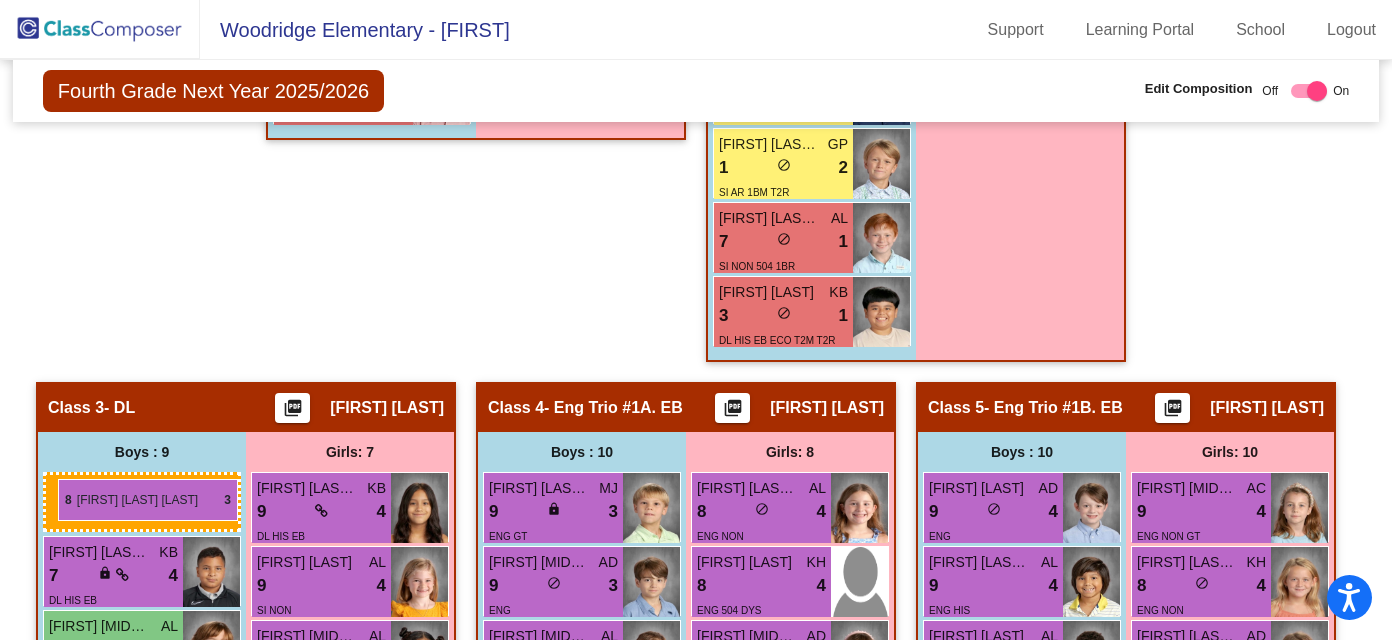drag, startPoint x: 382, startPoint y: 336, endPoint x: 57, endPoint y: 481, distance: 355.87918 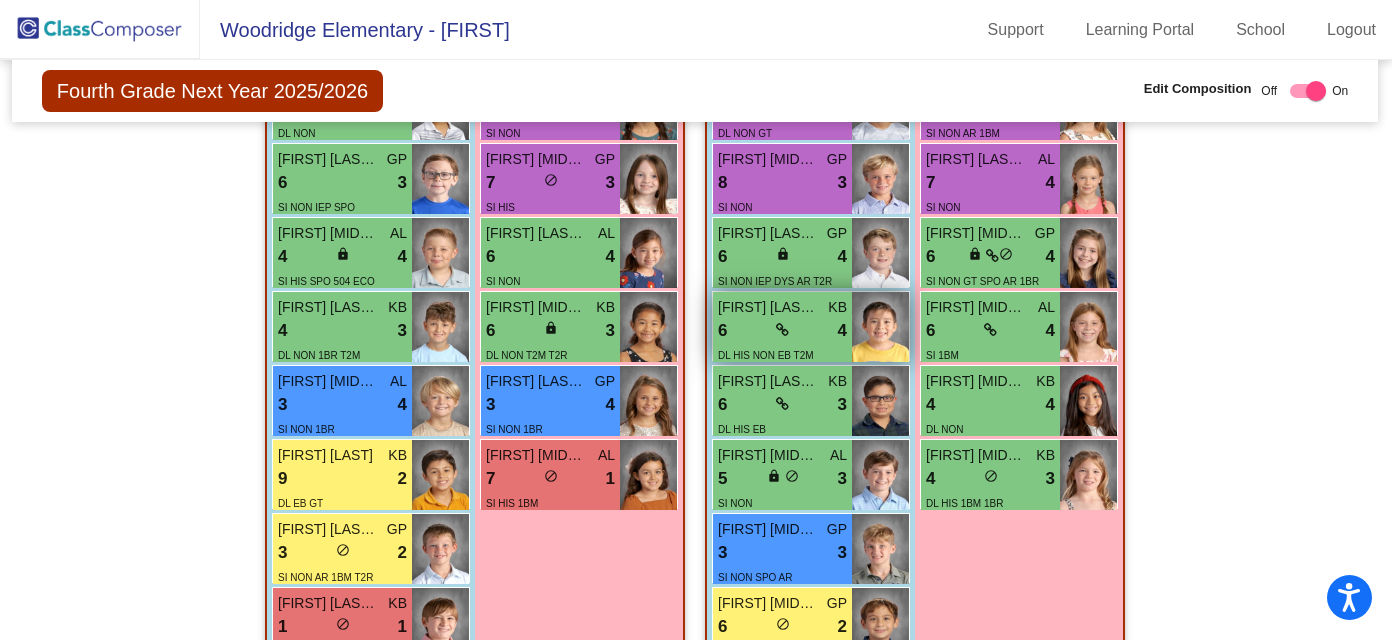 scroll, scrollTop: 1080, scrollLeft: 1, axis: both 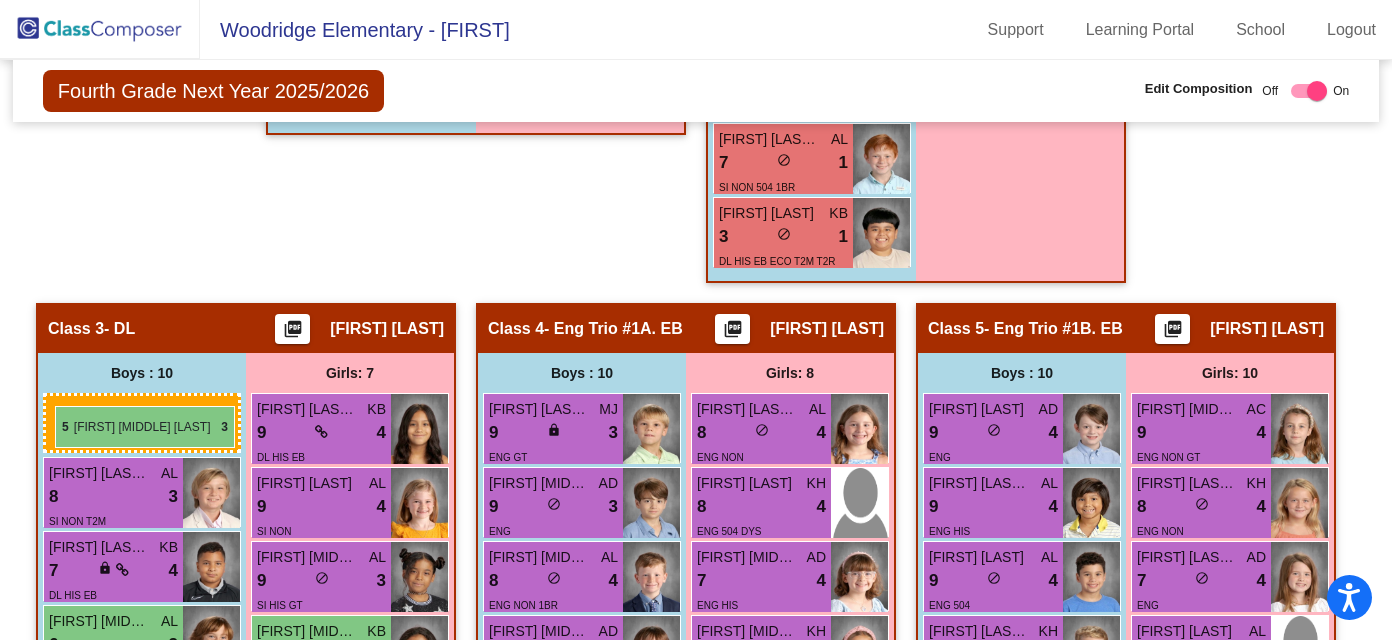 drag, startPoint x: 827, startPoint y: 475, endPoint x: 54, endPoint y: 406, distance: 776.0734 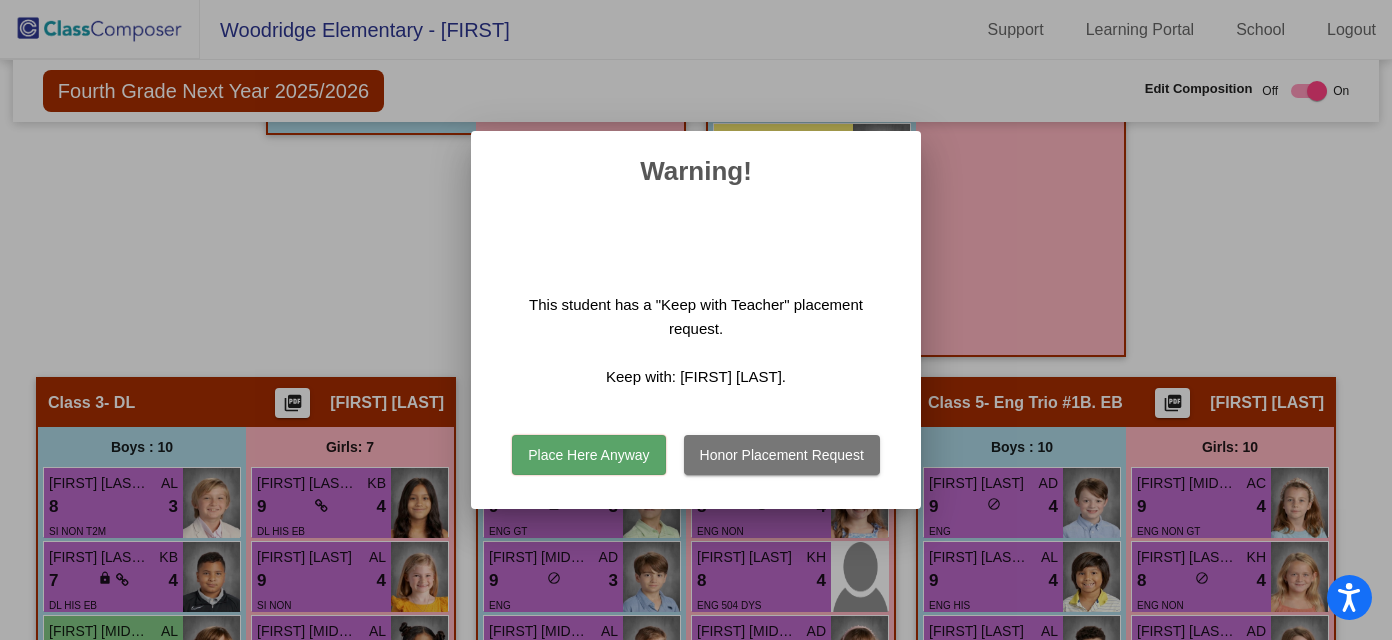 click on "Place Here Anyway" at bounding box center (588, 455) 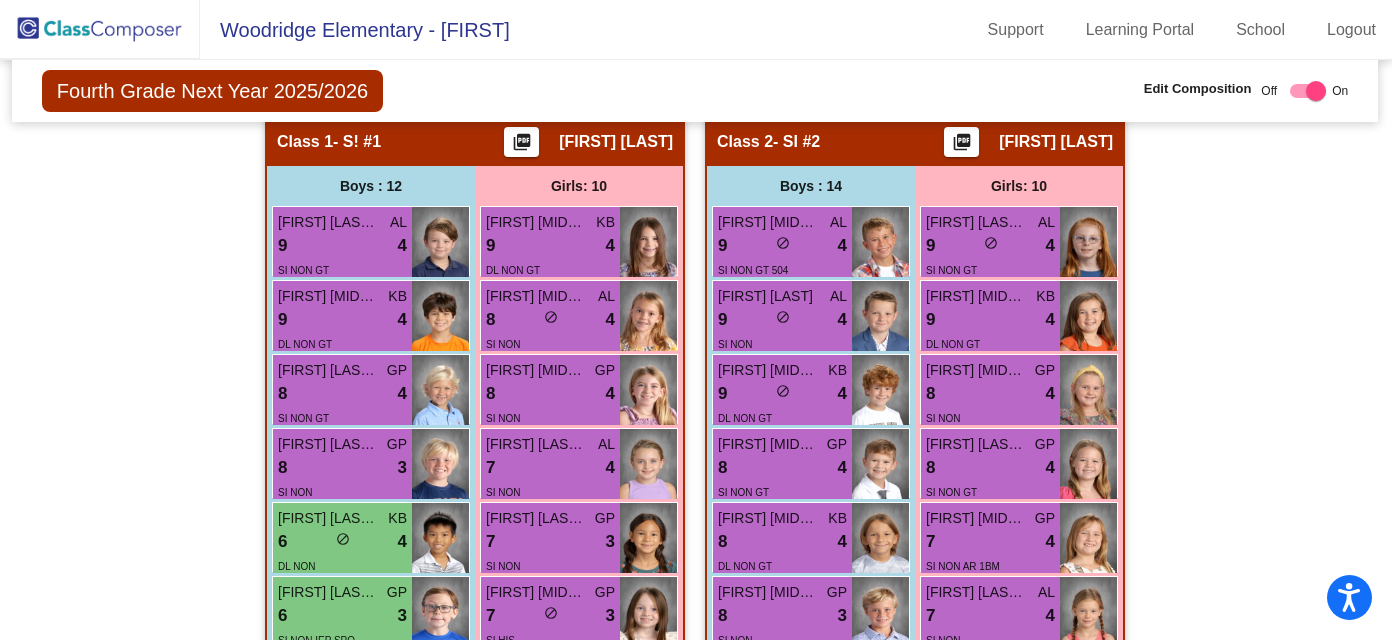 scroll, scrollTop: 642, scrollLeft: 1, axis: both 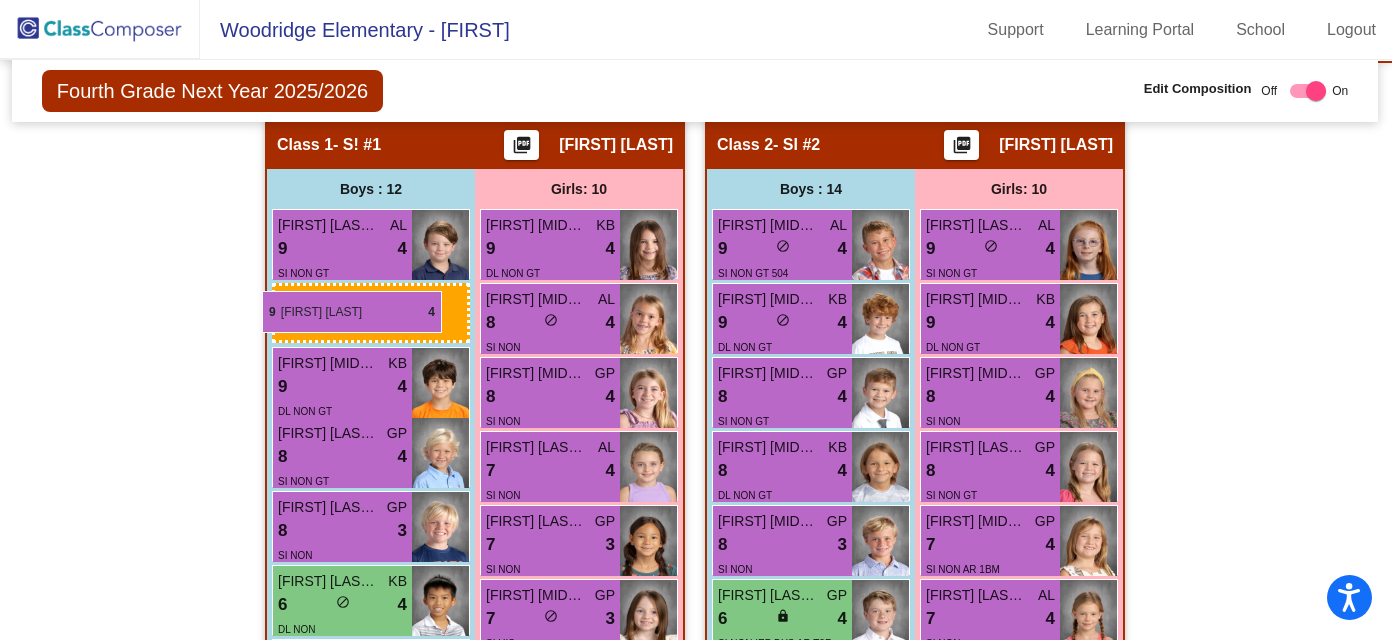 drag, startPoint x: 867, startPoint y: 325, endPoint x: 262, endPoint y: 293, distance: 605.8457 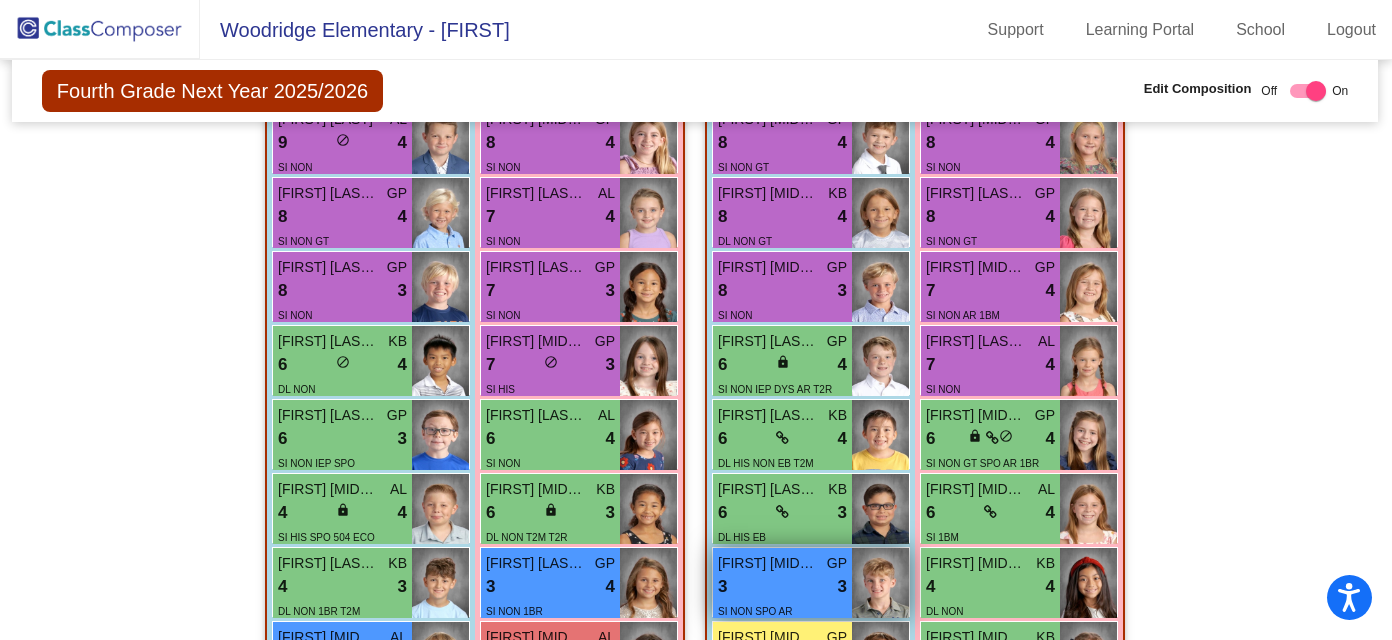 scroll, scrollTop: 895, scrollLeft: 1, axis: both 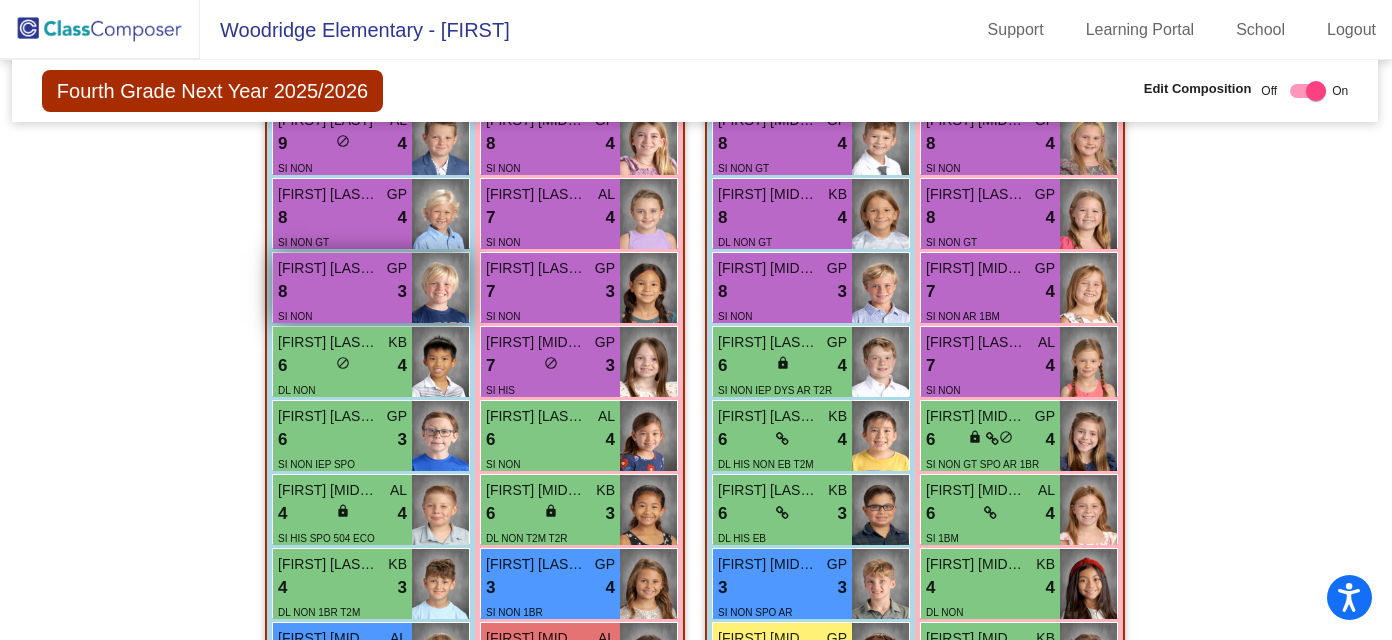click on "8 lock do_not_disturb_alt 3" at bounding box center (342, 292) 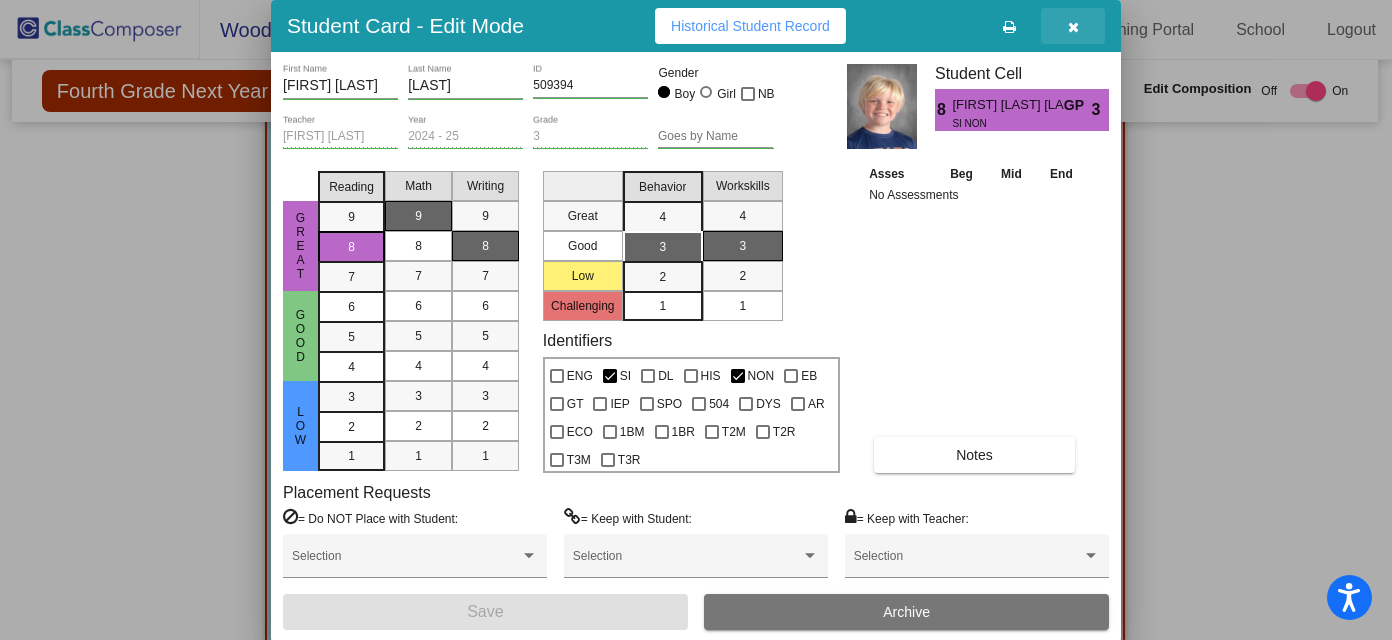 click at bounding box center [1073, 27] 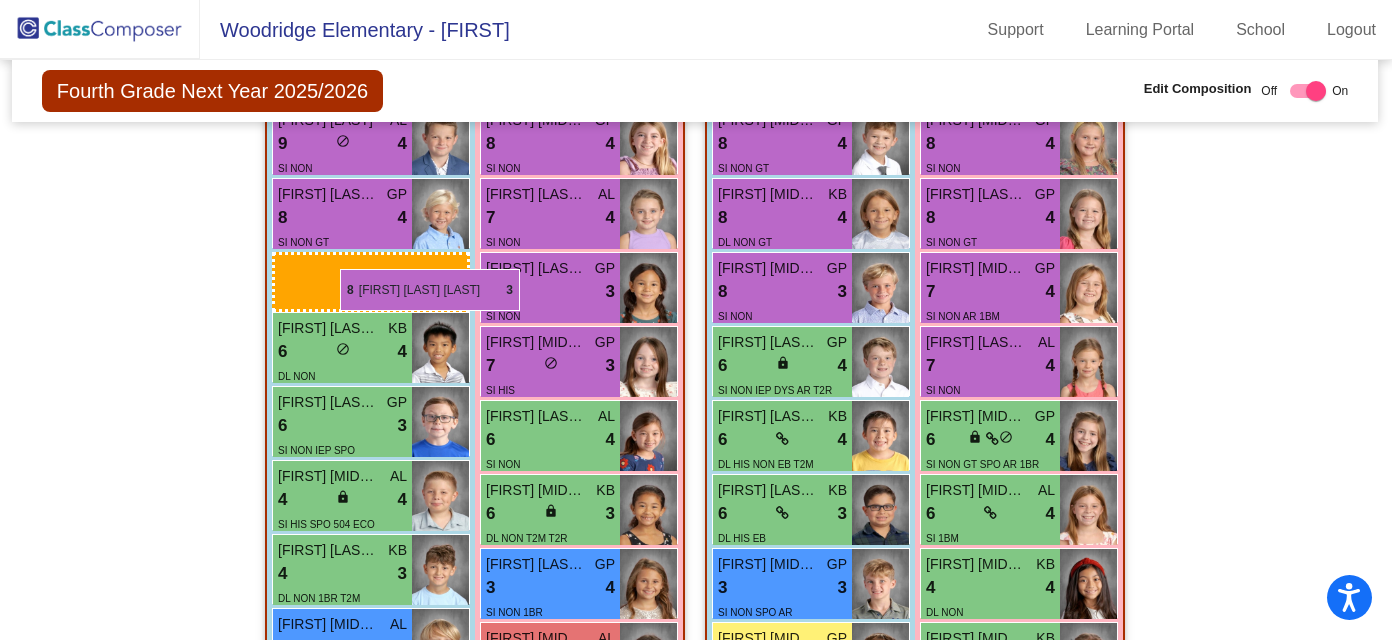 drag, startPoint x: 400, startPoint y: 273, endPoint x: 340, endPoint y: 268, distance: 60.207973 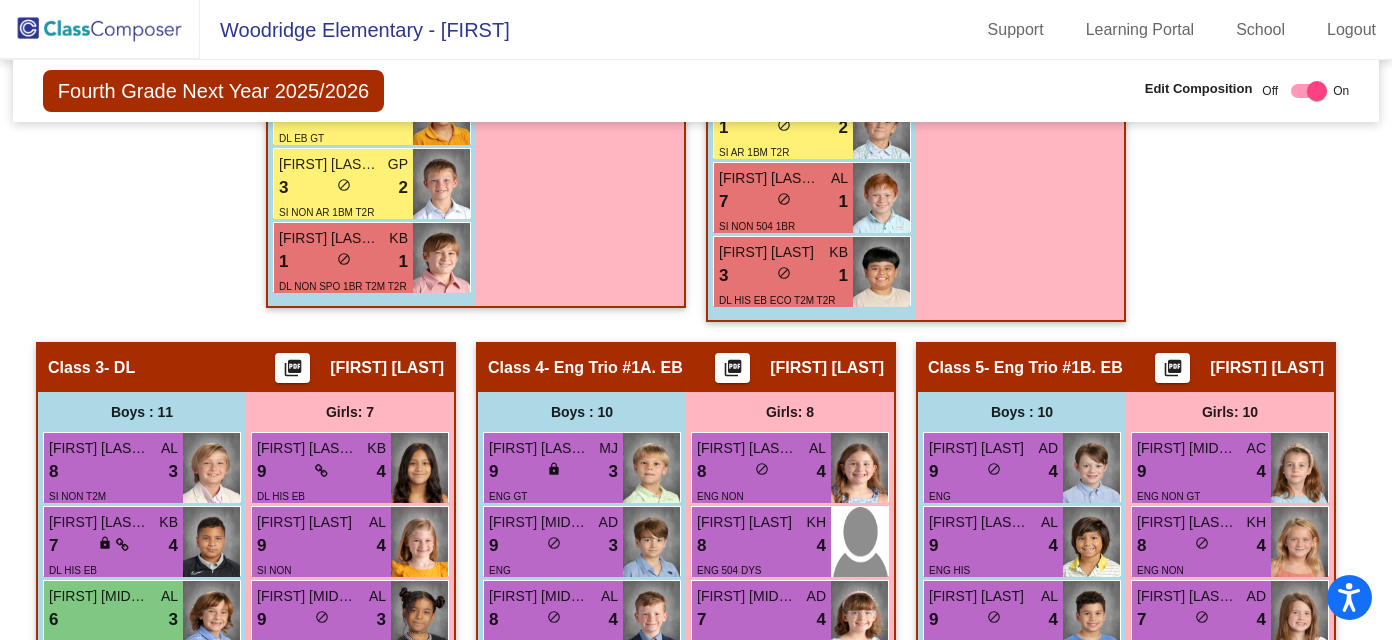 scroll, scrollTop: 1471, scrollLeft: 0, axis: vertical 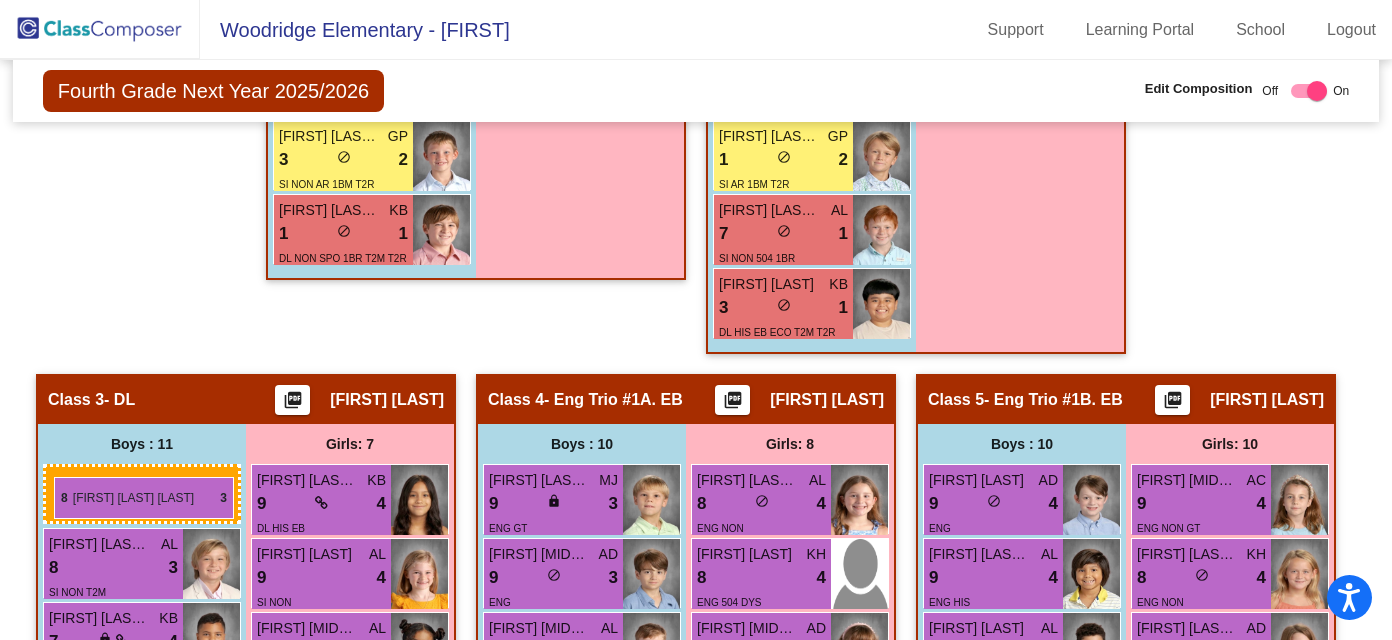 drag, startPoint x: 388, startPoint y: 298, endPoint x: 54, endPoint y: 477, distance: 378.94196 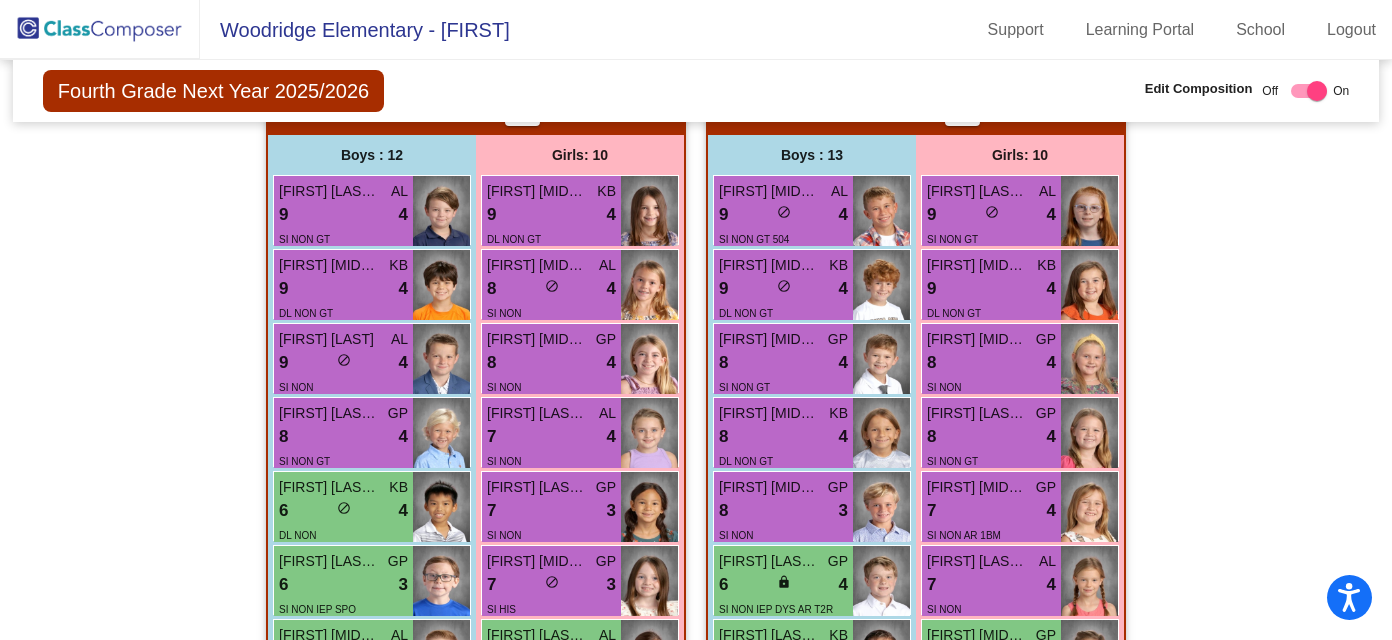 scroll, scrollTop: 696, scrollLeft: 0, axis: vertical 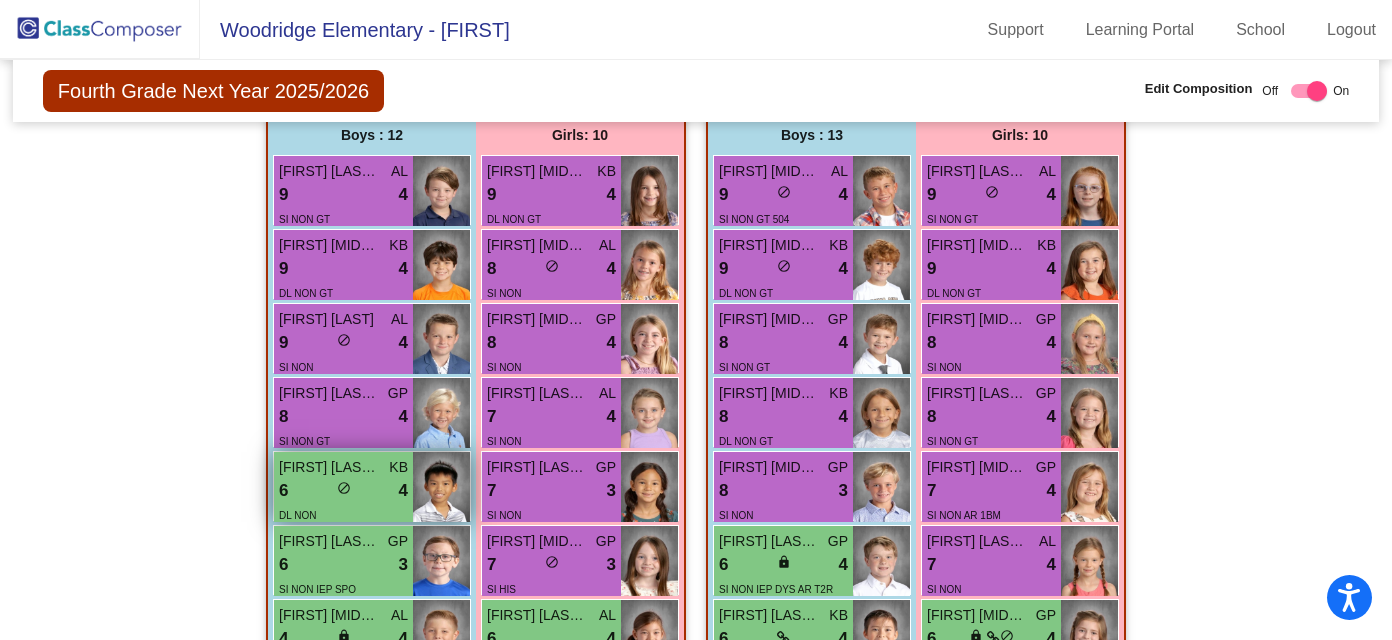 click on "6 lock do_not_disturb_alt 4" at bounding box center (343, 491) 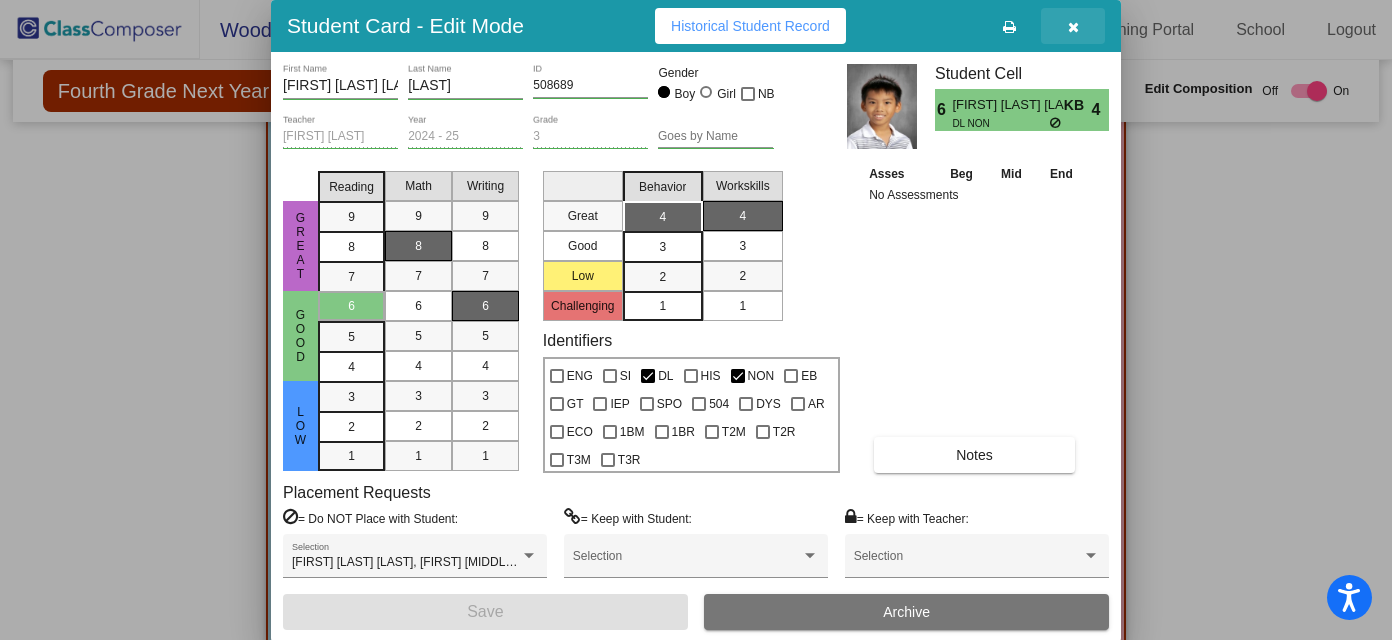 click at bounding box center (1073, 27) 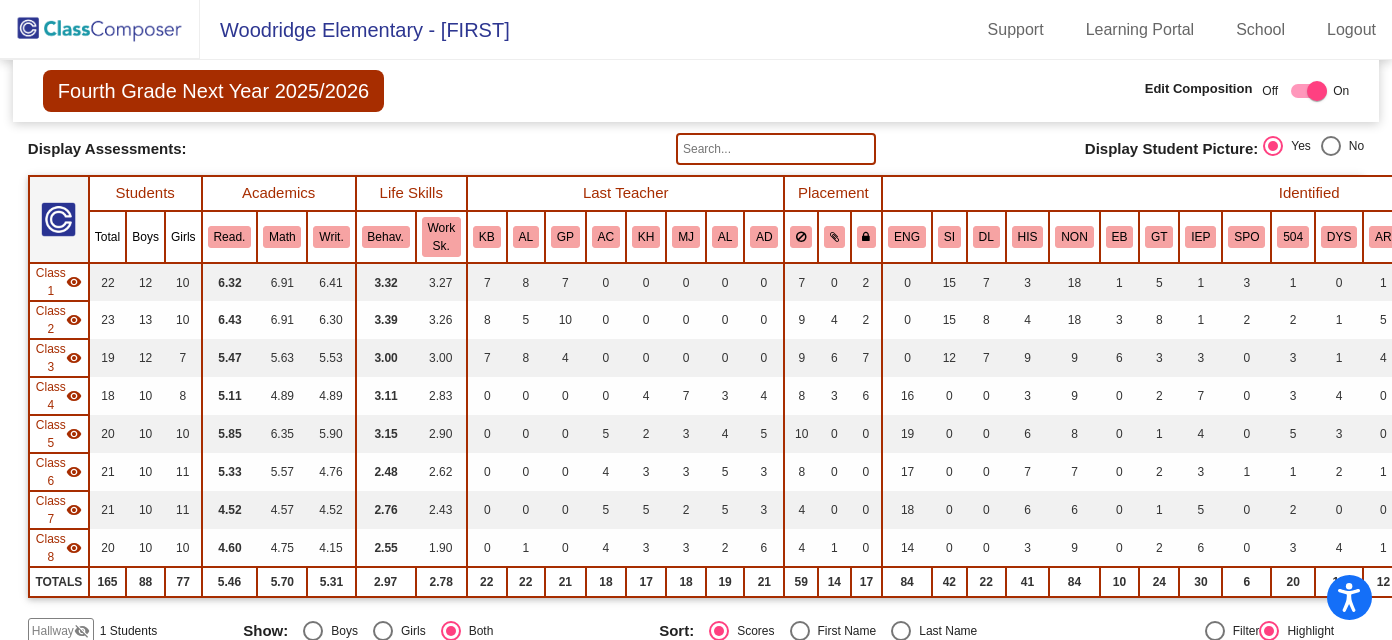 scroll, scrollTop: 0, scrollLeft: 0, axis: both 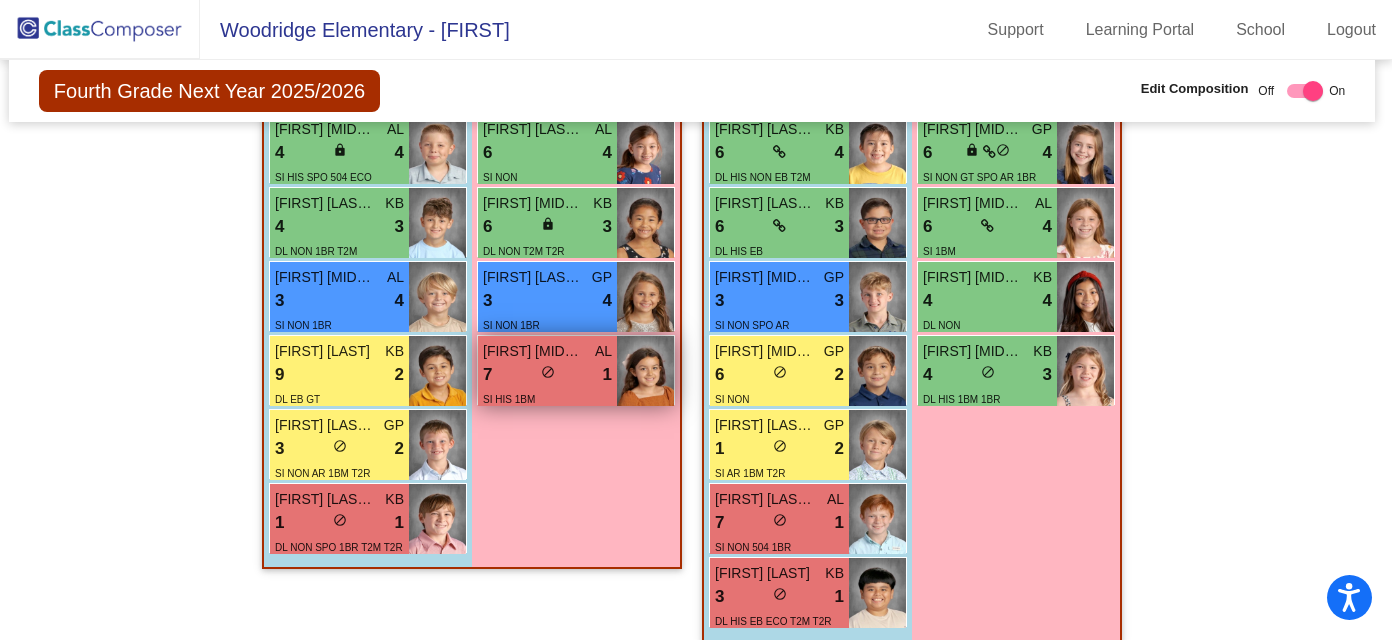 click on "7 lock do_not_disturb_alt 1" at bounding box center (547, 375) 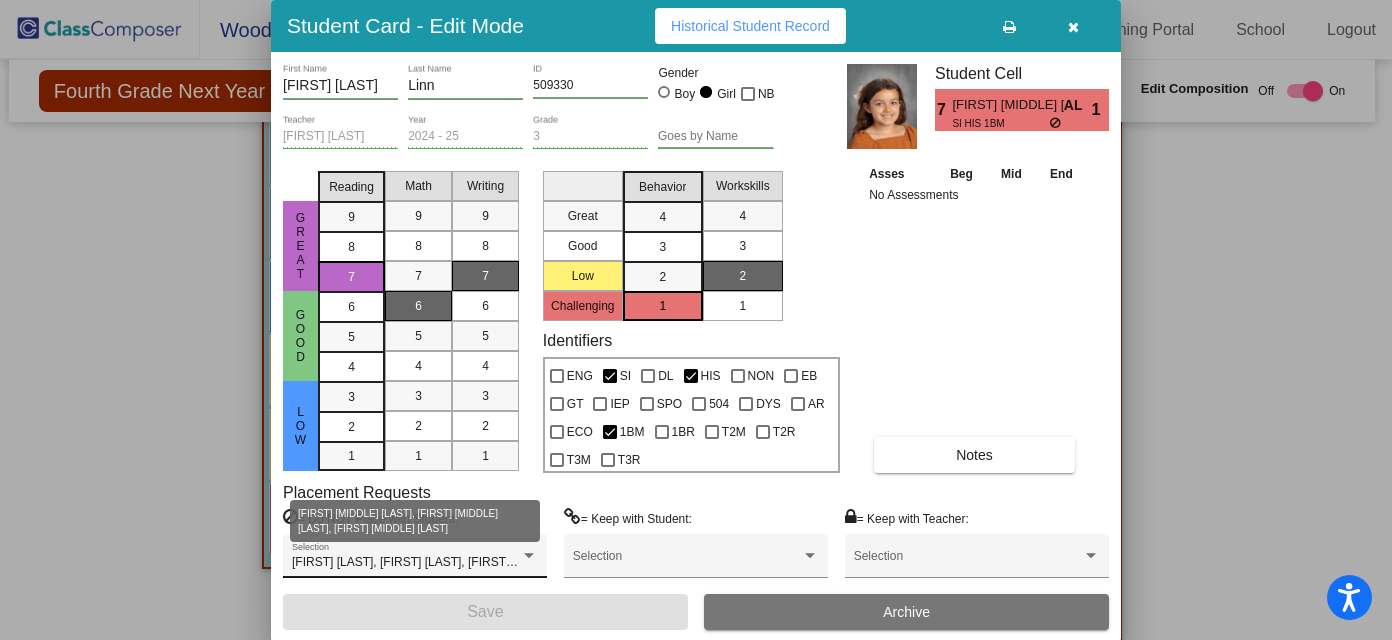 click at bounding box center [529, 555] 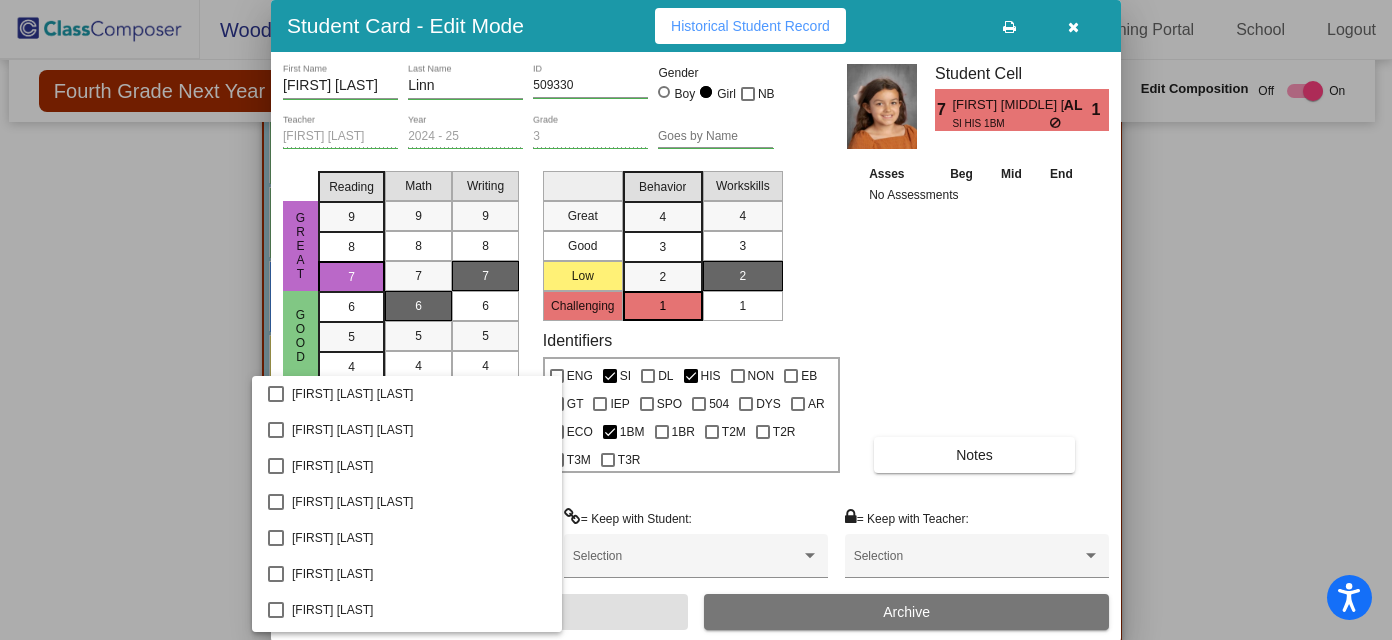 scroll, scrollTop: 1271, scrollLeft: 0, axis: vertical 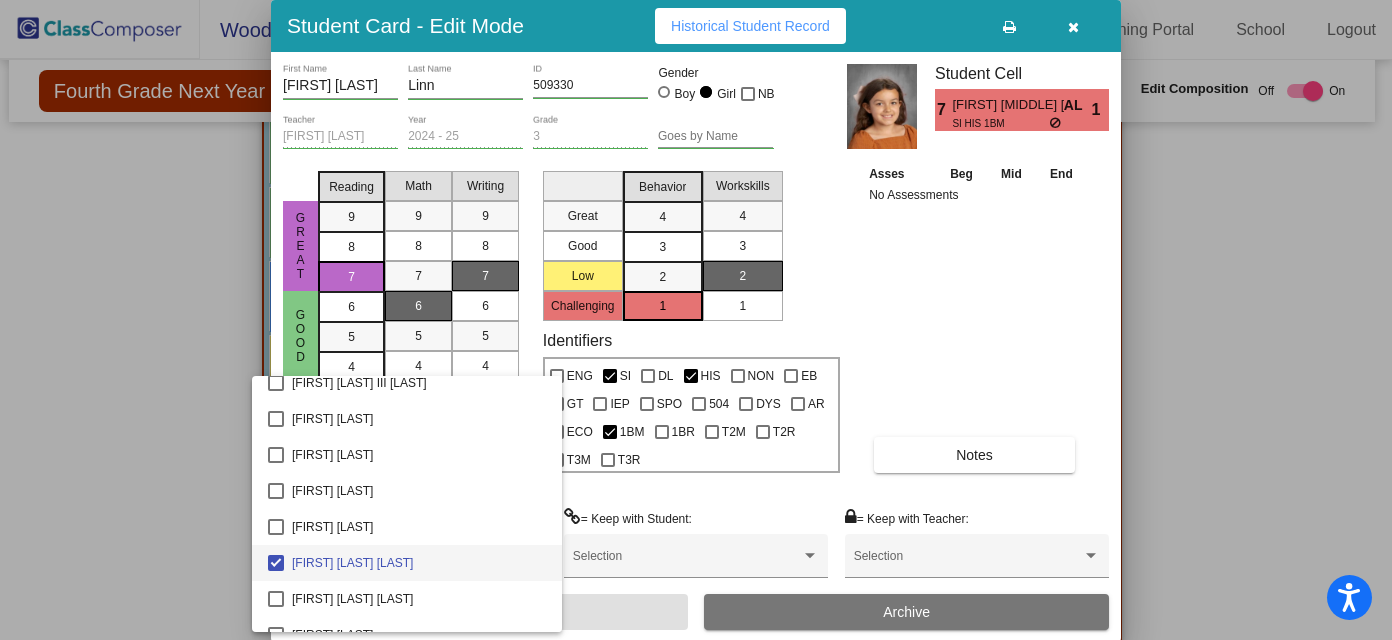click at bounding box center (696, 320) 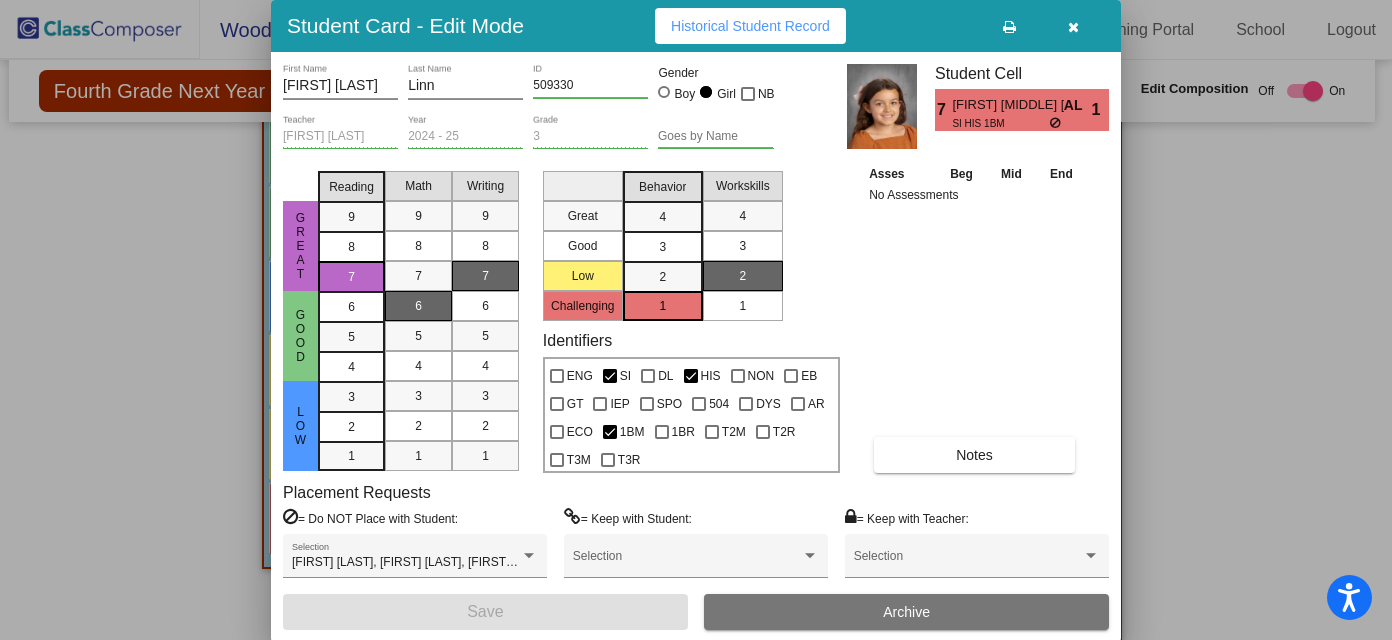 click at bounding box center (1073, 27) 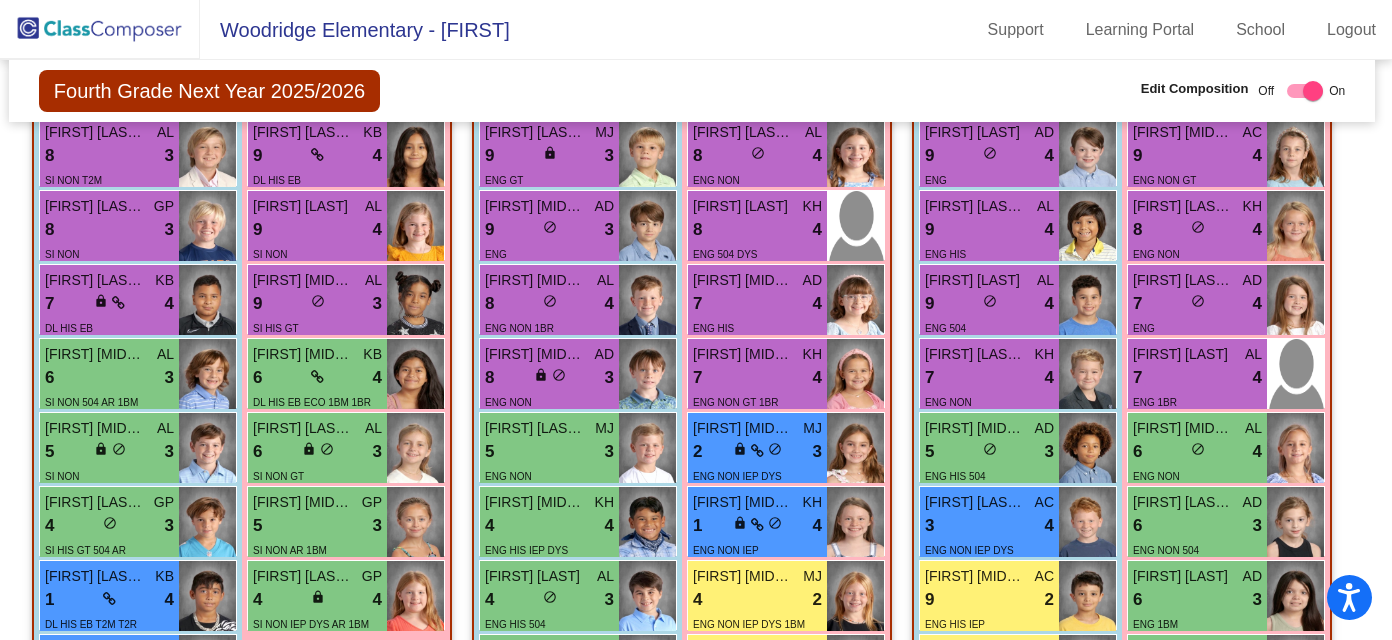scroll, scrollTop: 2012, scrollLeft: 4, axis: both 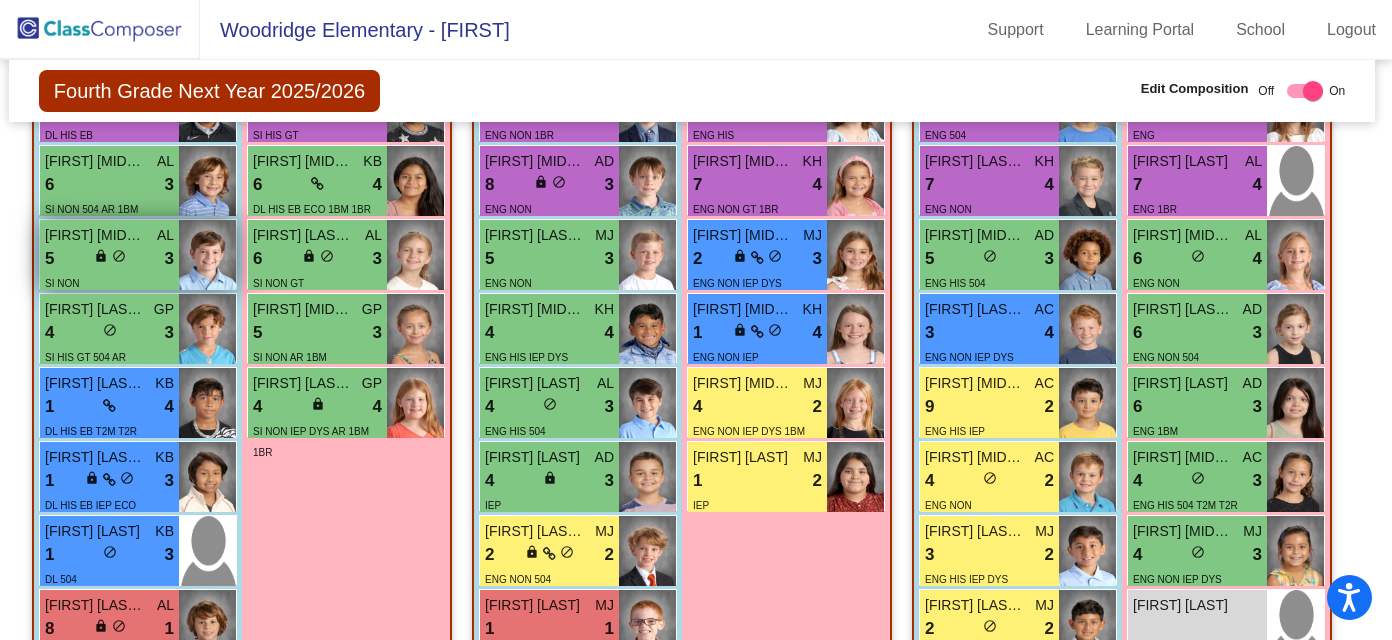 click on "do_not_disturb_alt" at bounding box center [119, 256] 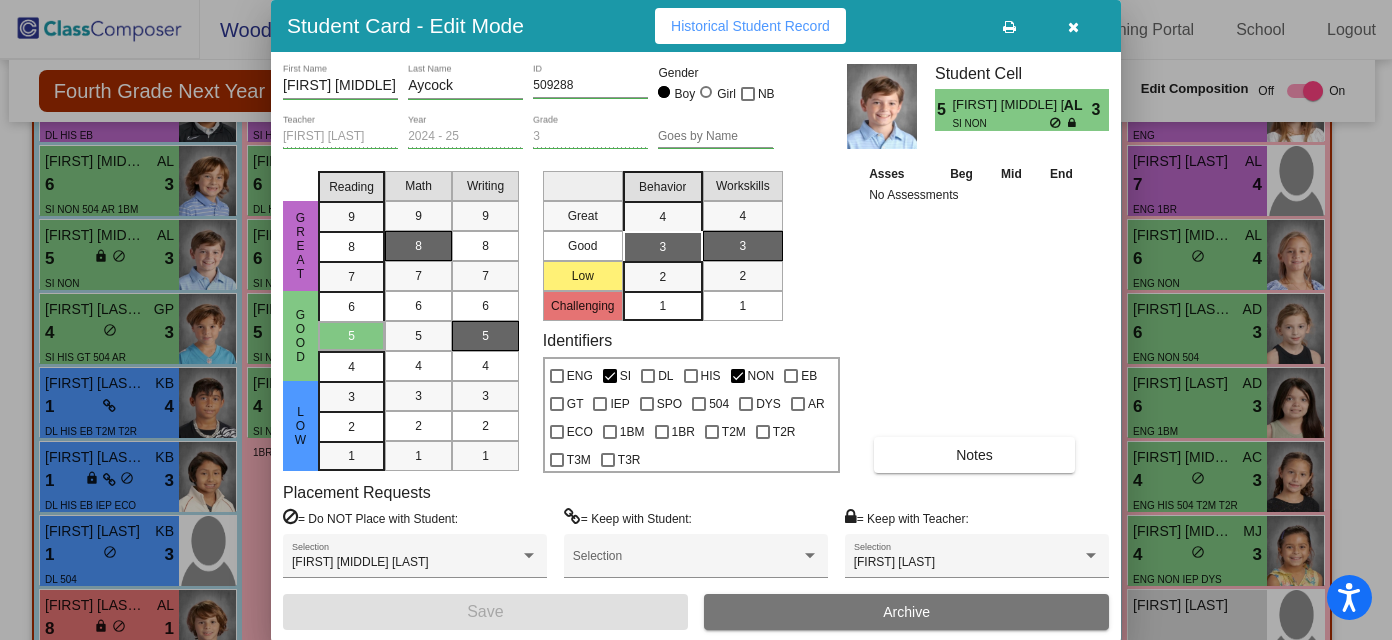 click at bounding box center [1073, 27] 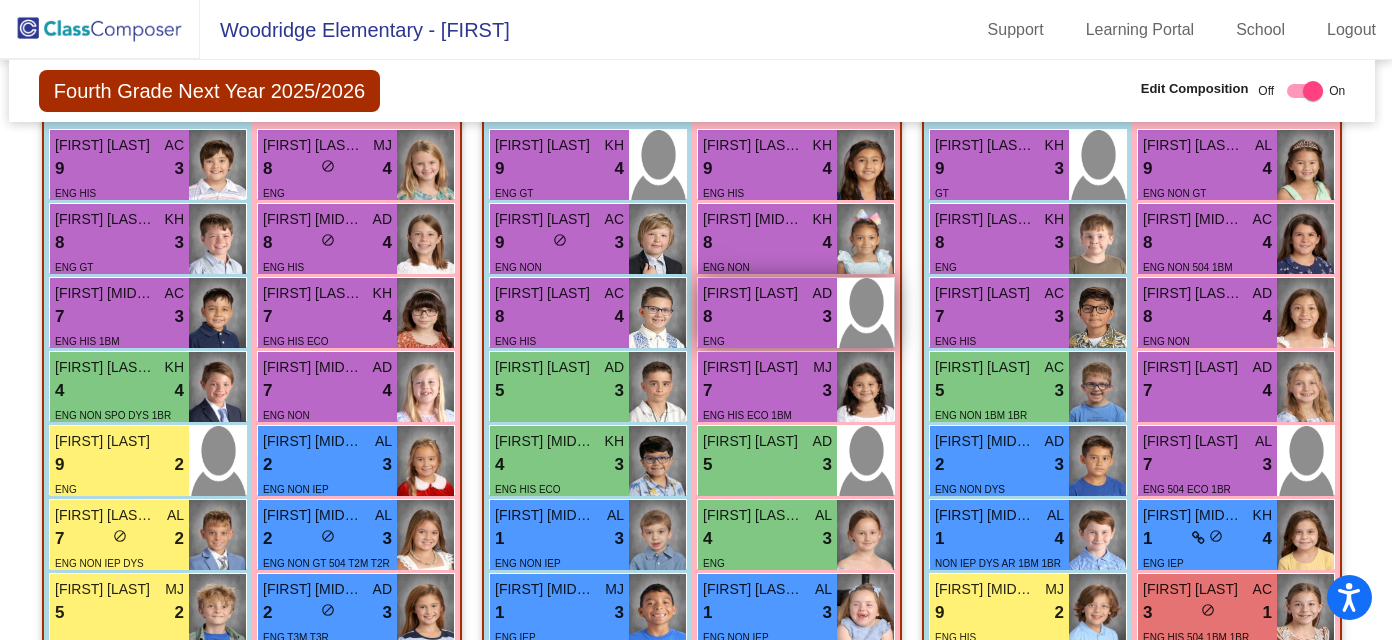 scroll, scrollTop: 2825, scrollLeft: 4, axis: both 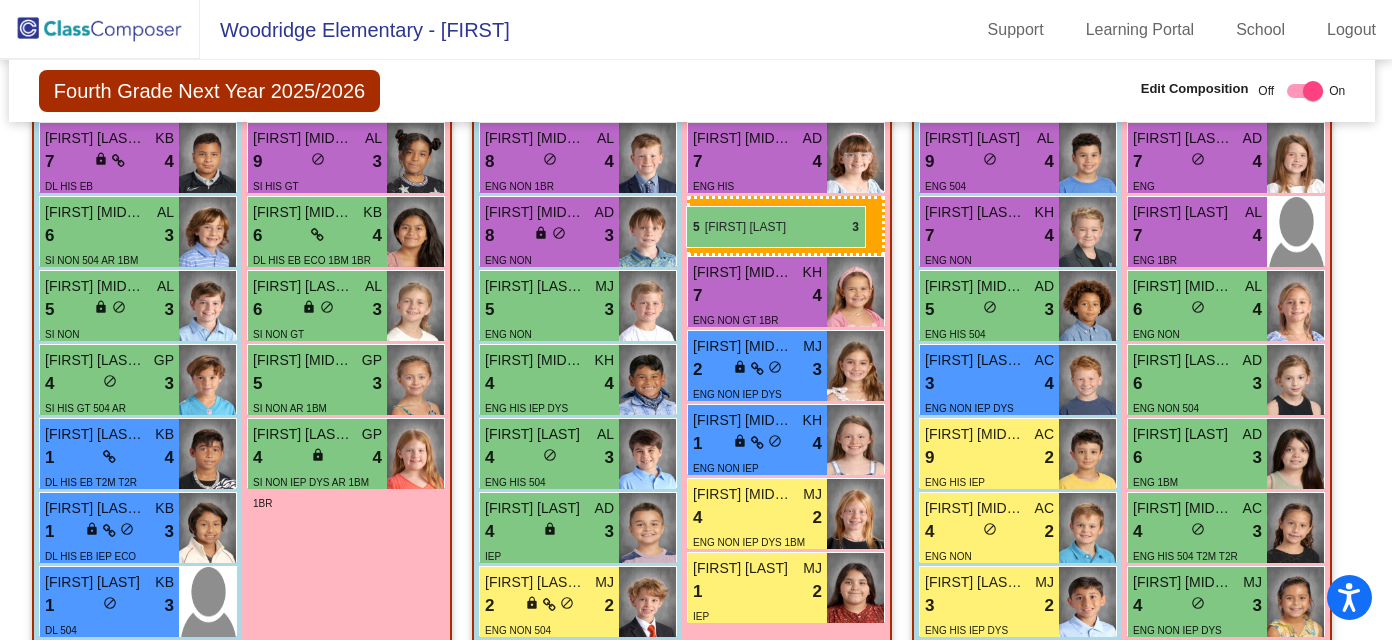 drag, startPoint x: 823, startPoint y: 461, endPoint x: 698, endPoint y: 212, distance: 278.61444 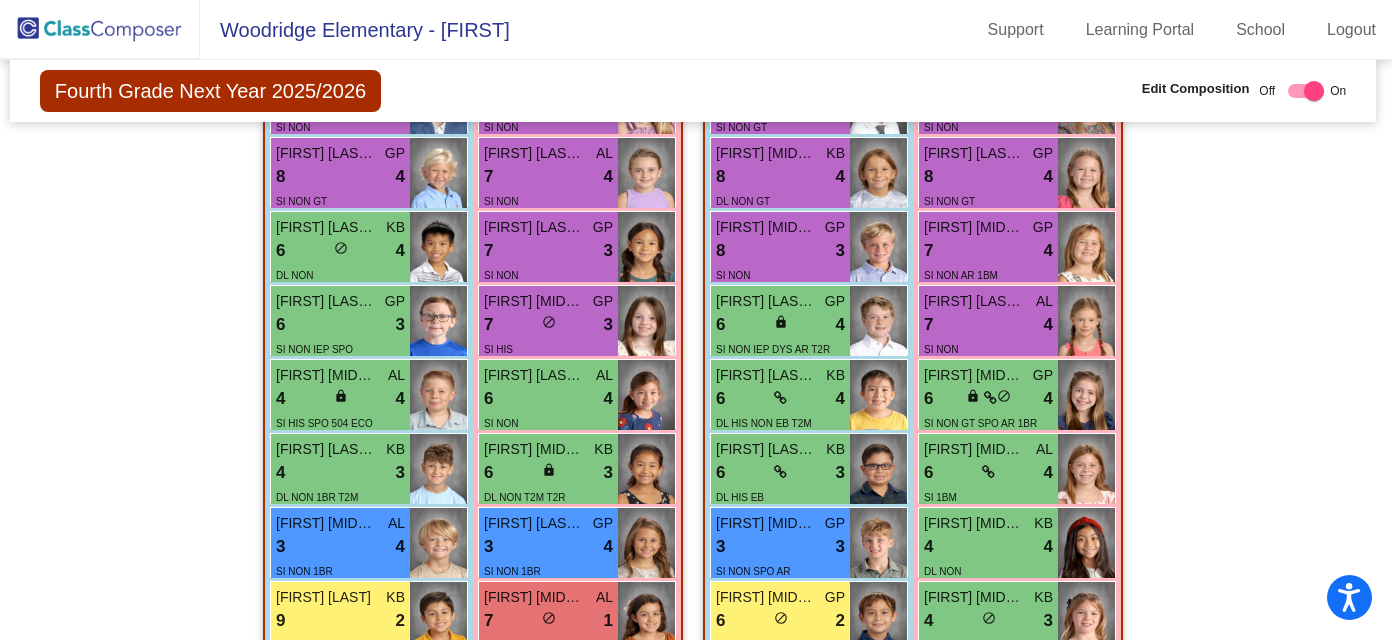 scroll, scrollTop: 945, scrollLeft: 3, axis: both 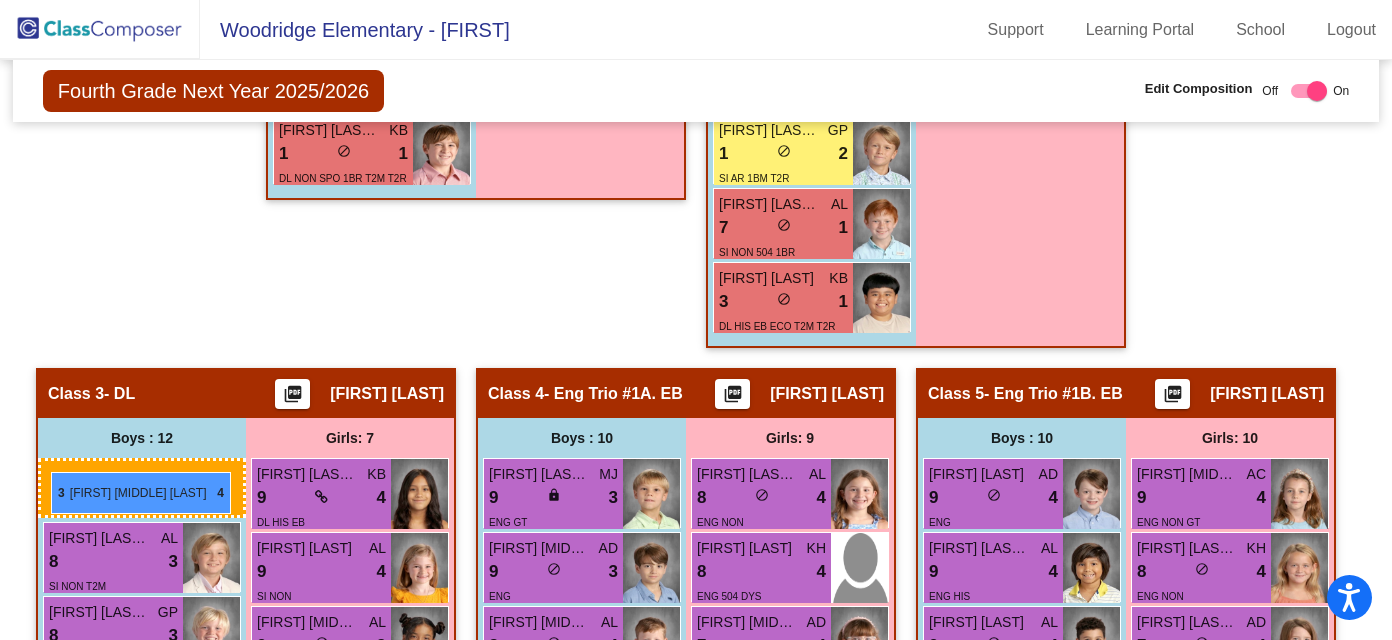 drag, startPoint x: 368, startPoint y: 528, endPoint x: 52, endPoint y: 466, distance: 322.02484 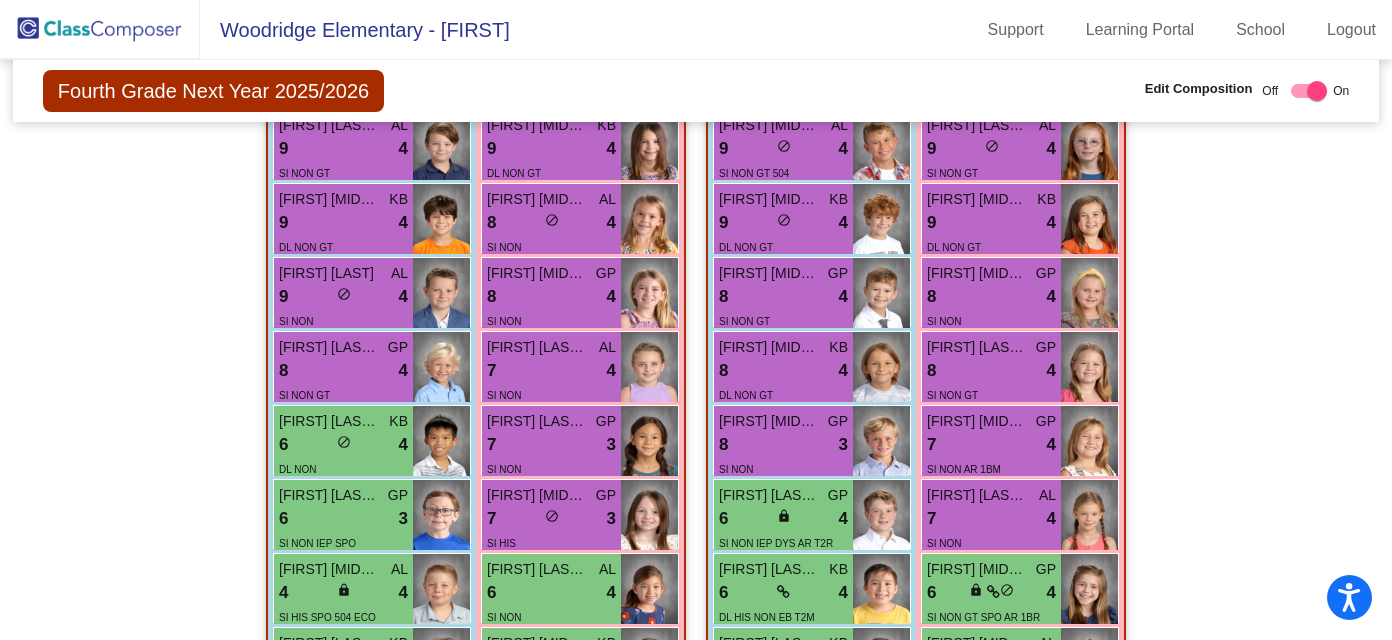 scroll, scrollTop: 741, scrollLeft: 0, axis: vertical 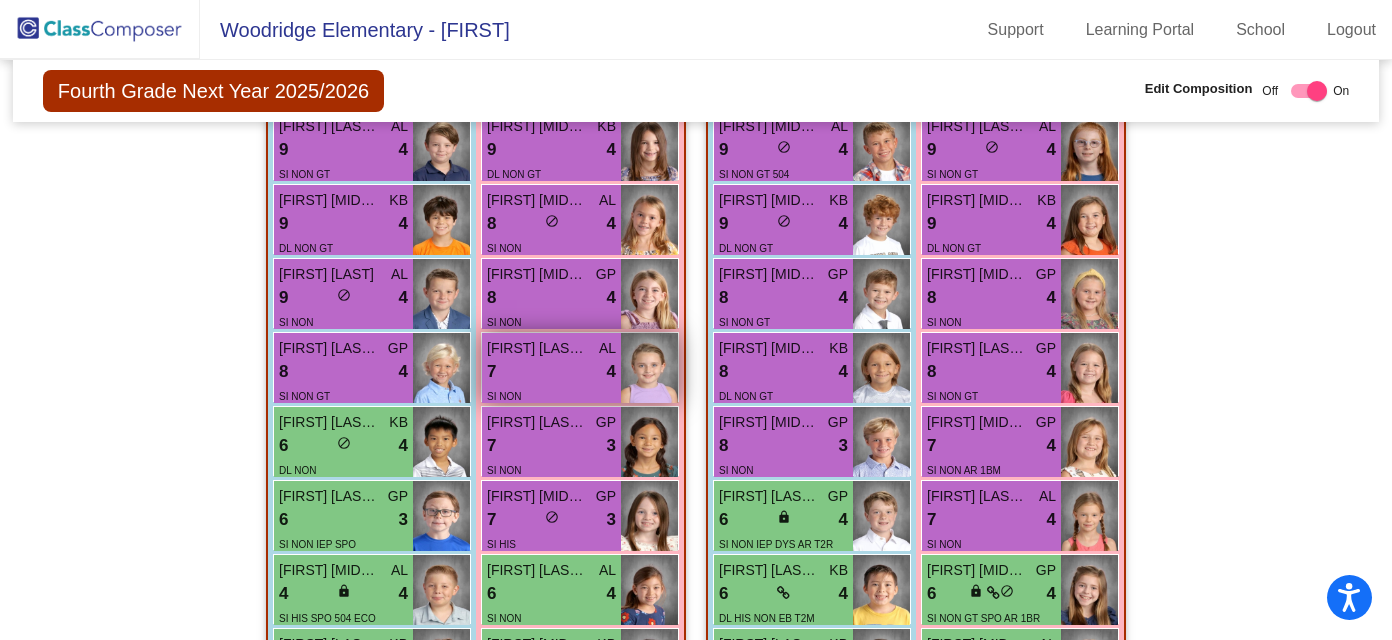 click on "7 lock do_not_disturb_alt 4" at bounding box center [551, 372] 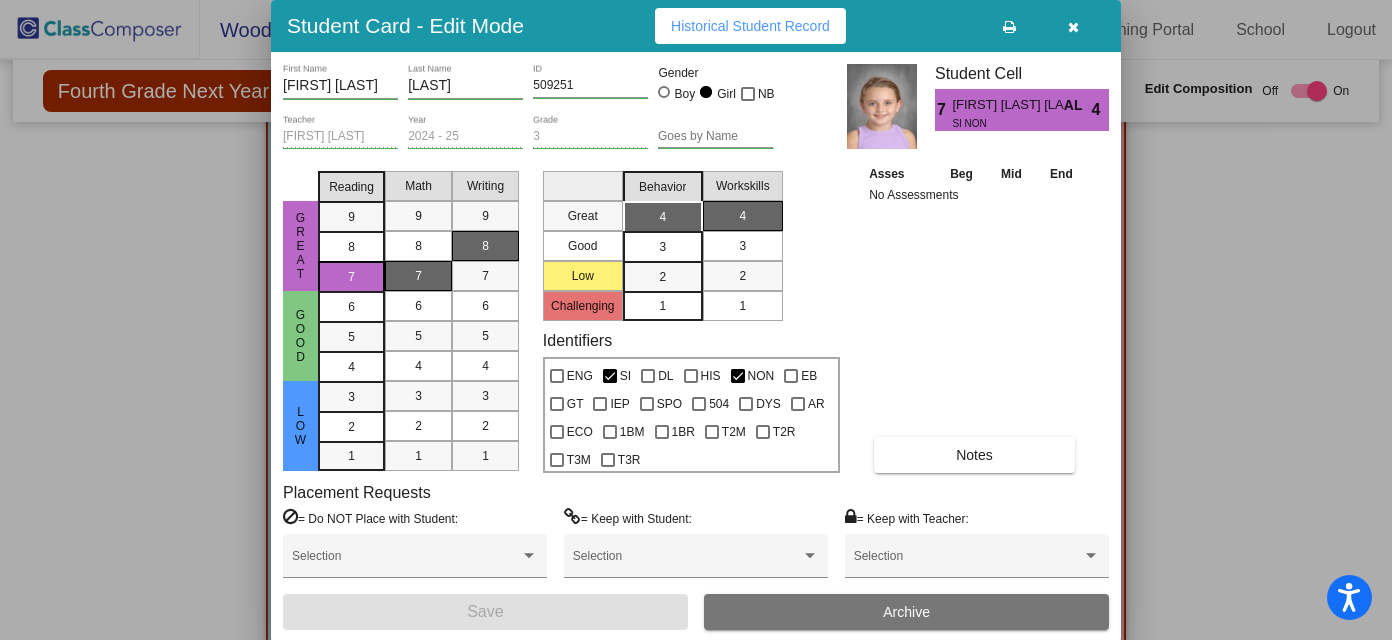 click at bounding box center [1073, 26] 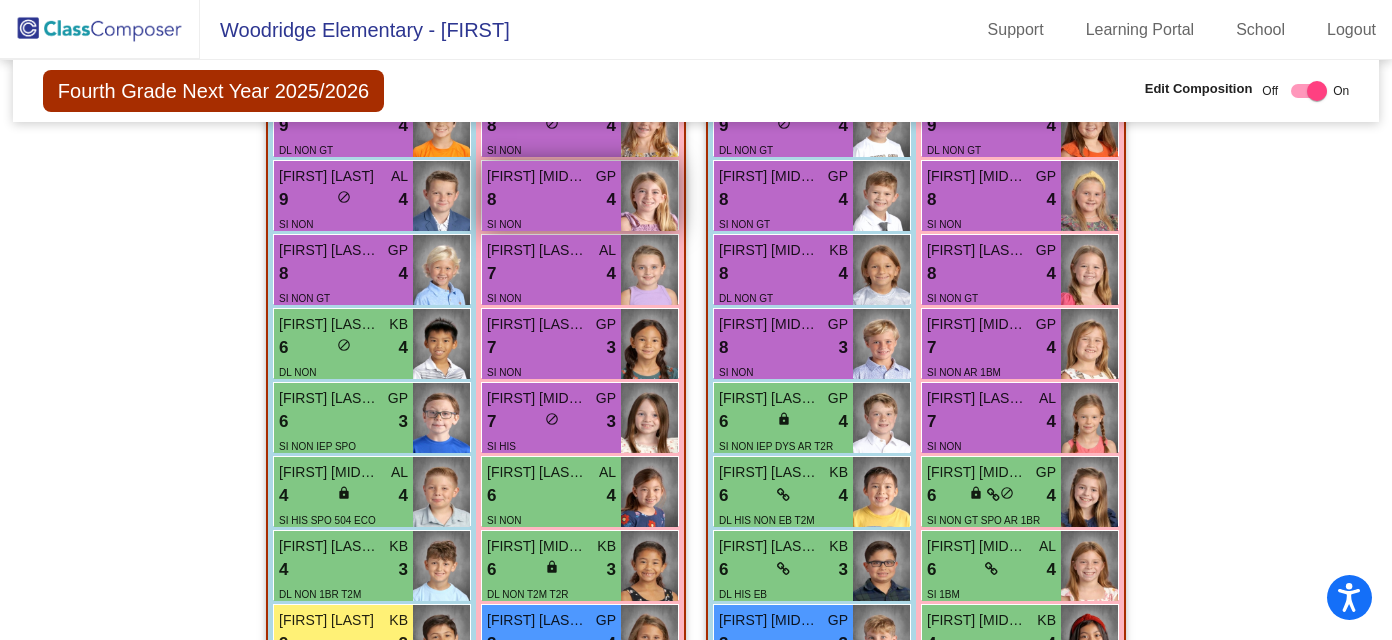 scroll, scrollTop: 841, scrollLeft: 1, axis: both 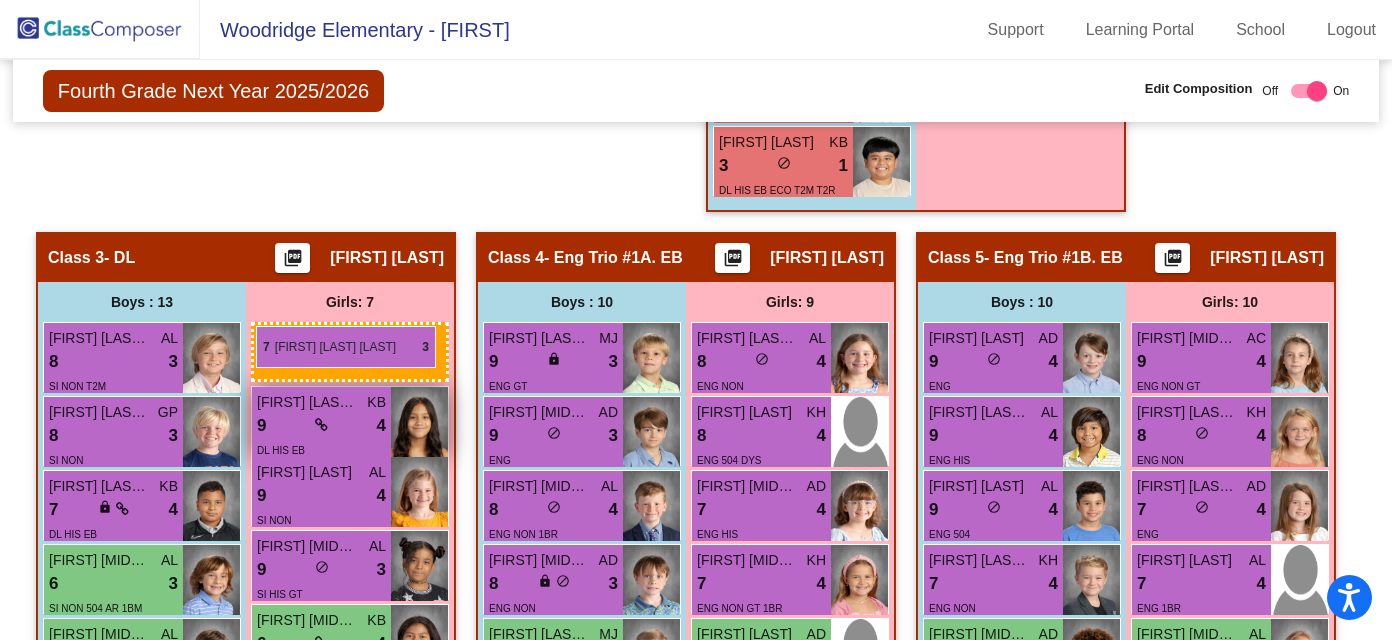 drag, startPoint x: 576, startPoint y: 334, endPoint x: 256, endPoint y: 328, distance: 320.05624 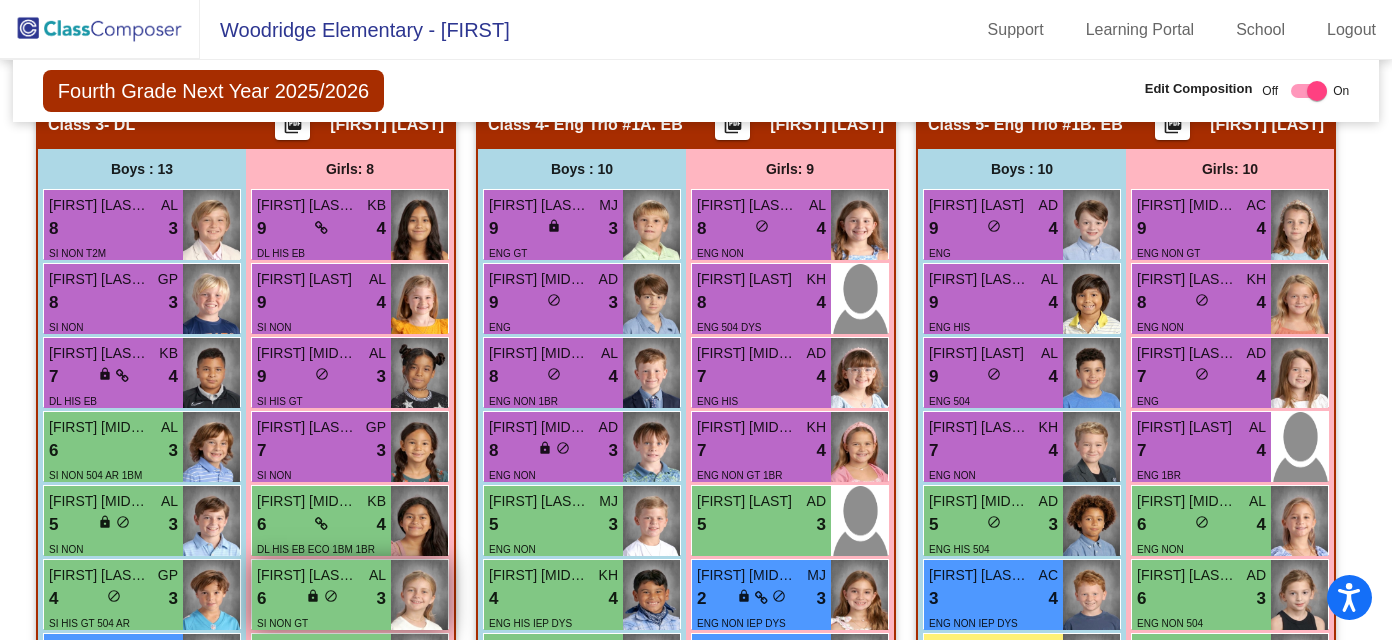 scroll, scrollTop: 1743, scrollLeft: 0, axis: vertical 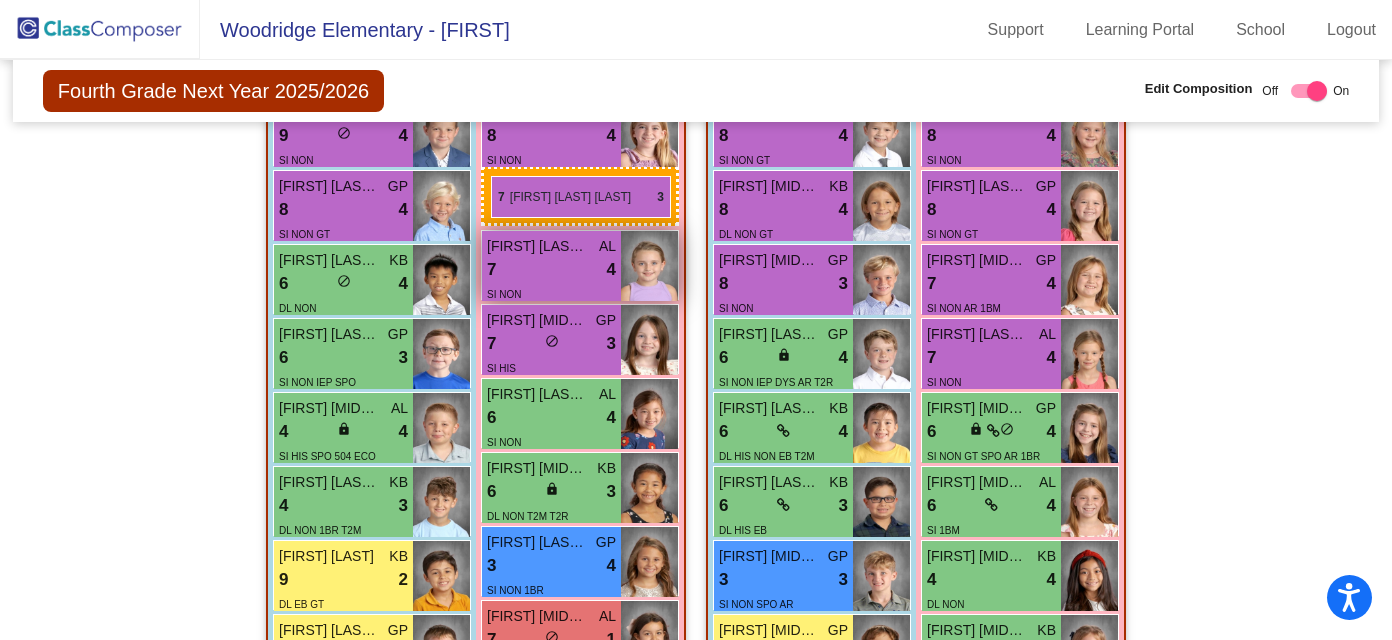 drag, startPoint x: 366, startPoint y: 449, endPoint x: 491, endPoint y: 175, distance: 301.16608 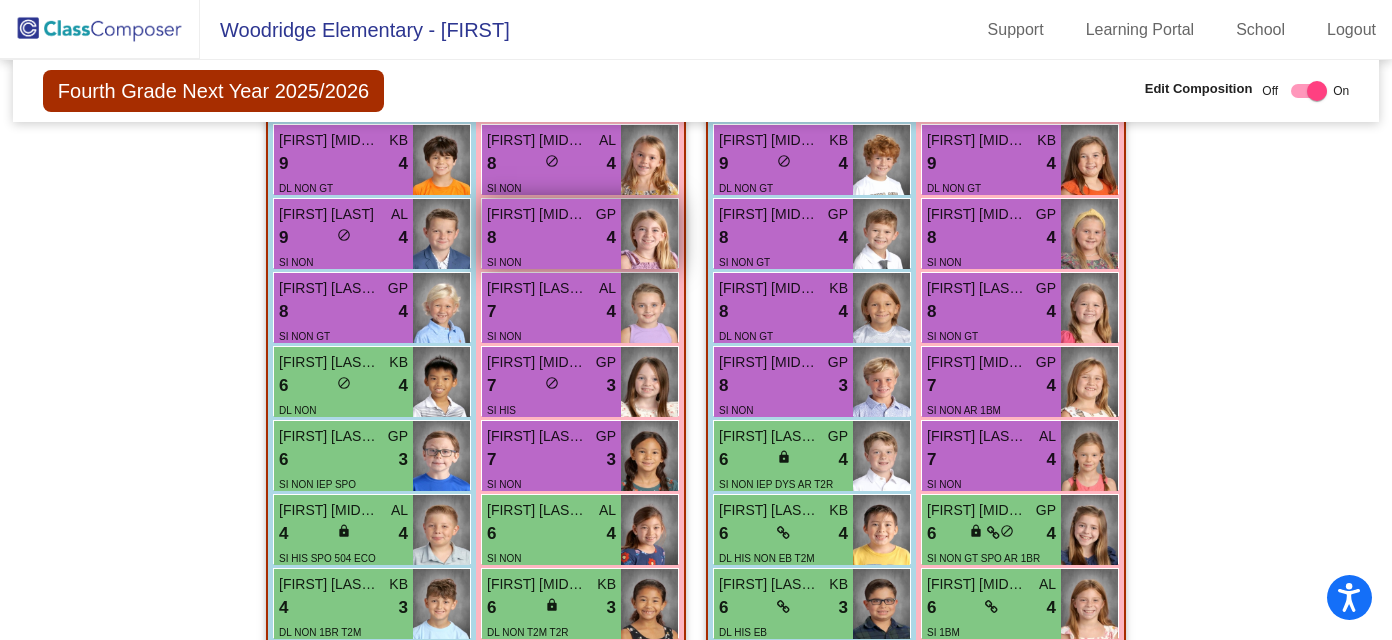 scroll, scrollTop: 812, scrollLeft: 0, axis: vertical 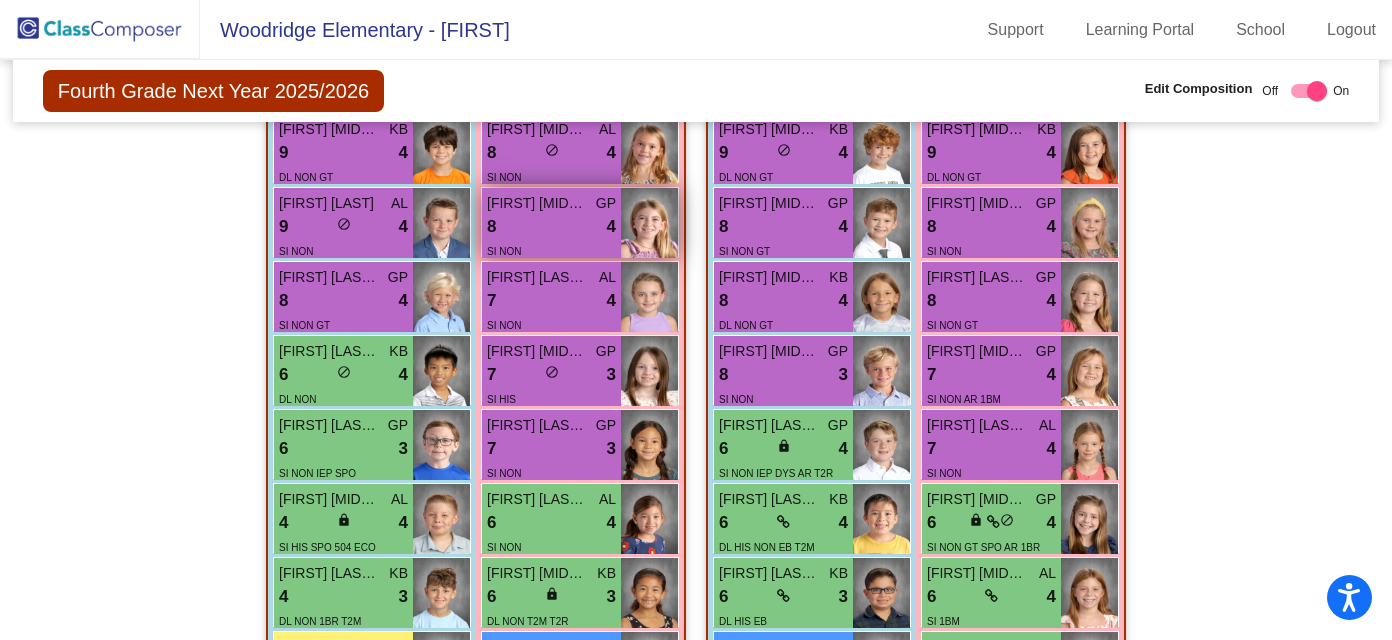 click on "8 lock do_not_disturb_alt 4" at bounding box center [551, 227] 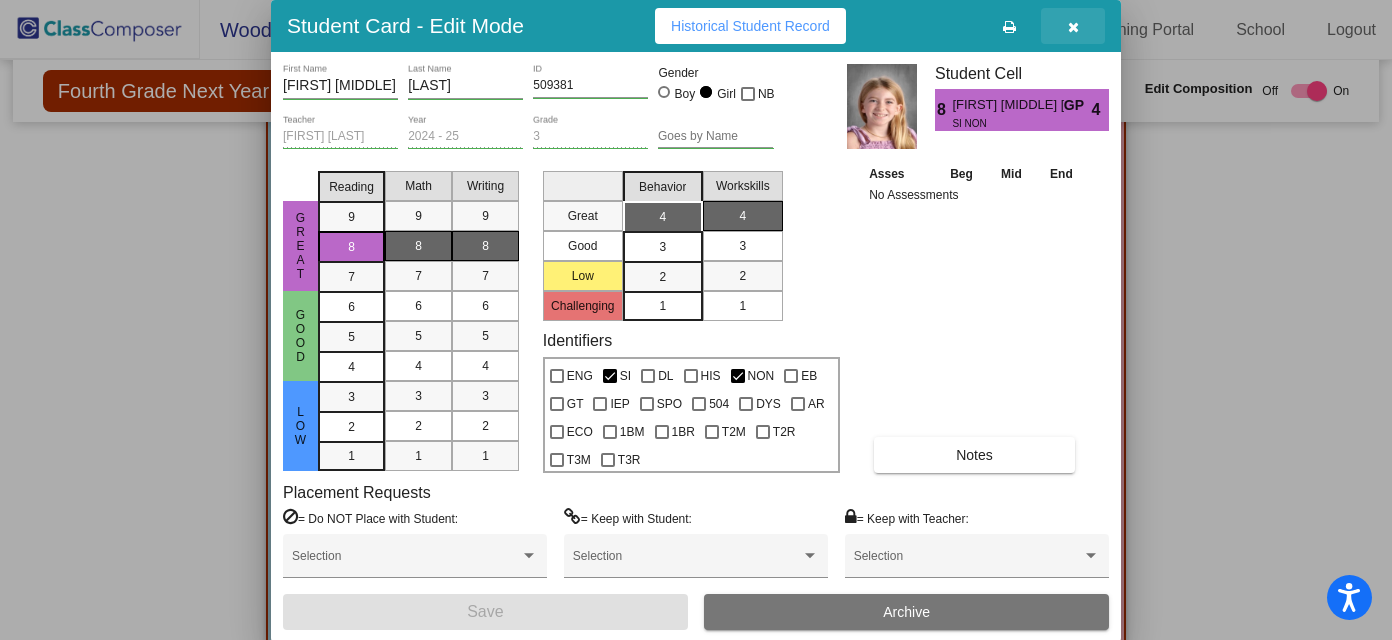 click at bounding box center [1073, 27] 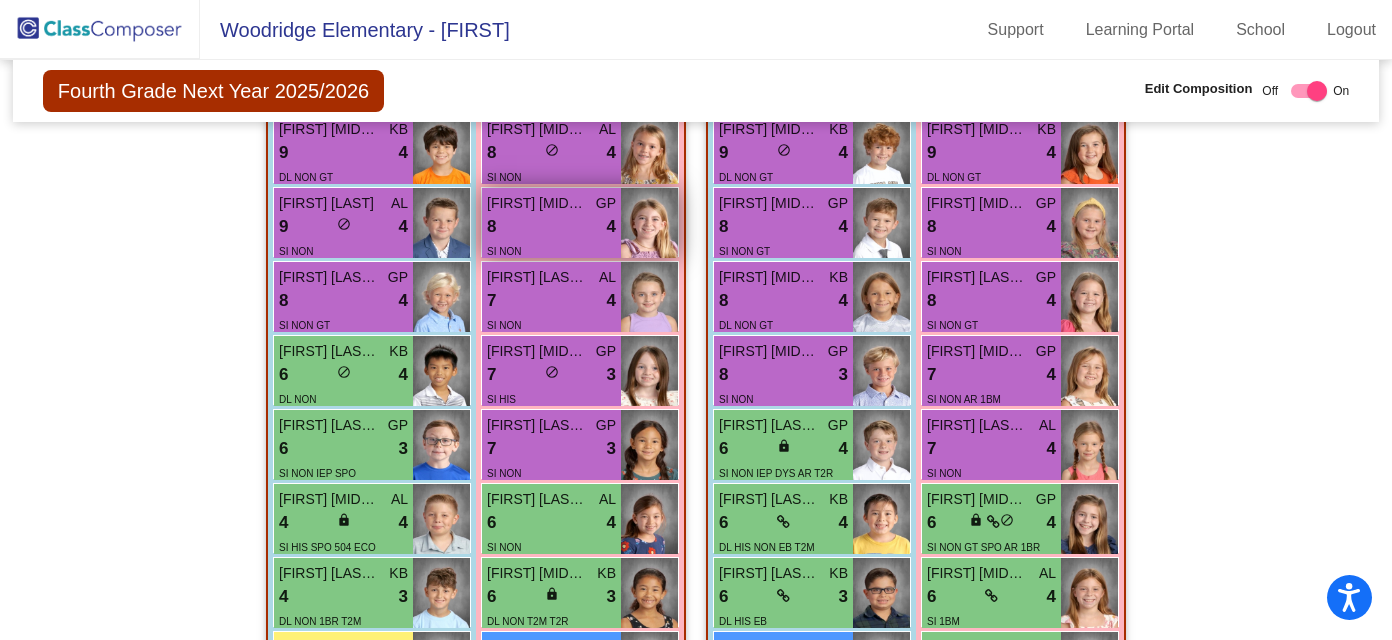 click on "8 lock do_not_disturb_alt 4" at bounding box center (551, 227) 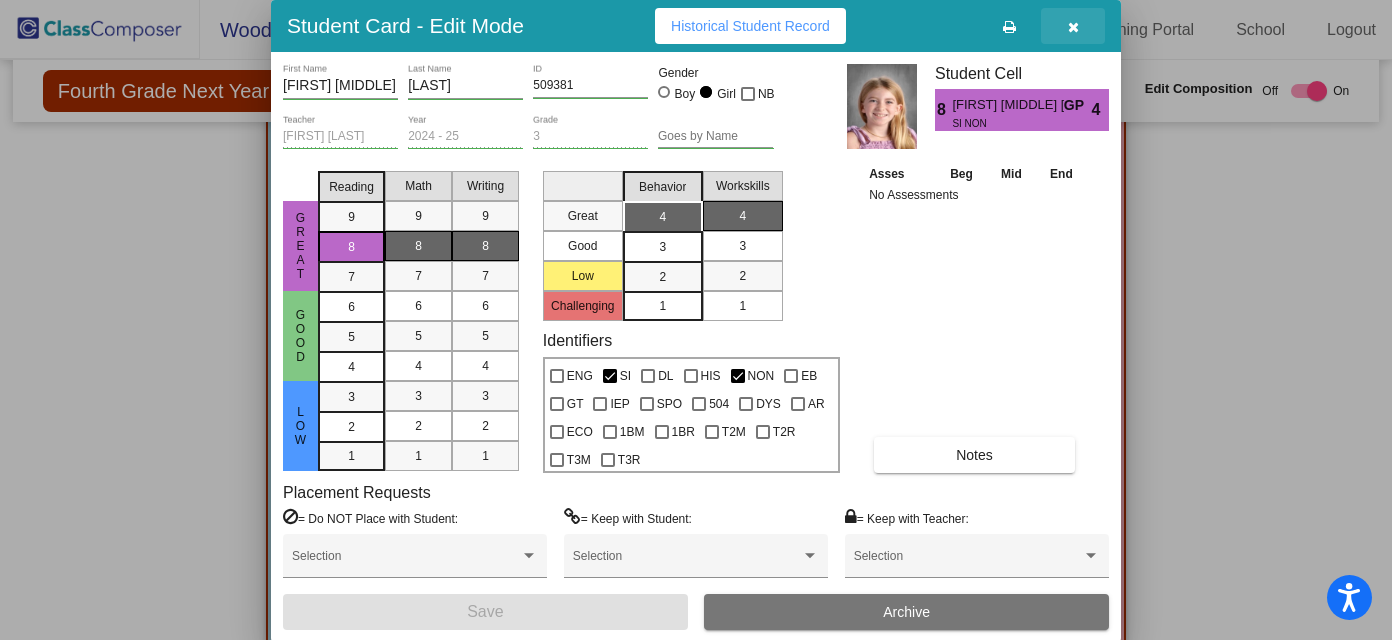click at bounding box center [1073, 27] 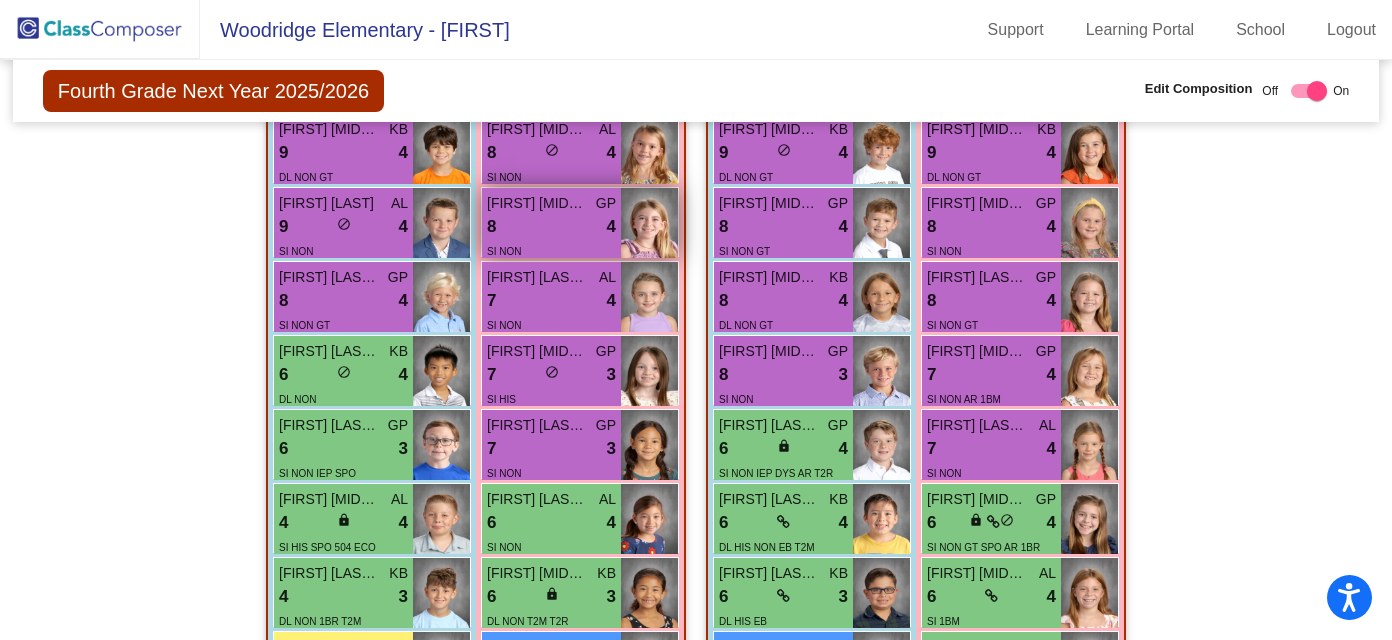 scroll, scrollTop: 782, scrollLeft: 0, axis: vertical 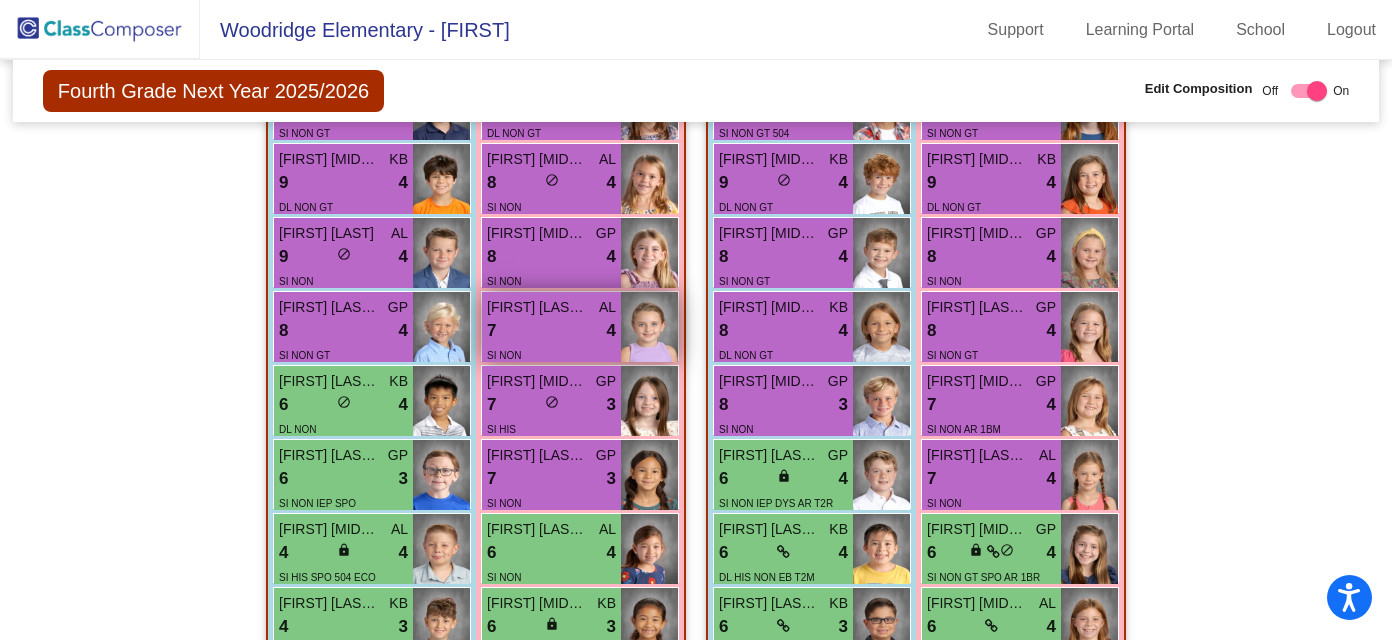 click on "7 lock do_not_disturb_alt 4" at bounding box center [551, 331] 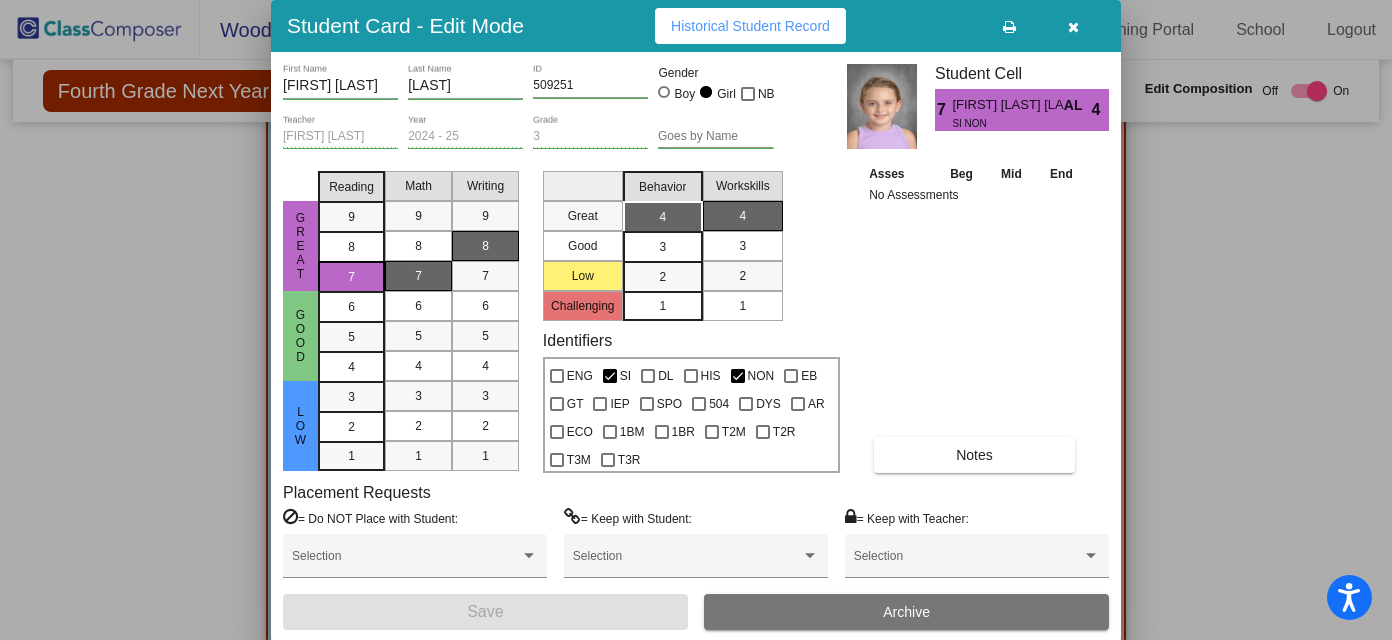 click at bounding box center (1073, 27) 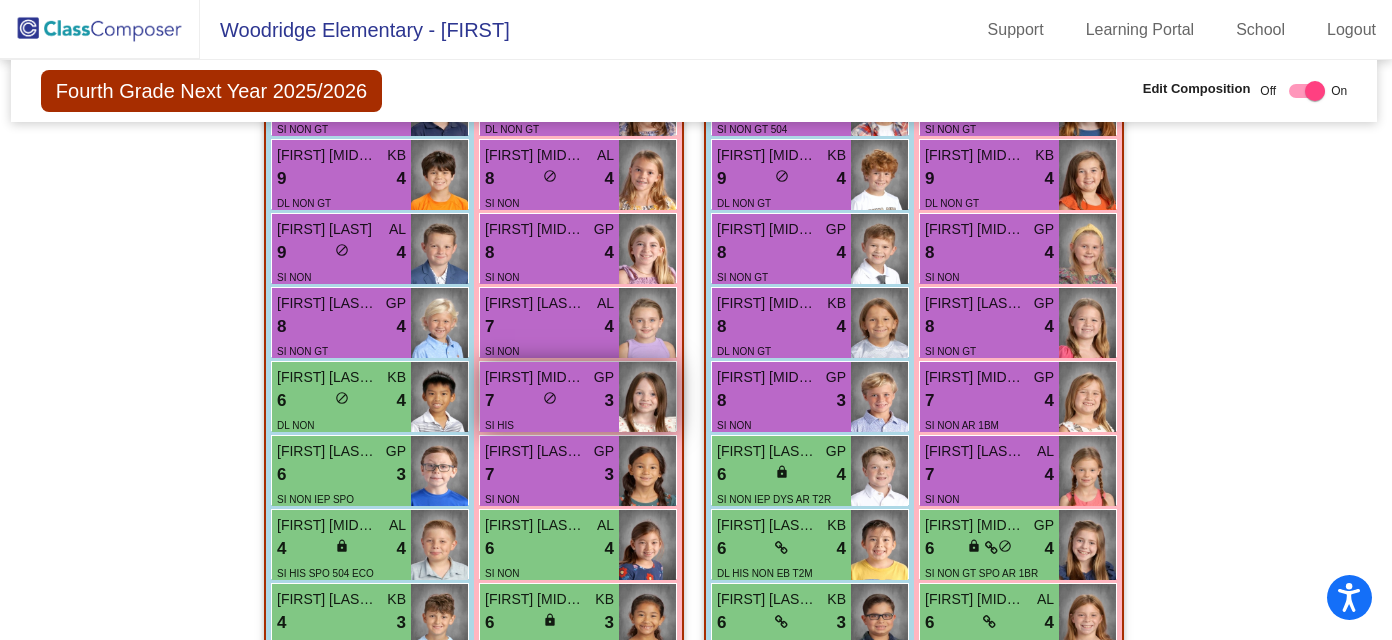 scroll, scrollTop: 815, scrollLeft: 2, axis: both 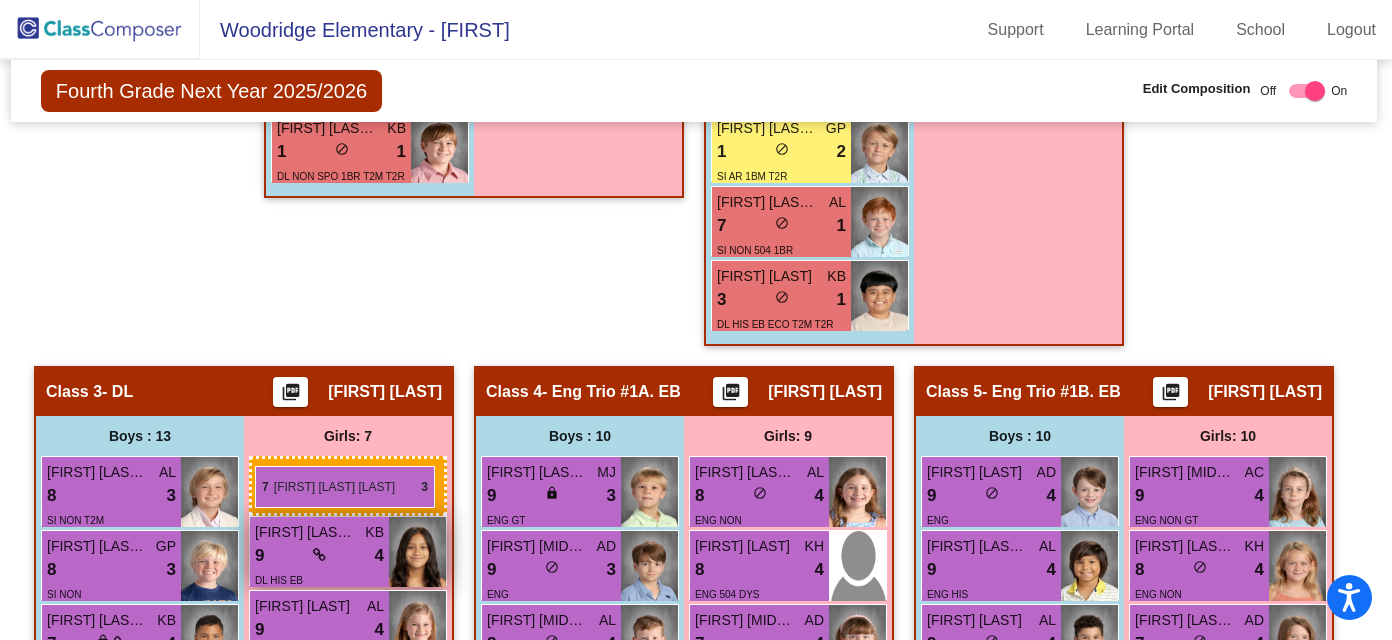 drag, startPoint x: 600, startPoint y: 455, endPoint x: 254, endPoint y: 466, distance: 346.1748 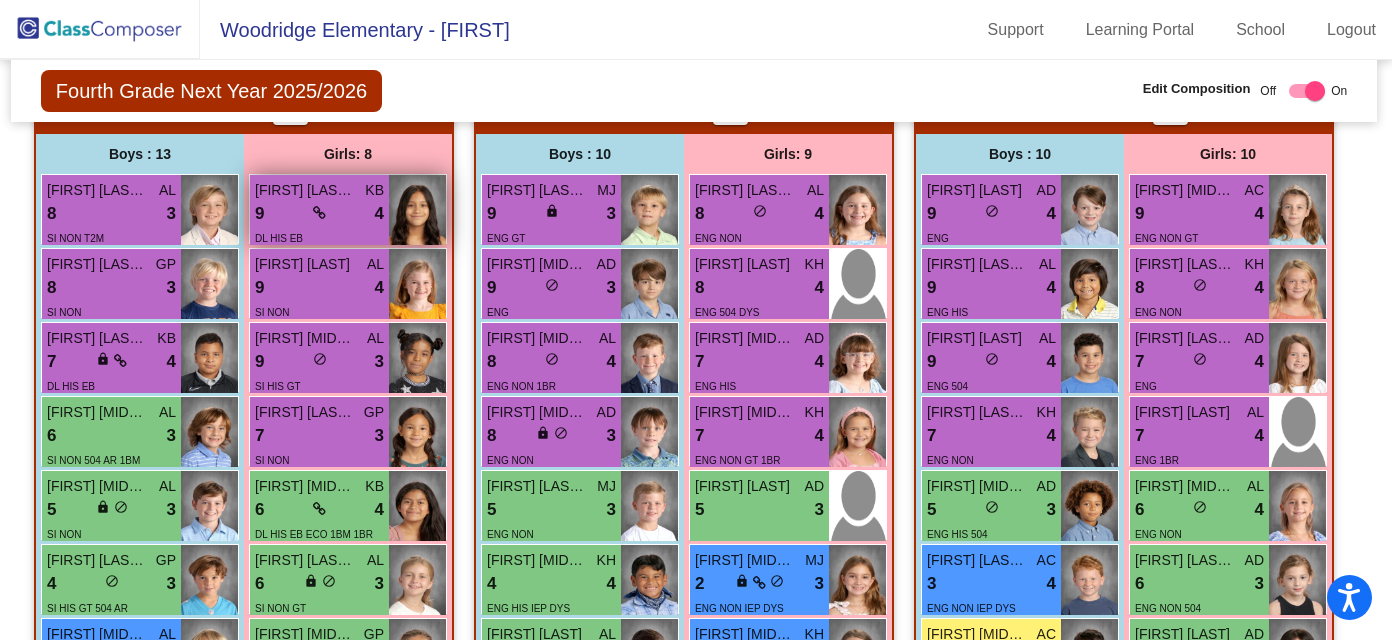 scroll, scrollTop: 1746, scrollLeft: 2, axis: both 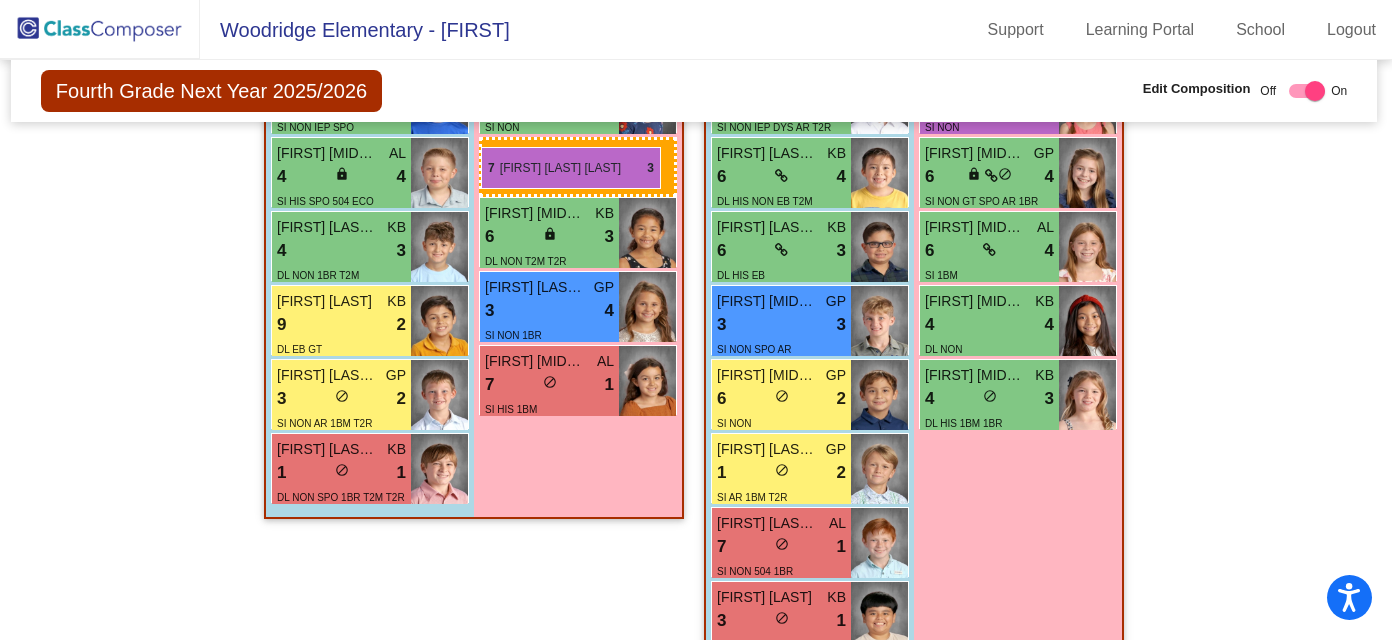 drag, startPoint x: 366, startPoint y: 450, endPoint x: 483, endPoint y: 148, distance: 323.8719 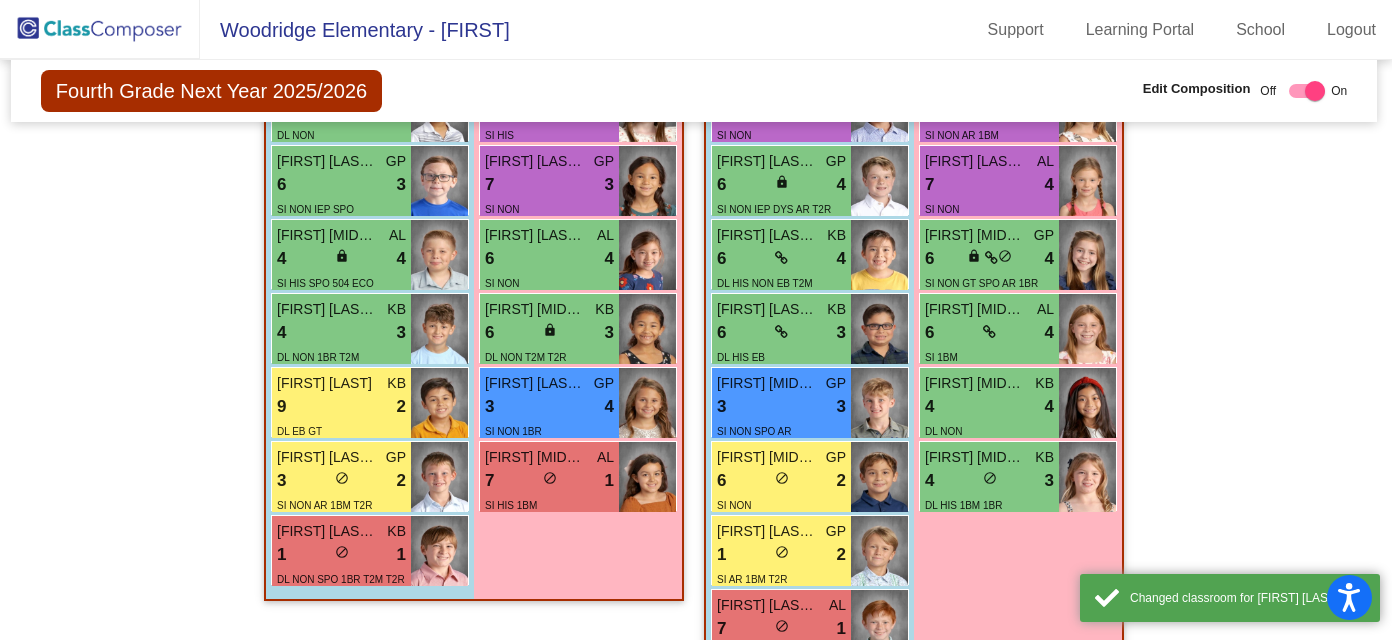 scroll, scrollTop: 1077, scrollLeft: 2, axis: both 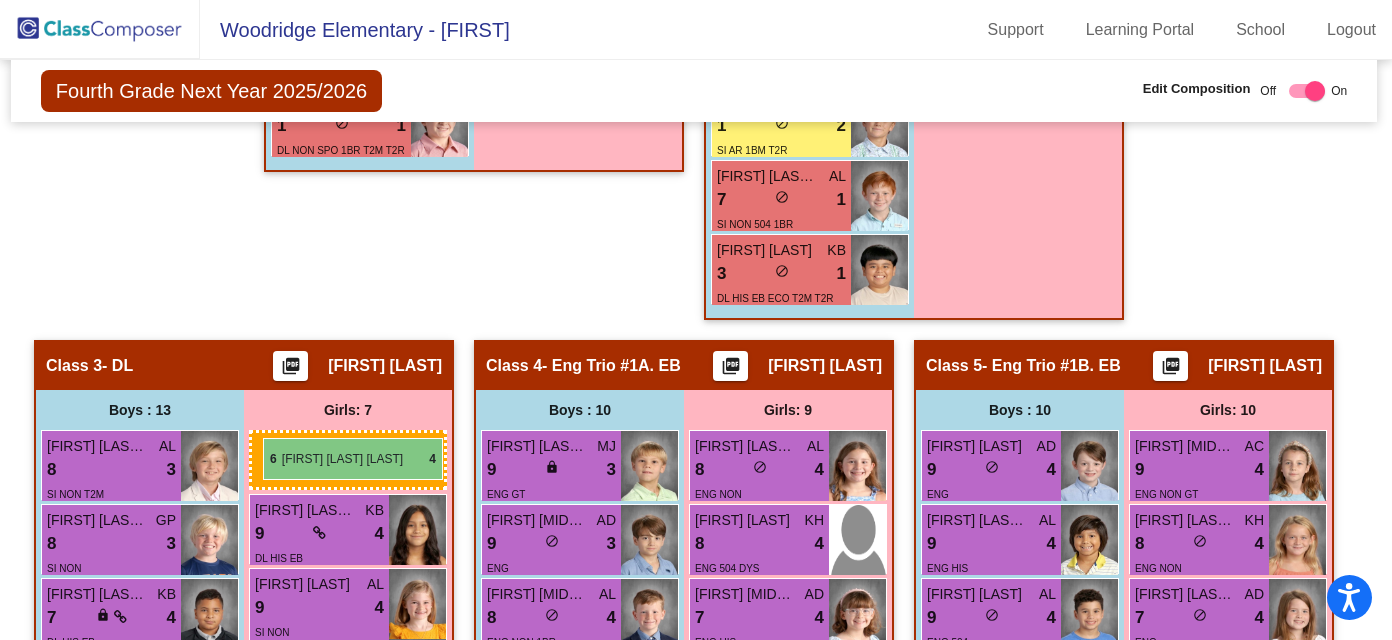 drag, startPoint x: 580, startPoint y: 246, endPoint x: 263, endPoint y: 437, distance: 370.09457 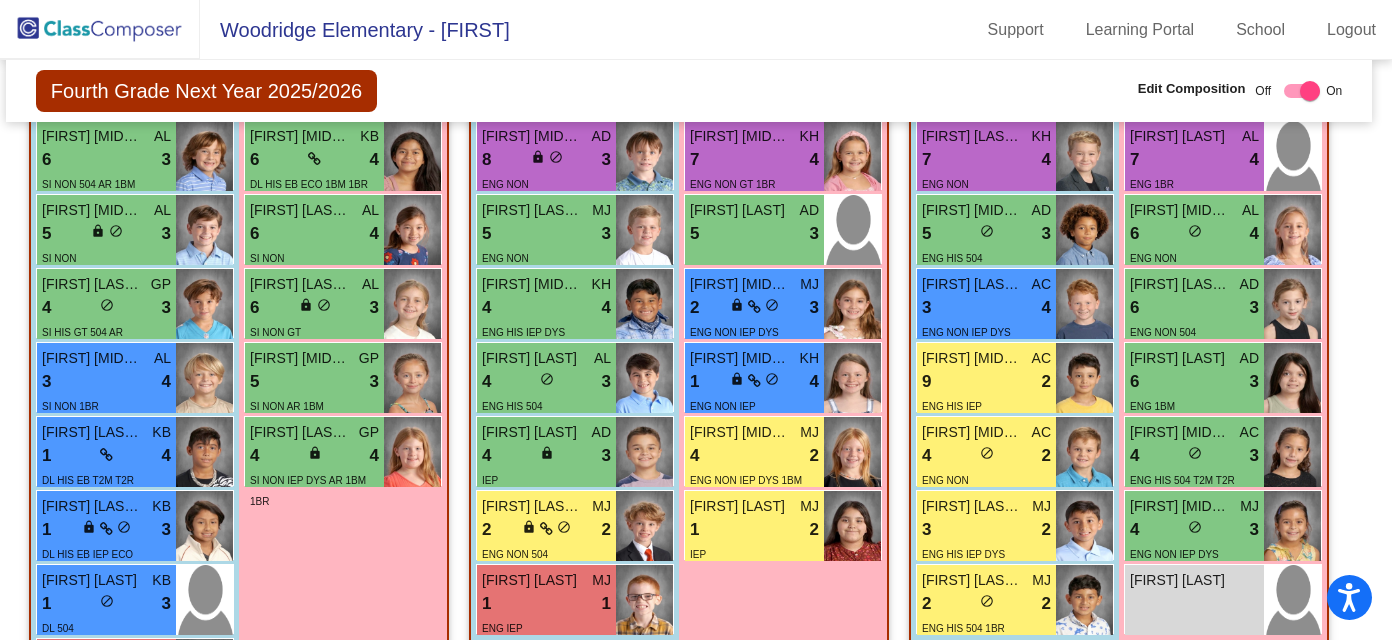 scroll, scrollTop: 2043, scrollLeft: 7, axis: both 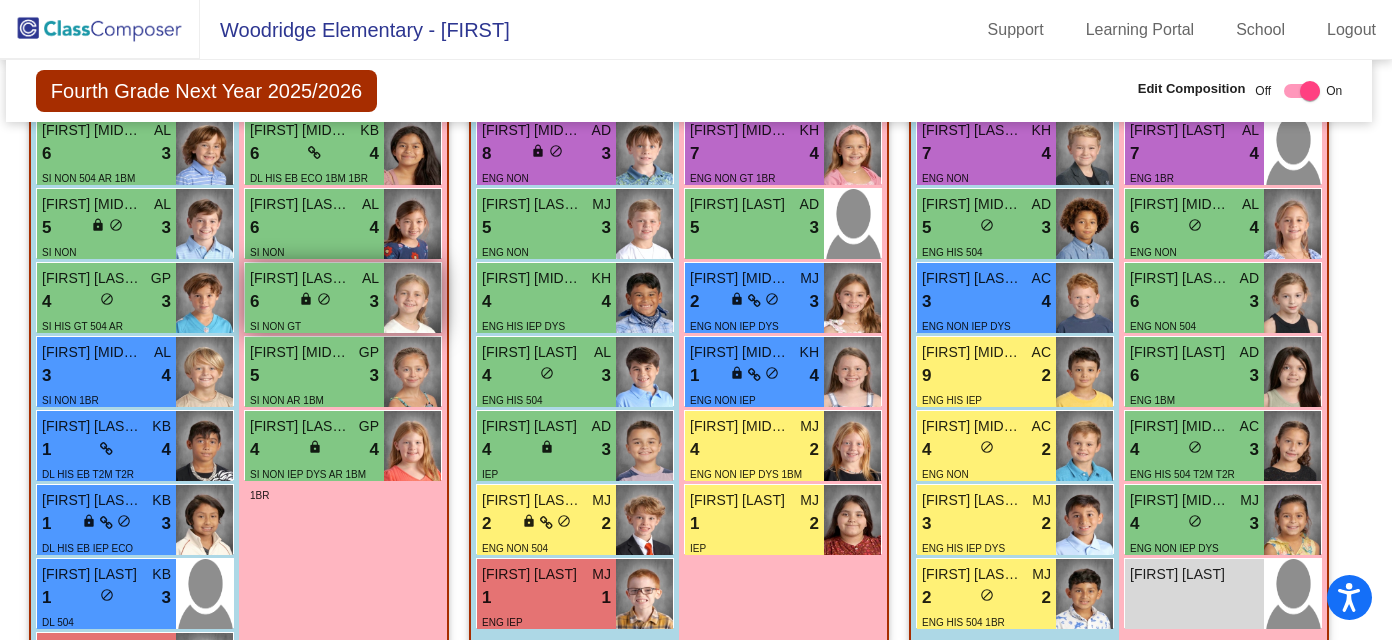 click on "6 lock do_not_disturb_alt 3" at bounding box center [314, 302] 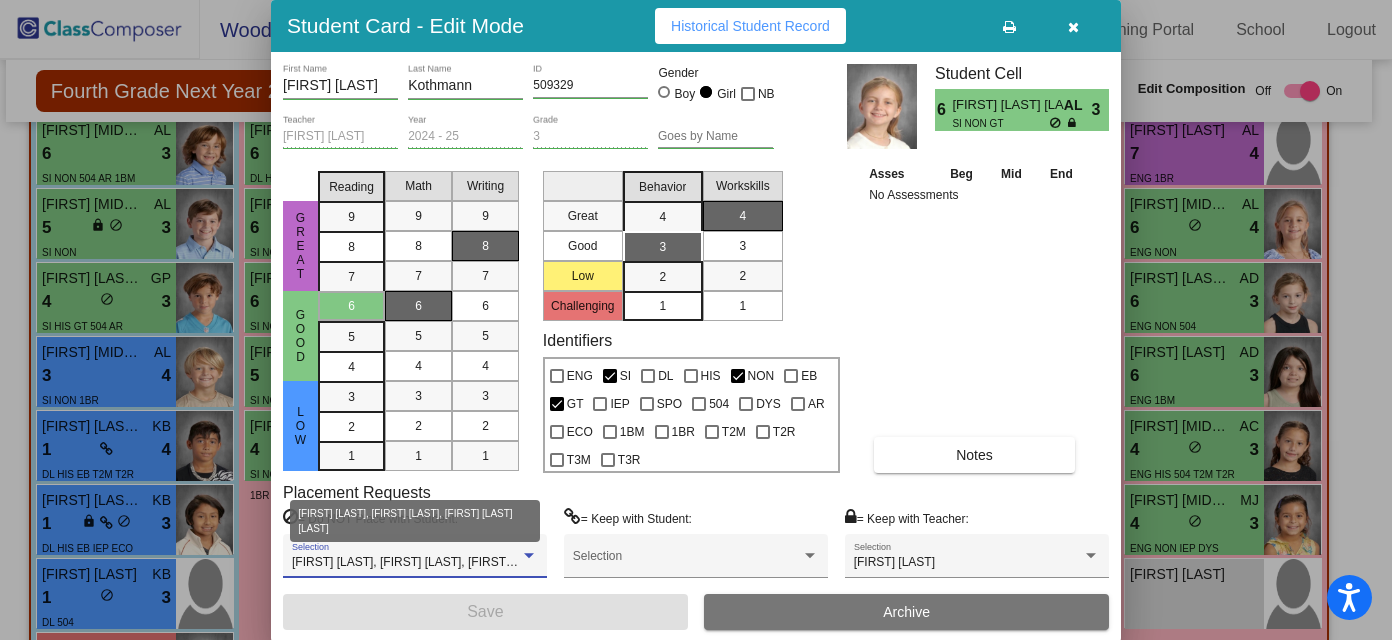 click at bounding box center (529, 556) 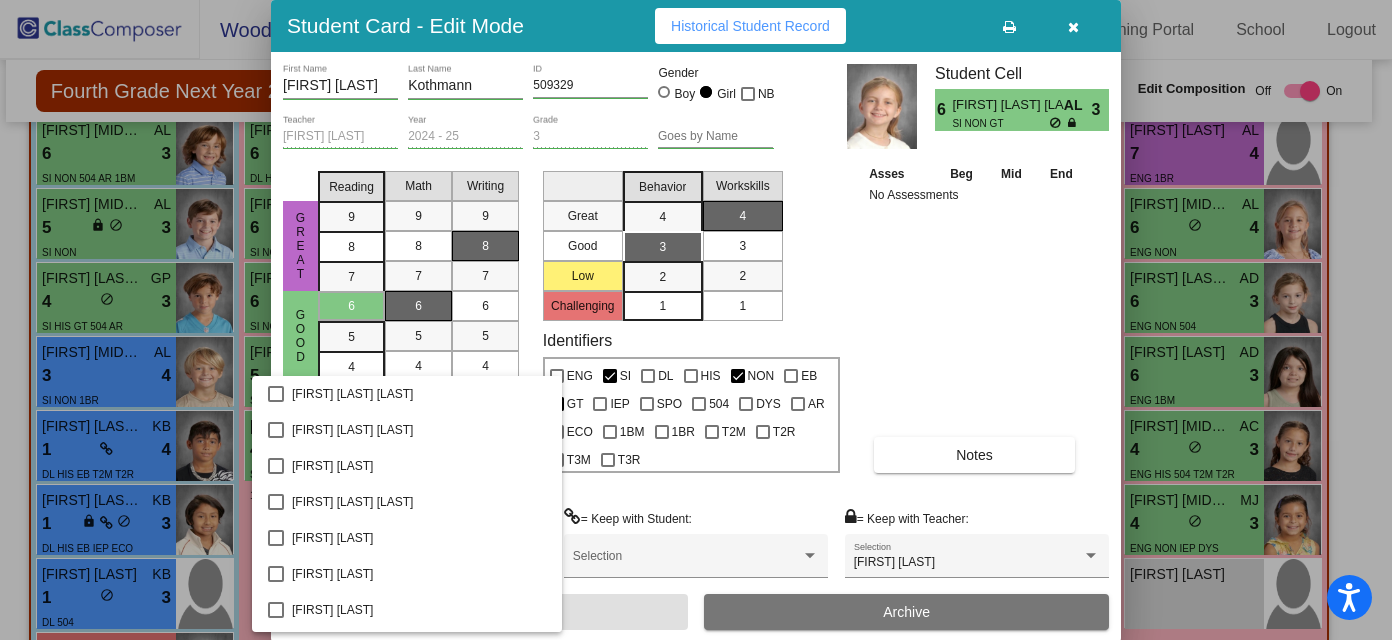scroll, scrollTop: 2459, scrollLeft: 0, axis: vertical 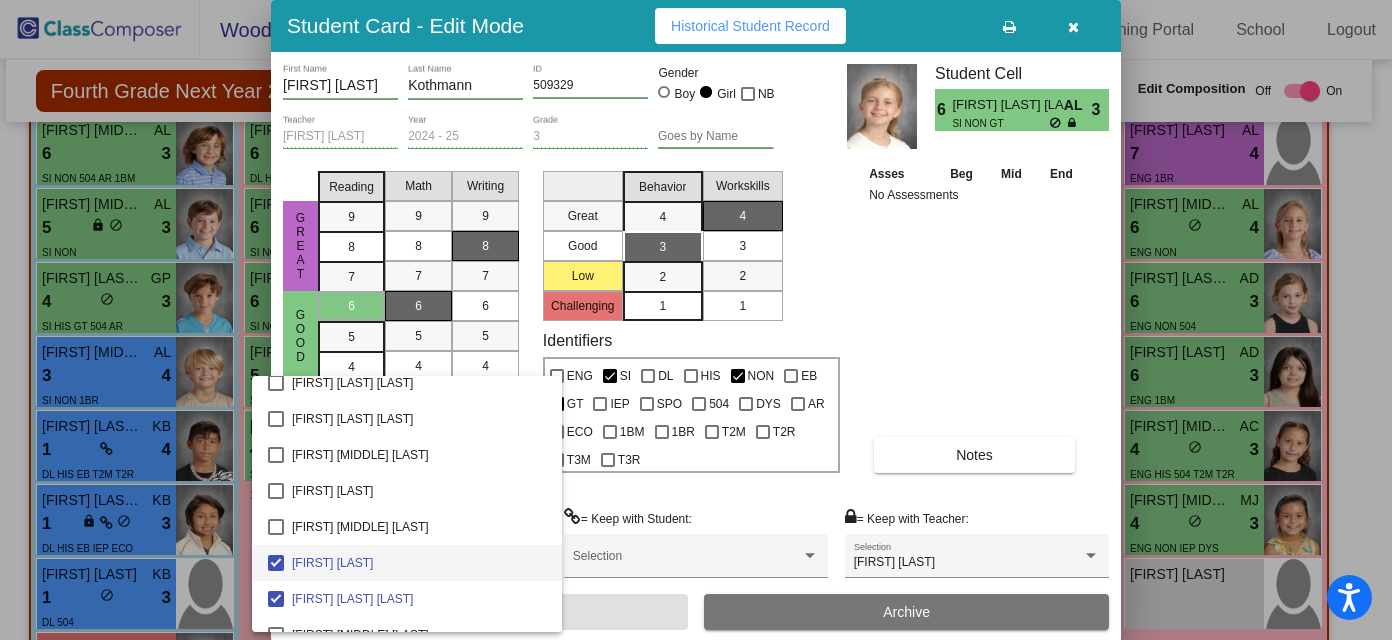 click at bounding box center (696, 320) 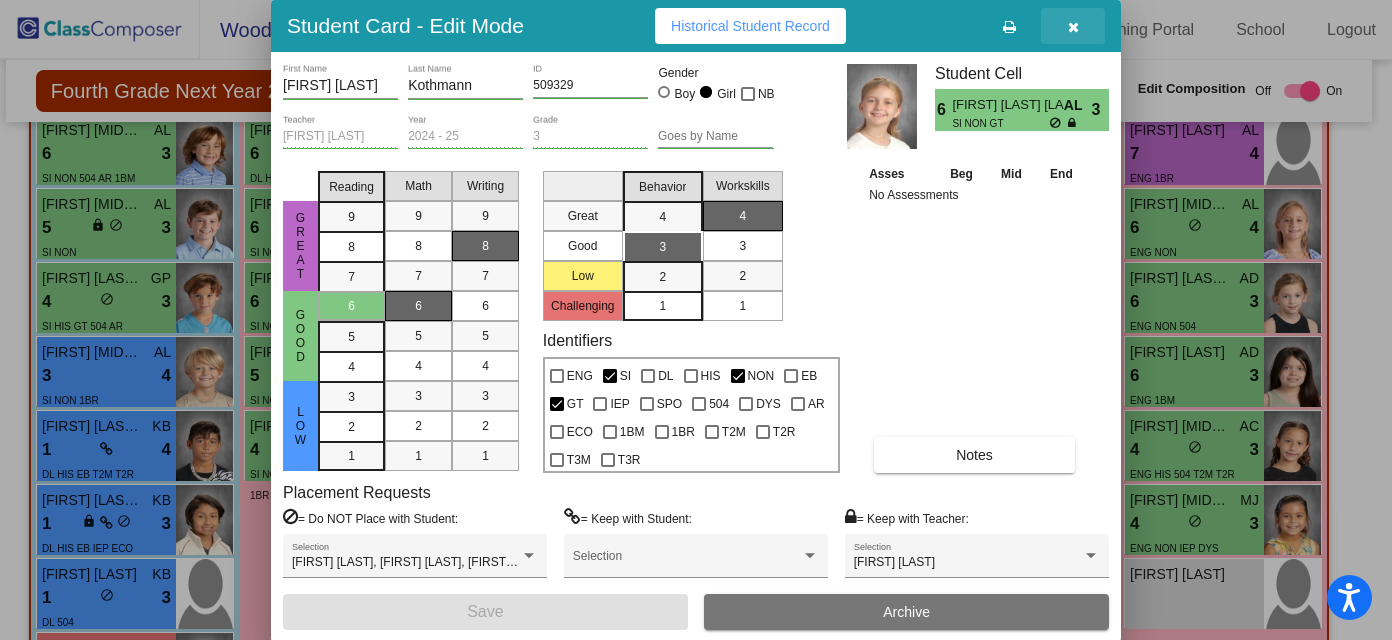 click at bounding box center (1073, 27) 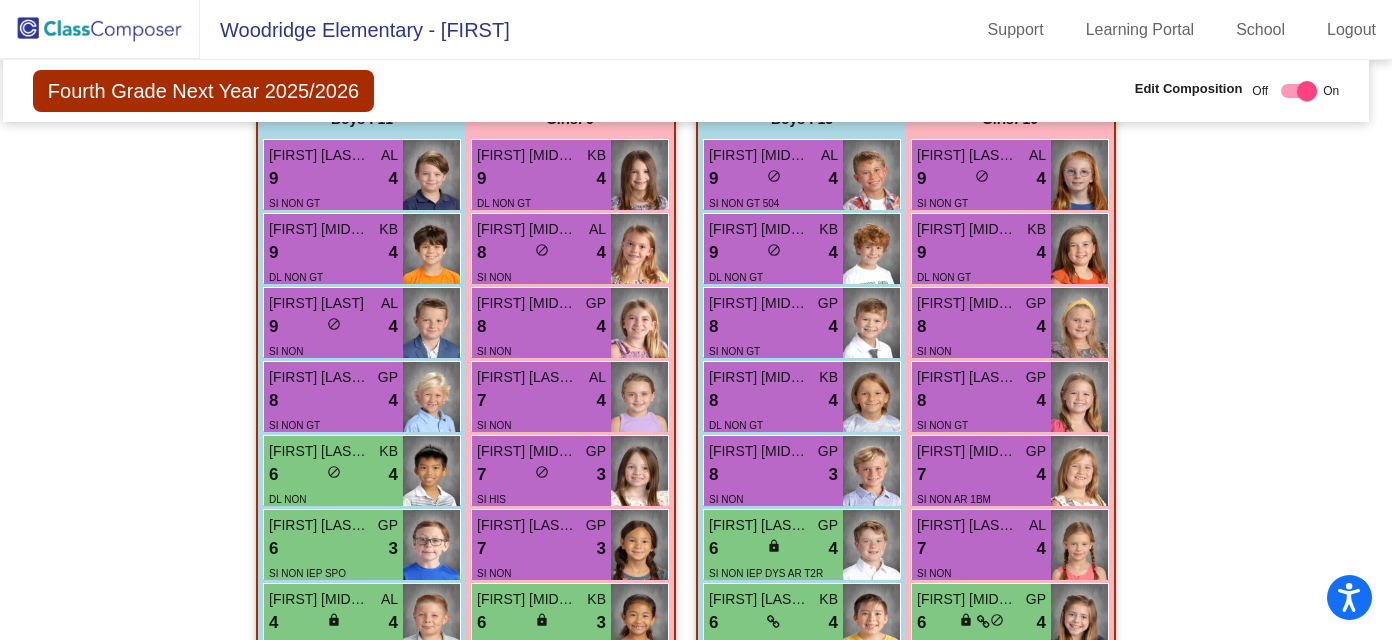 scroll, scrollTop: 699, scrollLeft: 10, axis: both 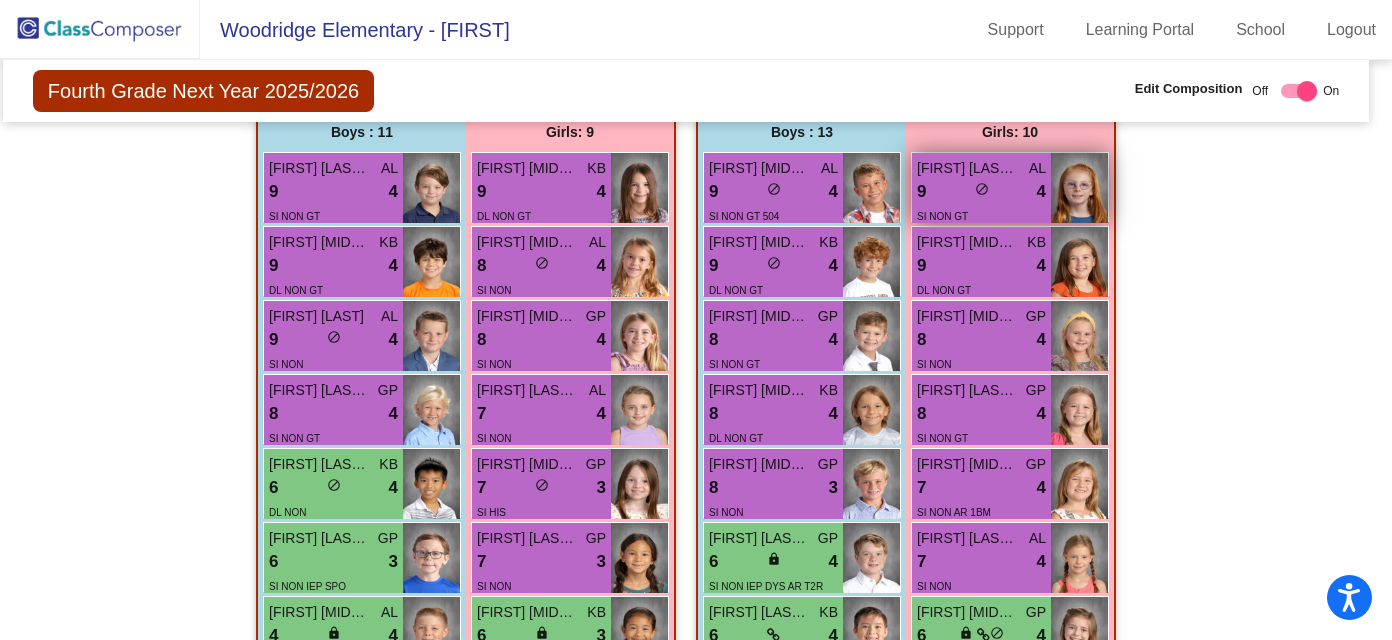 click on "4" at bounding box center (1041, 192) 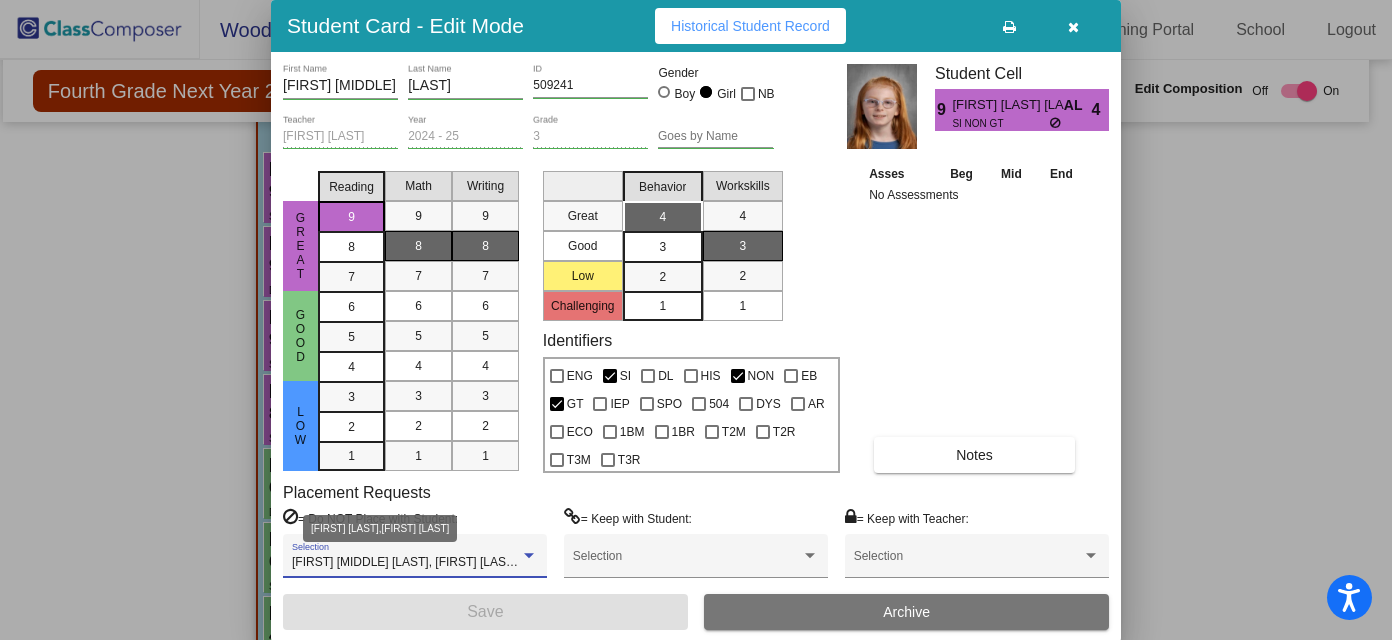 click at bounding box center (529, 556) 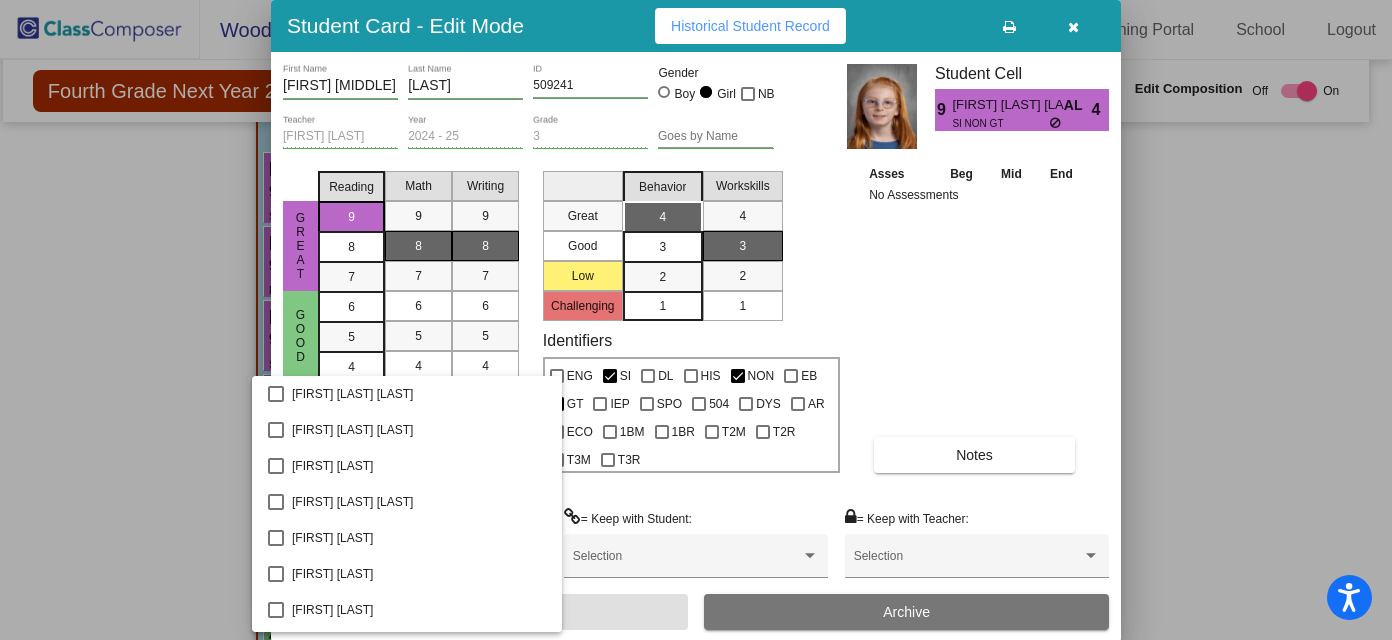 scroll, scrollTop: 2459, scrollLeft: 0, axis: vertical 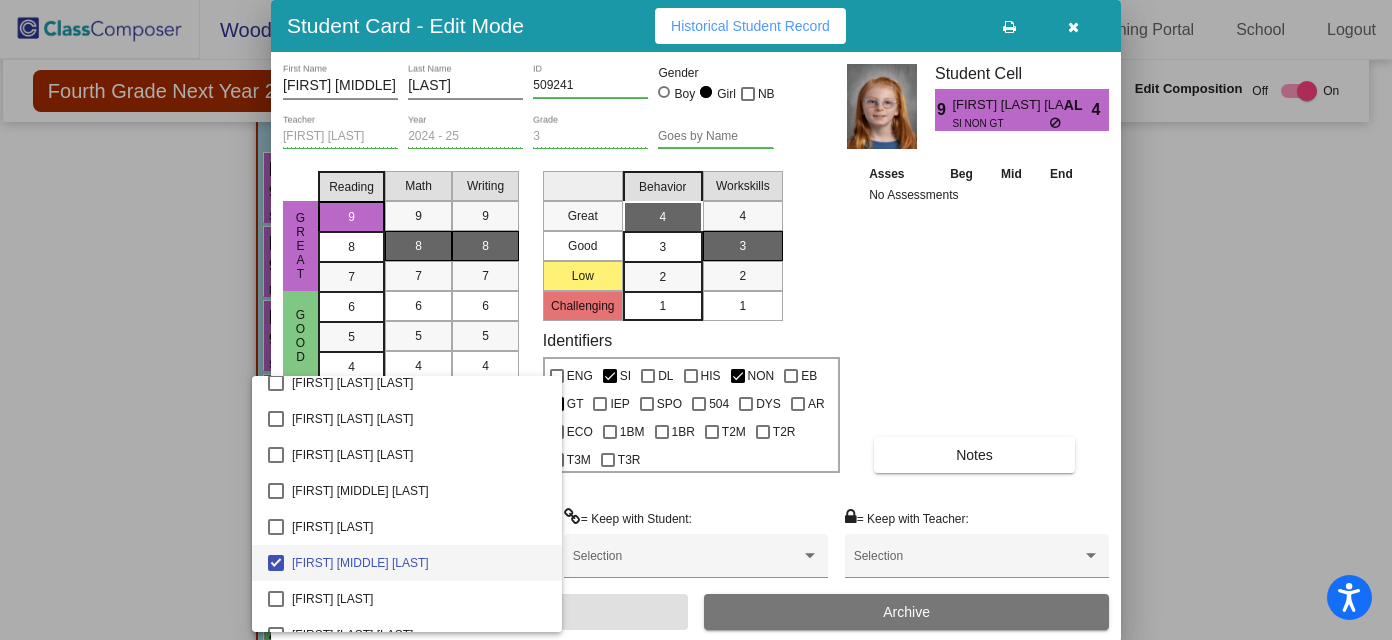 click at bounding box center (696, 320) 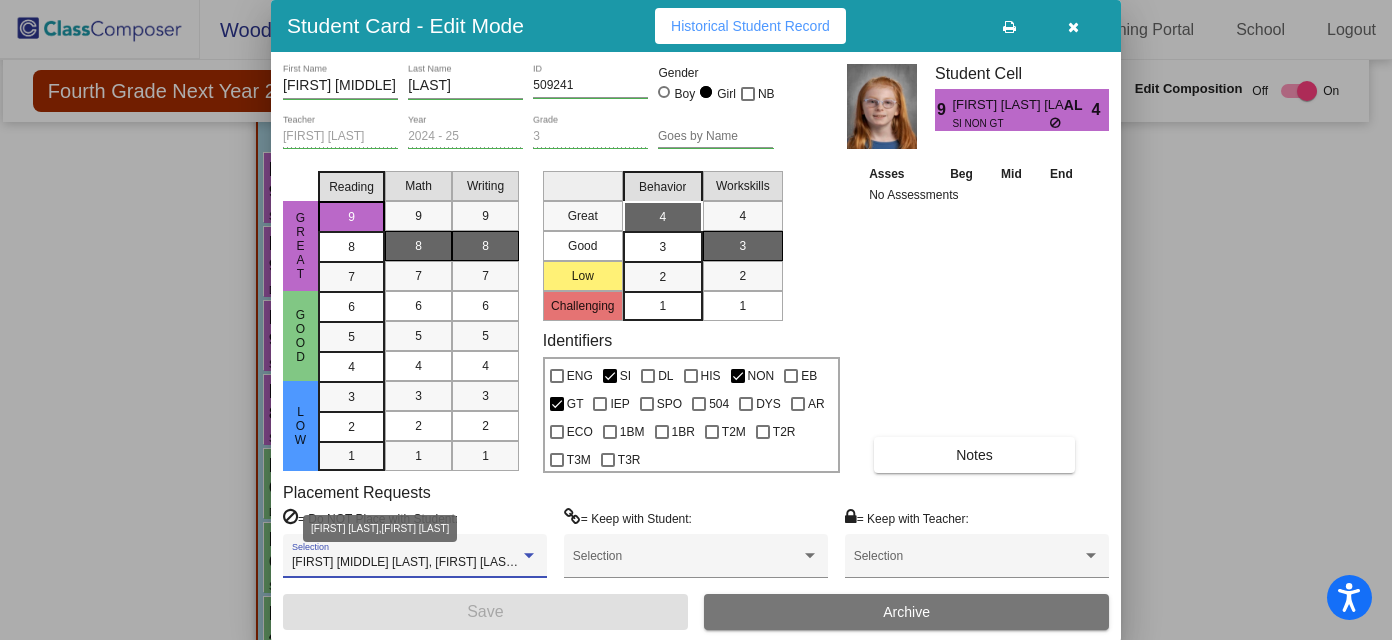 click at bounding box center [529, 556] 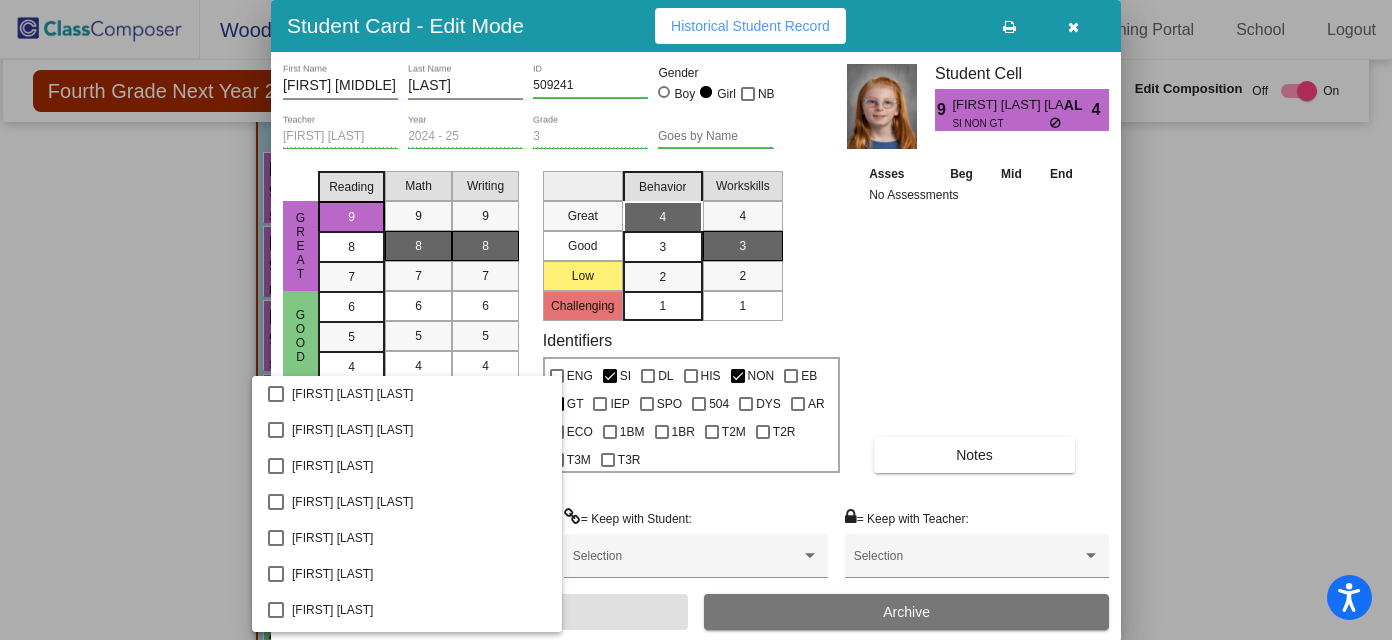 scroll, scrollTop: 2459, scrollLeft: 0, axis: vertical 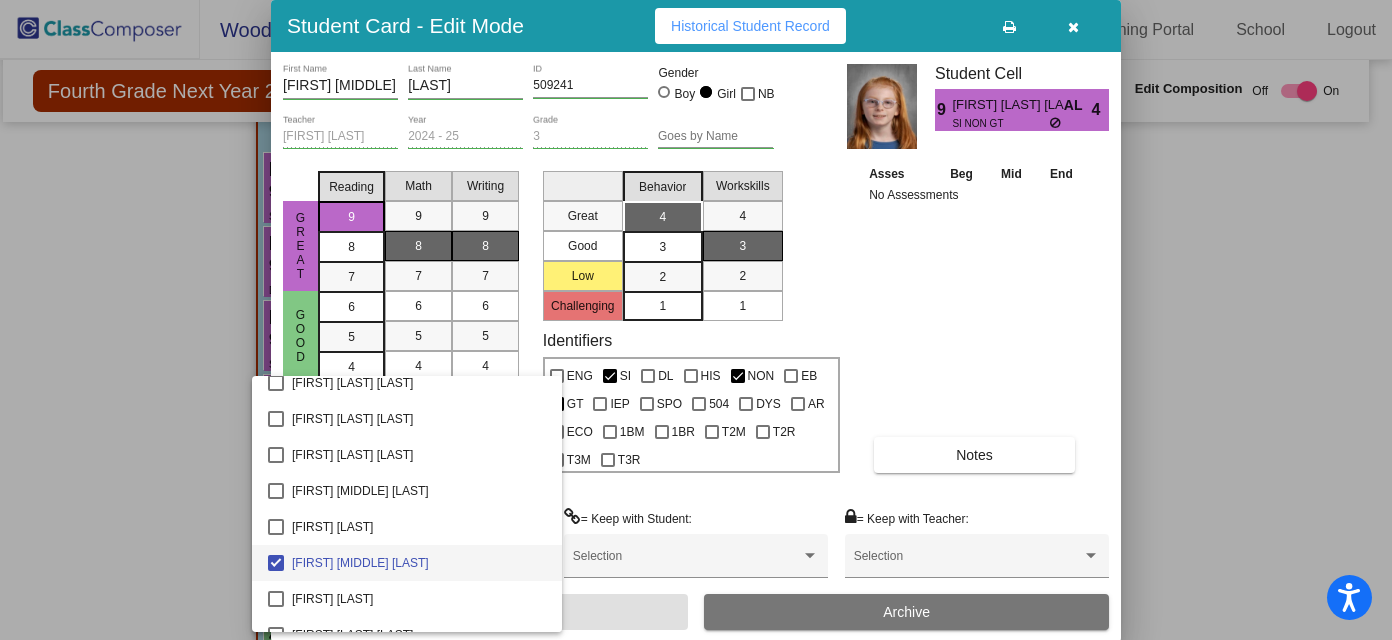 click at bounding box center [696, 320] 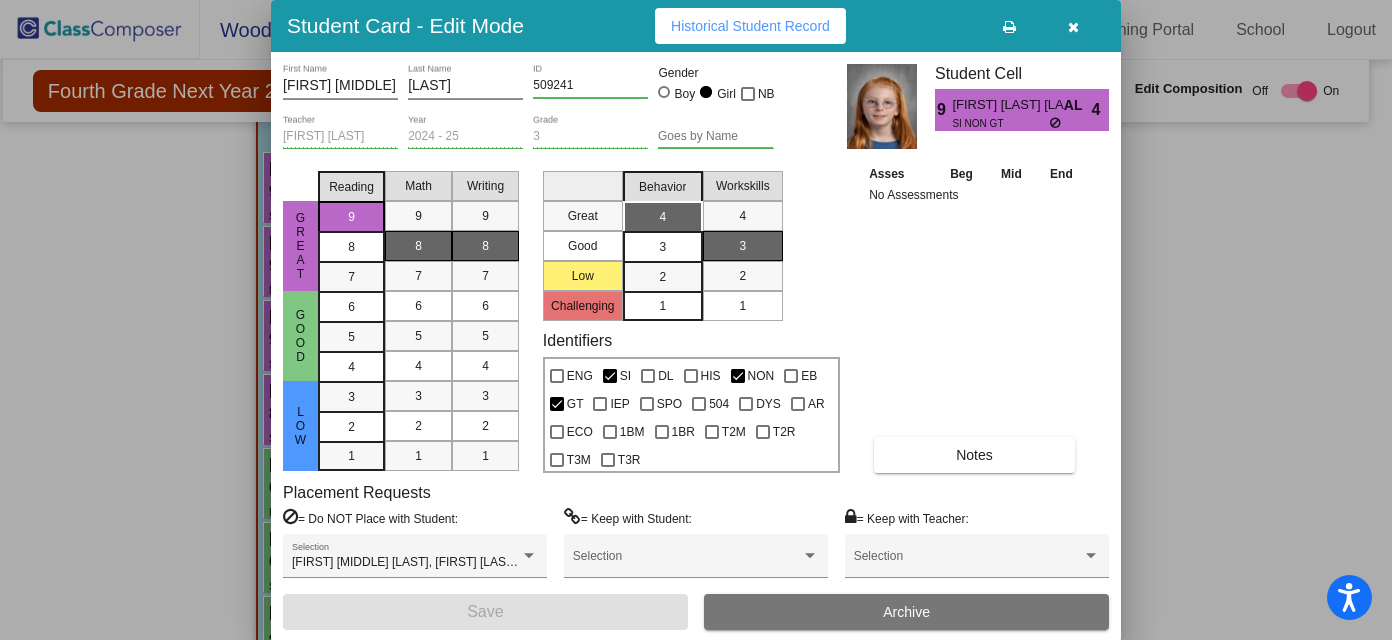 click at bounding box center (1073, 27) 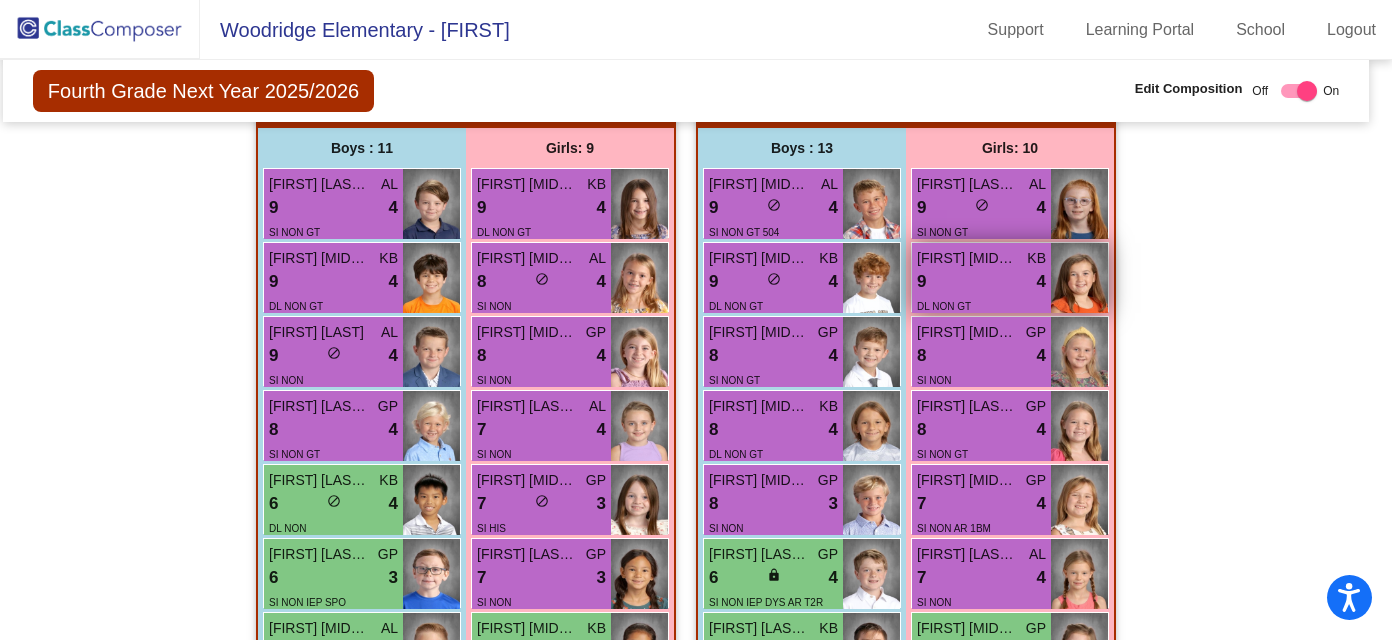 scroll, scrollTop: 681, scrollLeft: 10, axis: both 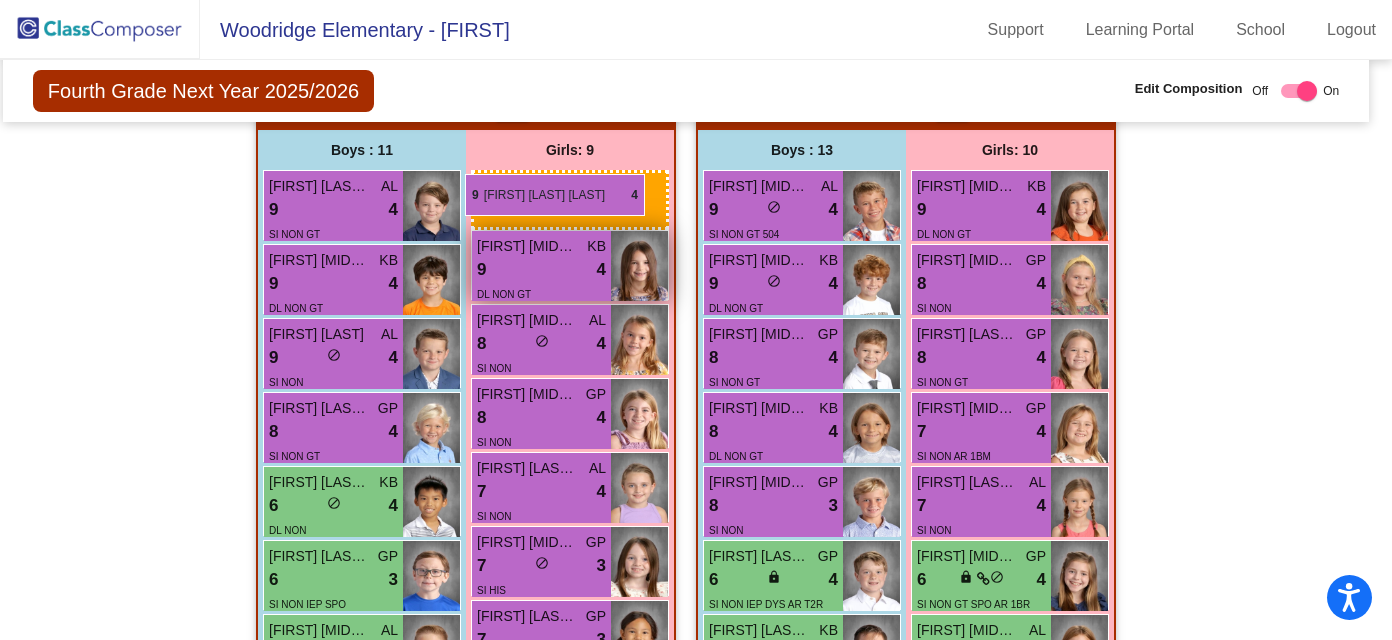 drag, startPoint x: 1042, startPoint y: 206, endPoint x: 467, endPoint y: 174, distance: 575.8898 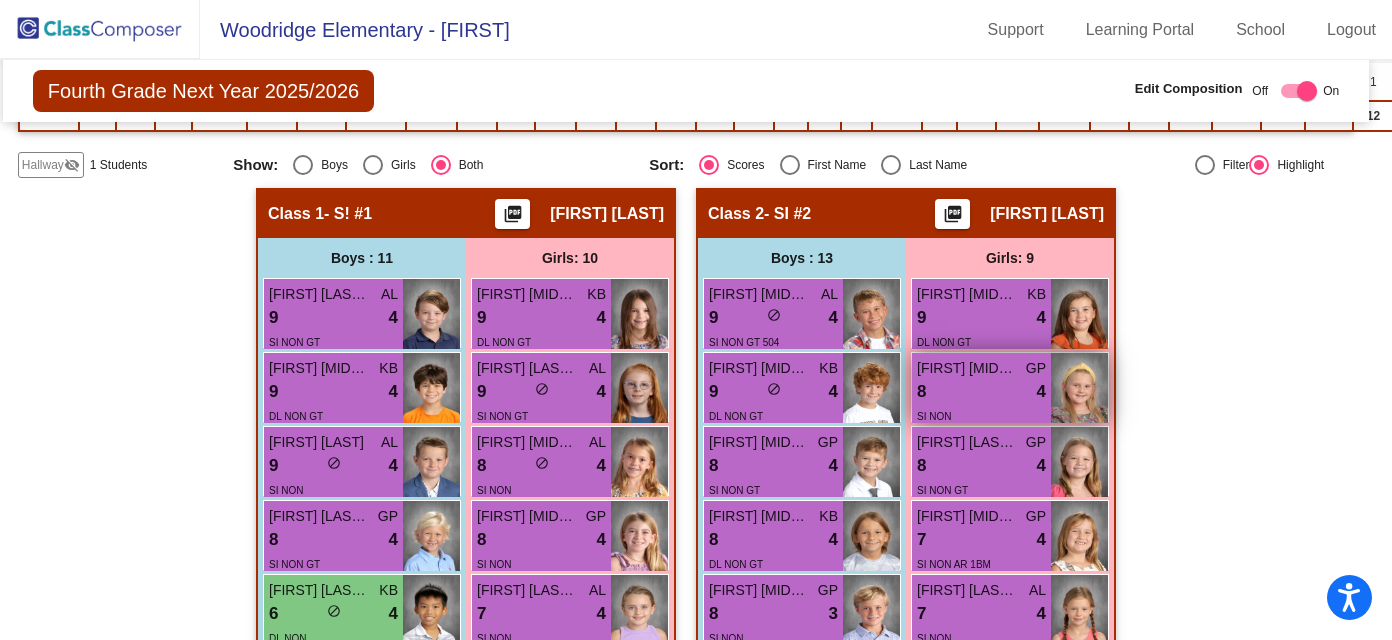 scroll, scrollTop: 572, scrollLeft: 10, axis: both 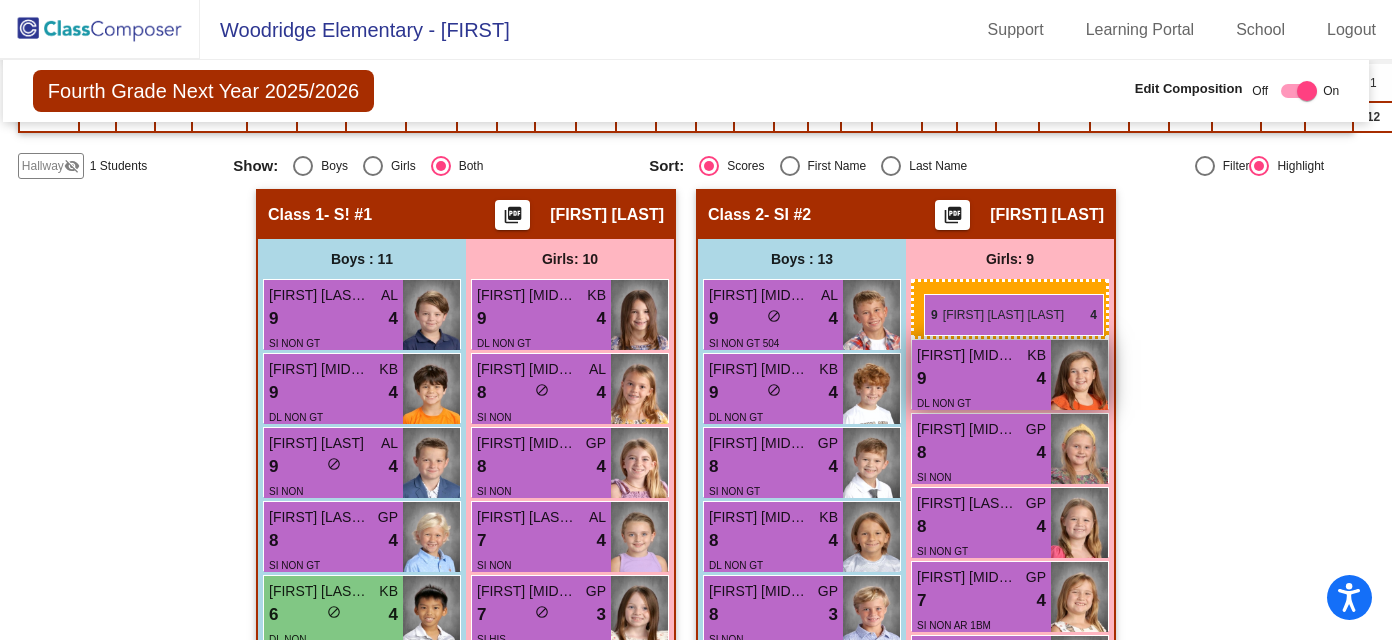 drag, startPoint x: 569, startPoint y: 394, endPoint x: 924, endPoint y: 291, distance: 369.64038 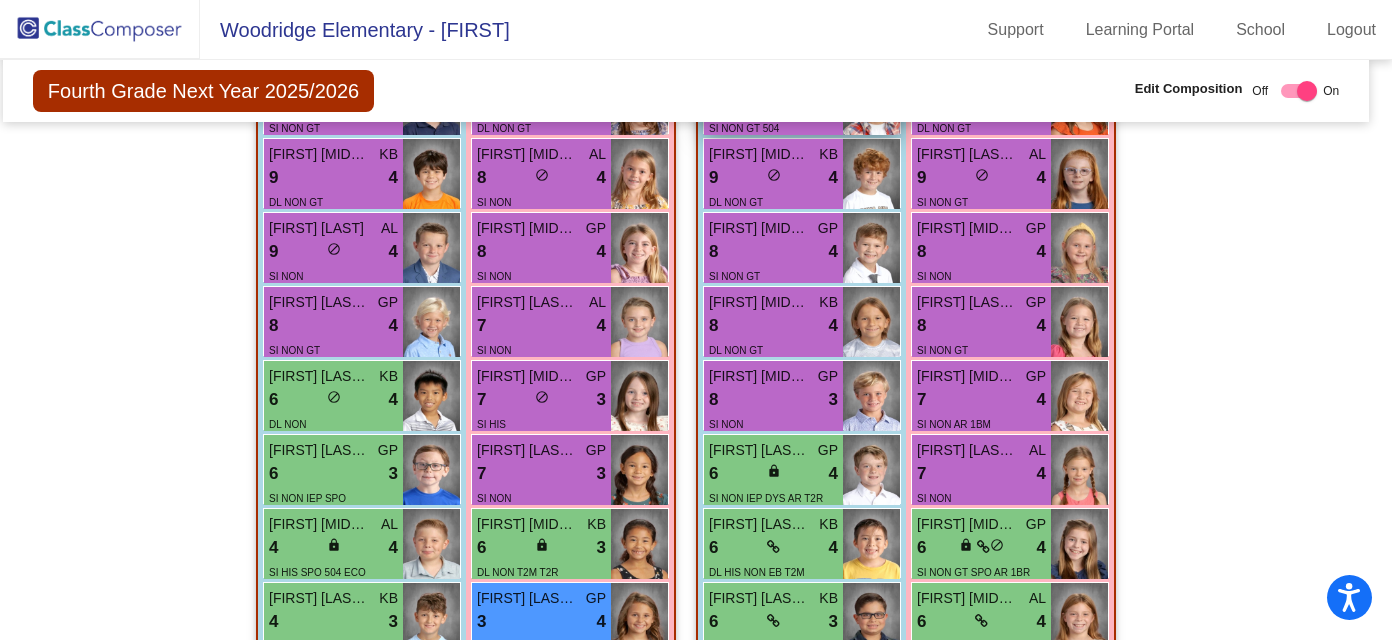 scroll, scrollTop: 794, scrollLeft: 10, axis: both 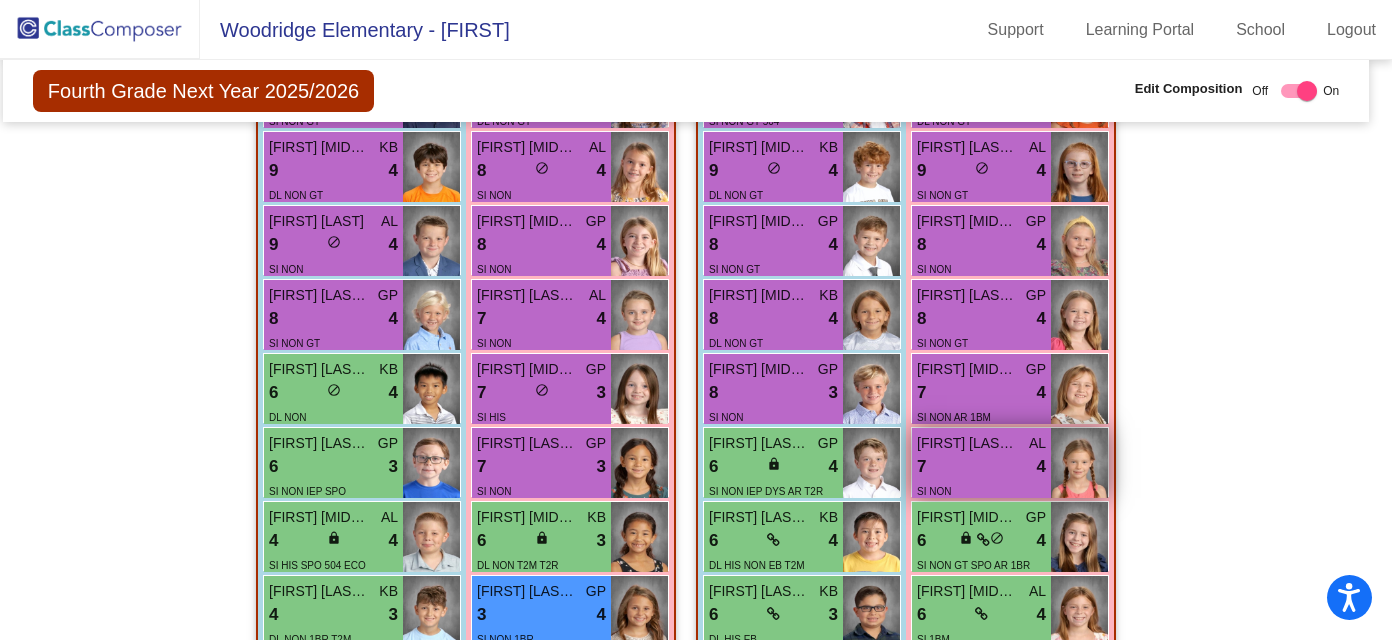 click on "7 lock do_not_disturb_alt 4" at bounding box center (981, 467) 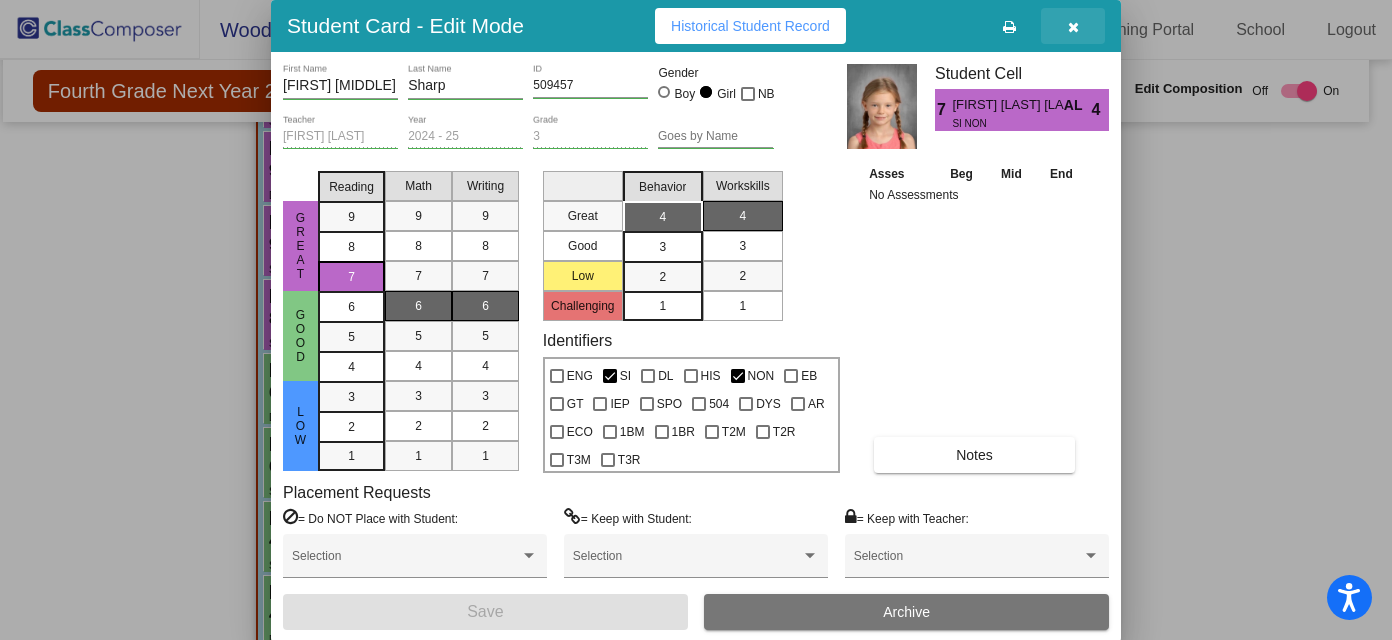 click at bounding box center (1073, 27) 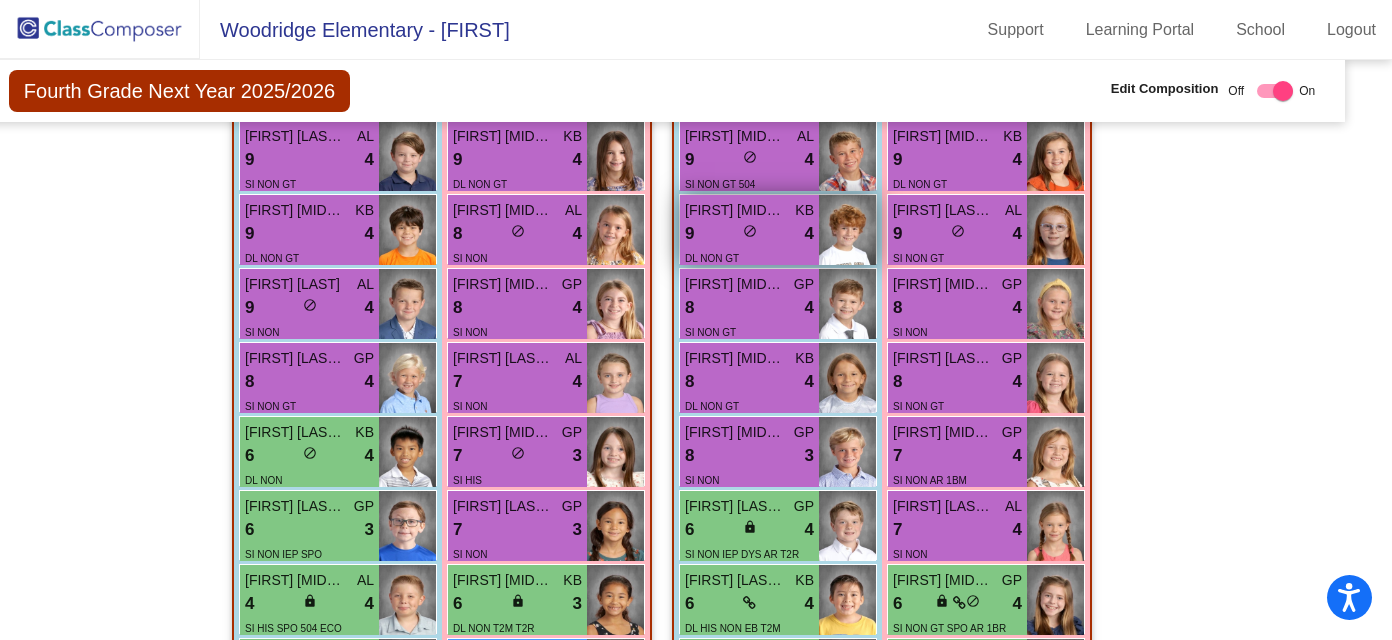 scroll, scrollTop: 730, scrollLeft: 34, axis: both 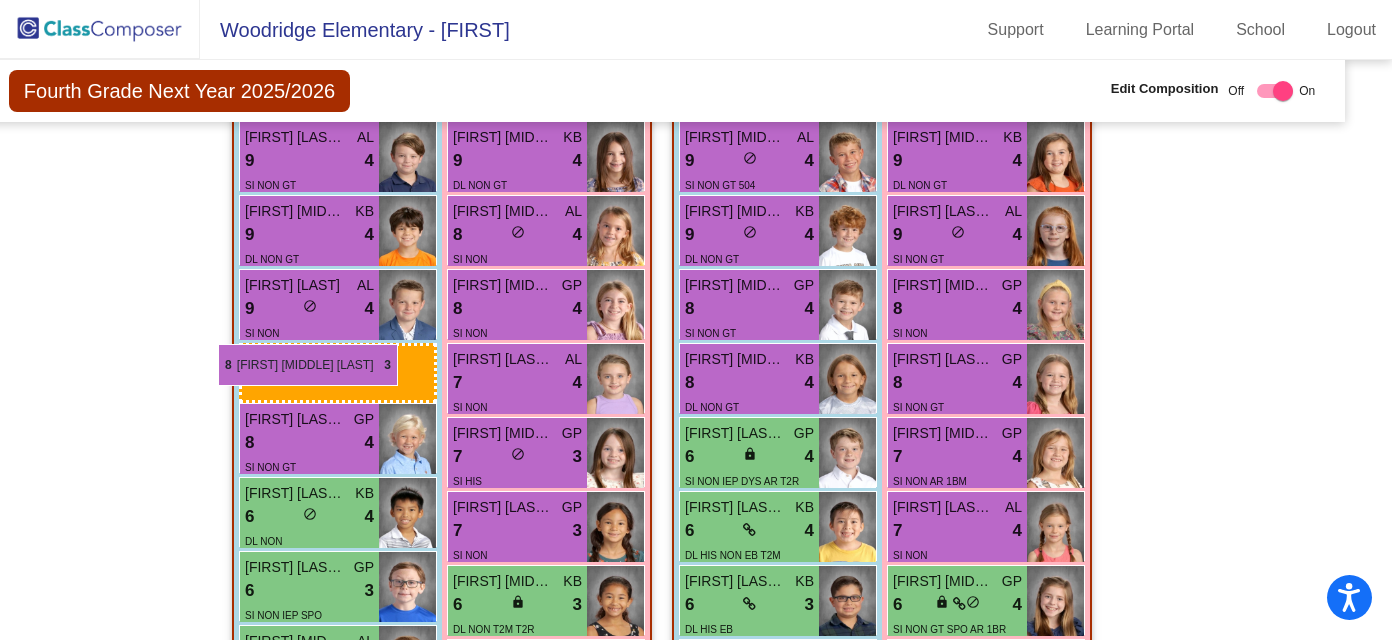 drag, startPoint x: 814, startPoint y: 456, endPoint x: 218, endPoint y: 342, distance: 606.80475 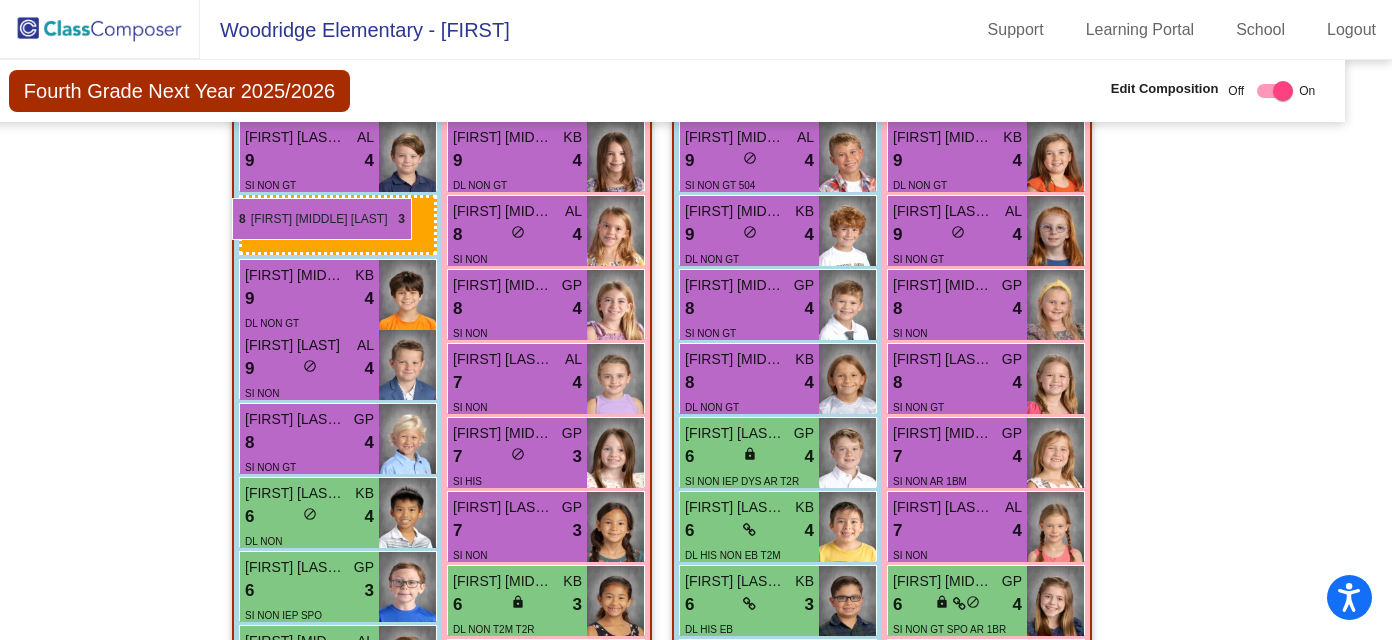drag, startPoint x: 833, startPoint y: 439, endPoint x: 232, endPoint y: 198, distance: 647.5199 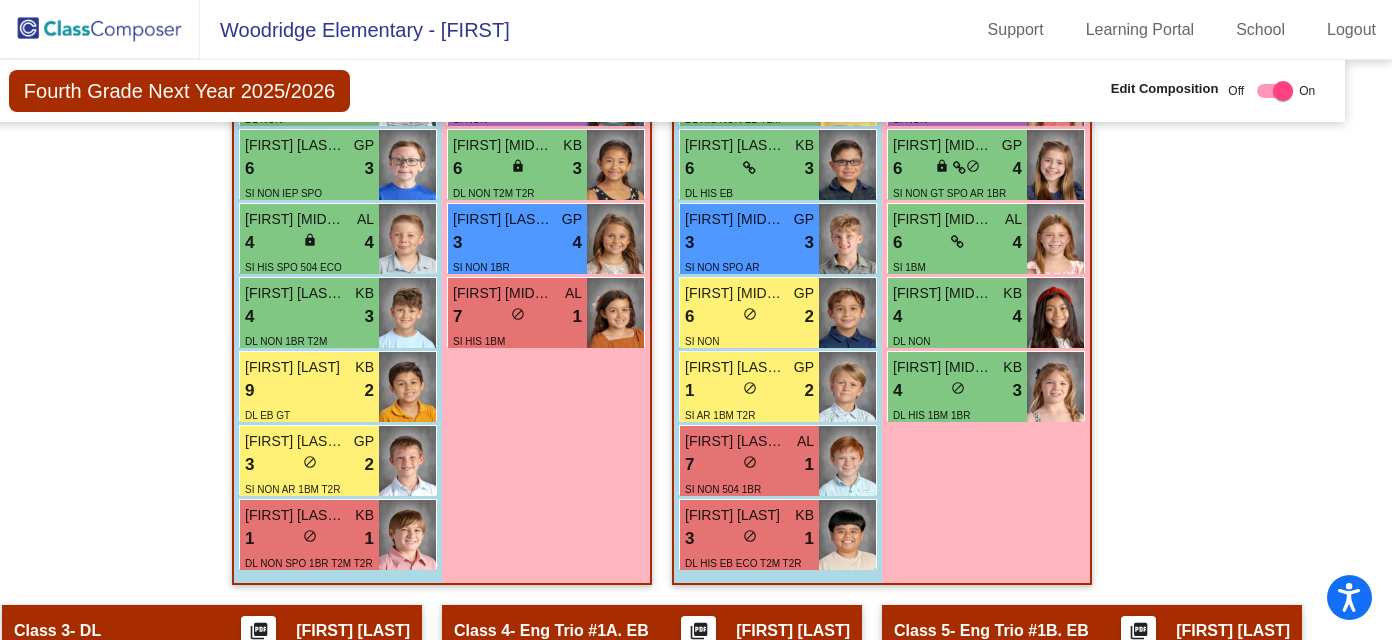 scroll, scrollTop: 1168, scrollLeft: 34, axis: both 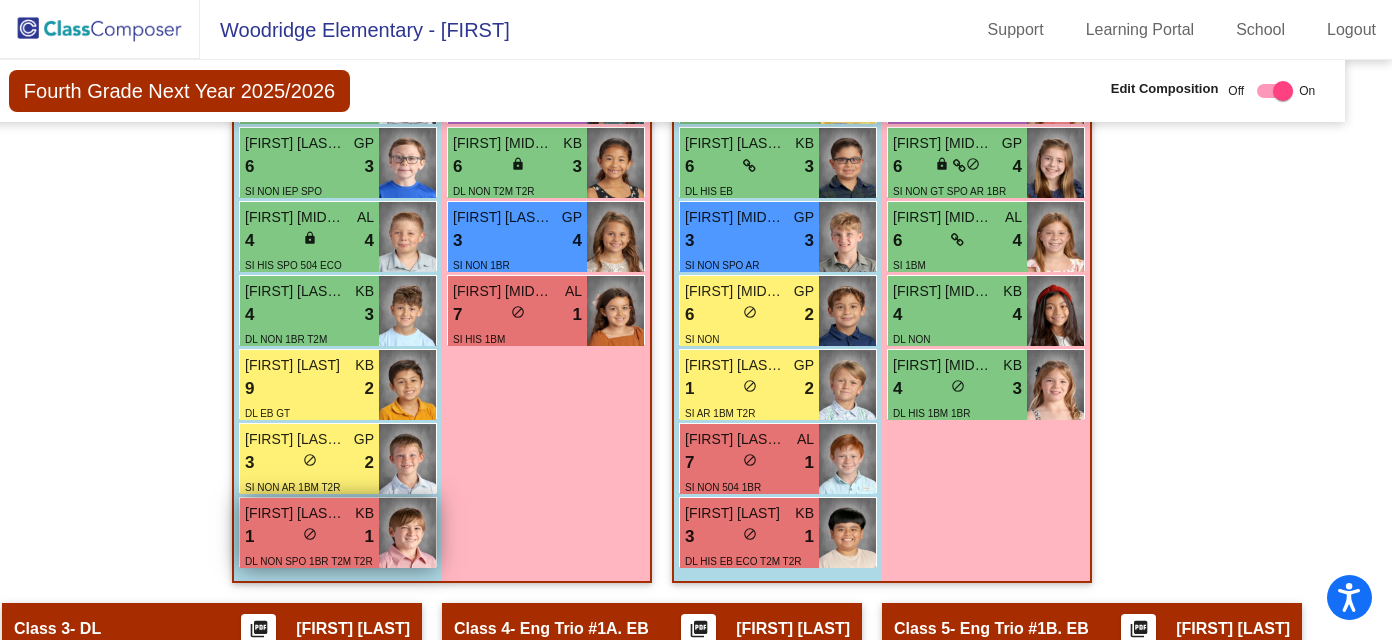 click on "1" at bounding box center [369, 537] 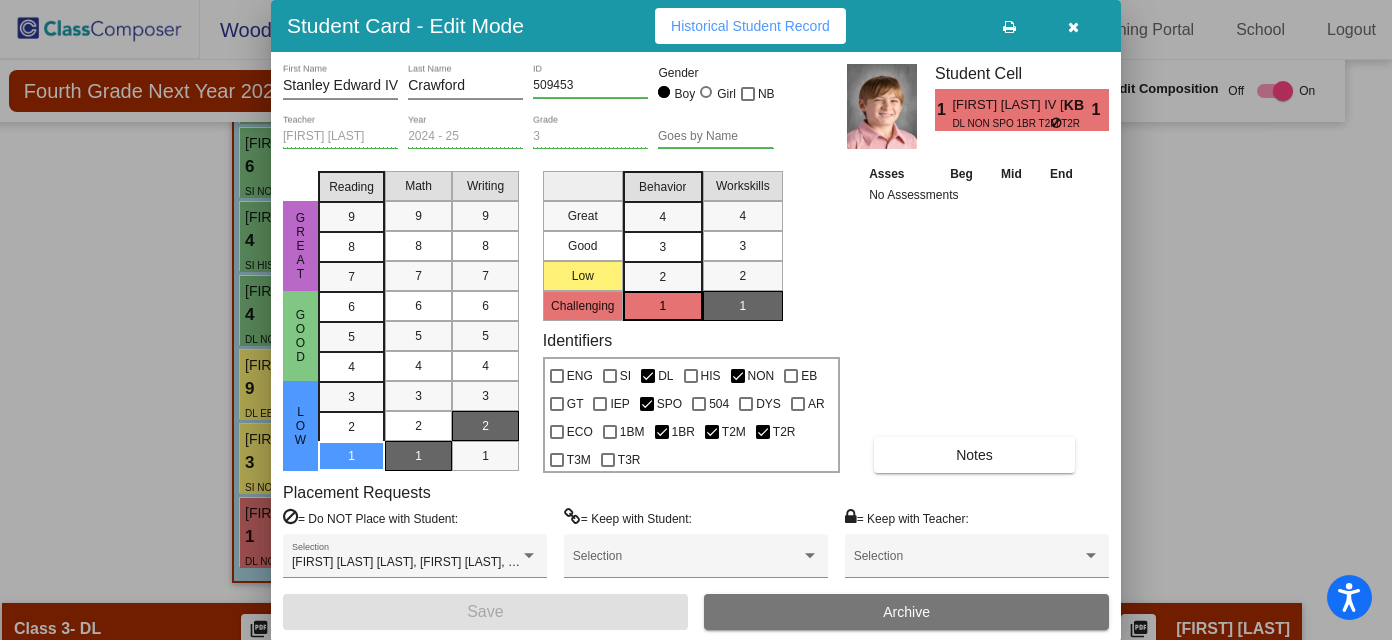 click at bounding box center (1073, 27) 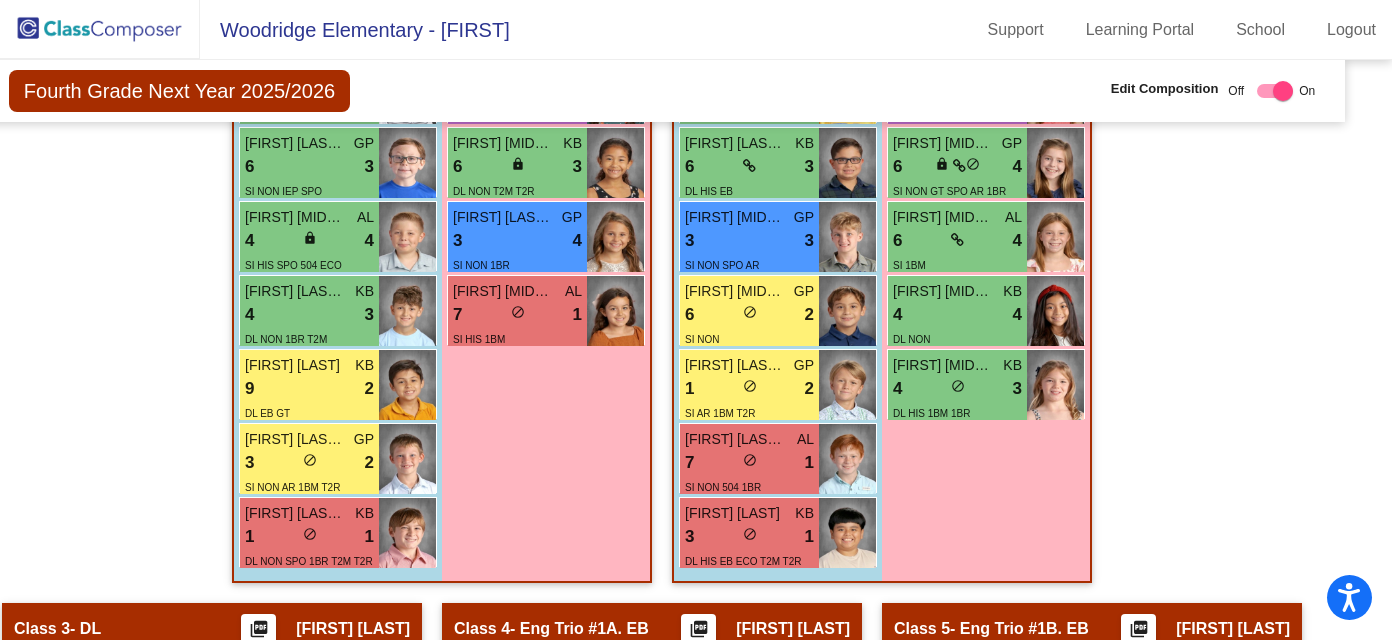 scroll, scrollTop: 0, scrollLeft: 0, axis: both 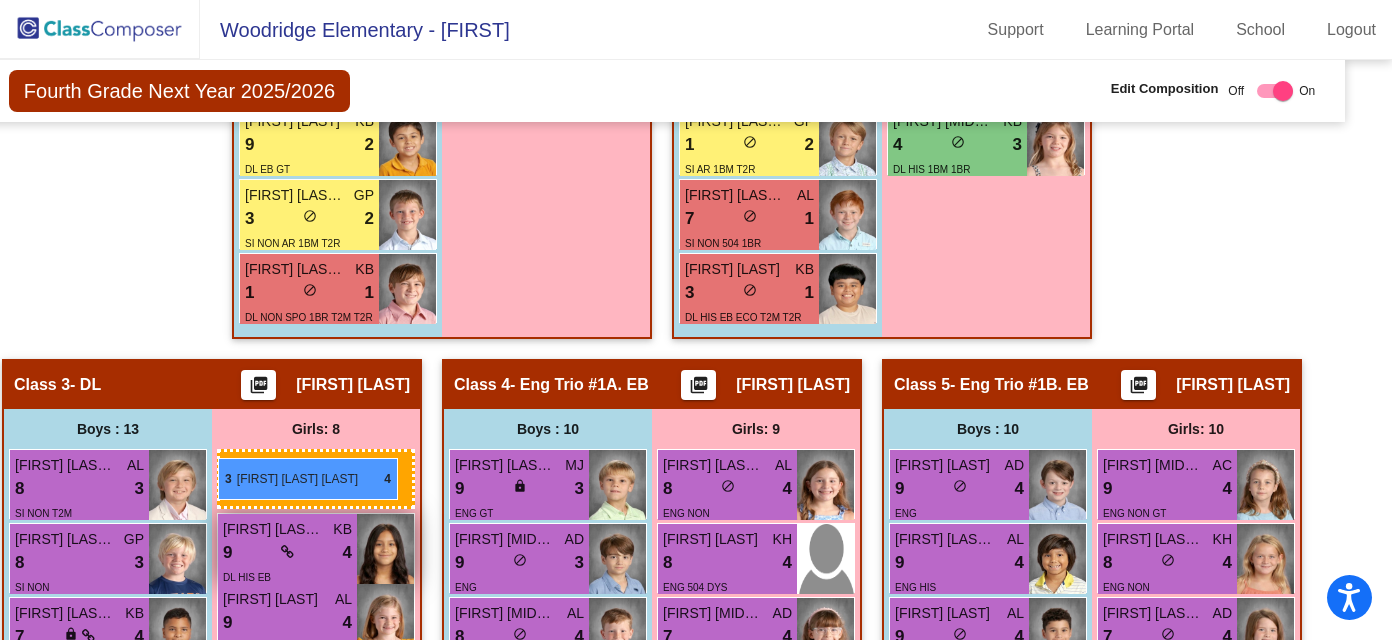 drag, startPoint x: 554, startPoint y: 262, endPoint x: 218, endPoint y: 457, distance: 388.48553 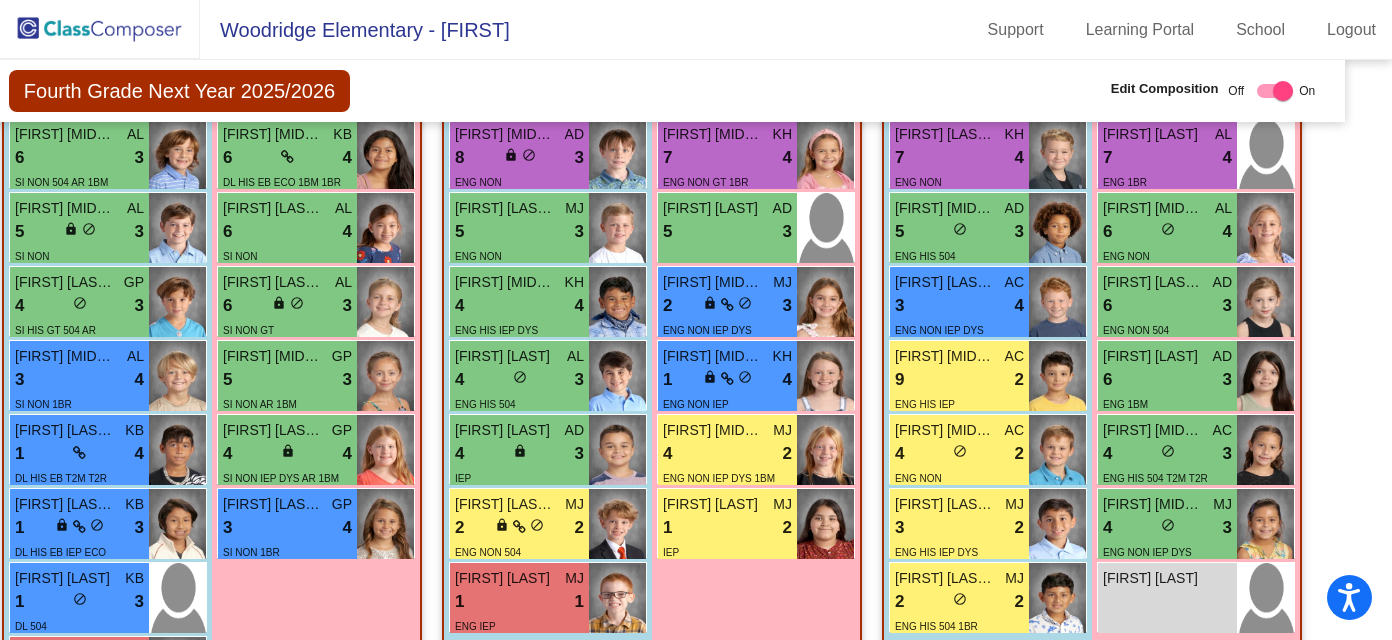 scroll, scrollTop: 1968, scrollLeft: 34, axis: both 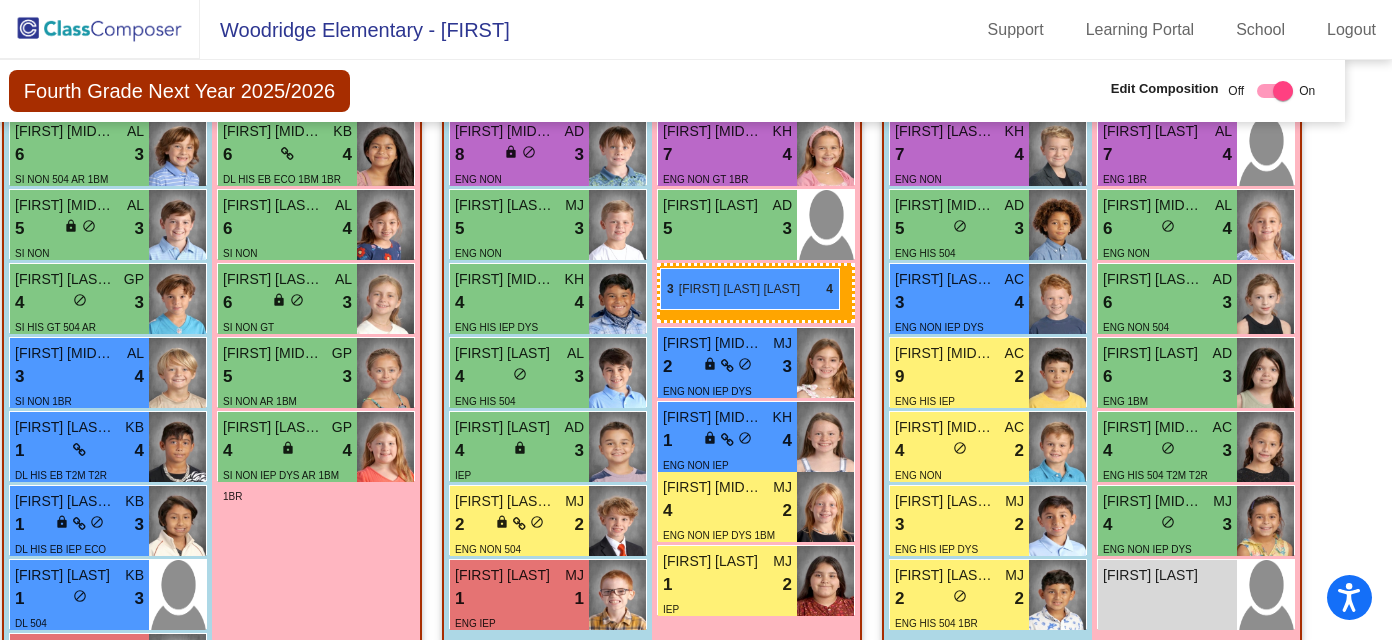 drag, startPoint x: 300, startPoint y: 523, endPoint x: 661, endPoint y: 267, distance: 442.55734 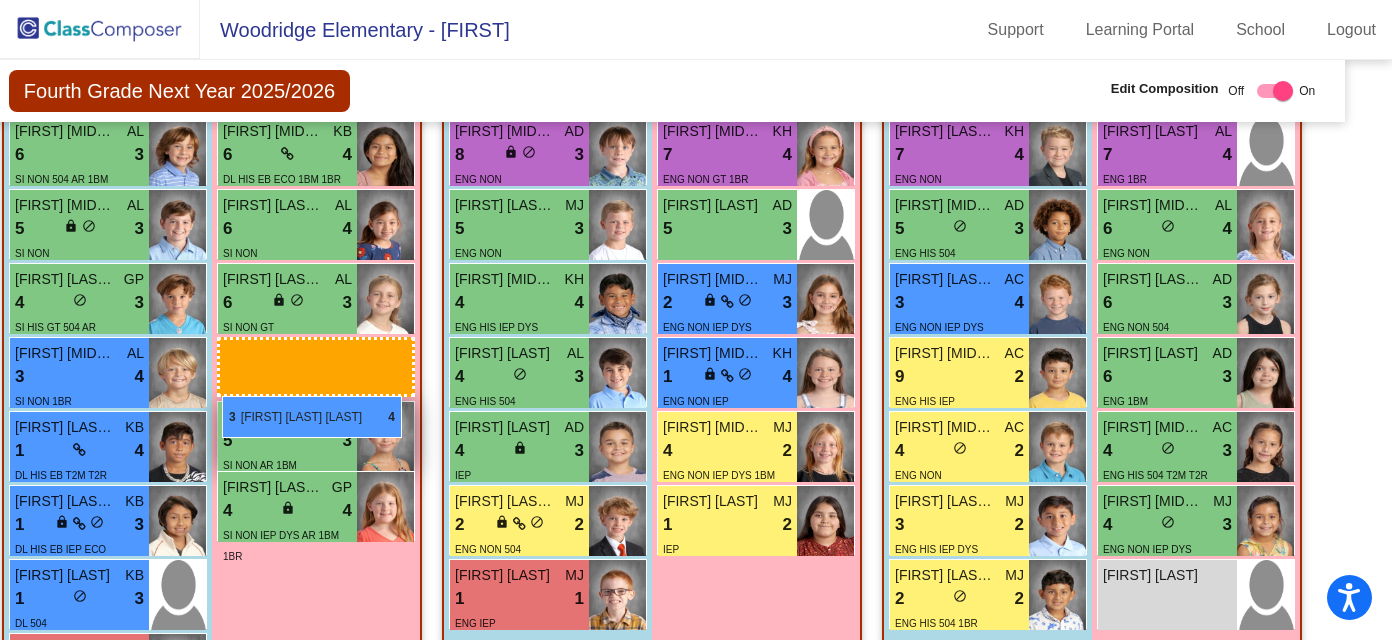 drag, startPoint x: 778, startPoint y: 300, endPoint x: 222, endPoint y: 398, distance: 564.5706 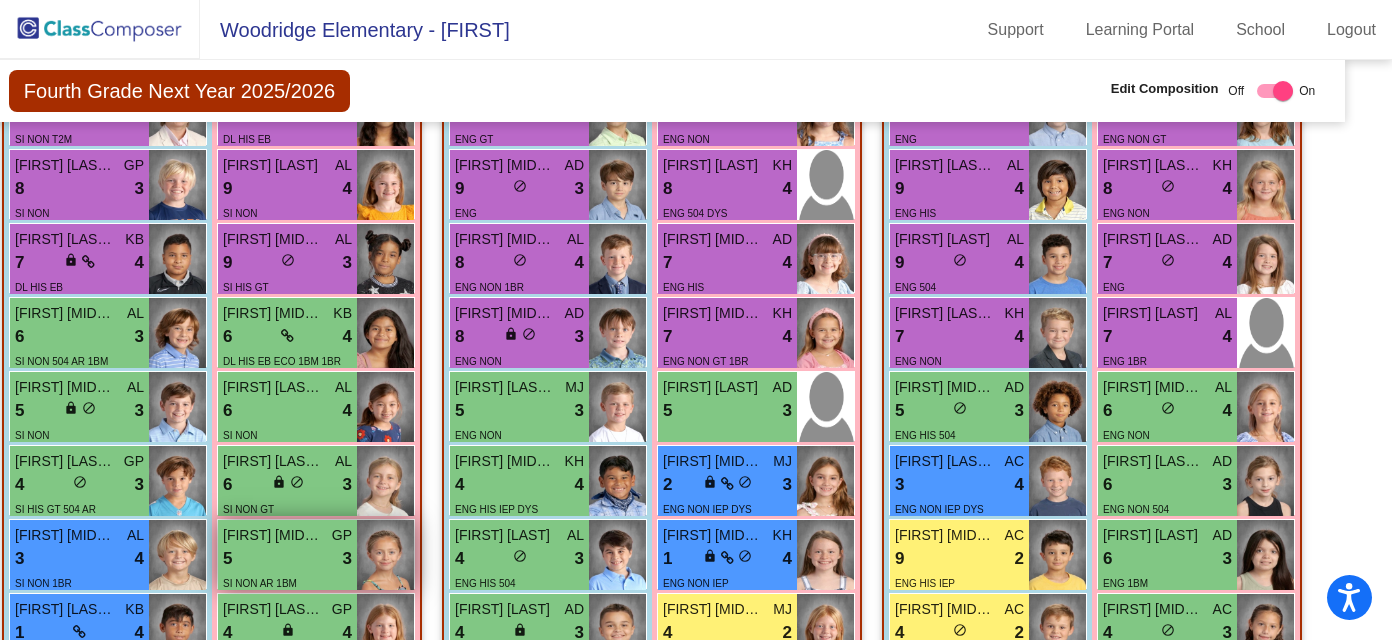 scroll, scrollTop: 1902, scrollLeft: 34, axis: both 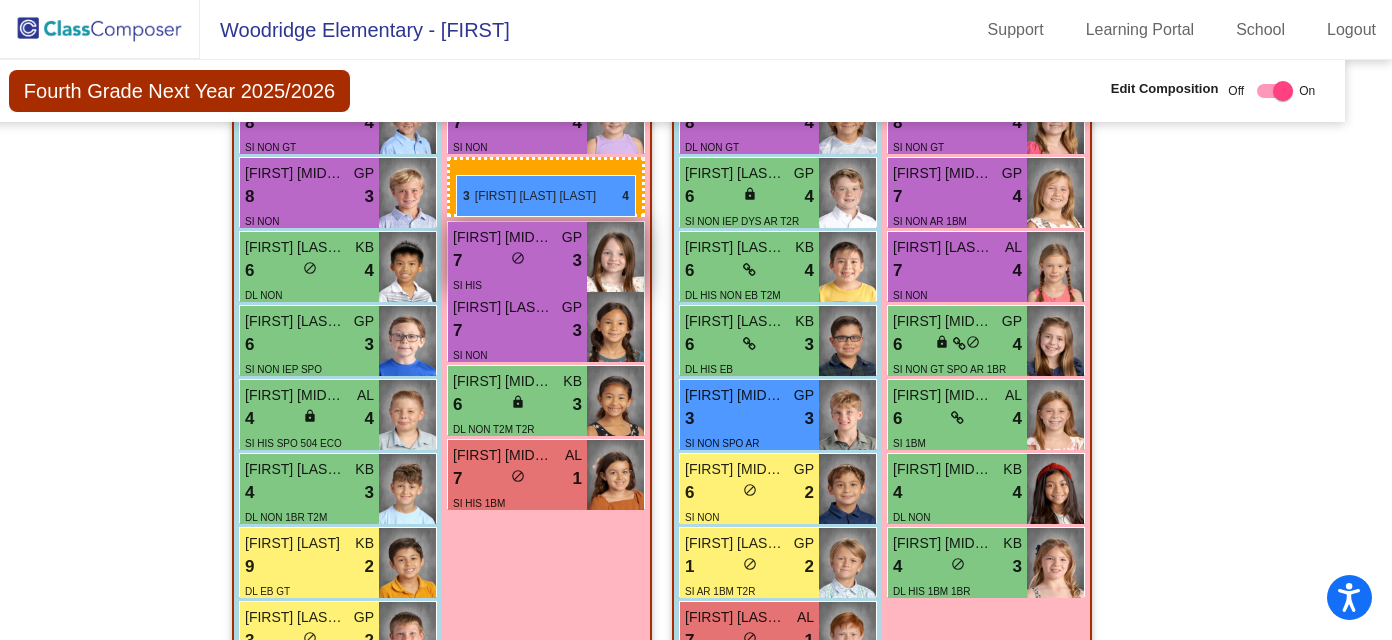 drag, startPoint x: 308, startPoint y: 594, endPoint x: 452, endPoint y: 166, distance: 451.575 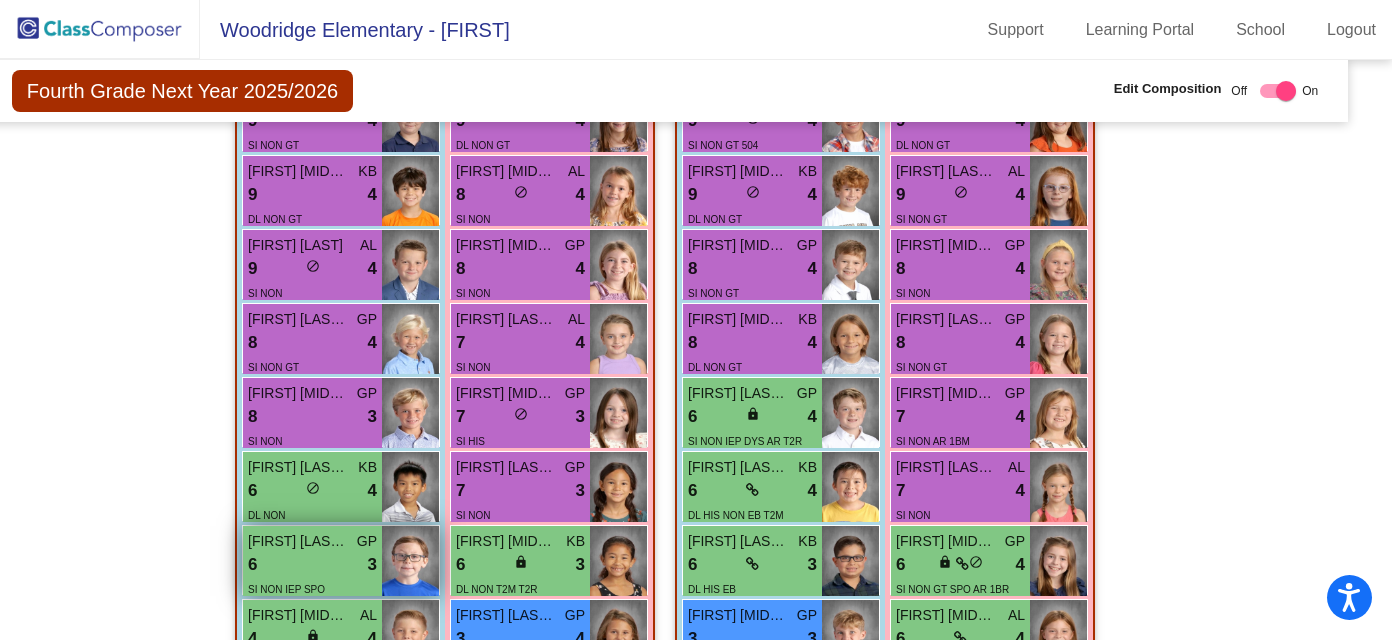 scroll, scrollTop: 552, scrollLeft: 31, axis: both 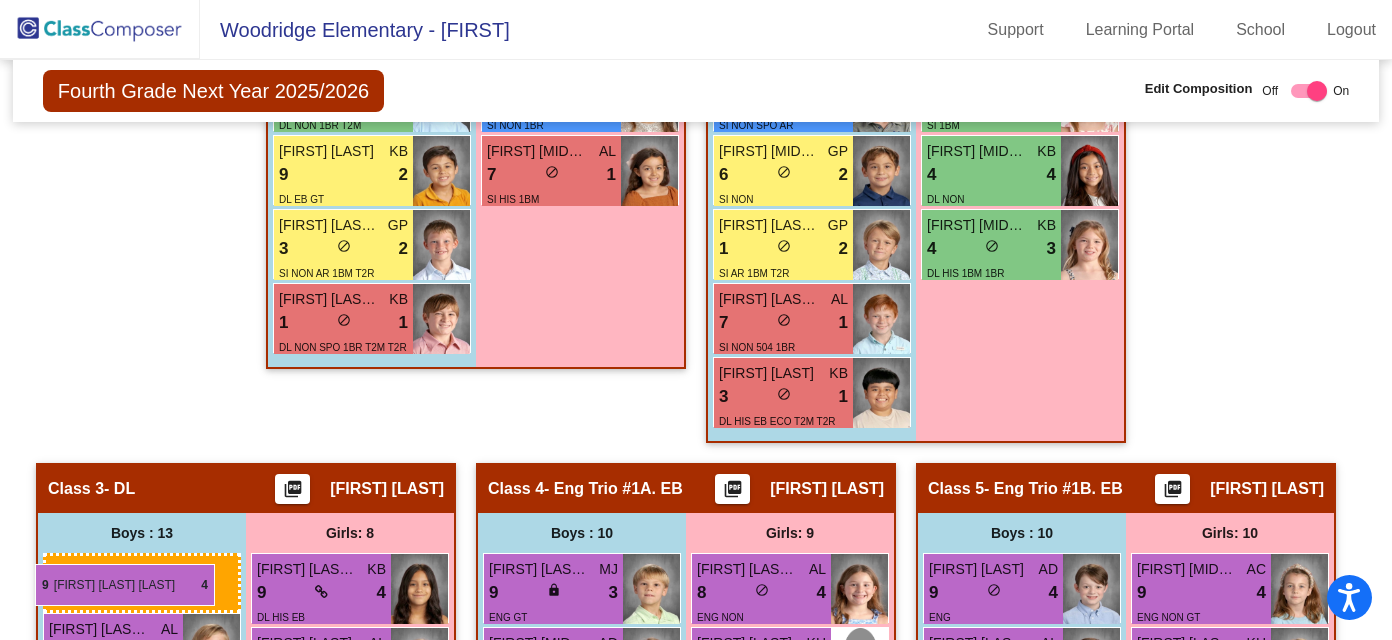 drag, startPoint x: 351, startPoint y: 334, endPoint x: 35, endPoint y: 564, distance: 390.84012 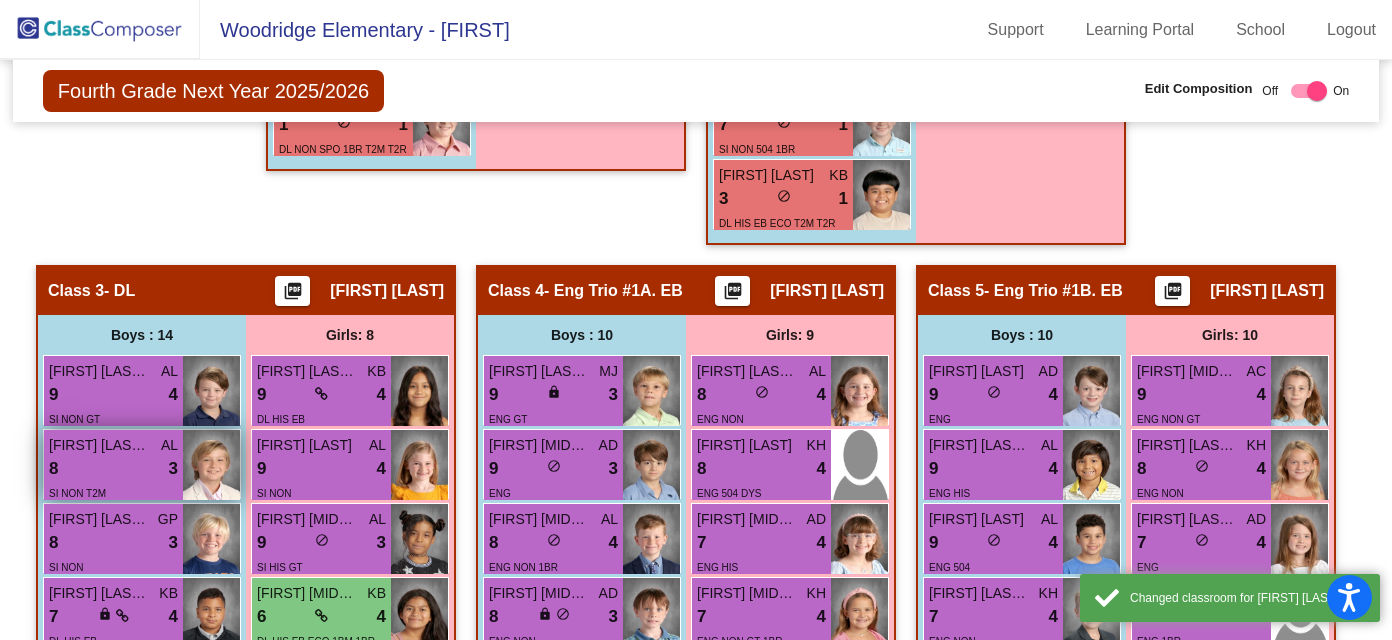 scroll, scrollTop: 1505, scrollLeft: 0, axis: vertical 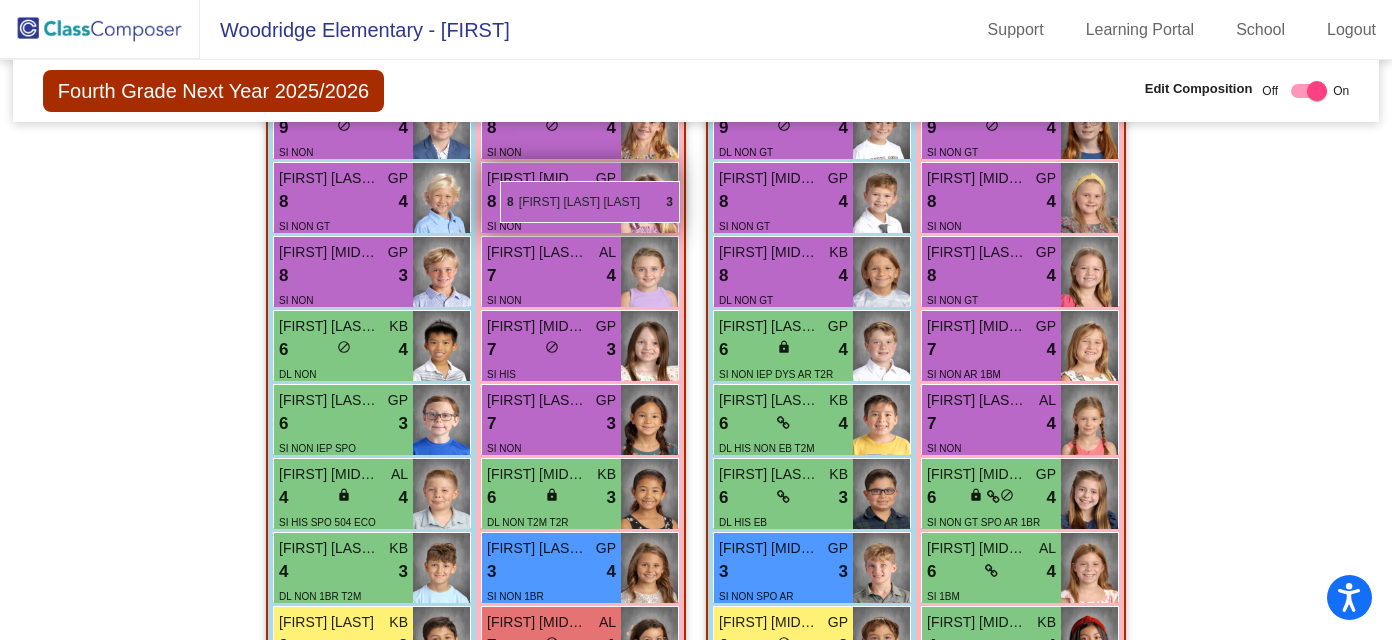 drag, startPoint x: 157, startPoint y: 547, endPoint x: 500, endPoint y: 181, distance: 501.60242 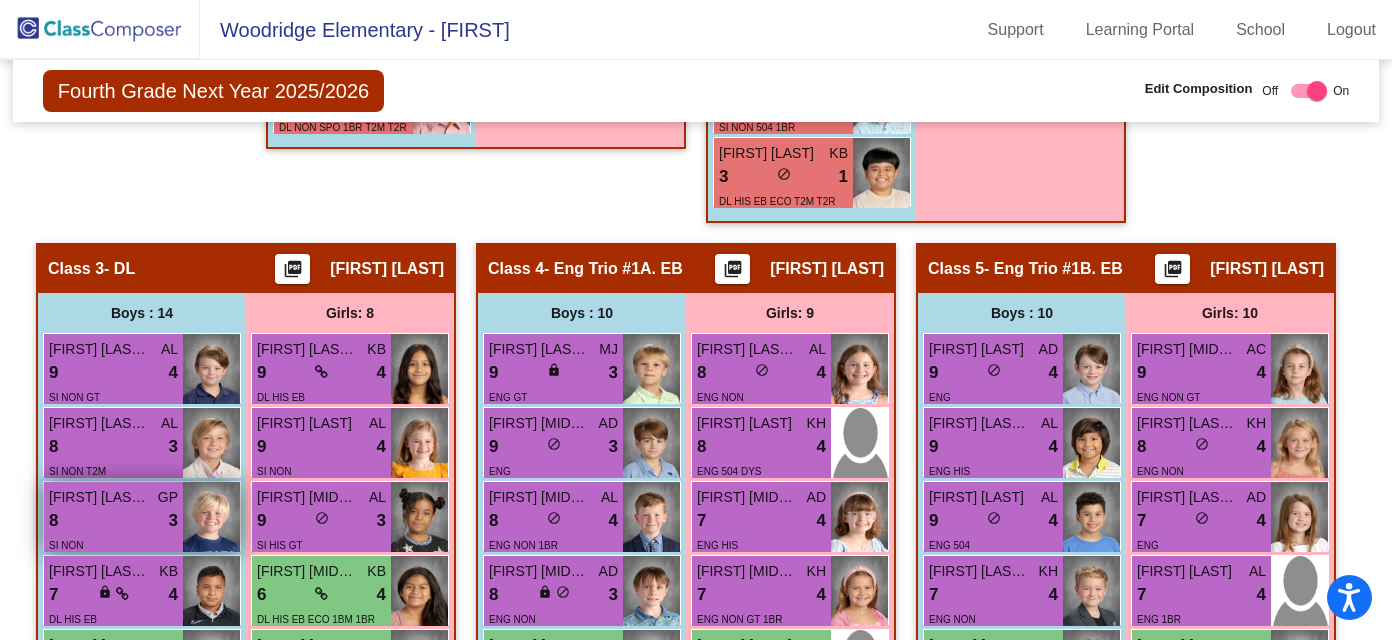 scroll, scrollTop: 1540, scrollLeft: 0, axis: vertical 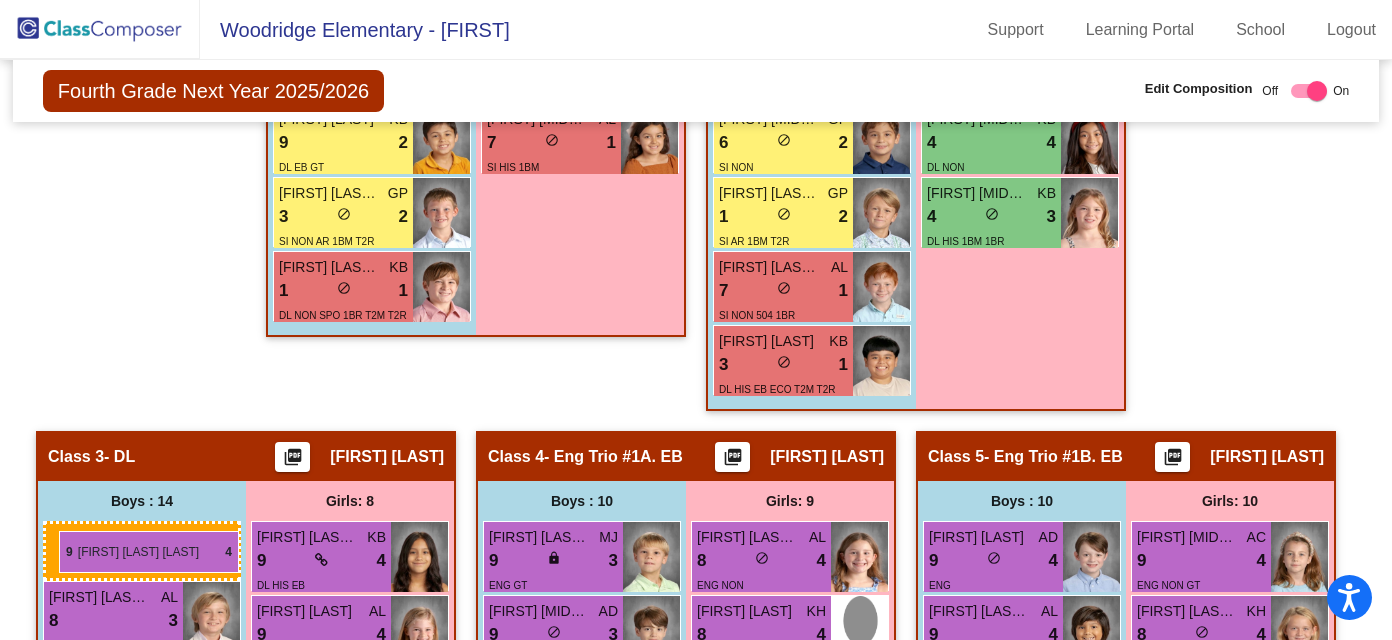 drag, startPoint x: 129, startPoint y: 351, endPoint x: 54, endPoint y: 527, distance: 191.31387 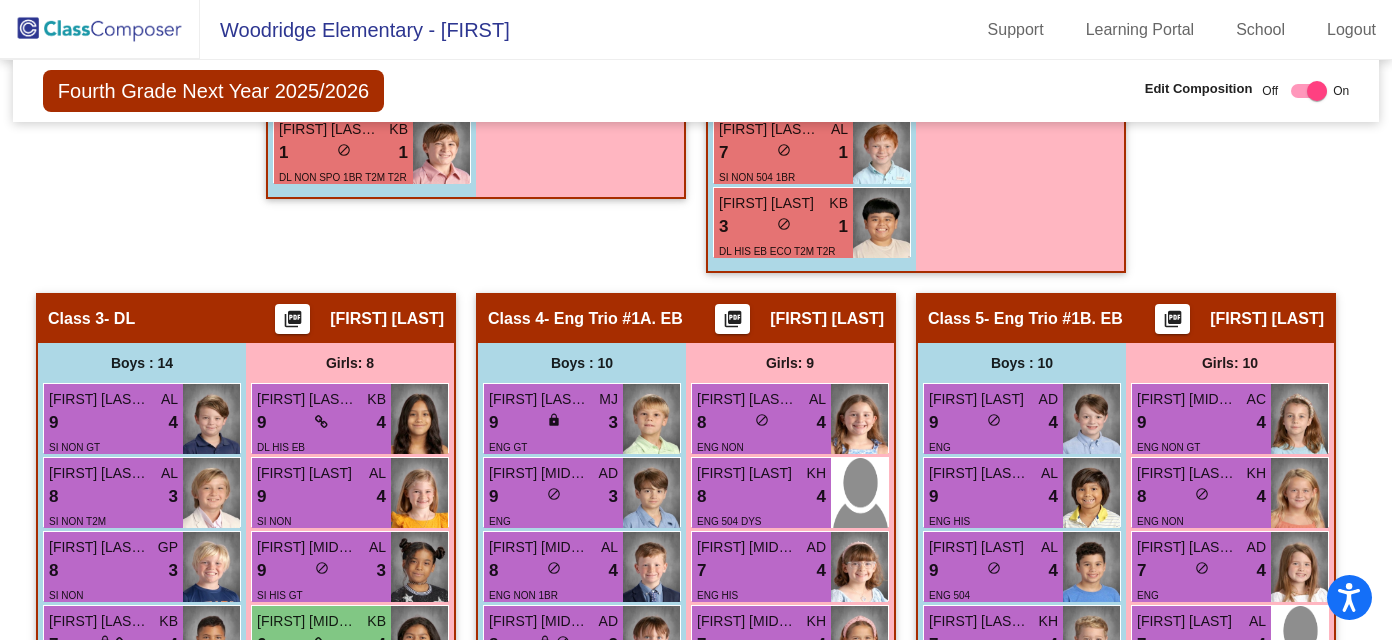scroll, scrollTop: 1497, scrollLeft: 0, axis: vertical 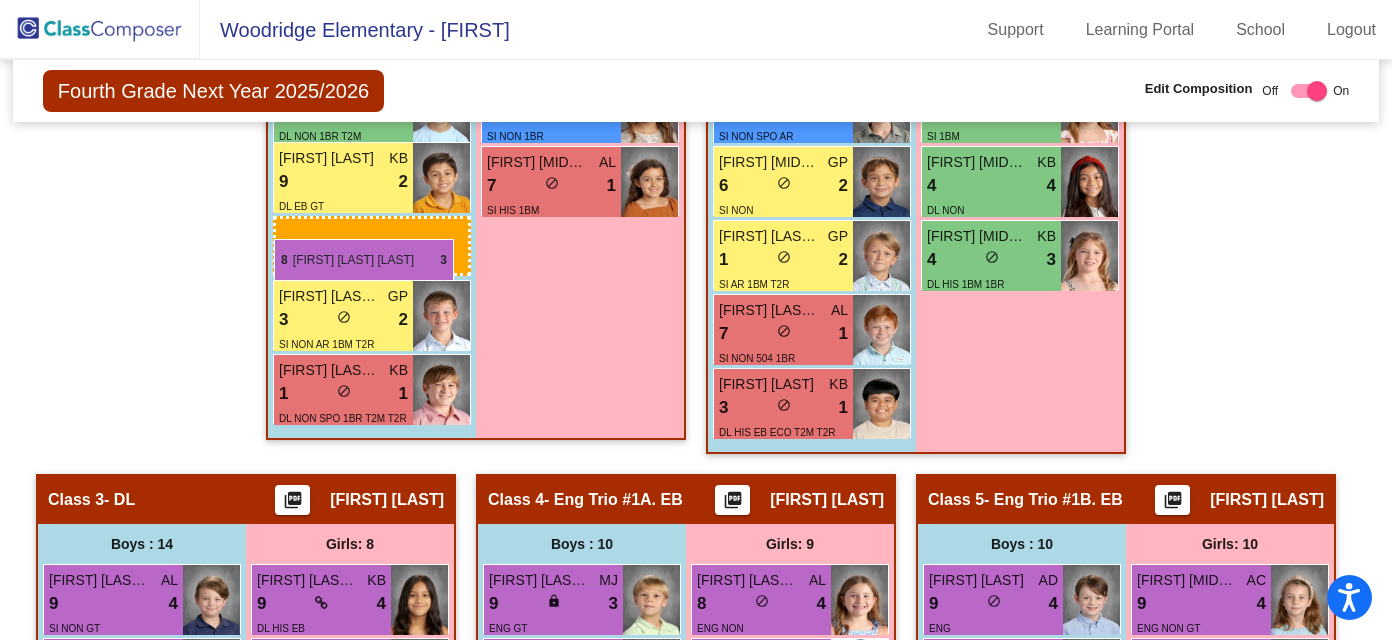 drag, startPoint x: 83, startPoint y: 551, endPoint x: 273, endPoint y: 237, distance: 367.00952 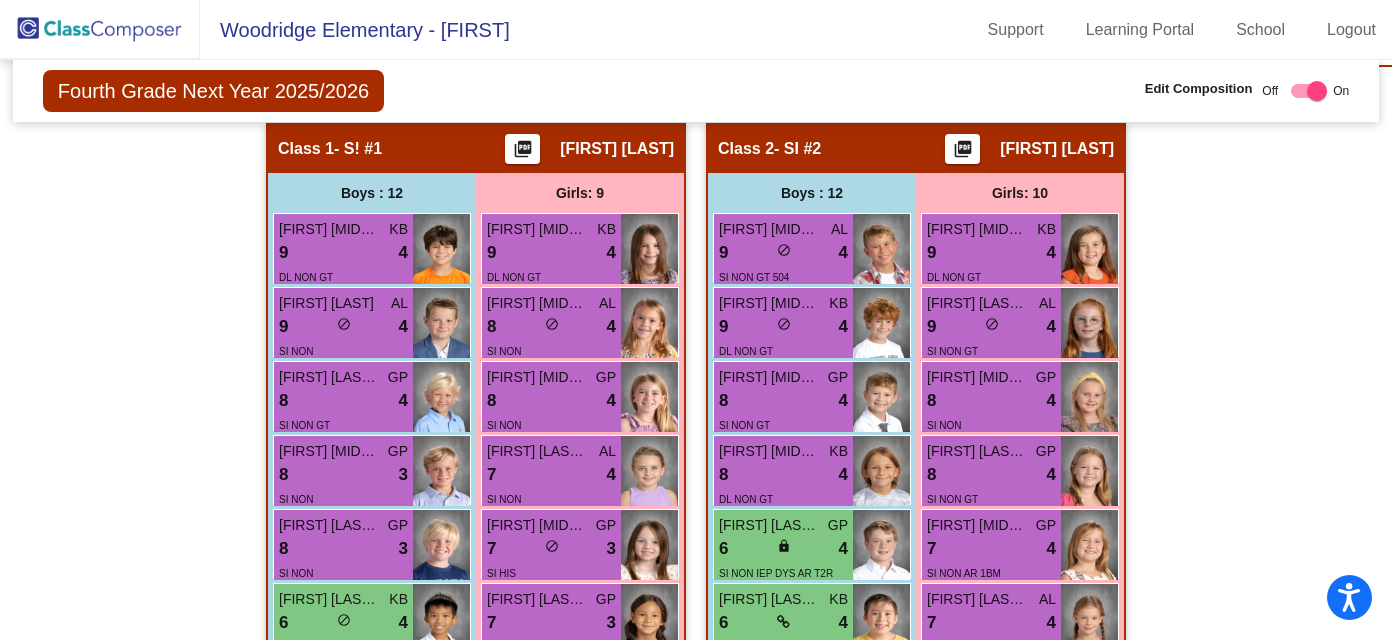 scroll, scrollTop: 637, scrollLeft: 0, axis: vertical 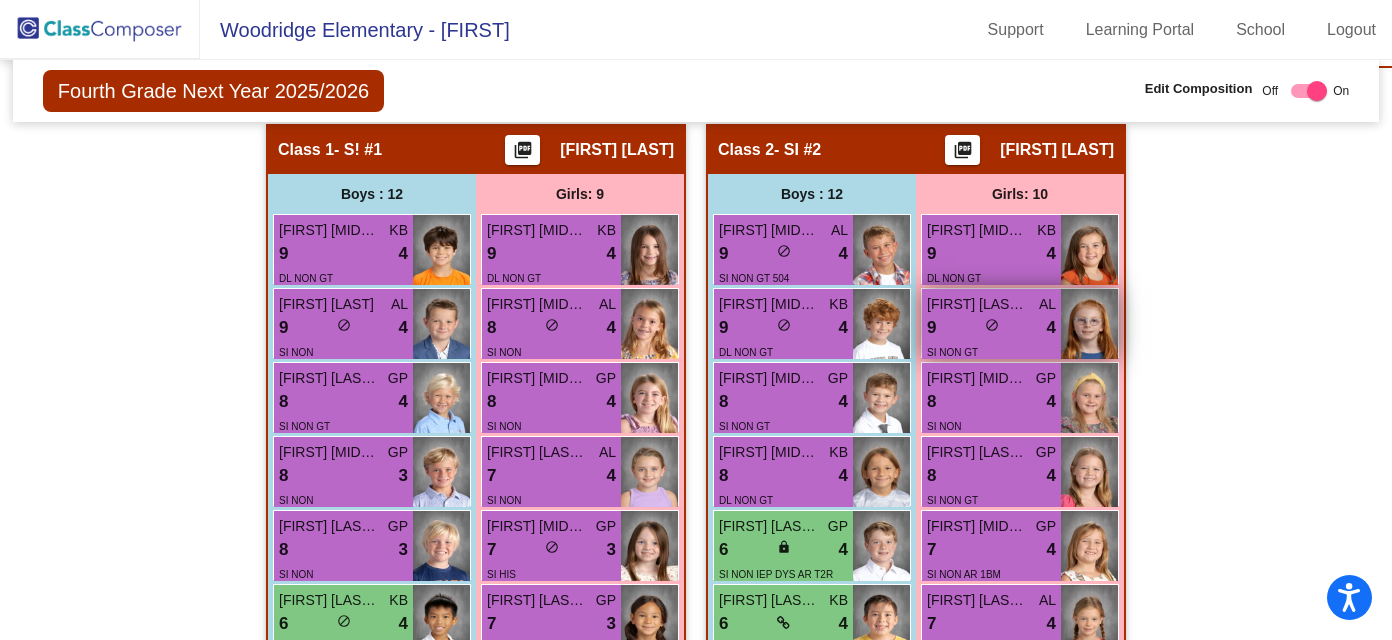 click on "9 lock do_not_disturb_alt 4" at bounding box center [991, 328] 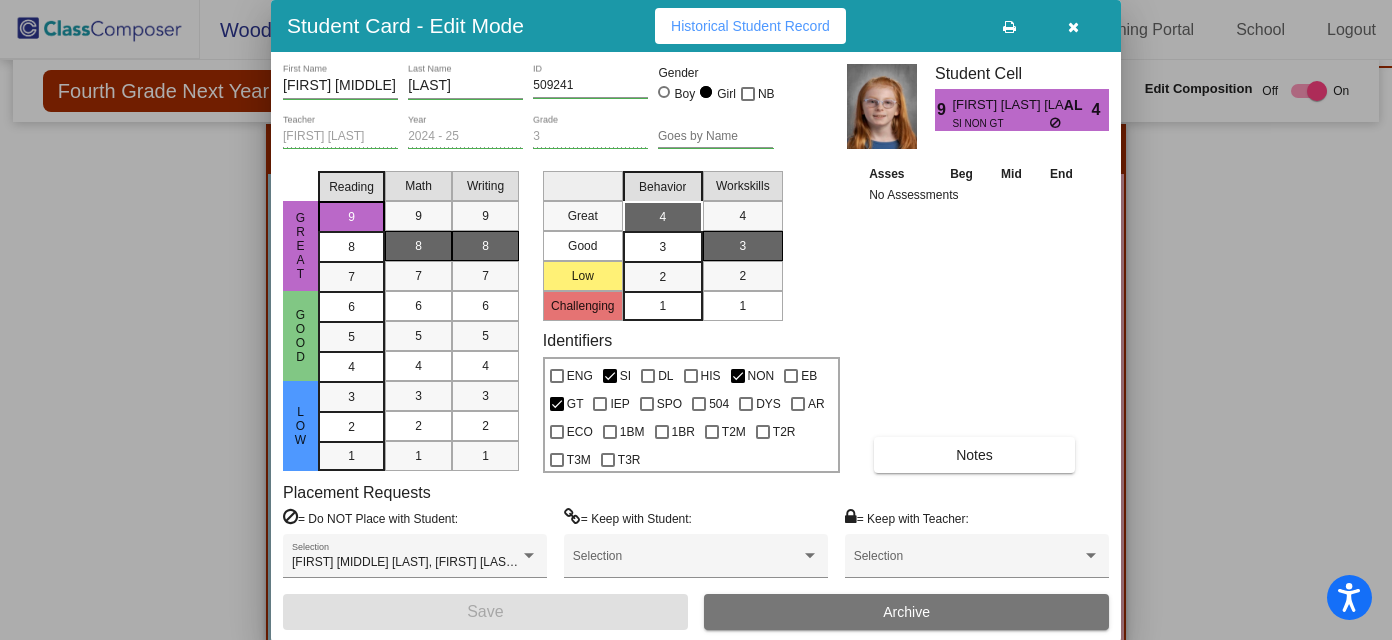 click at bounding box center (1073, 27) 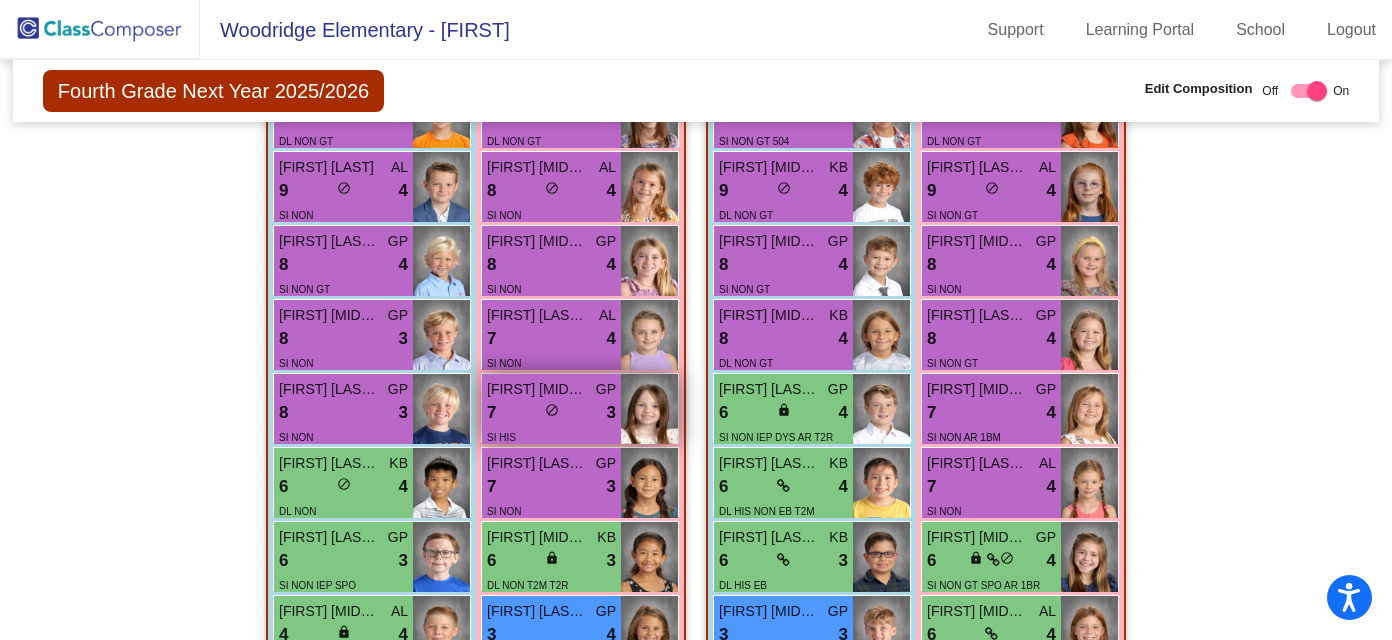 scroll, scrollTop: 768, scrollLeft: 0, axis: vertical 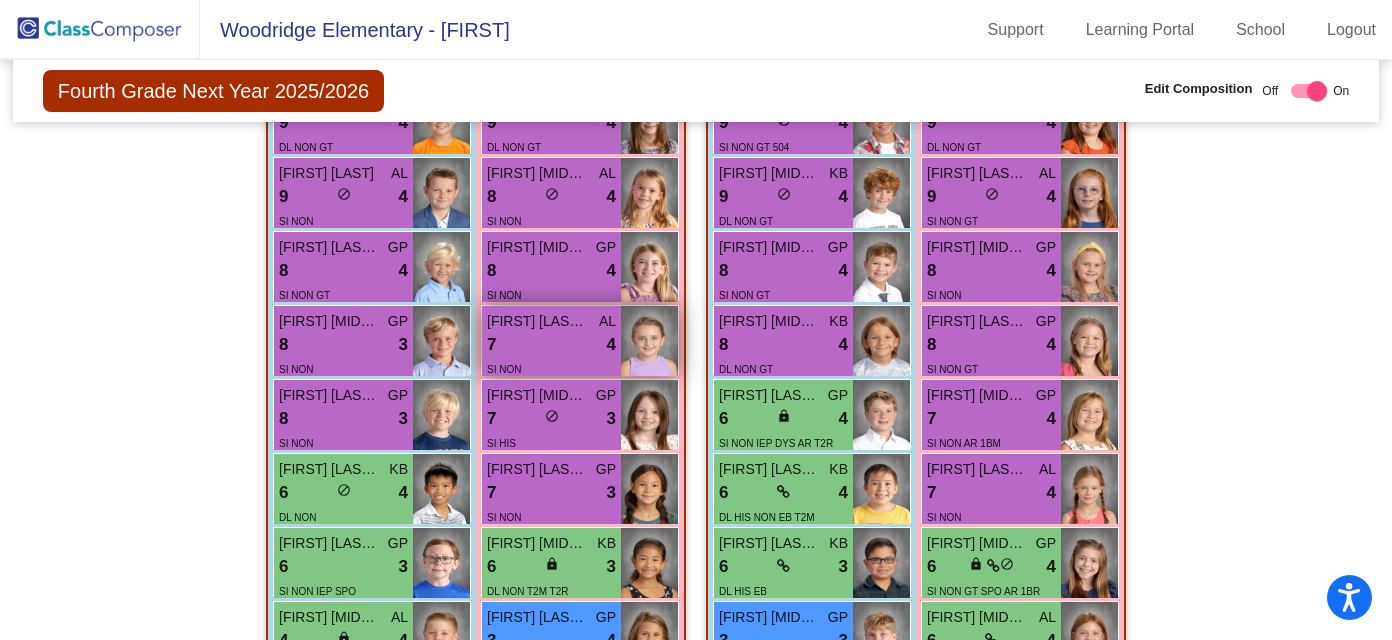 click on "AL" at bounding box center [607, 321] 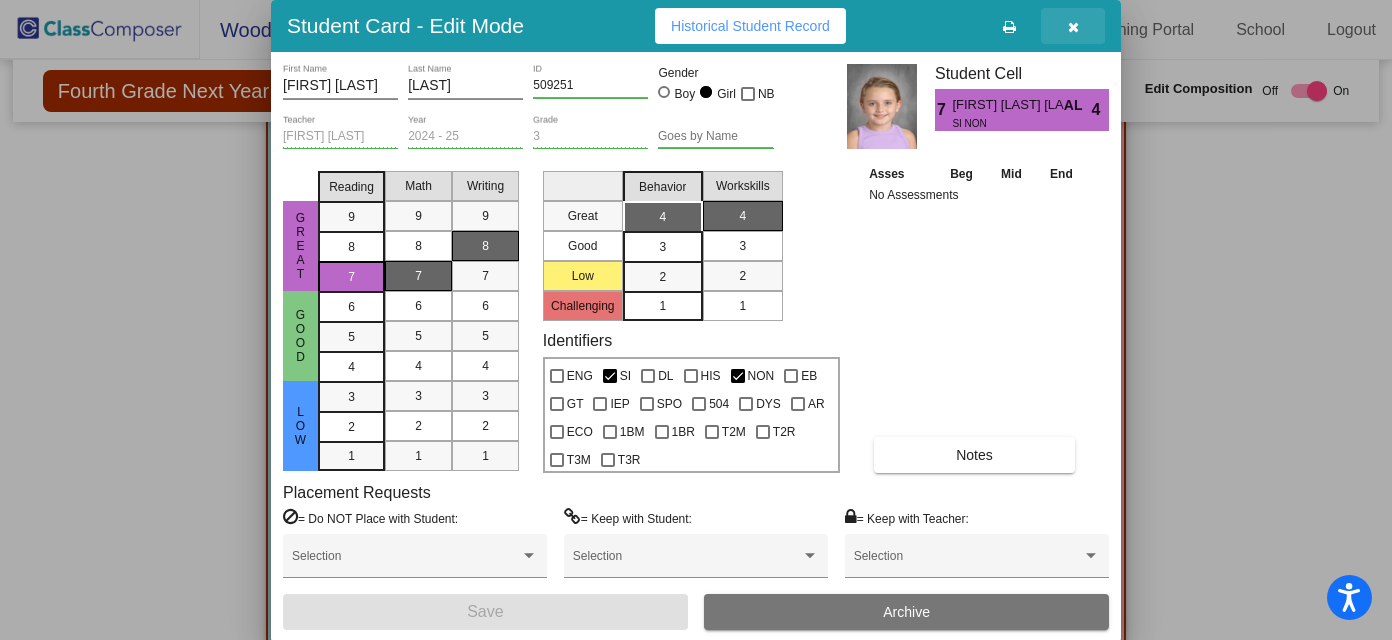 click at bounding box center [1073, 27] 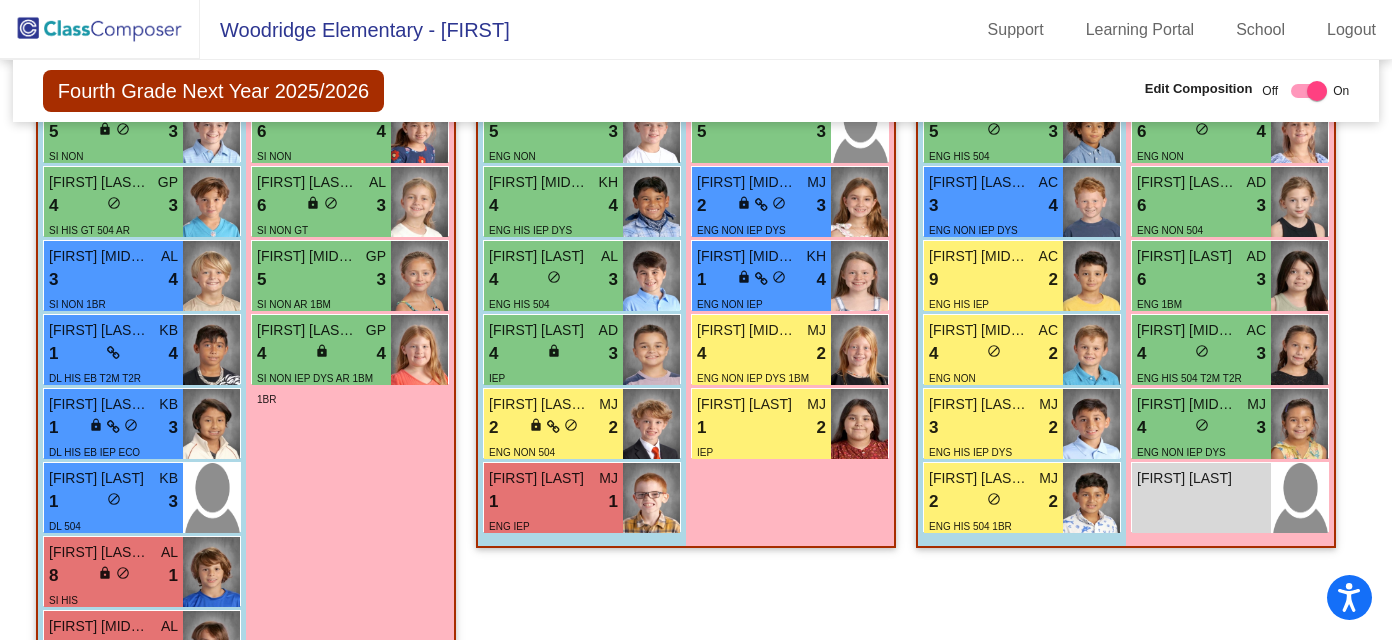 scroll, scrollTop: 2055, scrollLeft: 0, axis: vertical 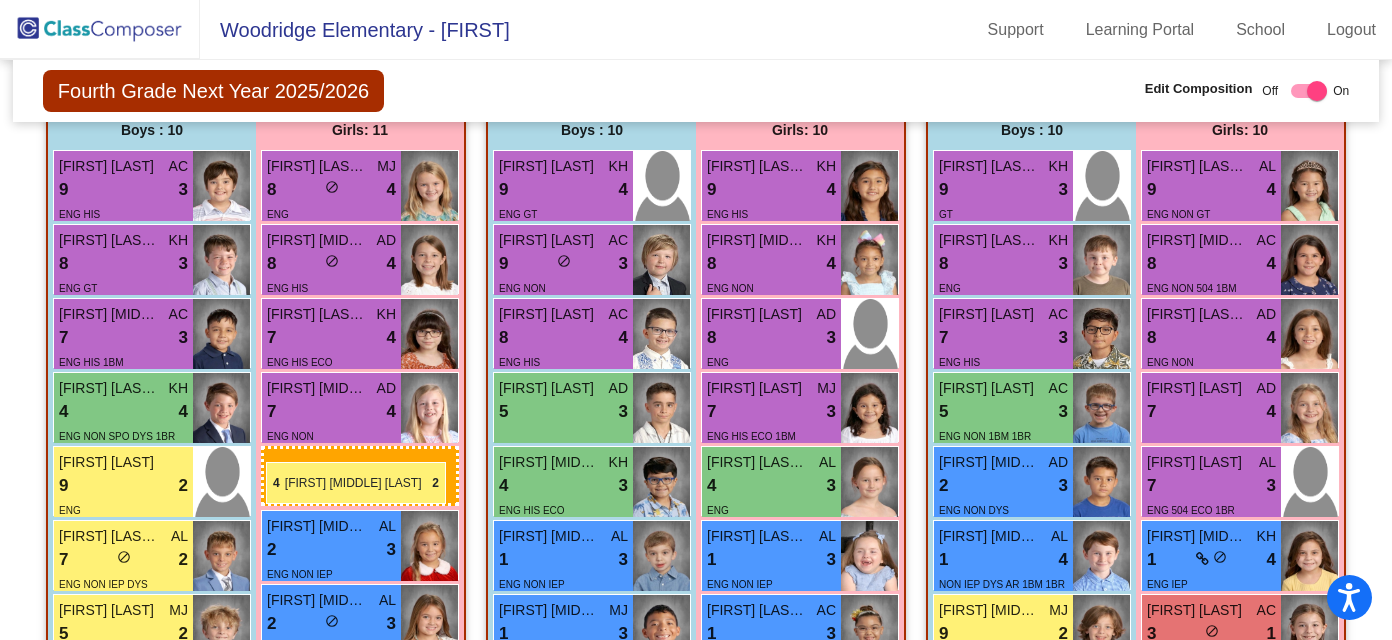 drag, startPoint x: 821, startPoint y: 353, endPoint x: 266, endPoint y: 461, distance: 565.41046 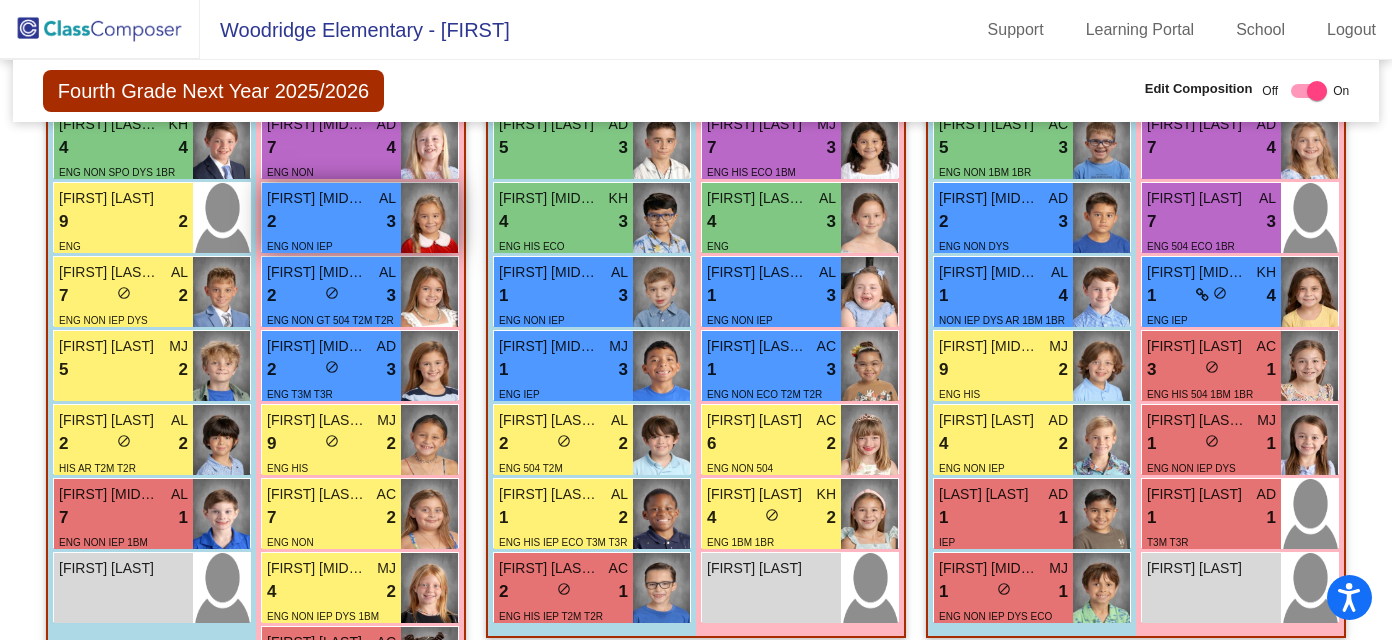 scroll, scrollTop: 3067, scrollLeft: 0, axis: vertical 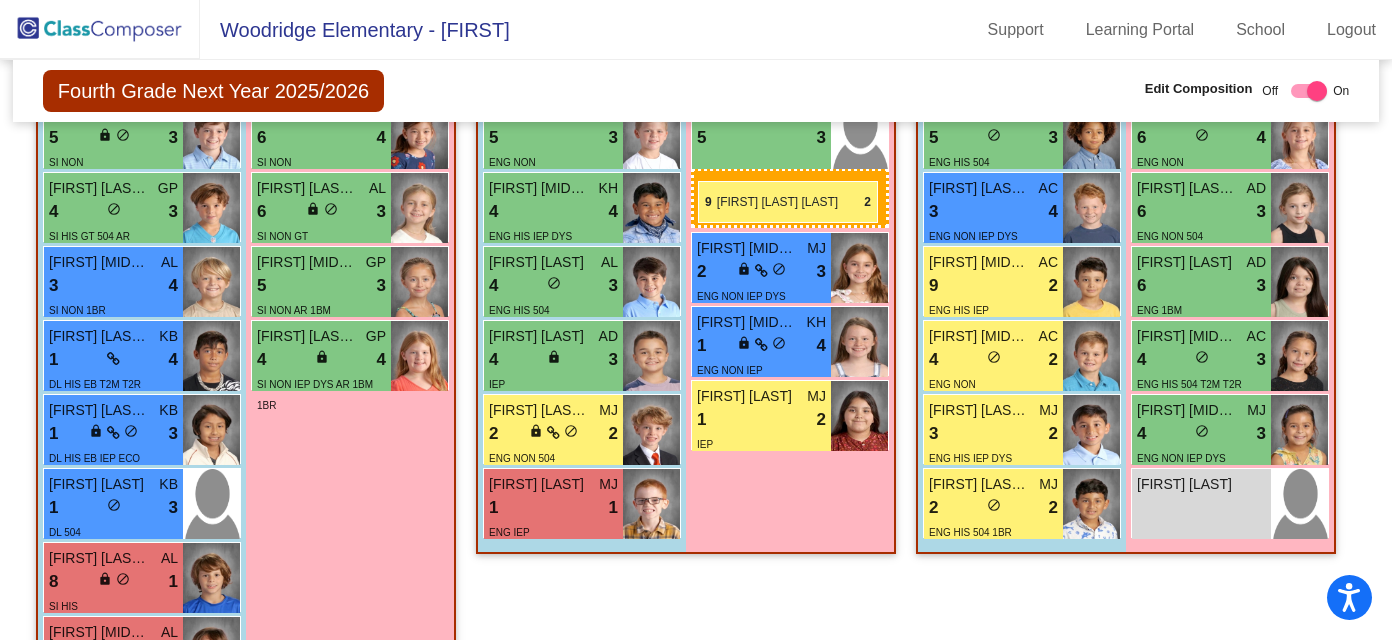 drag, startPoint x: 335, startPoint y: 438, endPoint x: 698, endPoint y: 182, distance: 444.19028 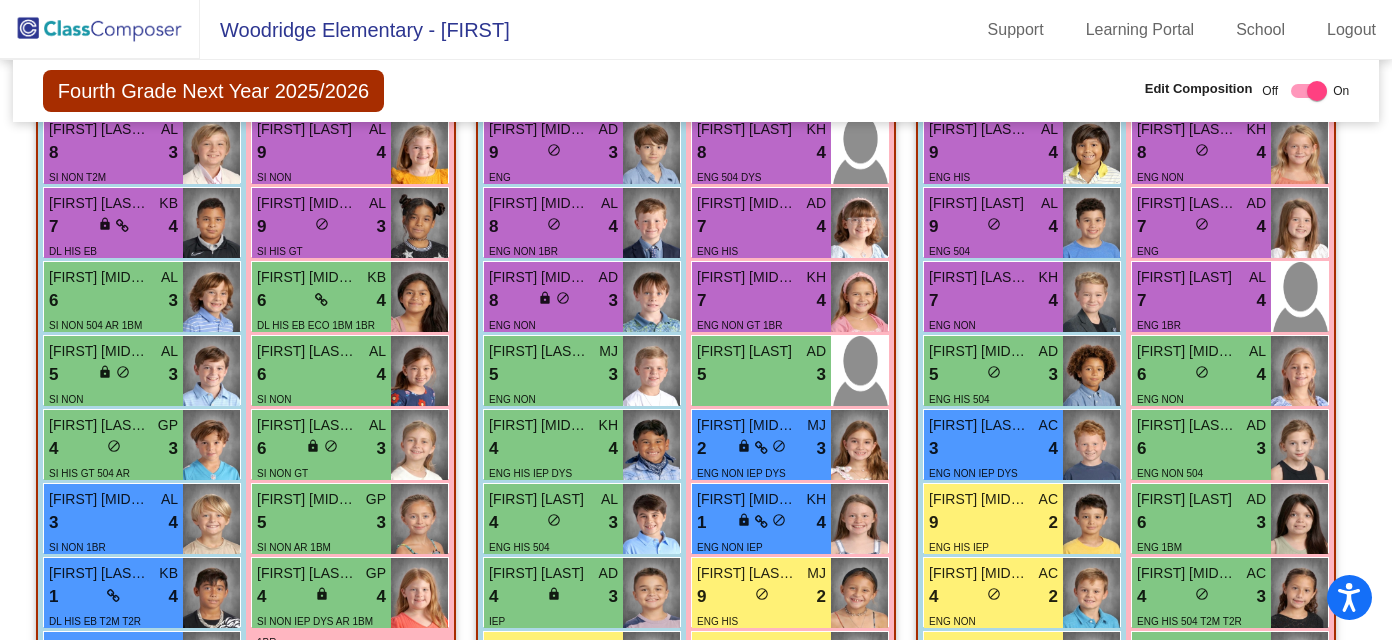 scroll, scrollTop: 1821, scrollLeft: 0, axis: vertical 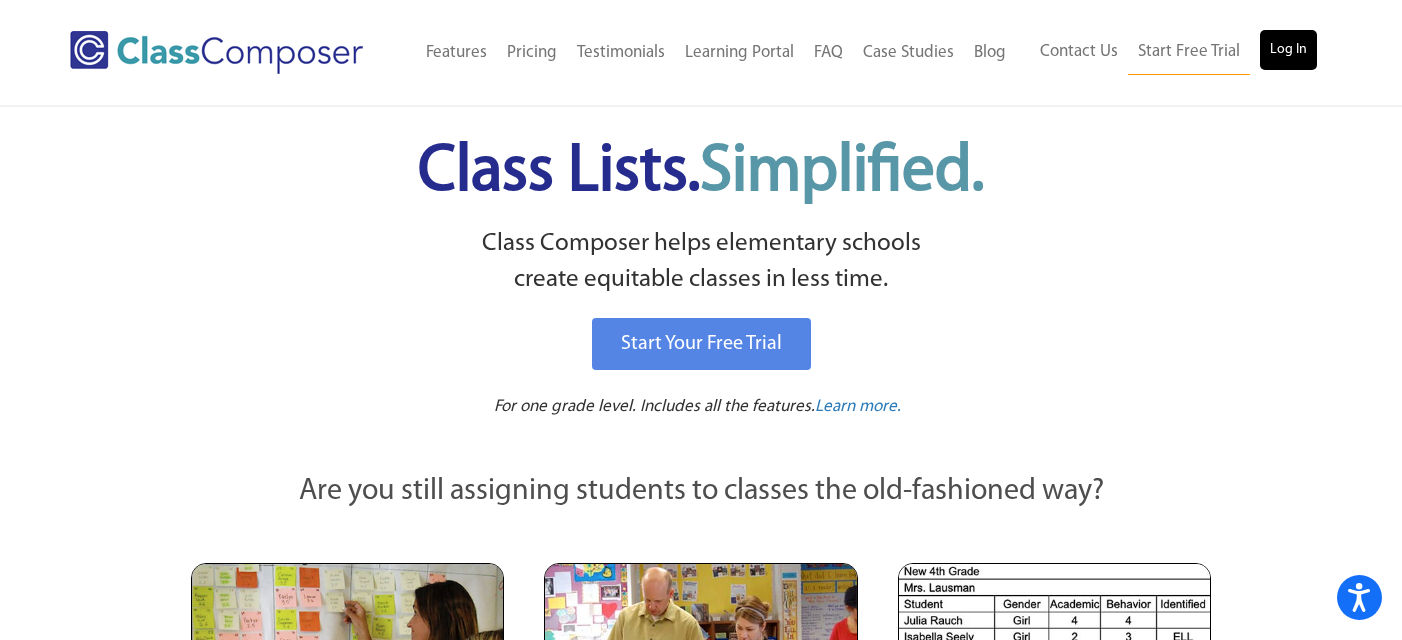 click on "Log In" at bounding box center [1288, 50] 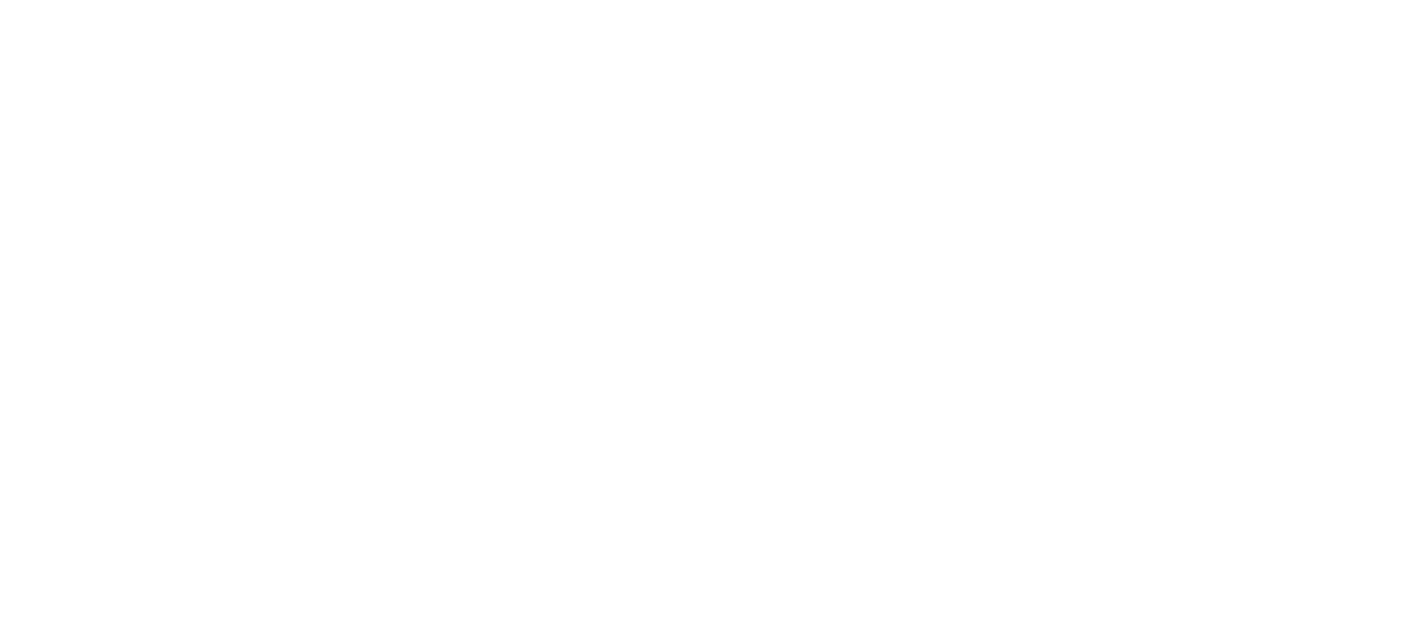 scroll, scrollTop: 0, scrollLeft: 0, axis: both 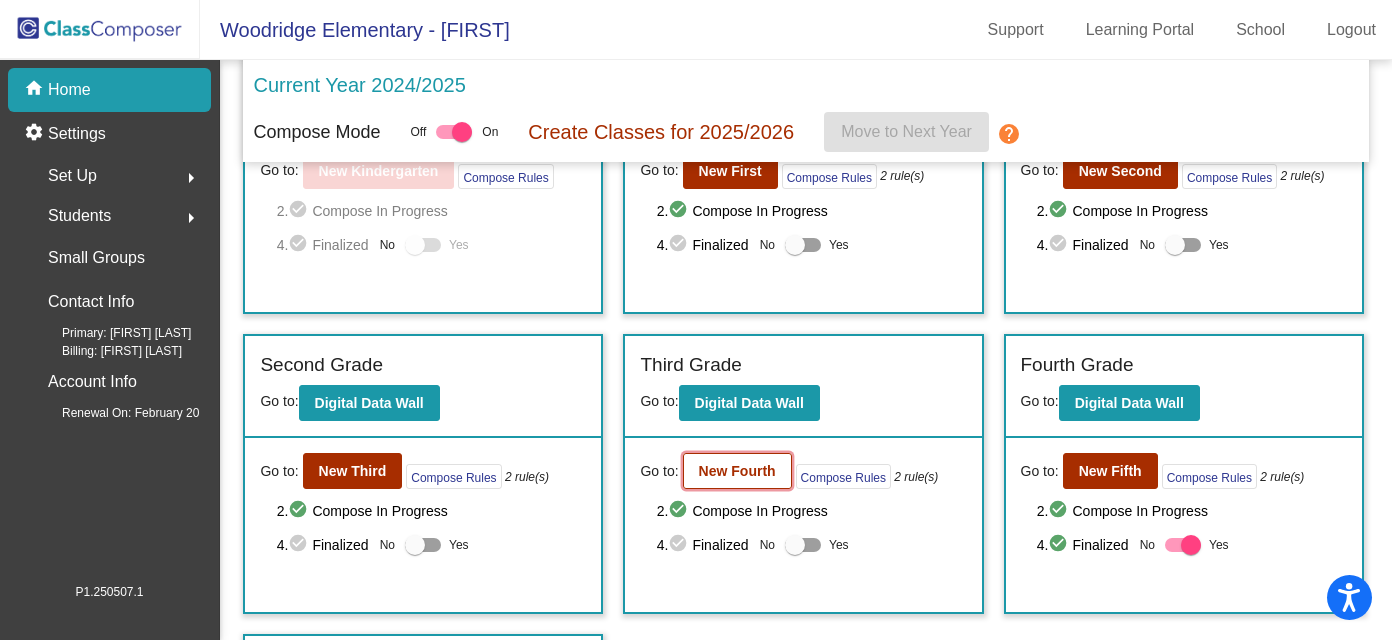 click on "New Fourth" 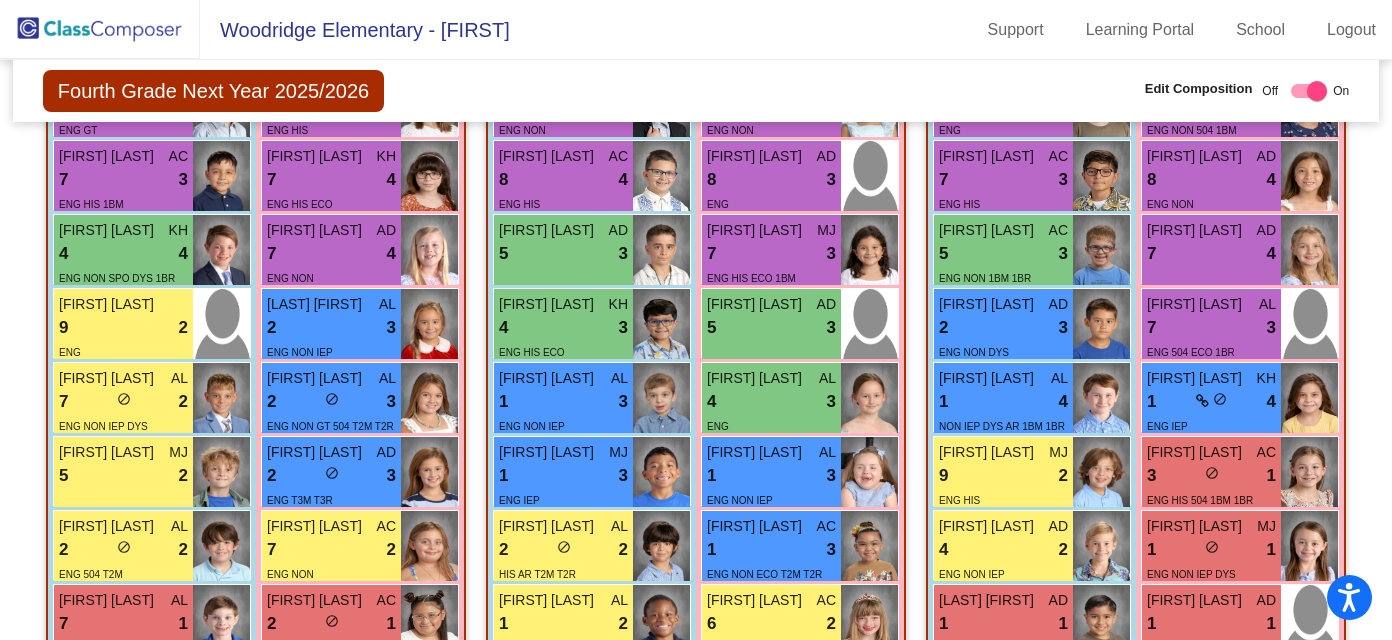 scroll, scrollTop: 3176, scrollLeft: 0, axis: vertical 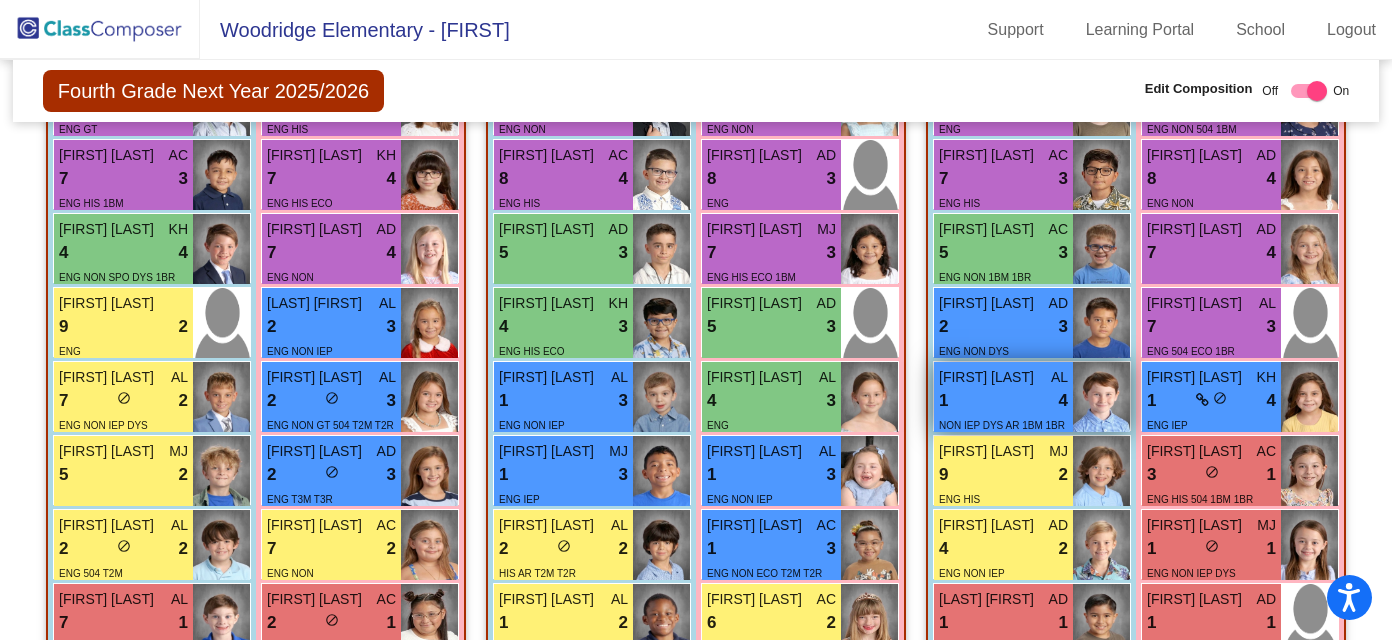 click on "1 lock do_not_disturb_alt 4" at bounding box center [1003, 401] 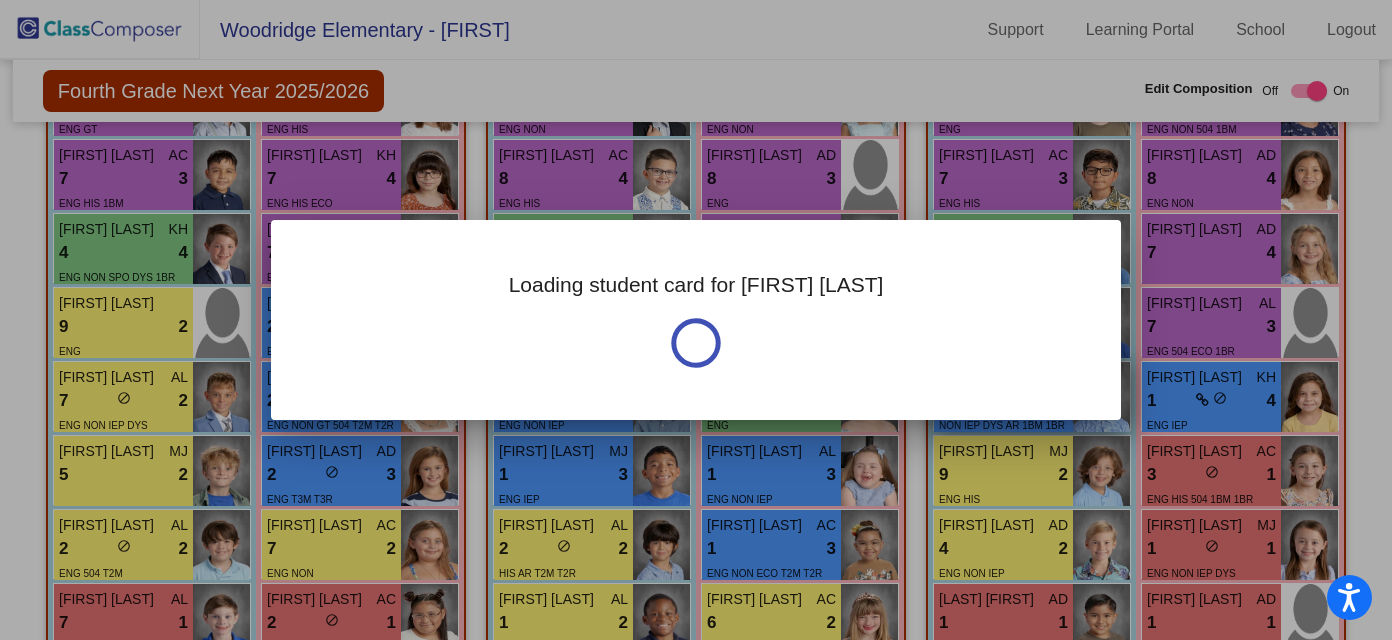 click on "Loading student card for Andrew John III" at bounding box center [696, 320] 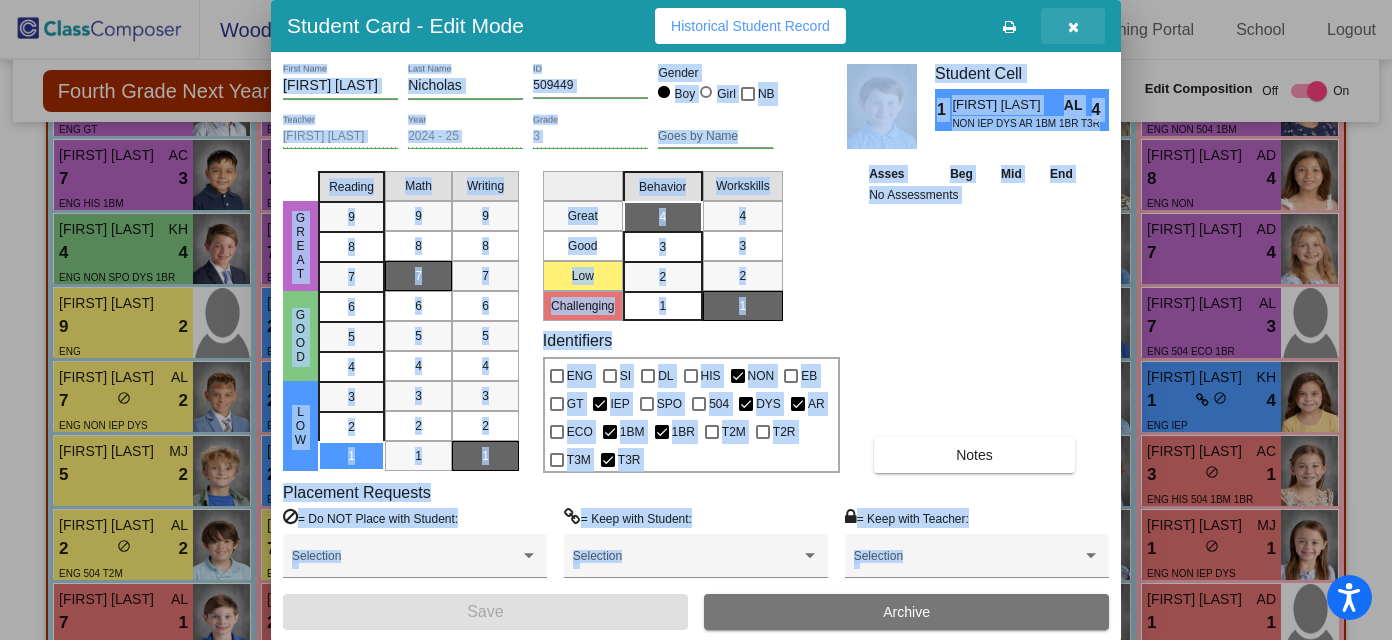 click at bounding box center (1073, 26) 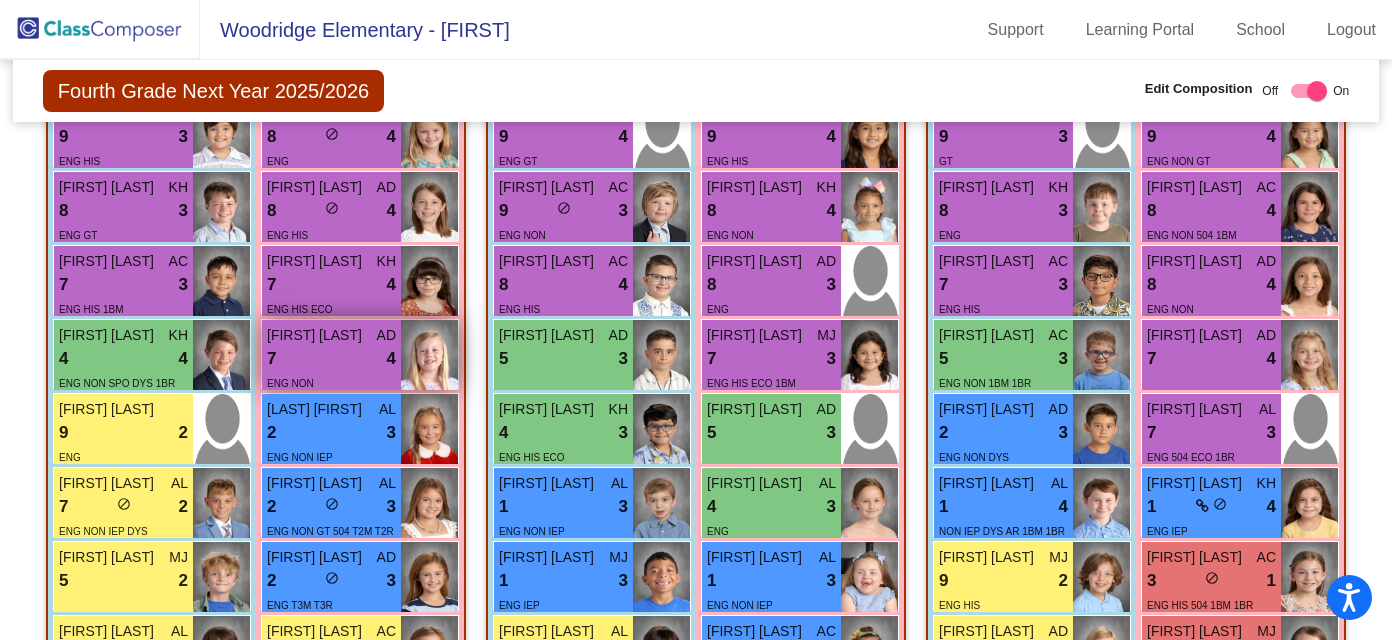 scroll, scrollTop: 3106, scrollLeft: 0, axis: vertical 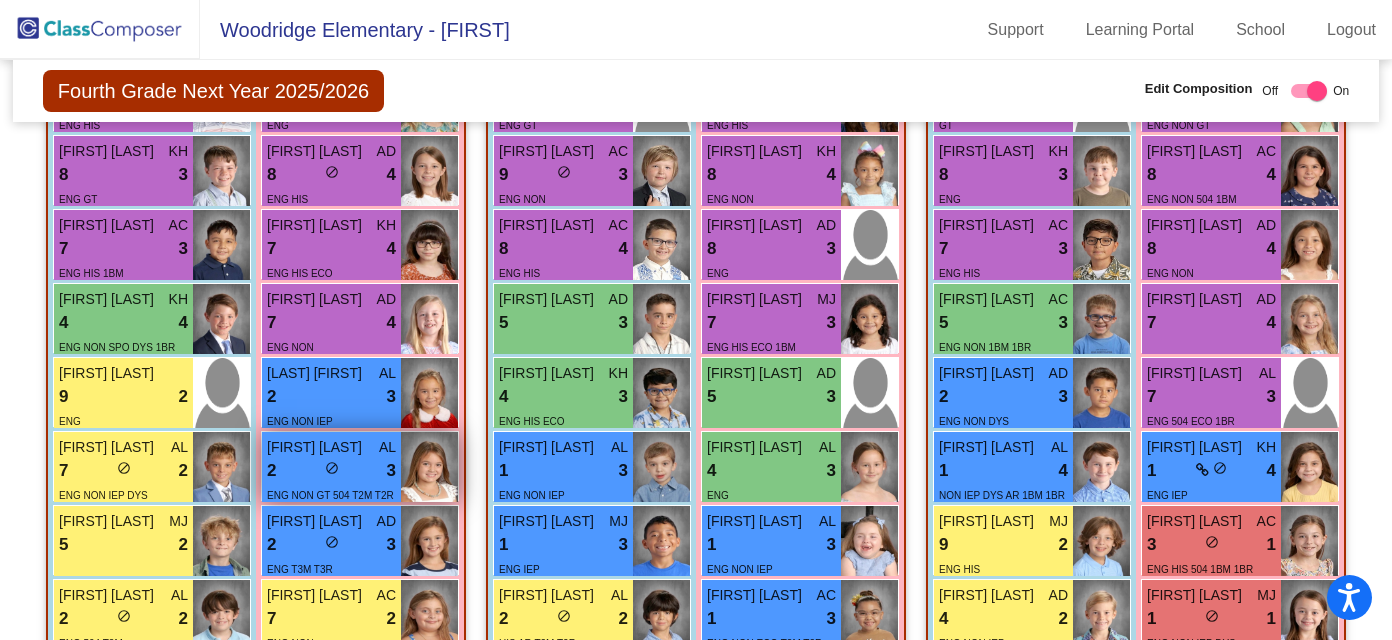 click on "lock do_not_disturb_alt" at bounding box center [332, 470] 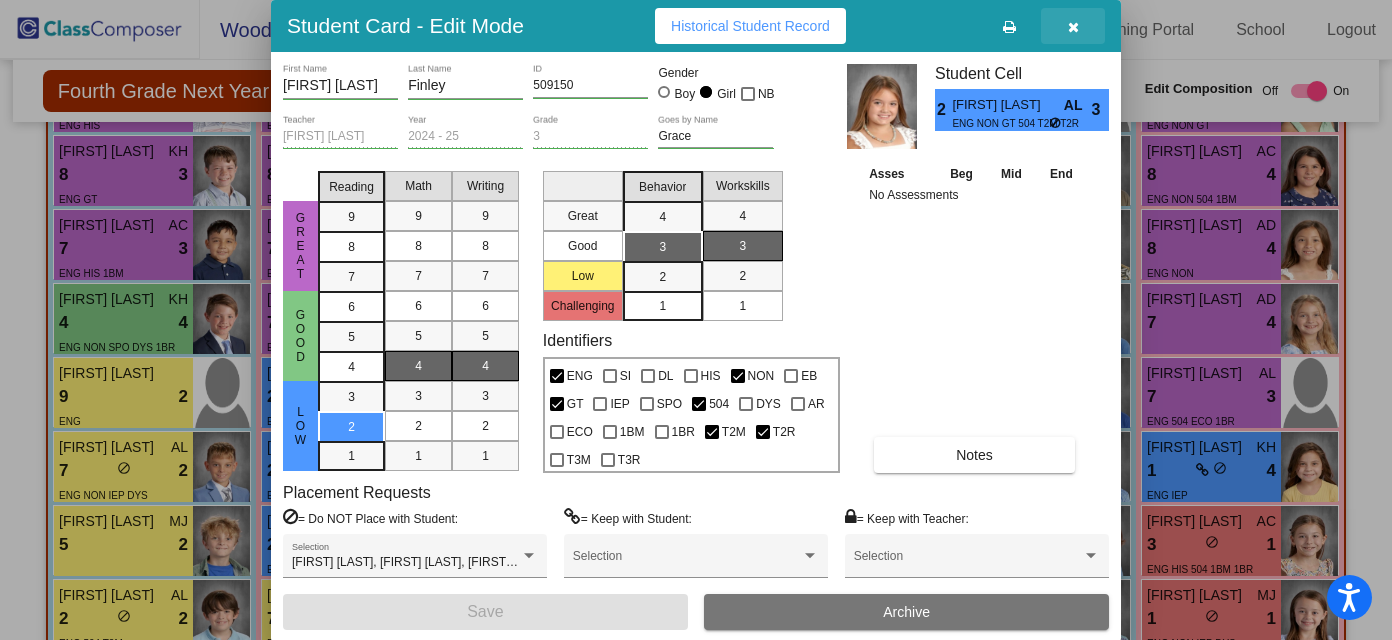 click at bounding box center (1073, 27) 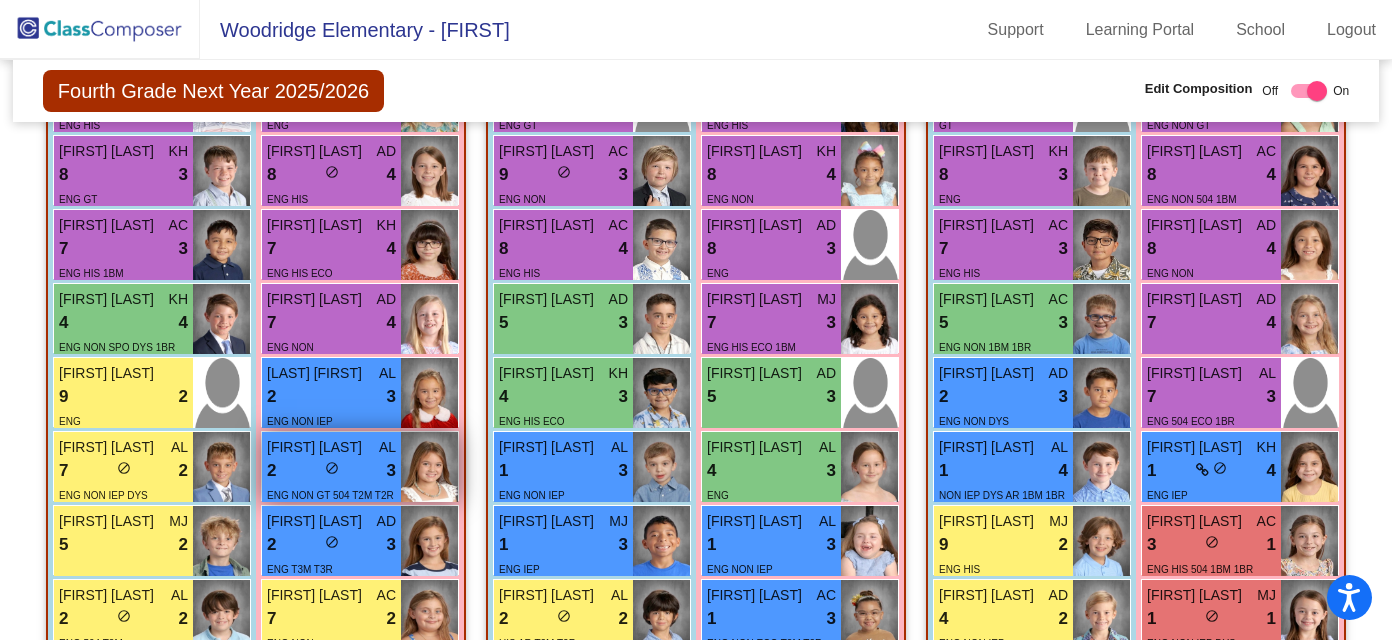 click on "Grace Margaret Finley AL 2 lock do_not_disturb_alt 3 ENG NON GT 504 T2M T2R" at bounding box center [331, 467] 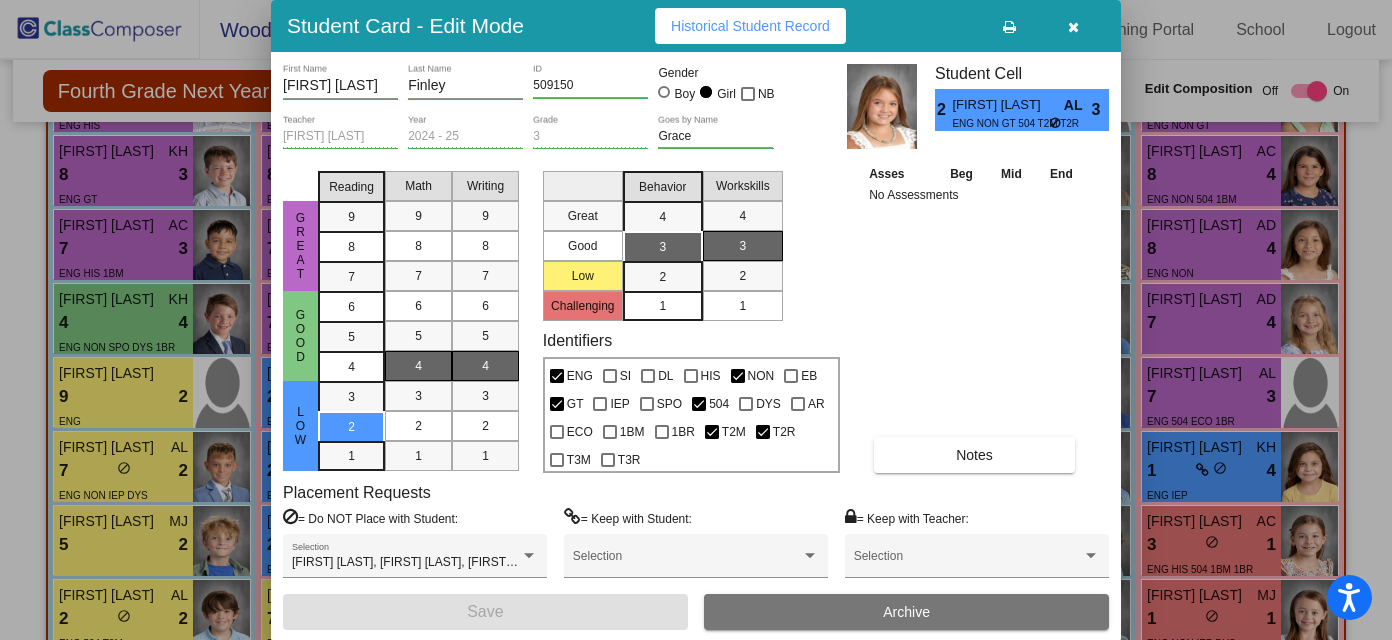 click at bounding box center (1073, 27) 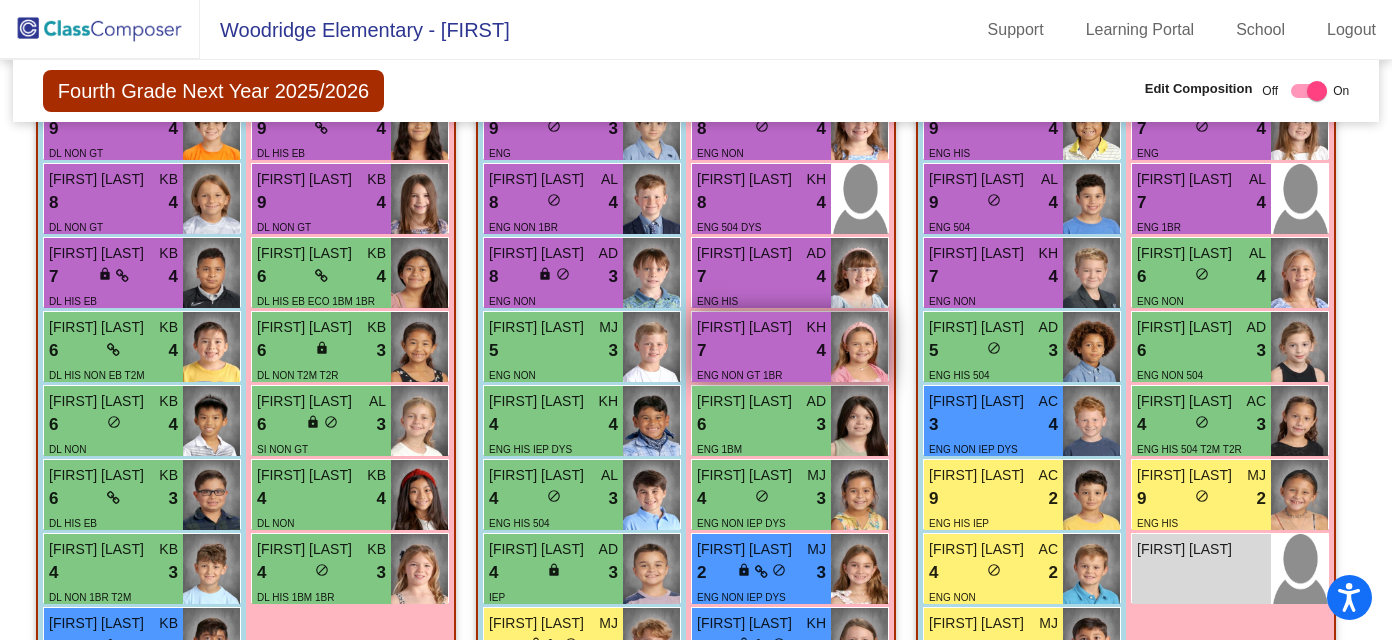 scroll, scrollTop: 1779, scrollLeft: 0, axis: vertical 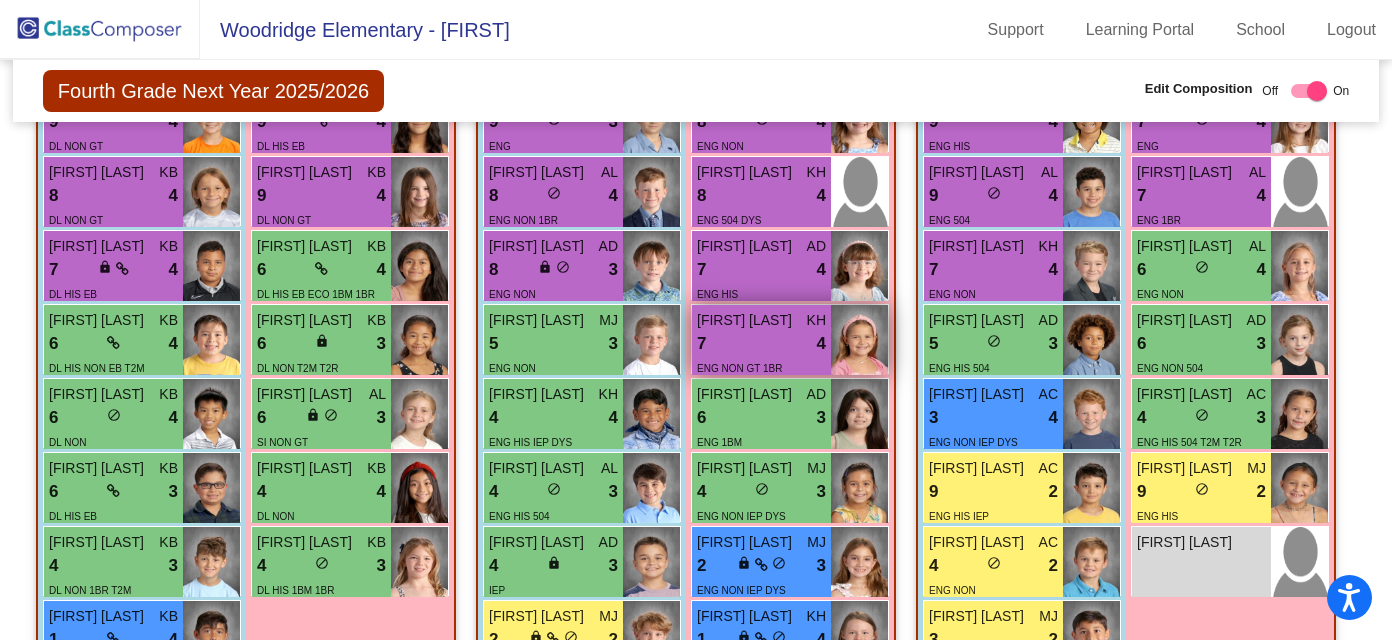 click on "7 lock do_not_disturb_alt 4" at bounding box center (761, 344) 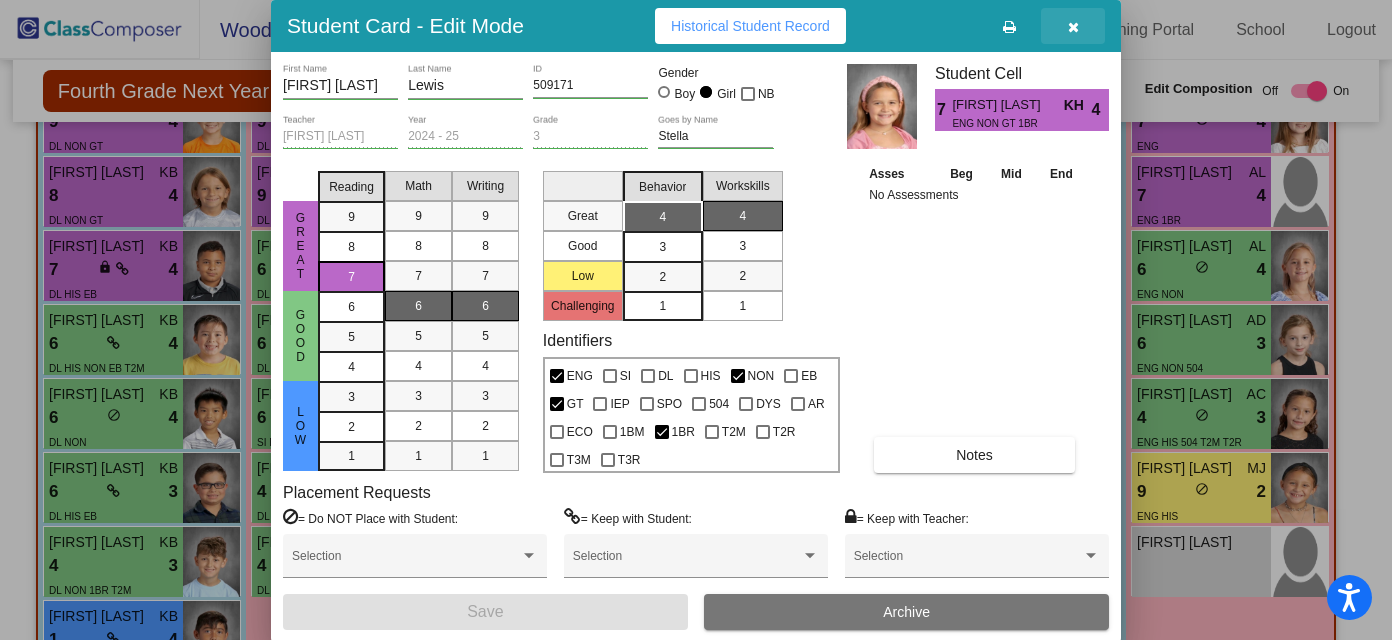 click at bounding box center [1073, 27] 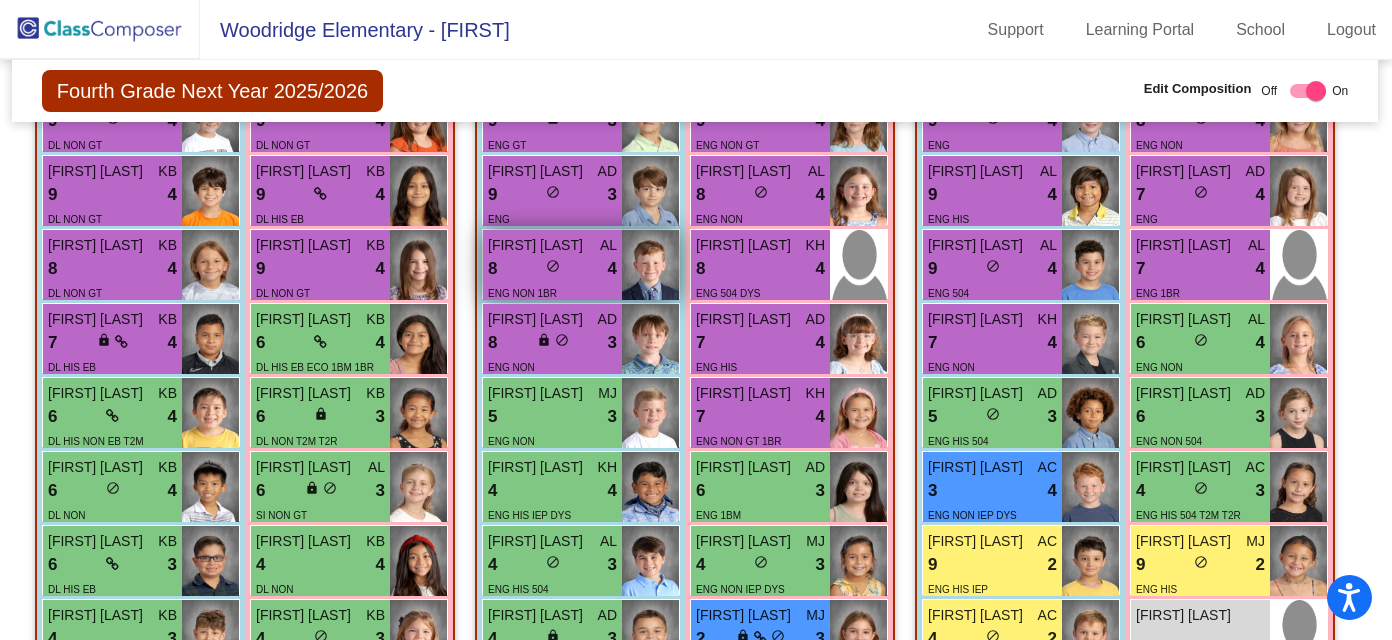 scroll, scrollTop: 1696, scrollLeft: 1, axis: both 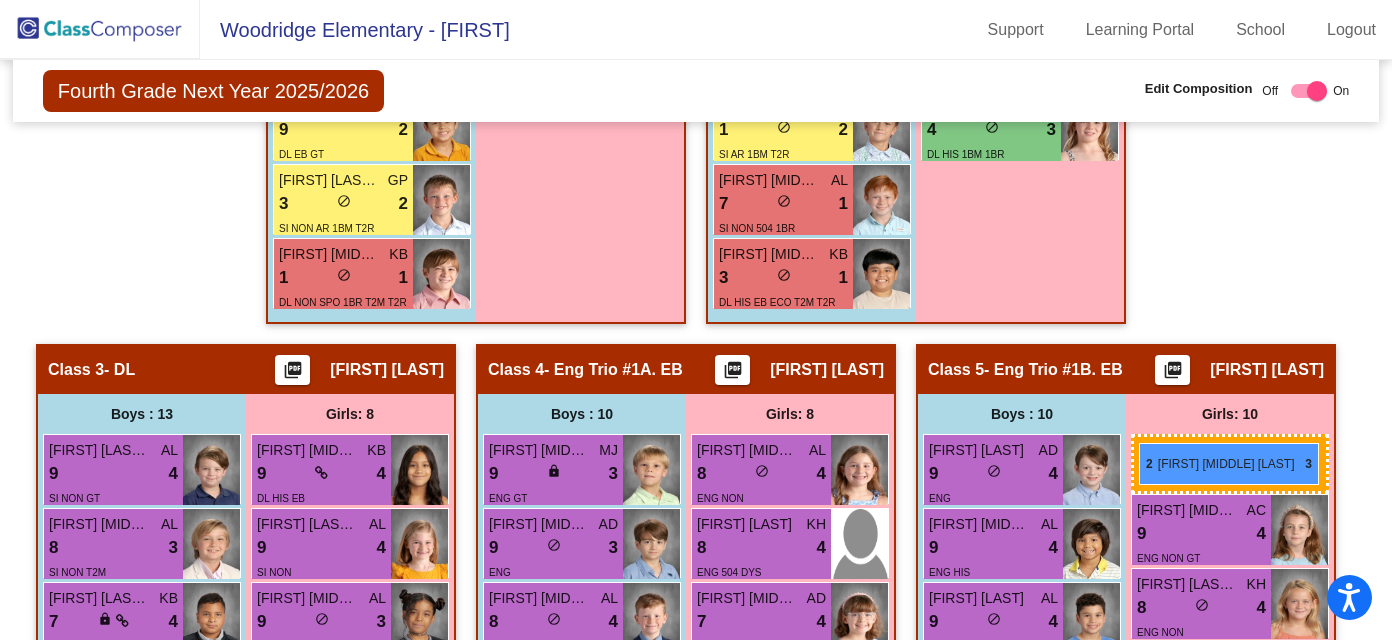 drag, startPoint x: 339, startPoint y: 420, endPoint x: 1138, endPoint y: 442, distance: 799.3028 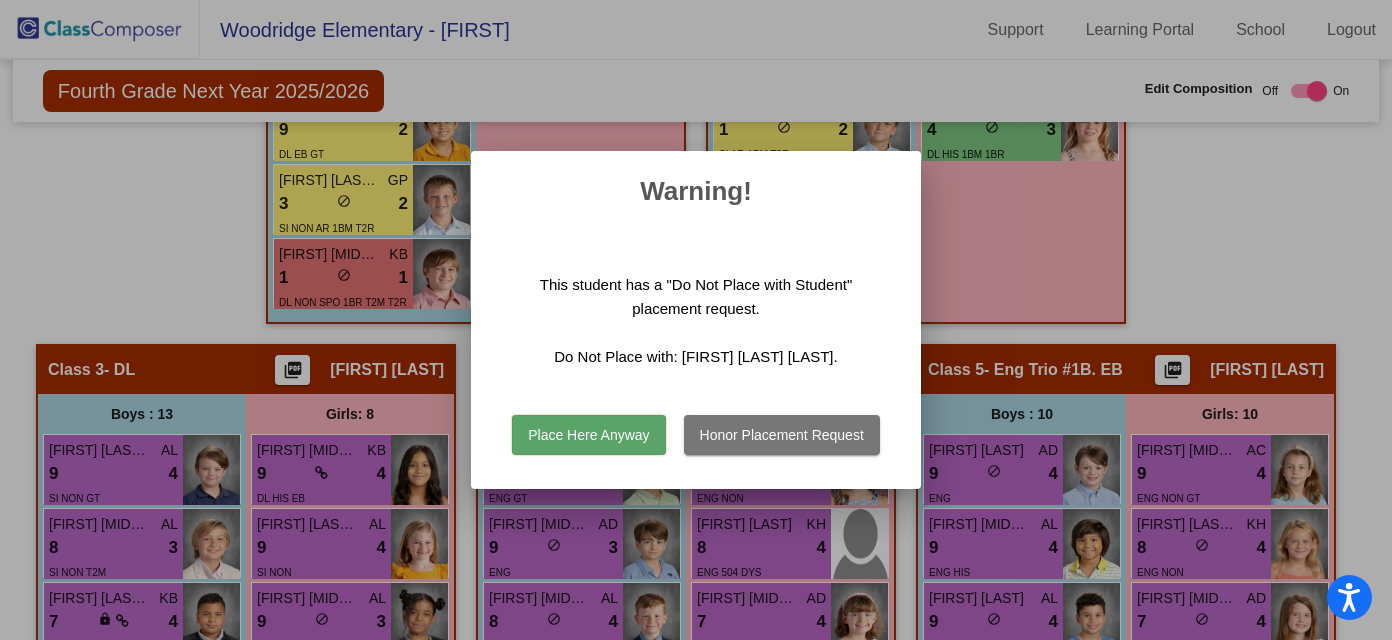 click on "Place Here Anyway" at bounding box center [588, 435] 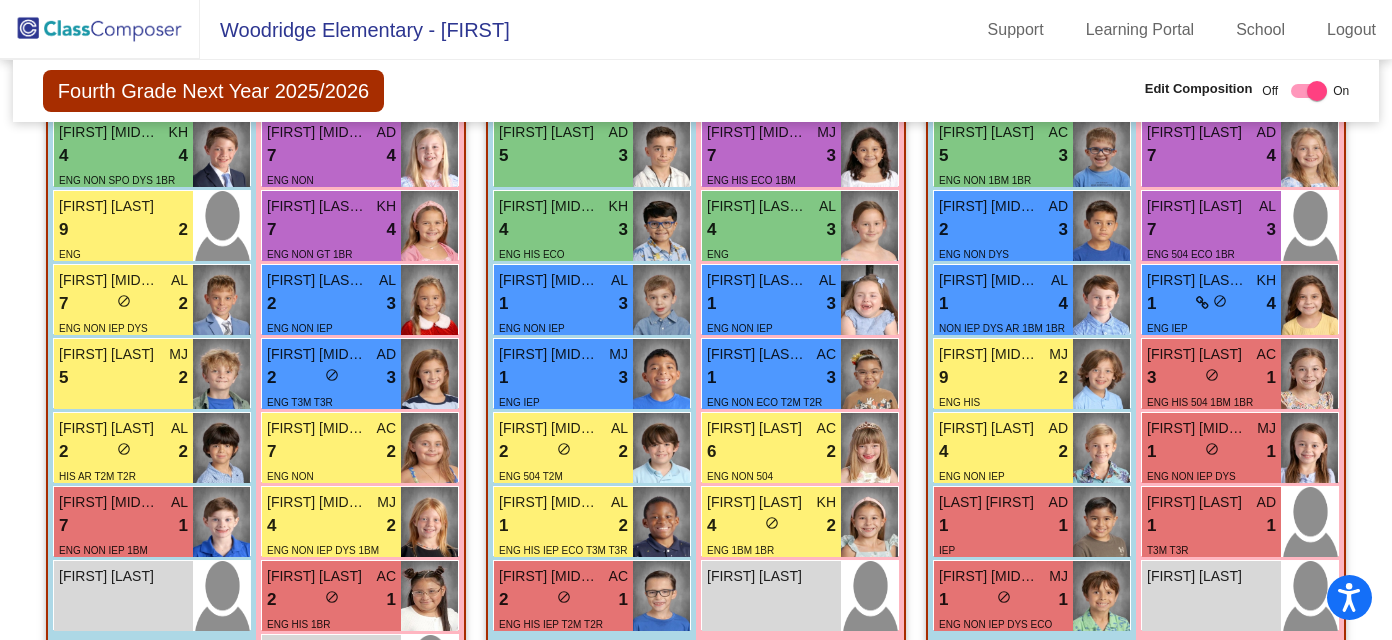 scroll, scrollTop: 3054, scrollLeft: 0, axis: vertical 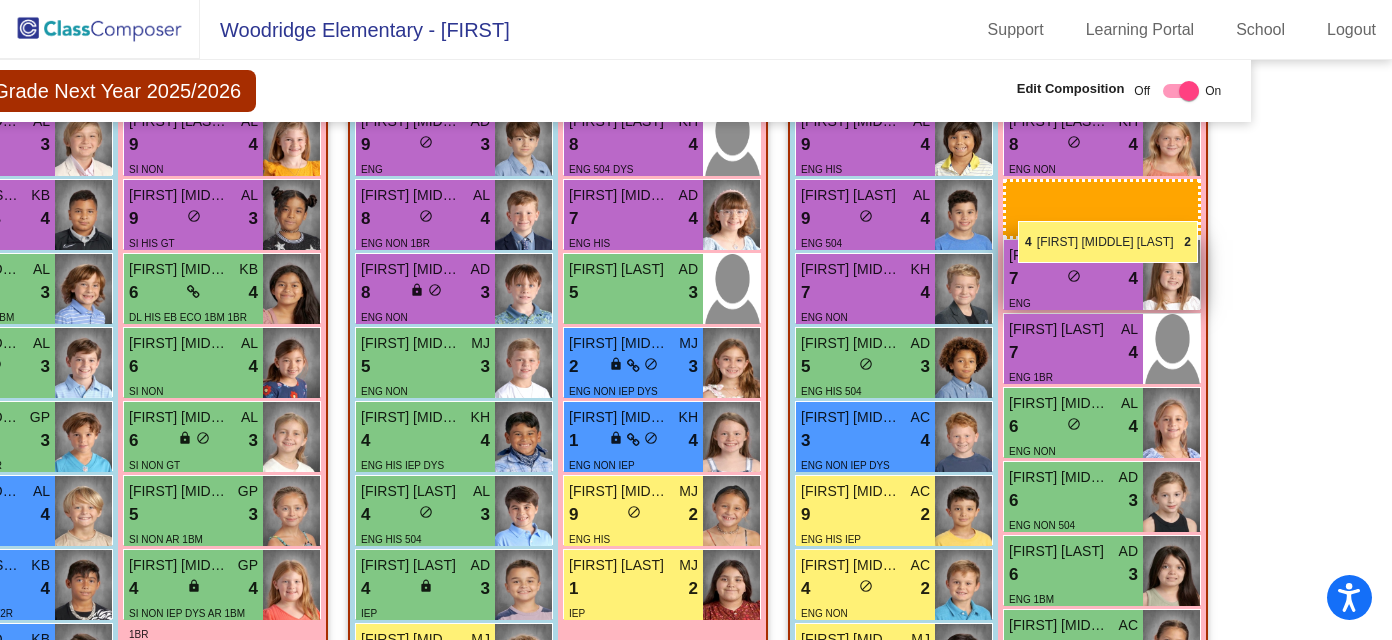 drag, startPoint x: 341, startPoint y: 527, endPoint x: 1016, endPoint y: 213, distance: 744.4602 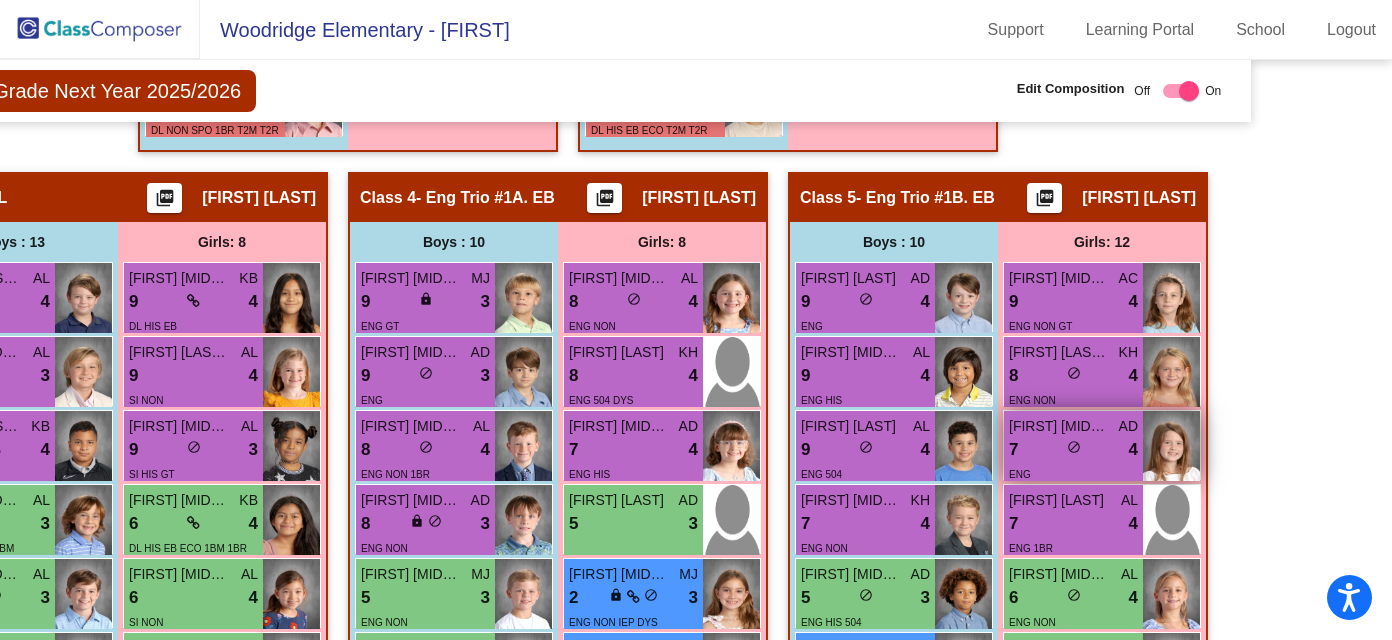 scroll, scrollTop: 1602, scrollLeft: 128, axis: both 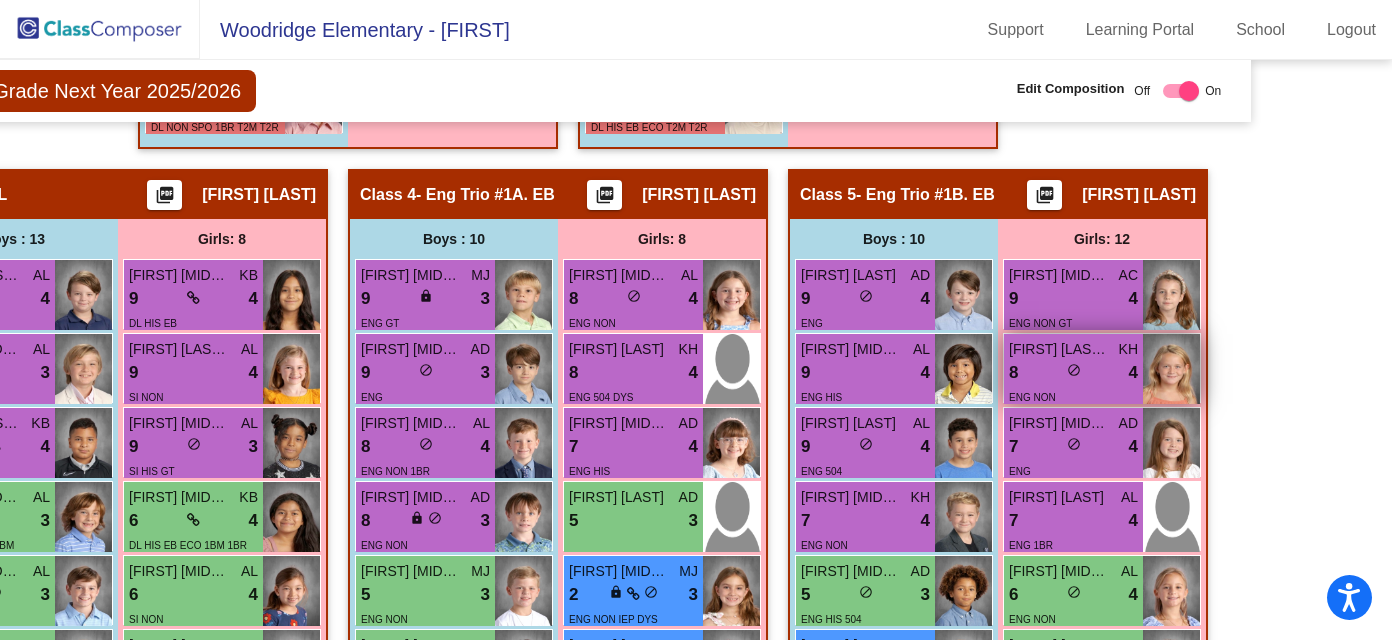 click on "8 lock do_not_disturb_alt 4" at bounding box center [1073, 373] 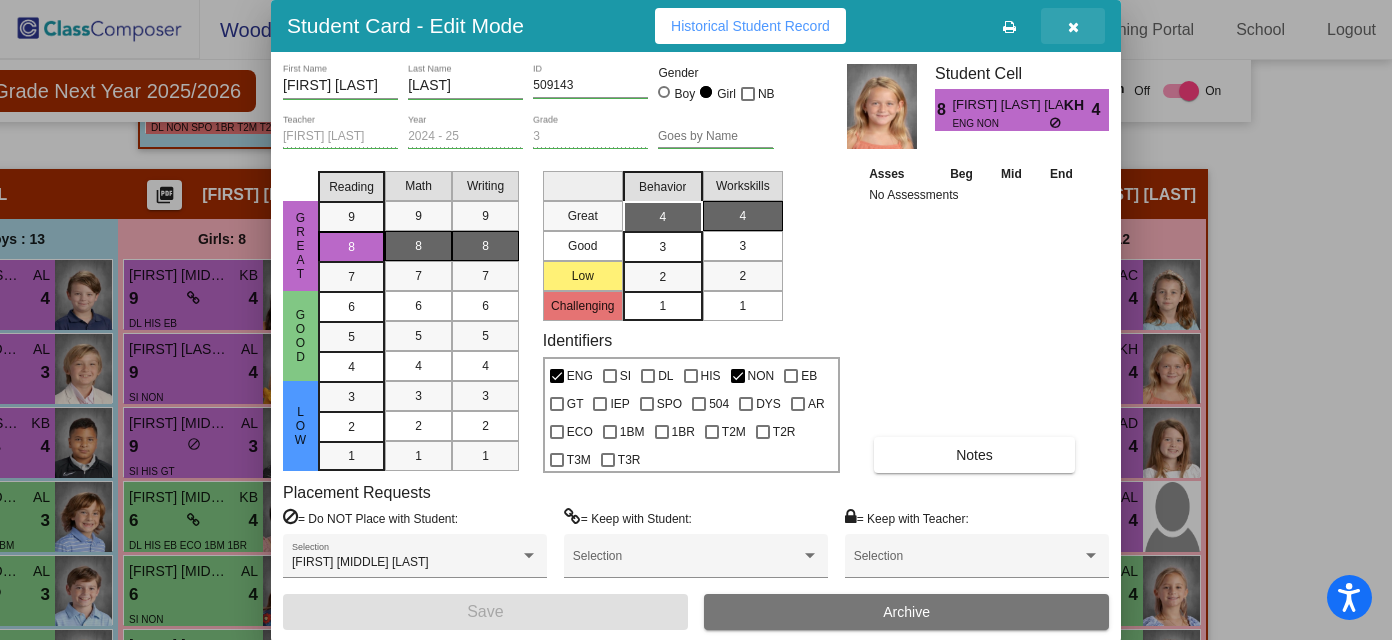 click at bounding box center (1073, 27) 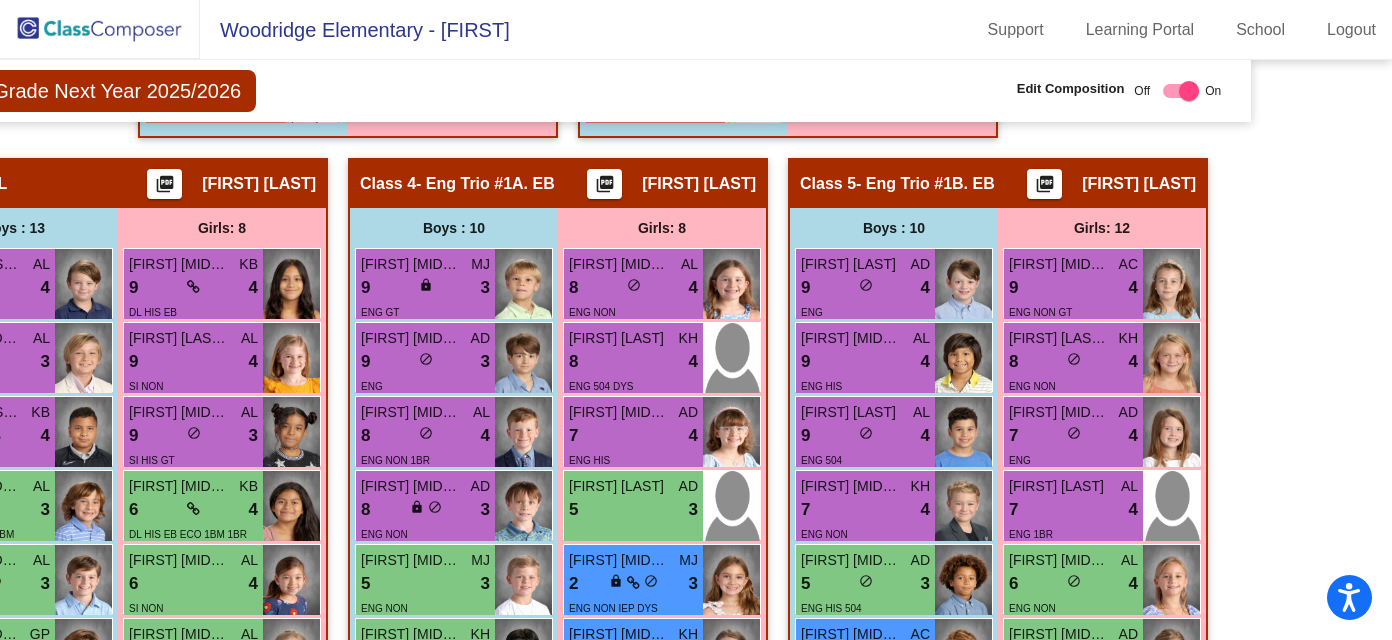 scroll, scrollTop: 1614, scrollLeft: 128, axis: both 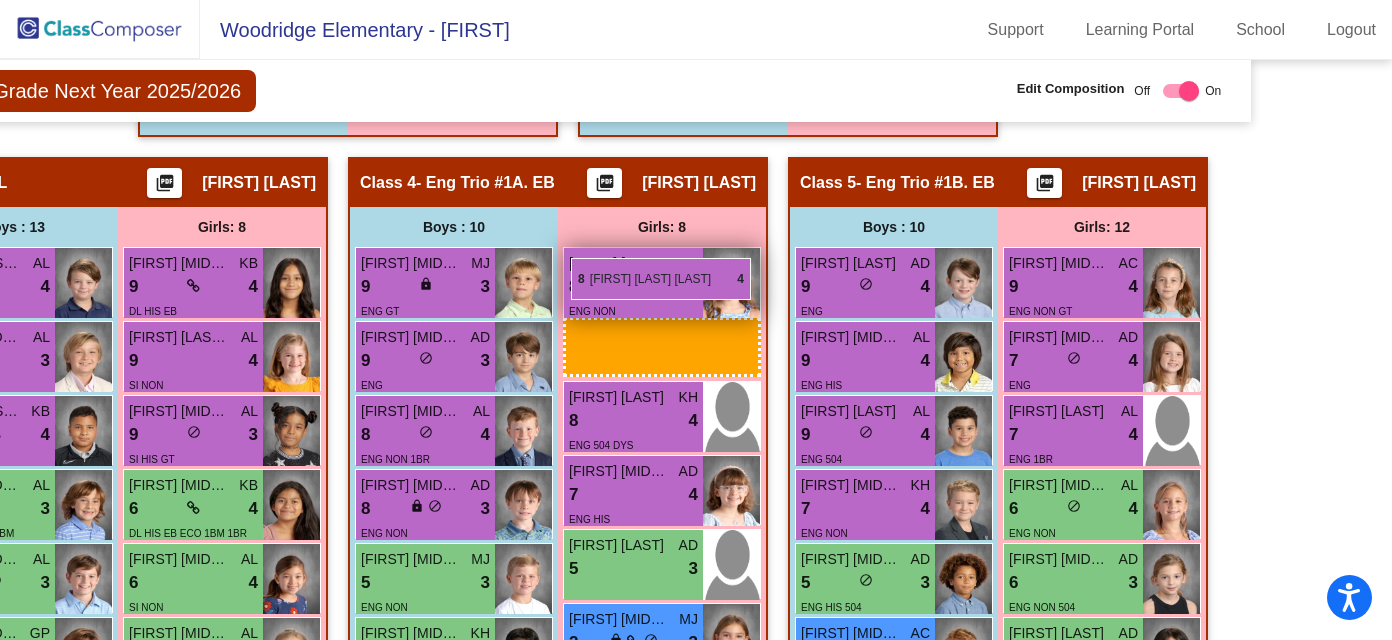 drag, startPoint x: 1151, startPoint y: 358, endPoint x: 569, endPoint y: 259, distance: 590.36005 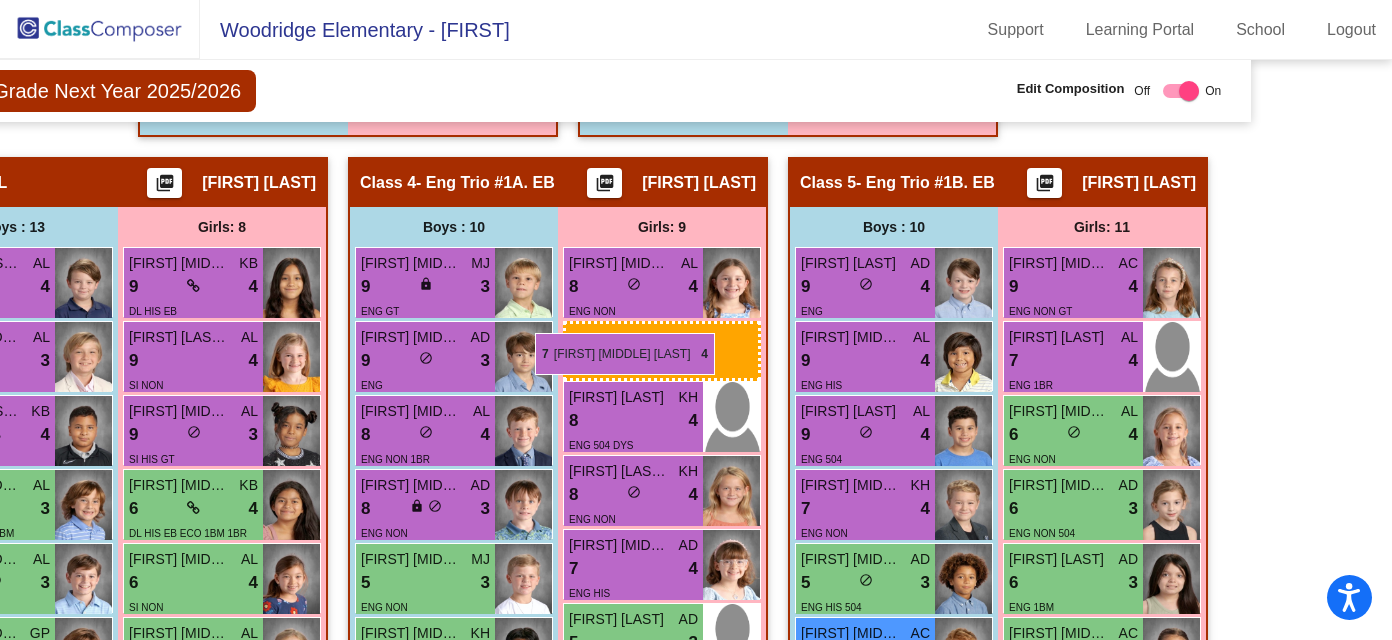 drag, startPoint x: 1153, startPoint y: 362, endPoint x: 547, endPoint y: 330, distance: 606.8443 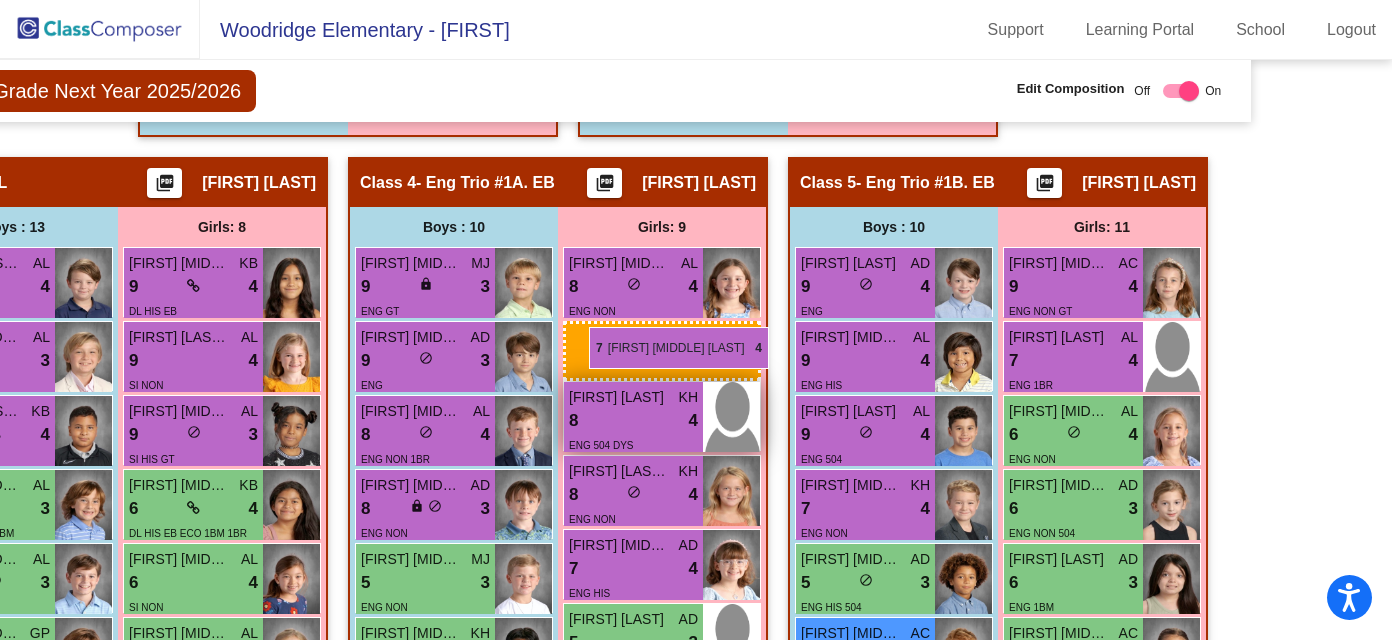 drag, startPoint x: 1183, startPoint y: 344, endPoint x: 578, endPoint y: 329, distance: 605.1859 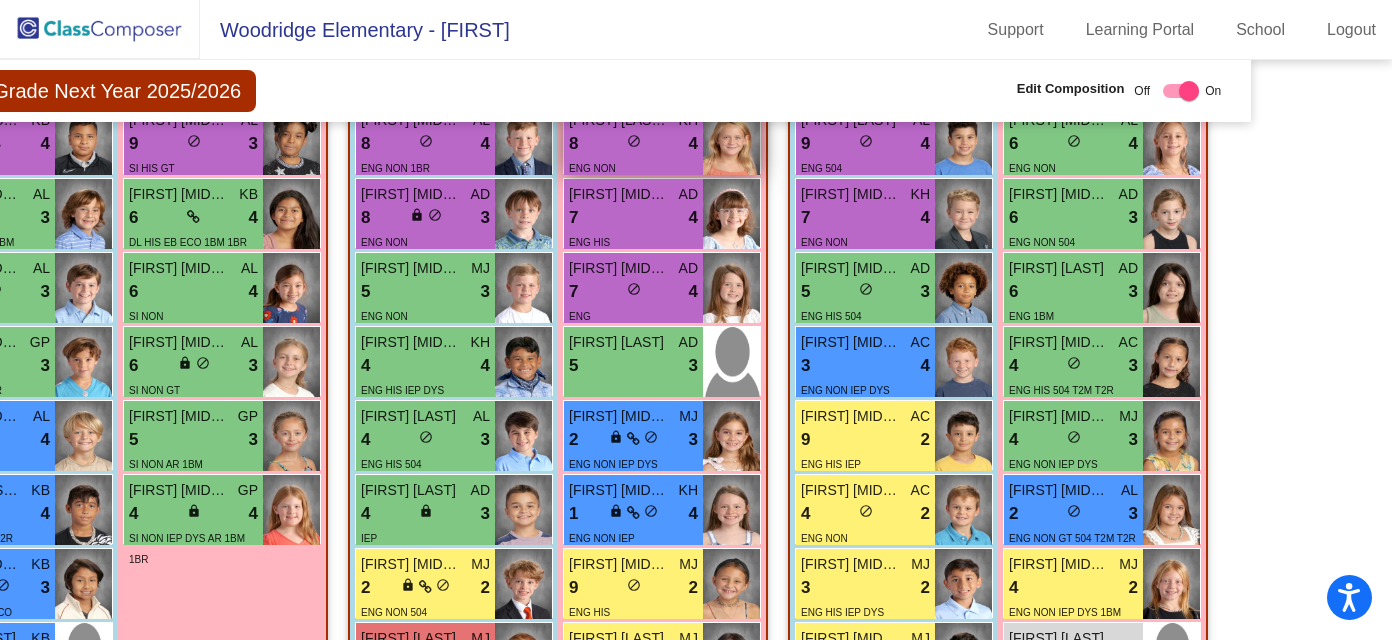 scroll, scrollTop: 1924, scrollLeft: 128, axis: both 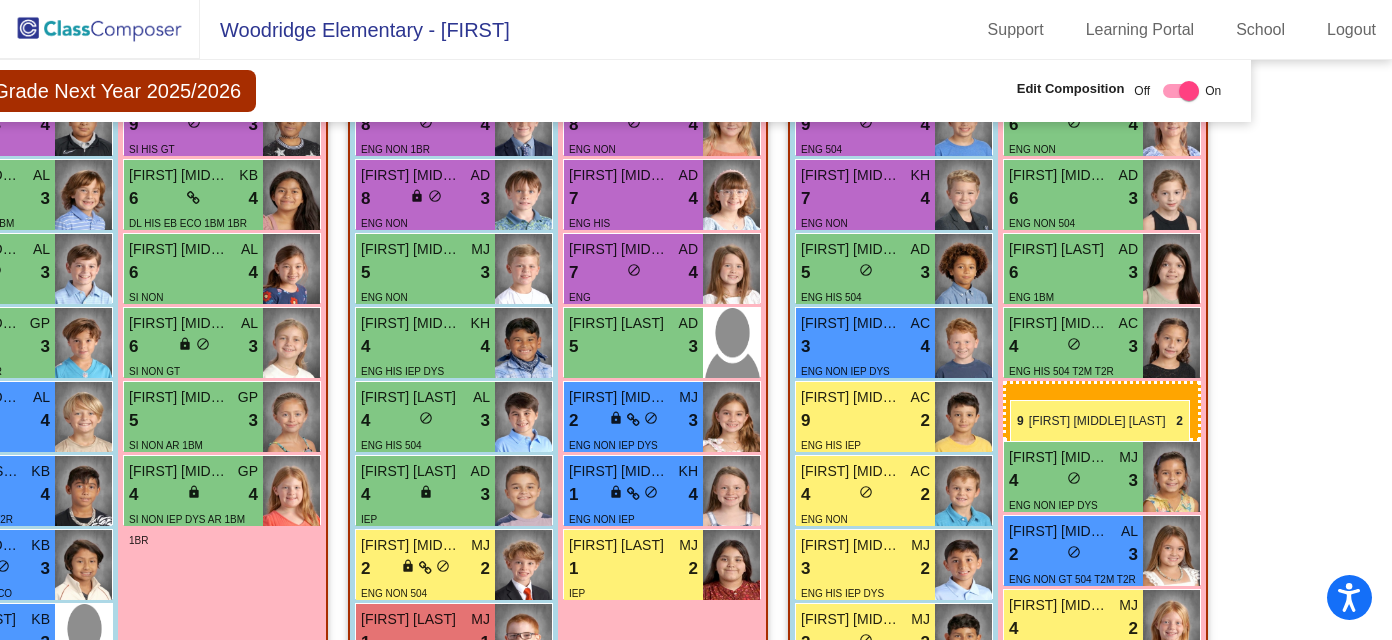 drag, startPoint x: 605, startPoint y: 590, endPoint x: 1010, endPoint y: 401, distance: 446.92953 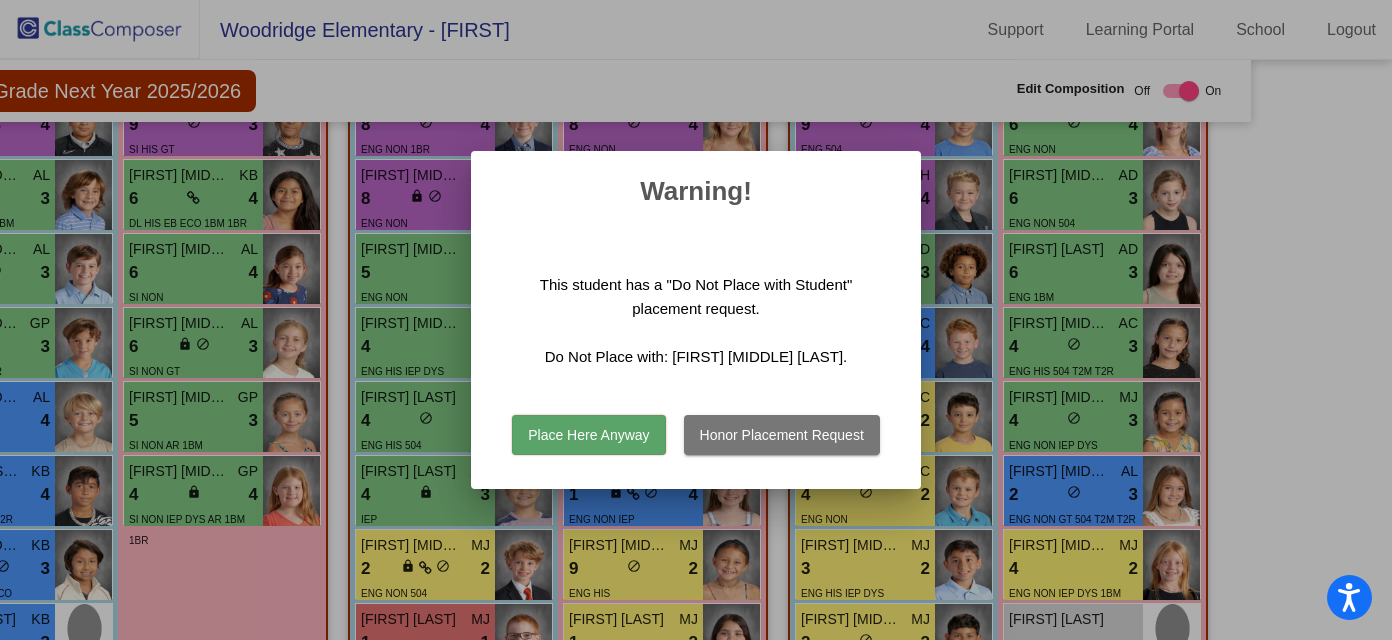 click on "Honor Placement Request" at bounding box center (782, 435) 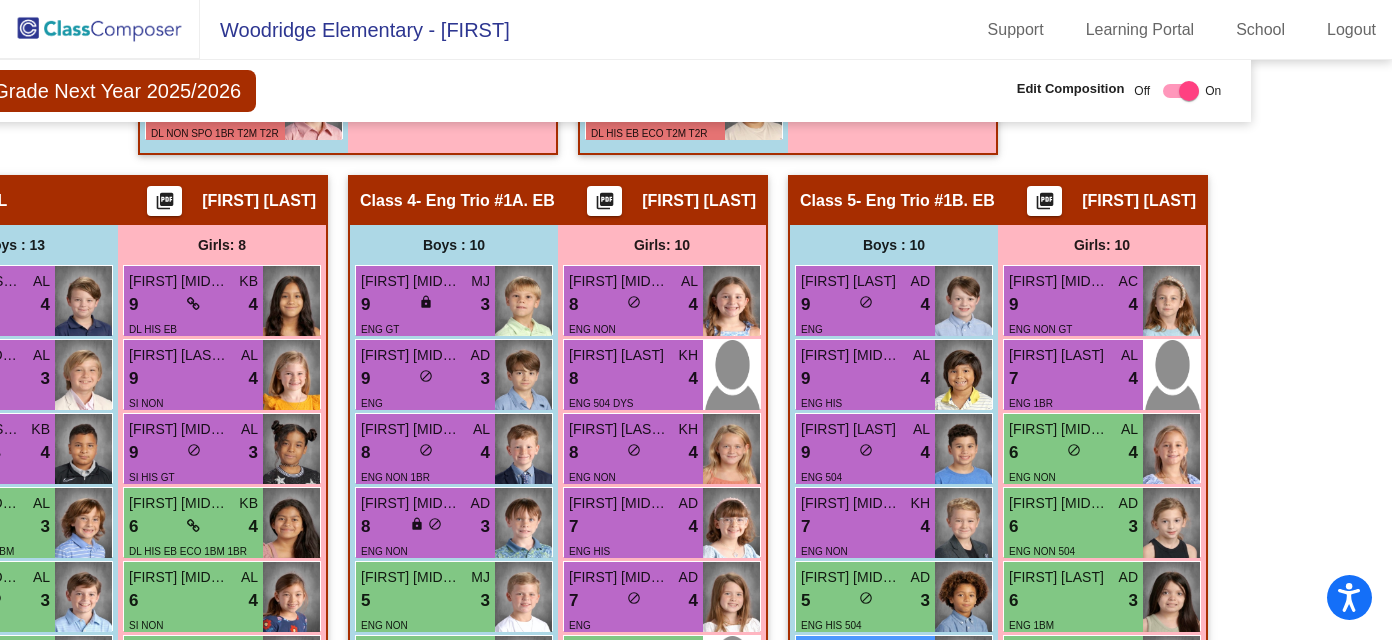 scroll, scrollTop: 1588, scrollLeft: 128, axis: both 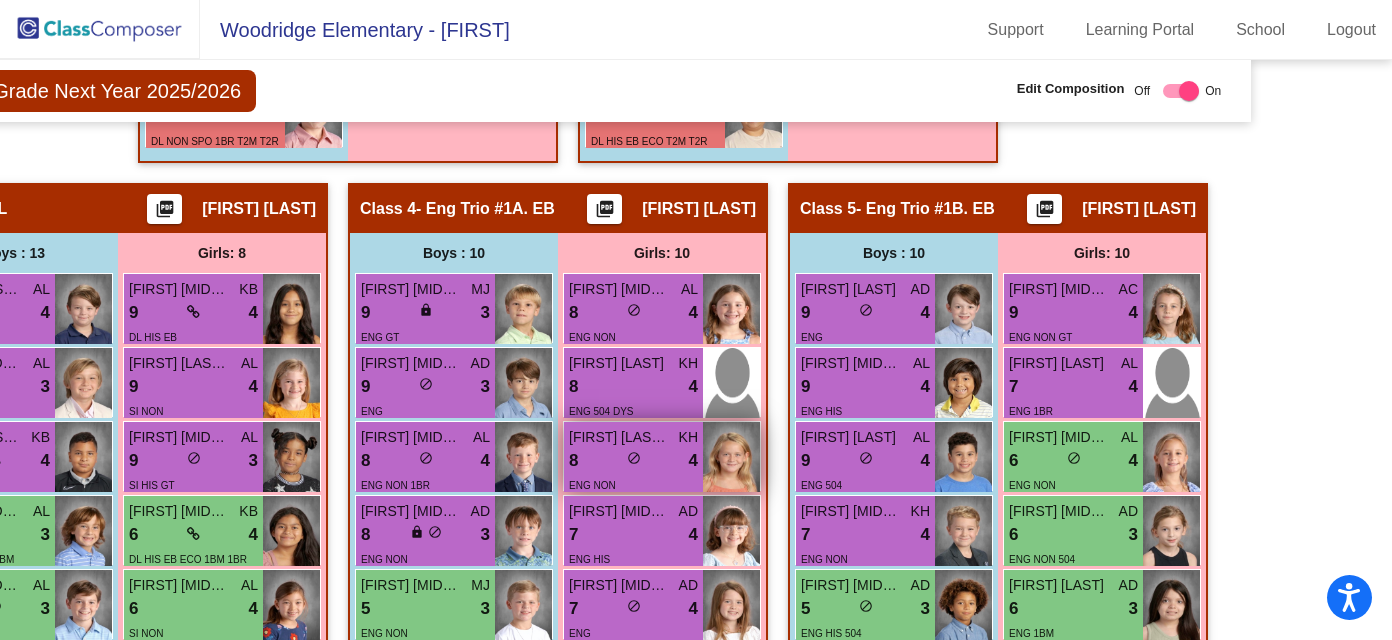 click on "8 lock do_not_disturb_alt 4" at bounding box center [633, 461] 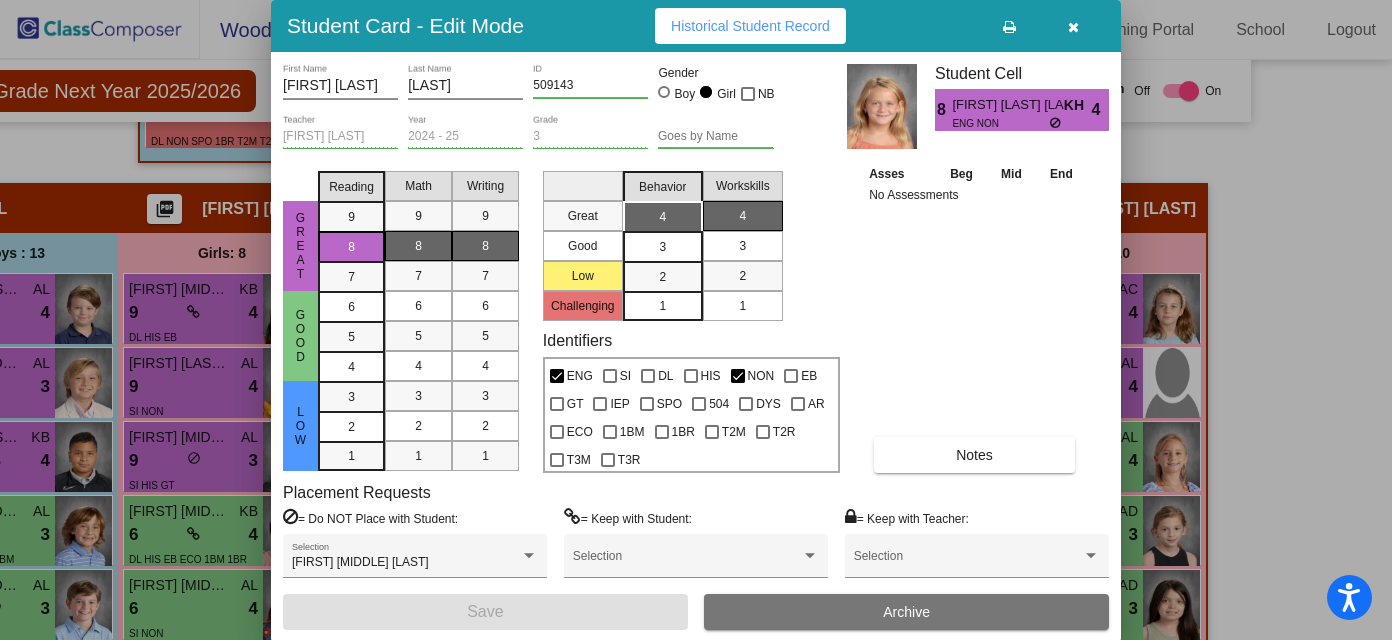 click at bounding box center [1073, 27] 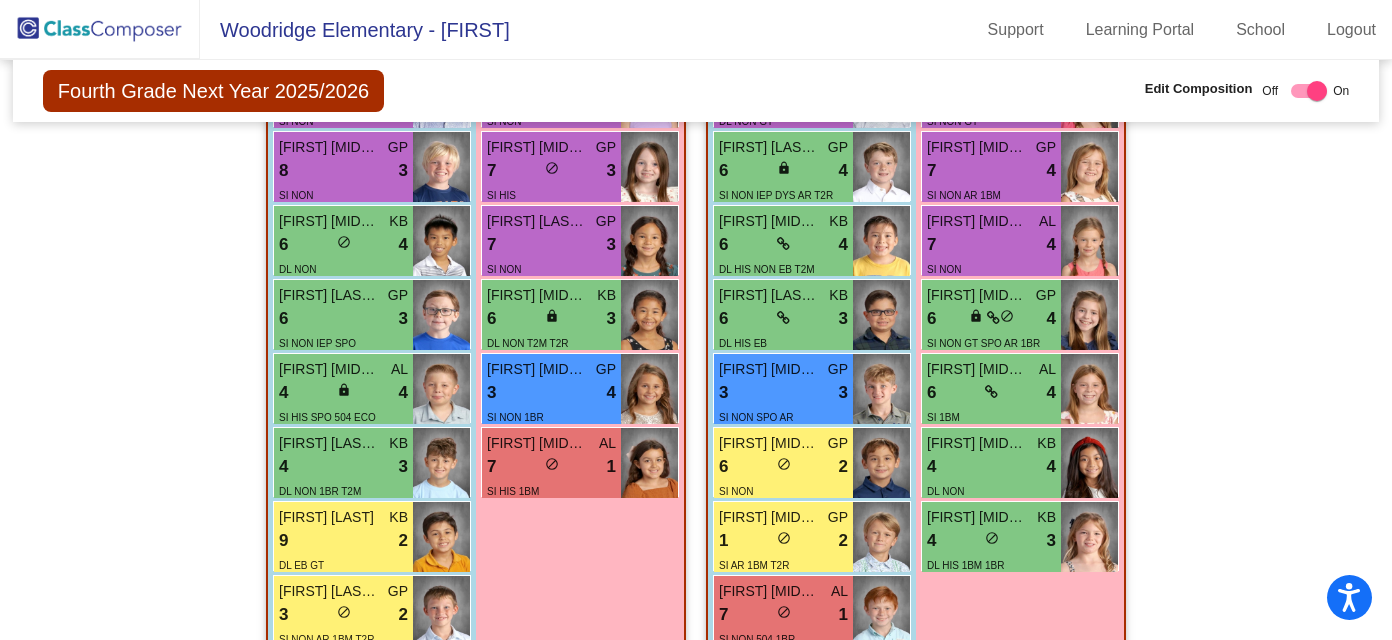 scroll, scrollTop: 1051, scrollLeft: 0, axis: vertical 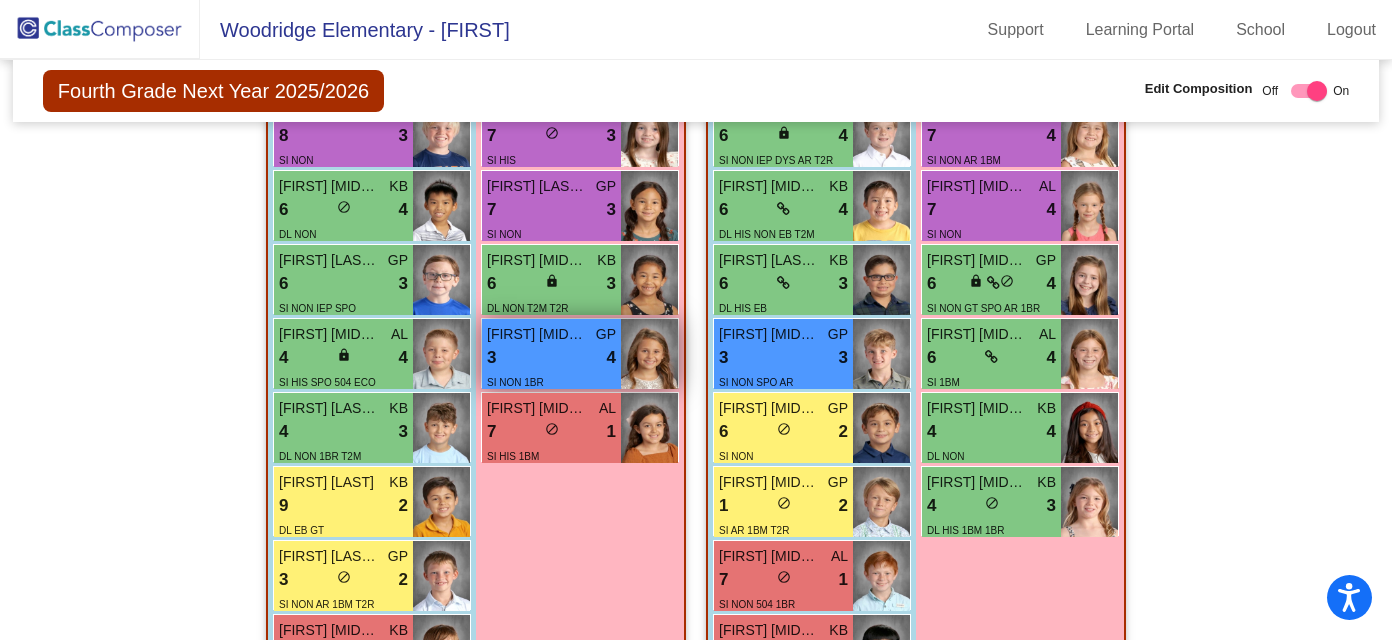 click at bounding box center (649, 354) 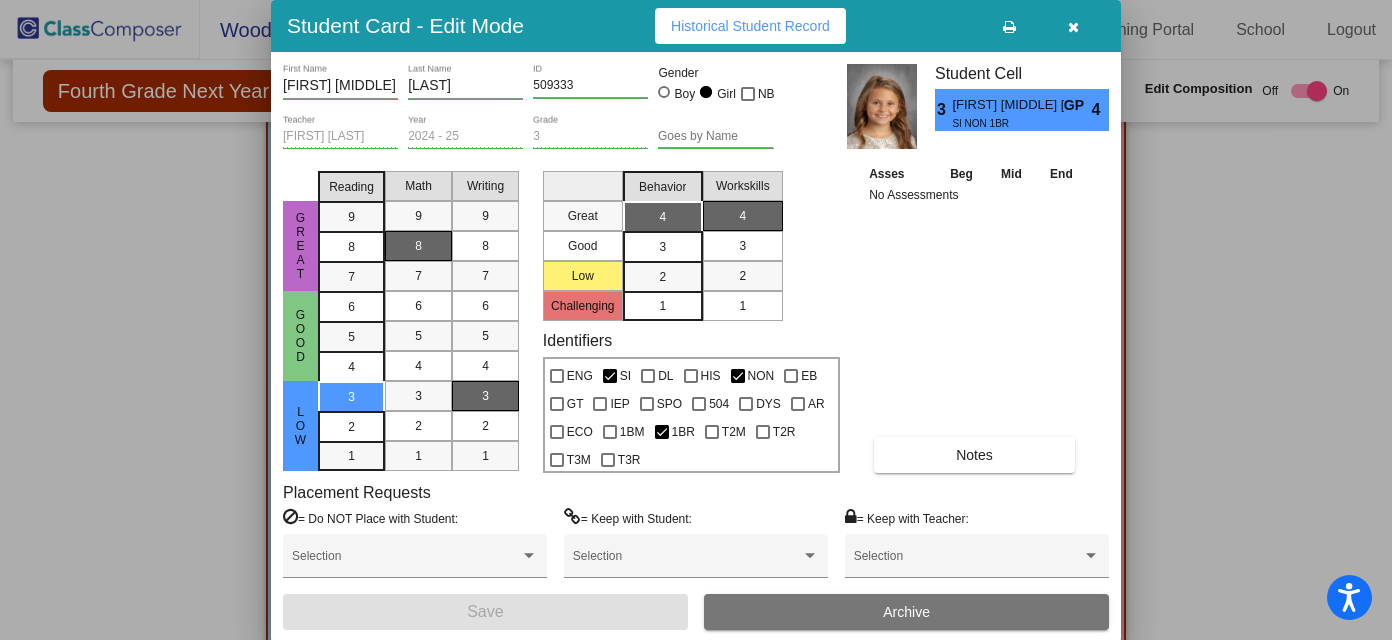 click at bounding box center [1073, 26] 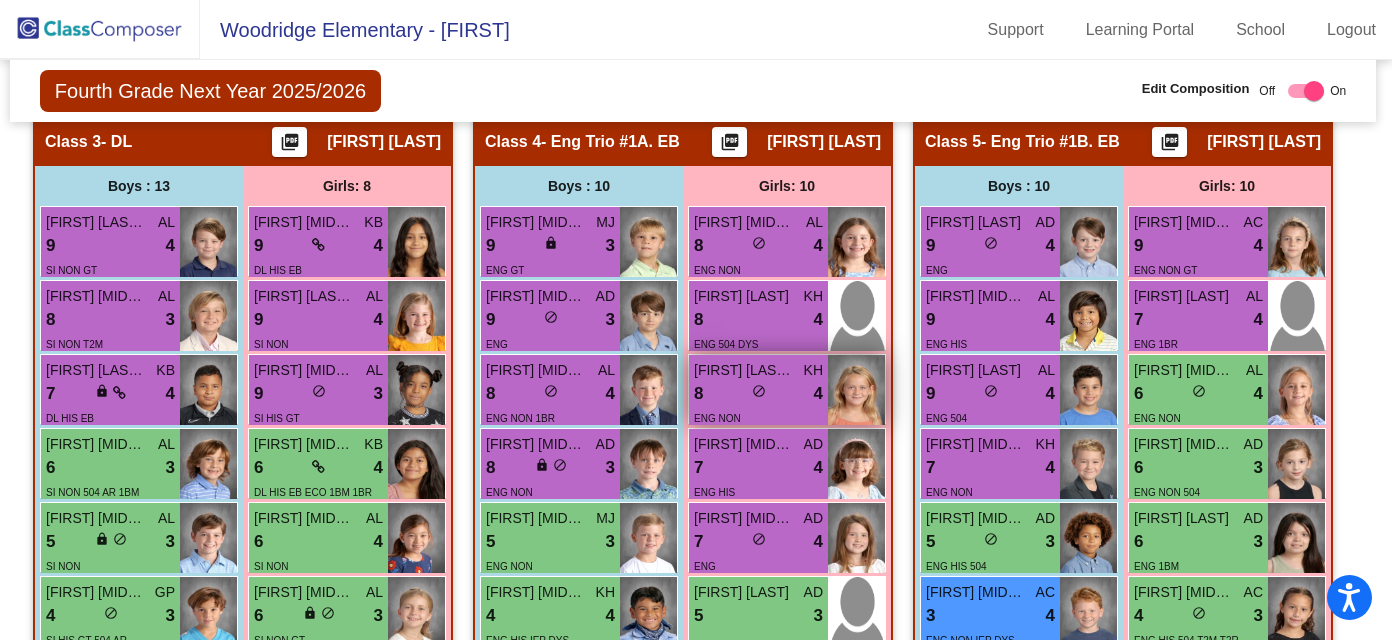 scroll, scrollTop: 1659, scrollLeft: 3, axis: both 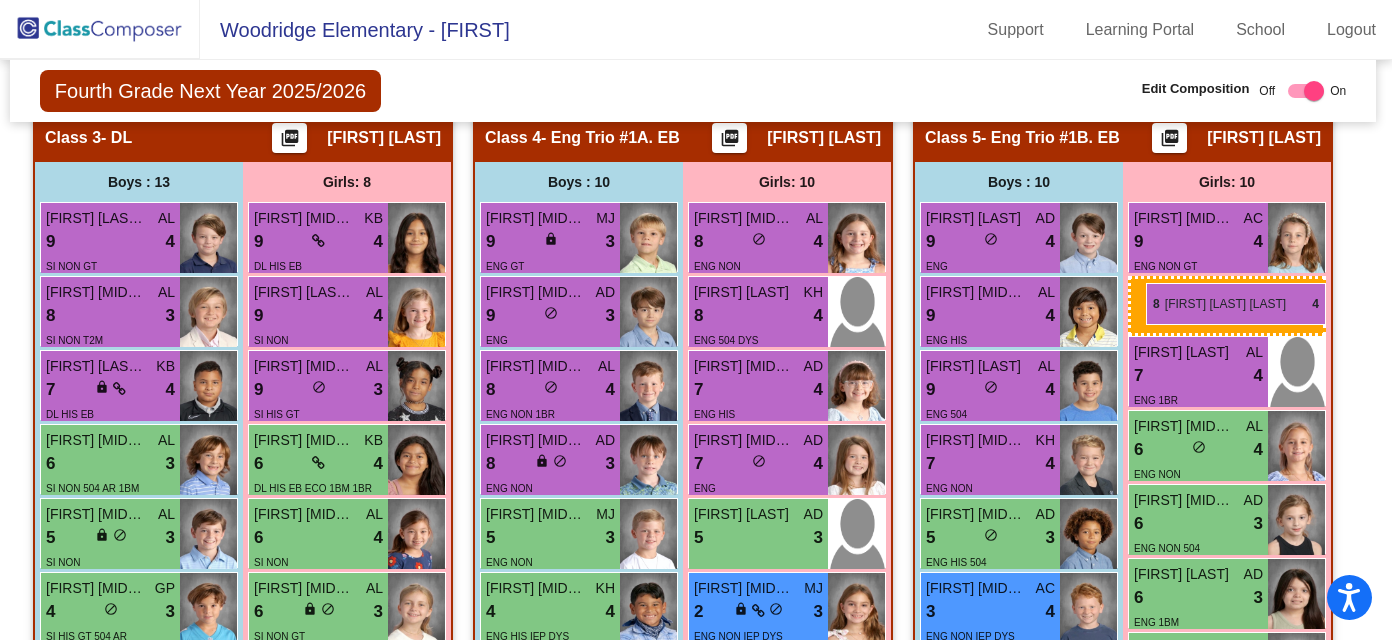 drag, startPoint x: 774, startPoint y: 391, endPoint x: 1148, endPoint y: 284, distance: 389.00513 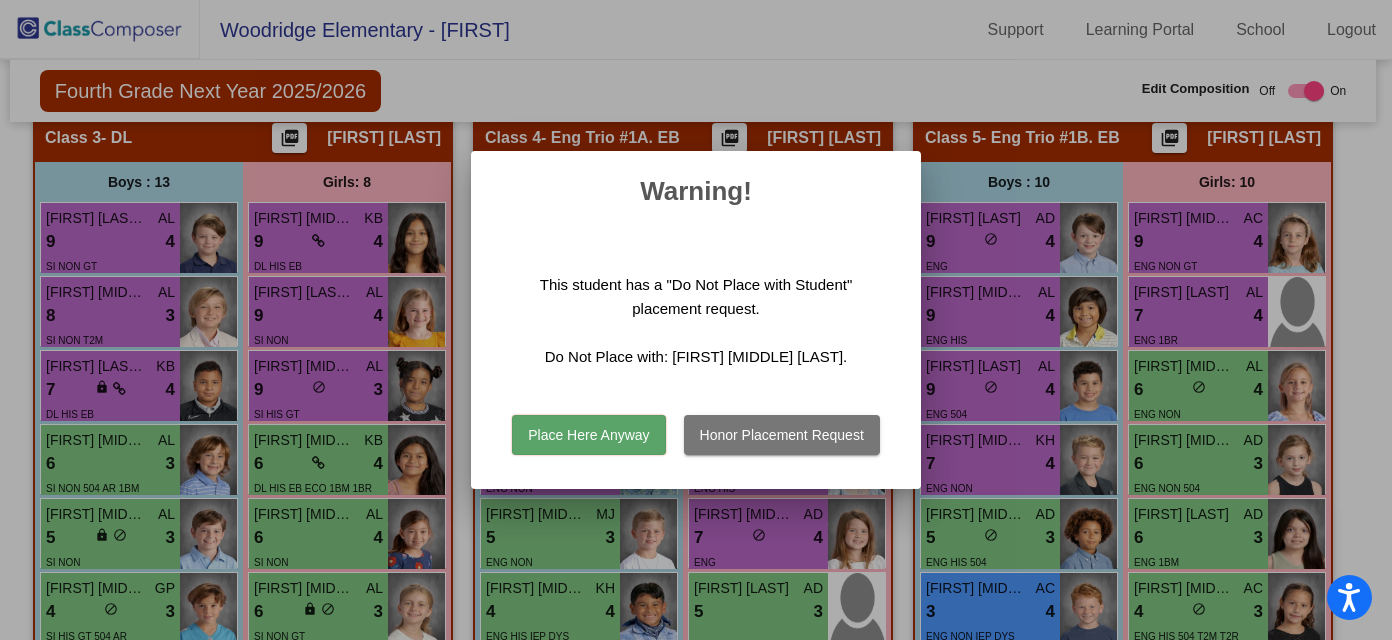 click on "Place Here Anyway" at bounding box center (588, 435) 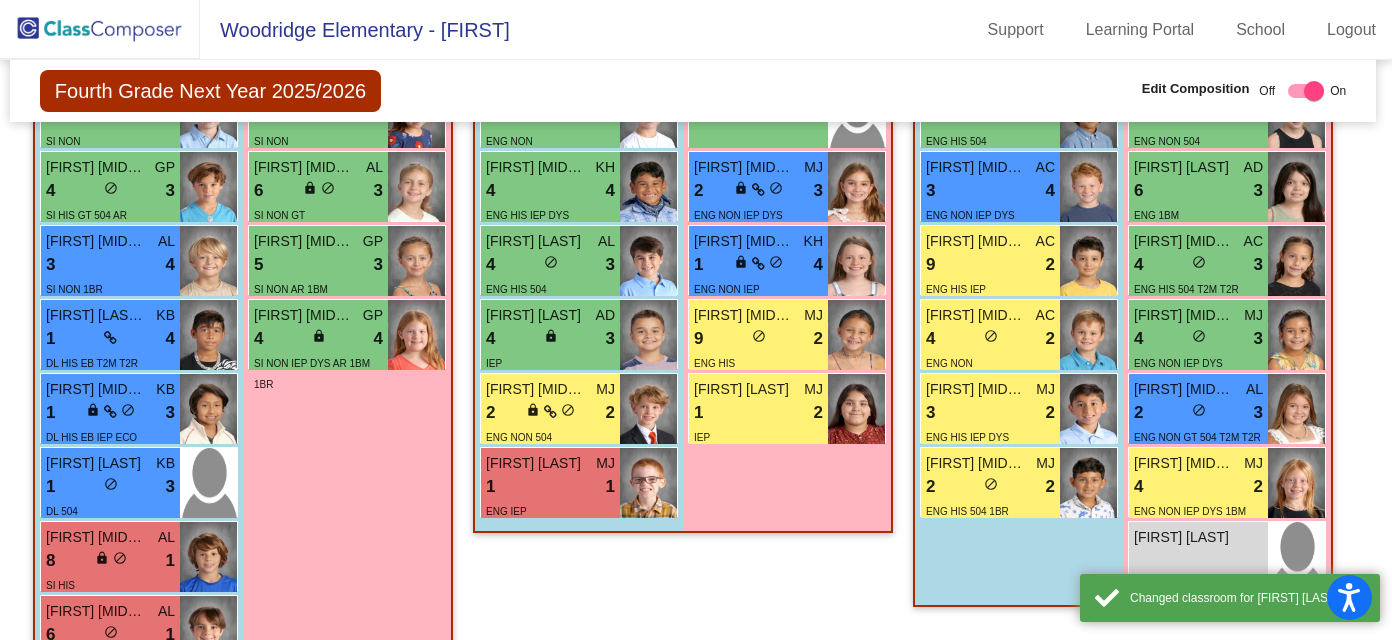 scroll, scrollTop: 2084, scrollLeft: 3, axis: both 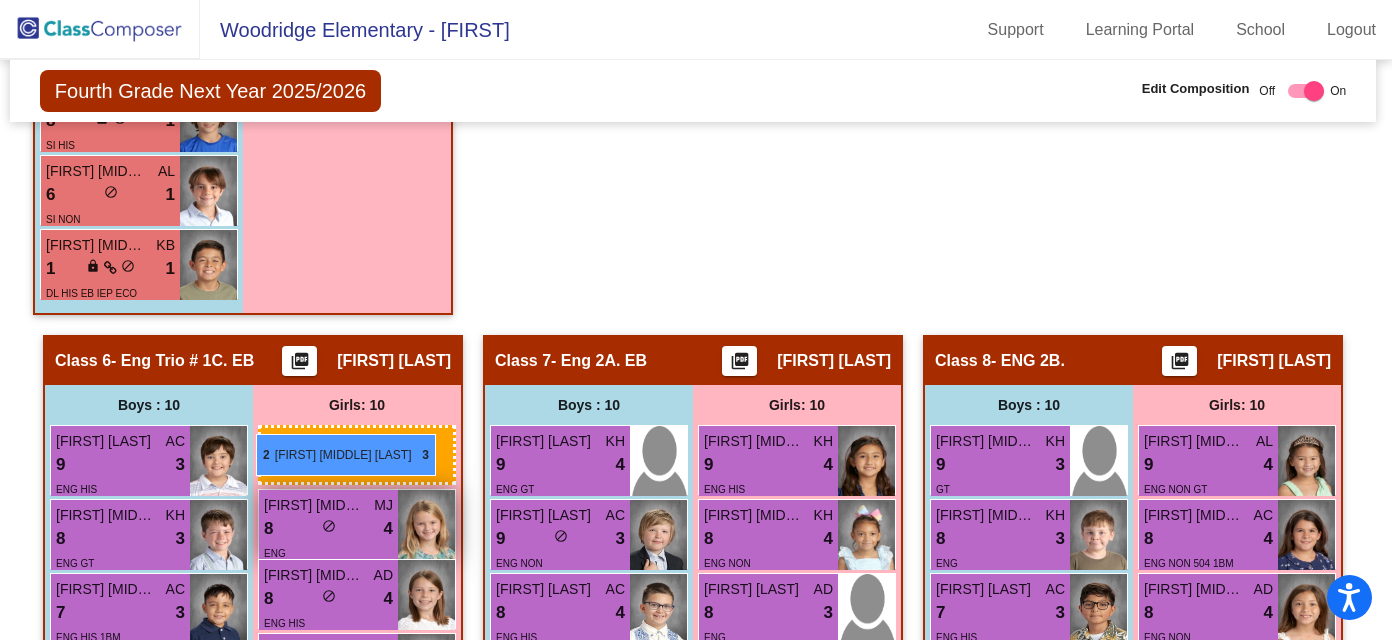 drag, startPoint x: 1252, startPoint y: 402, endPoint x: 256, endPoint y: 433, distance: 996.4823 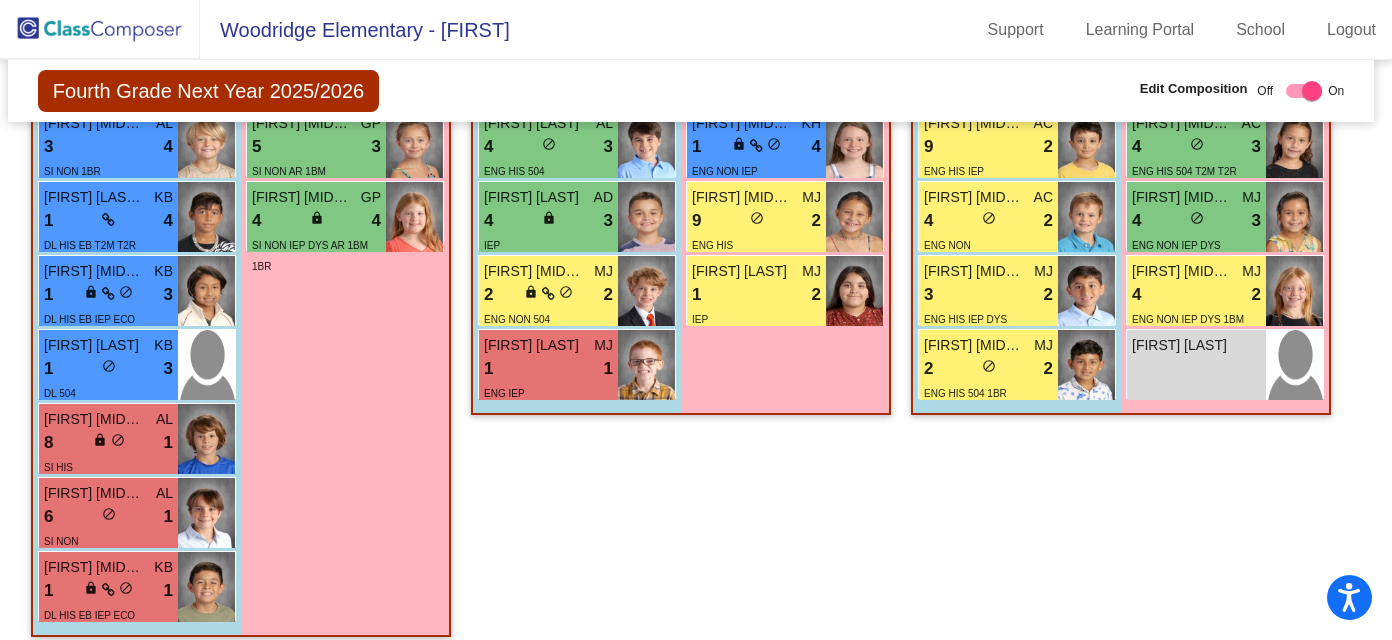 scroll, scrollTop: 2098, scrollLeft: 5, axis: both 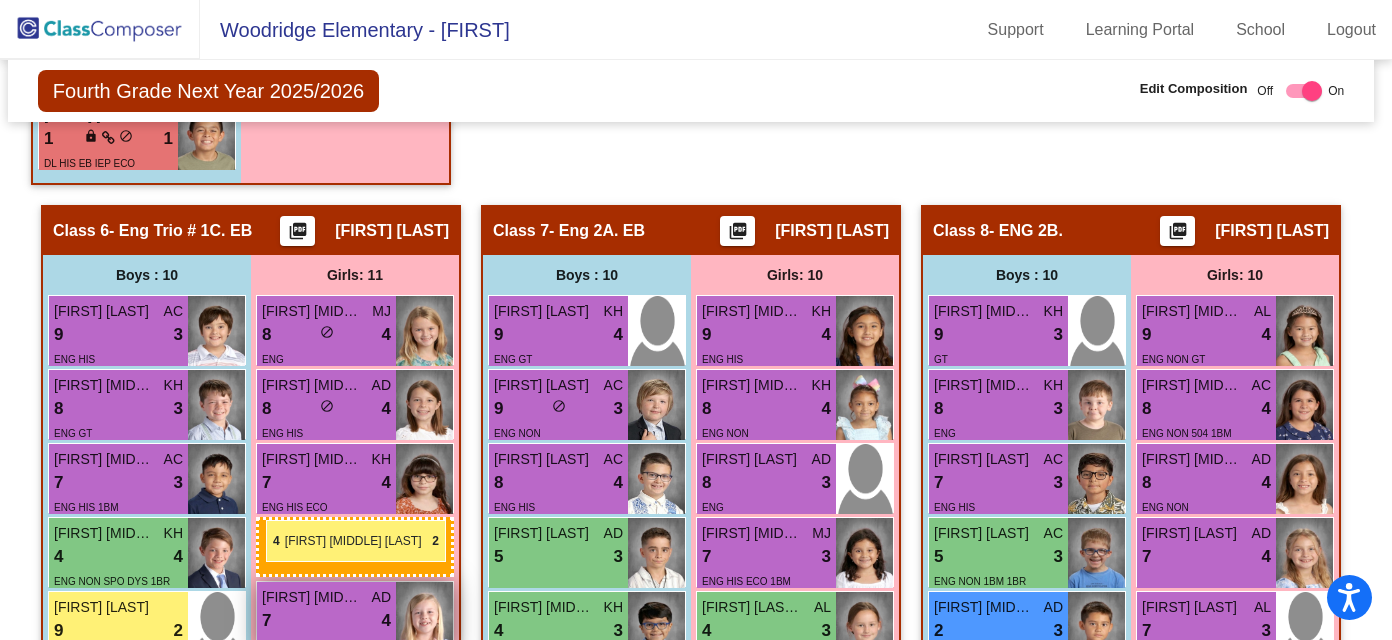 drag, startPoint x: 1255, startPoint y: 390, endPoint x: 266, endPoint y: 518, distance: 997.2487 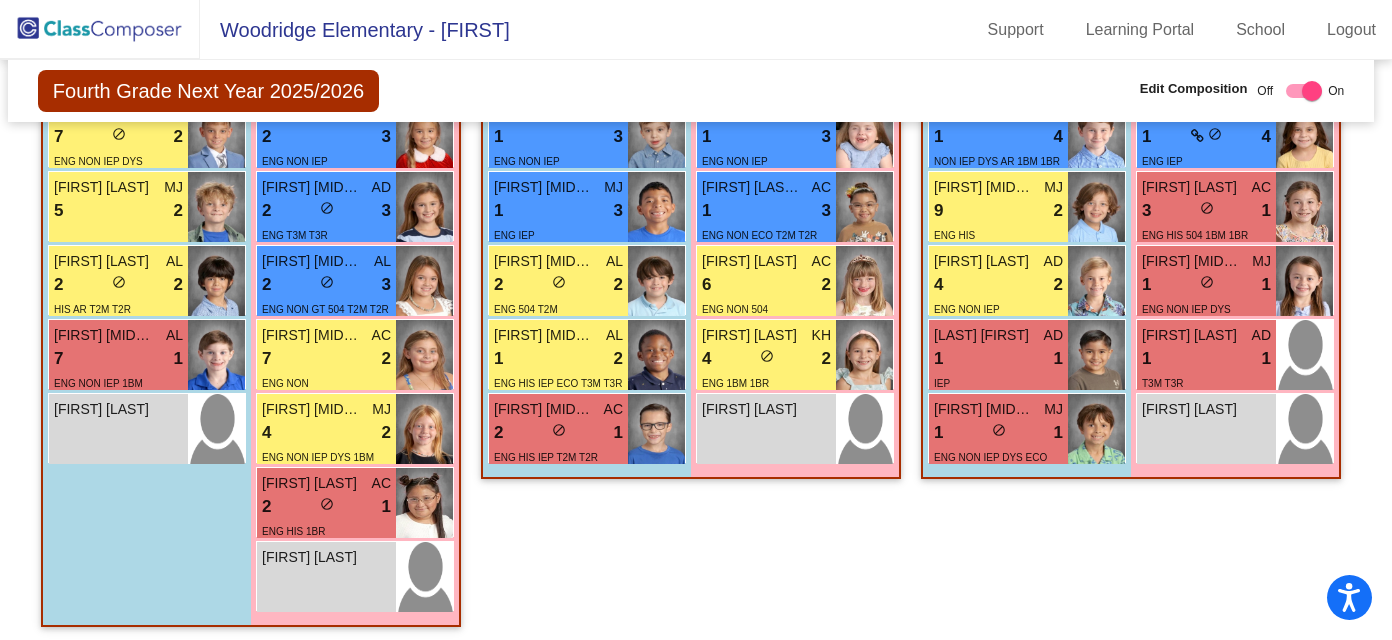 scroll, scrollTop: 3219, scrollLeft: 5, axis: both 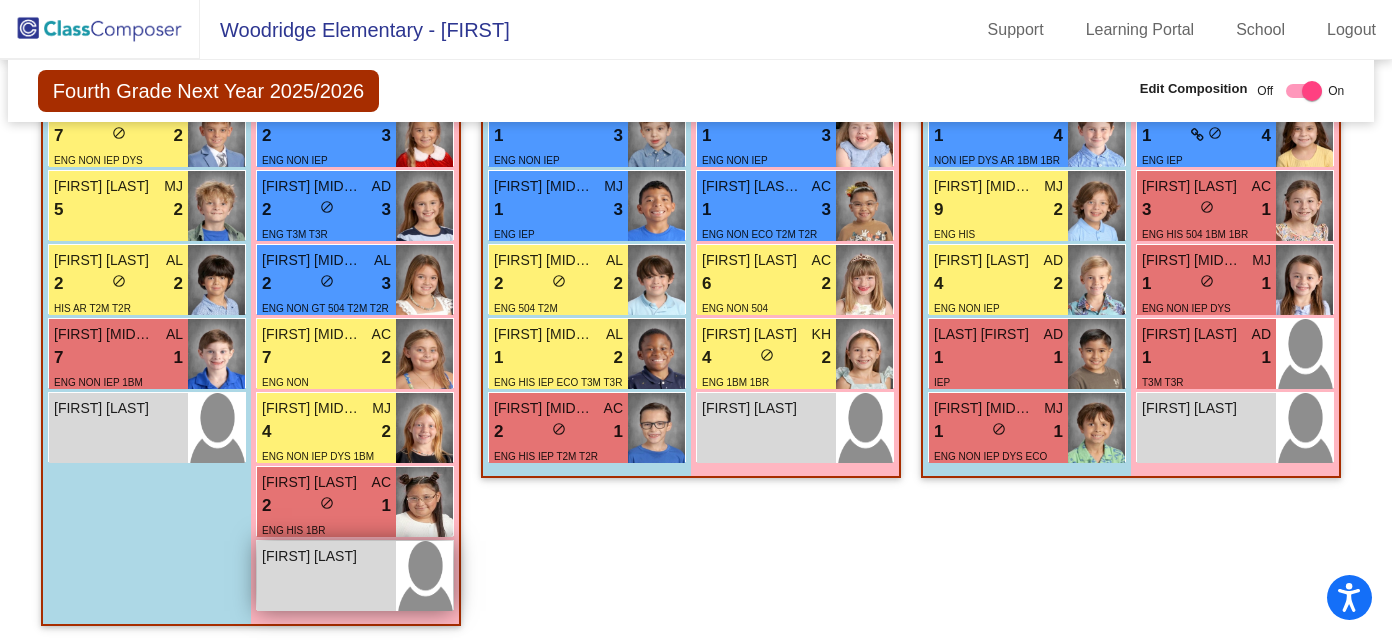 click on "Nautica Allen lock do_not_disturb_alt" at bounding box center [326, 576] 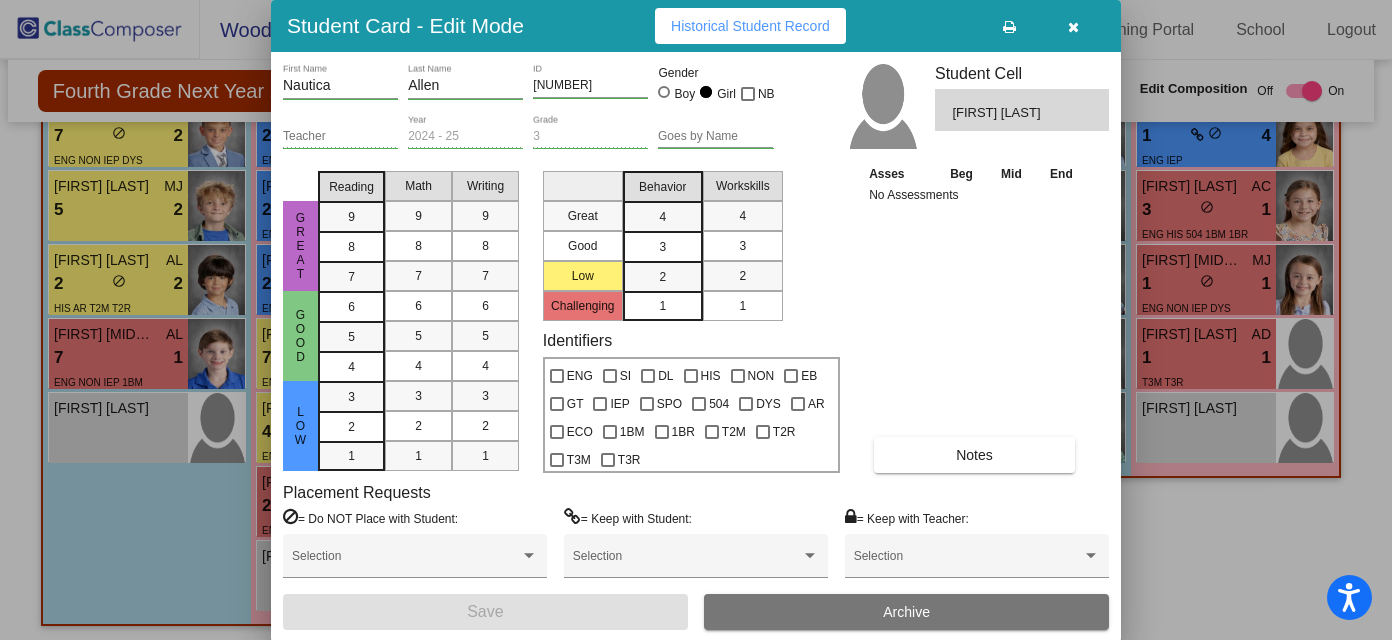 click at bounding box center (1073, 27) 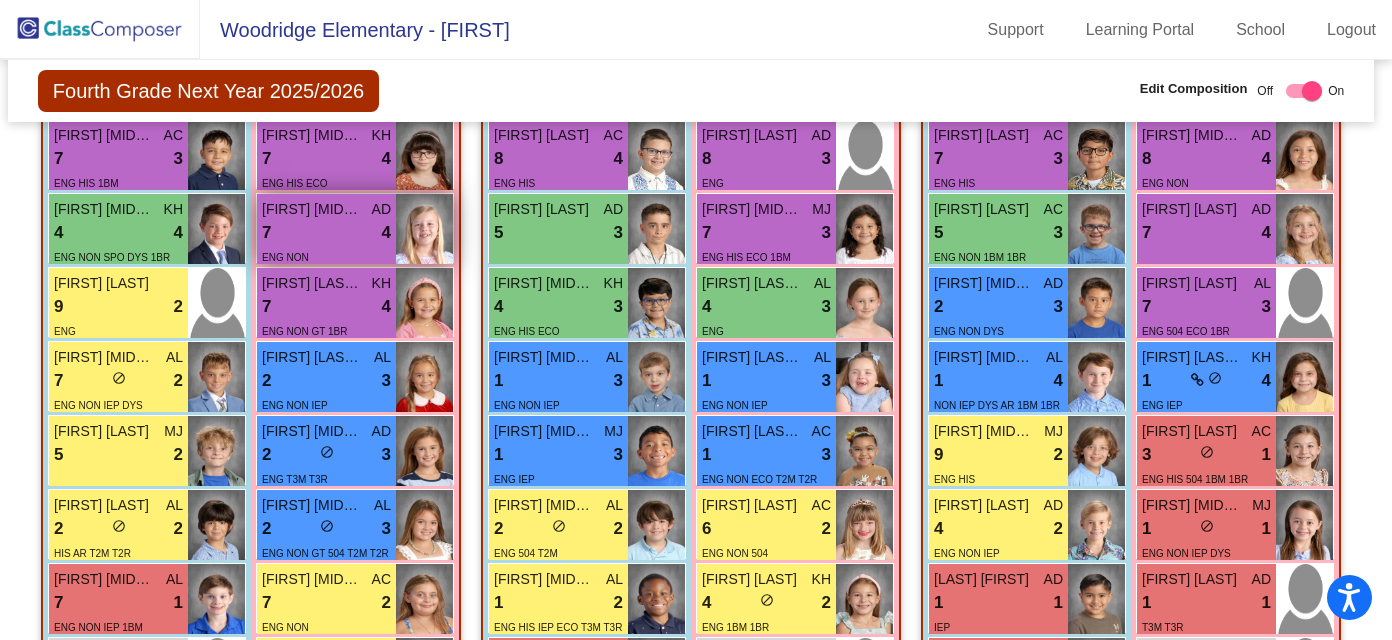 scroll, scrollTop: 2970, scrollLeft: 5, axis: both 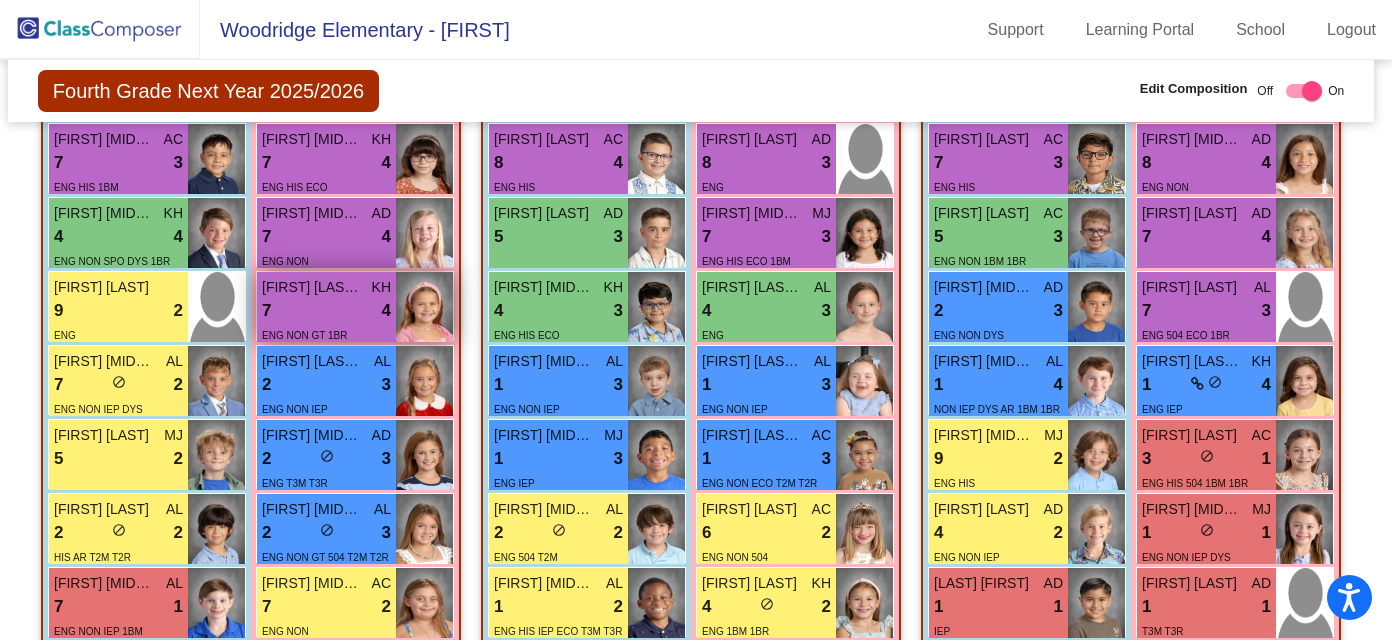 click on "[FIRST] [MIDDLE] [LAST]" at bounding box center (312, 287) 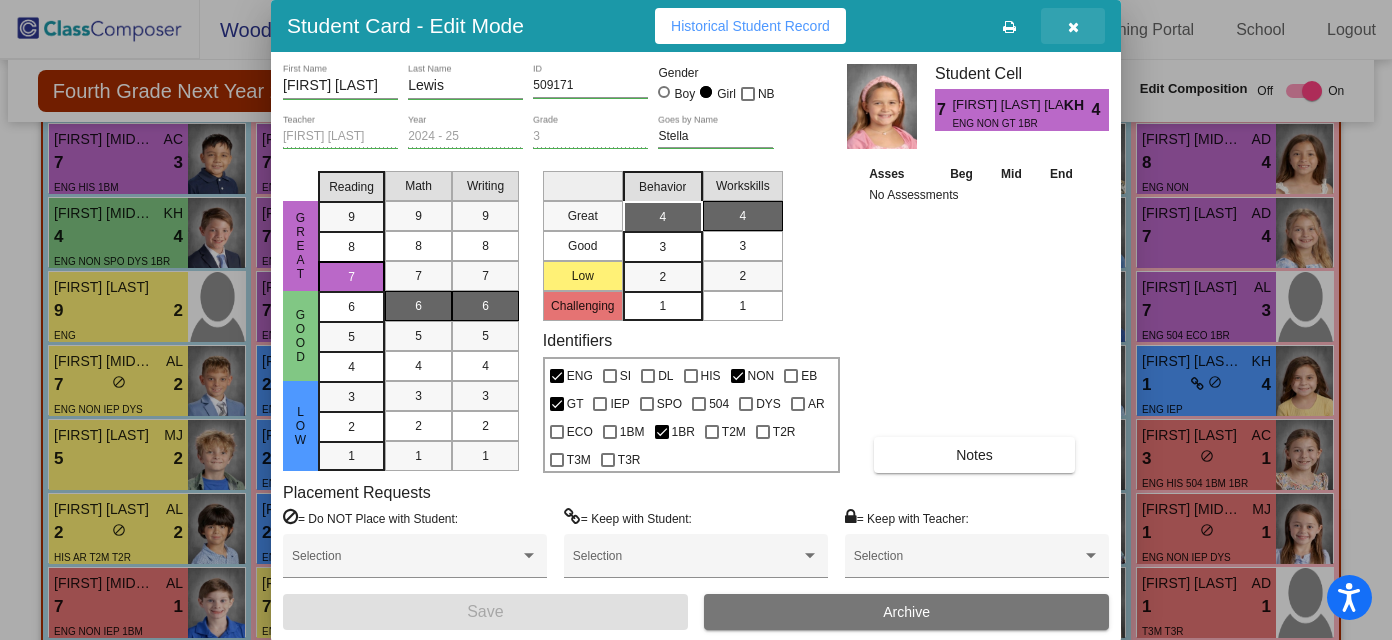 click at bounding box center [1073, 27] 